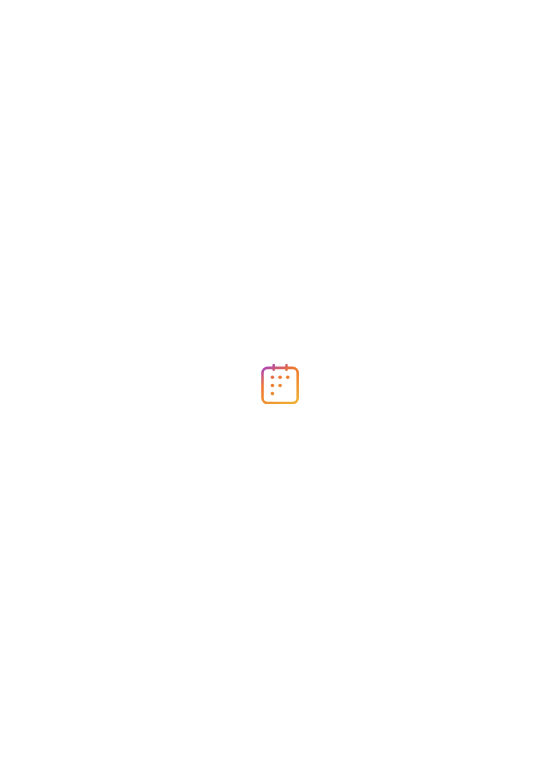scroll, scrollTop: 0, scrollLeft: 0, axis: both 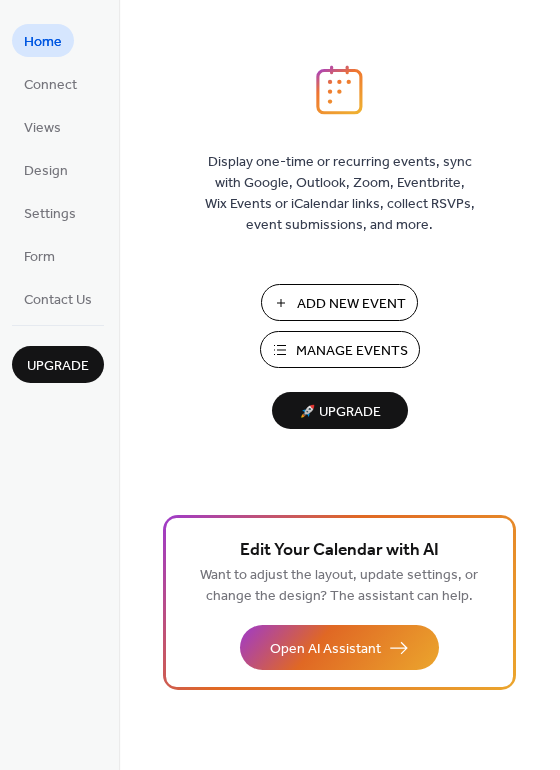 click on "Home" at bounding box center (43, 42) 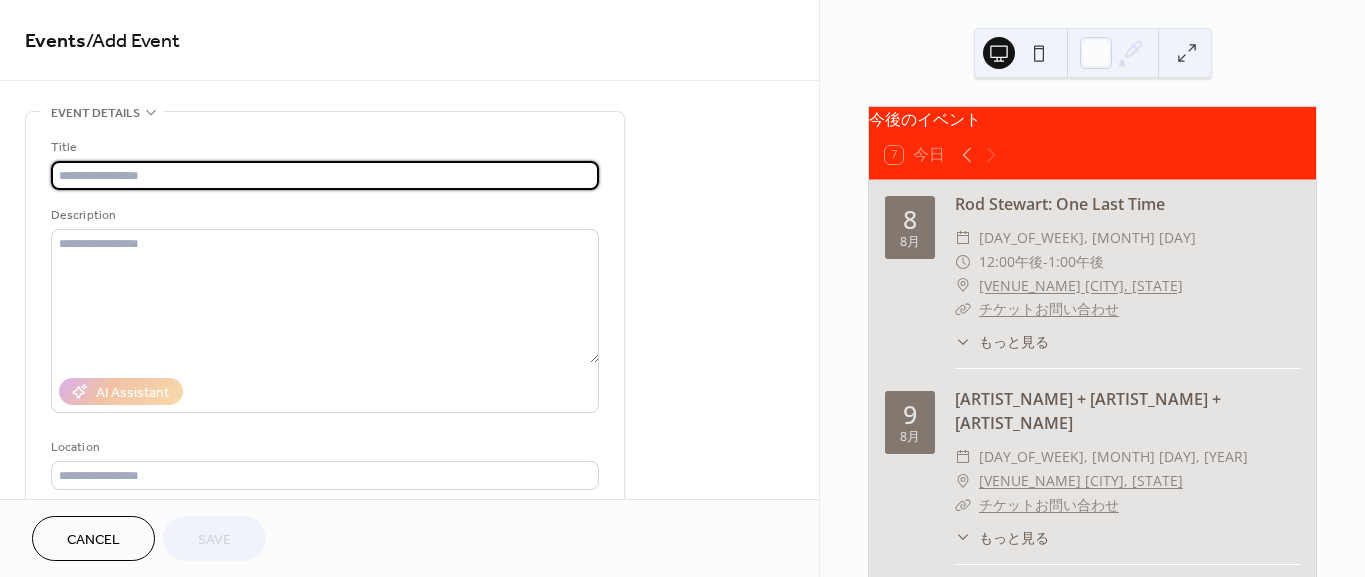 scroll, scrollTop: 0, scrollLeft: 0, axis: both 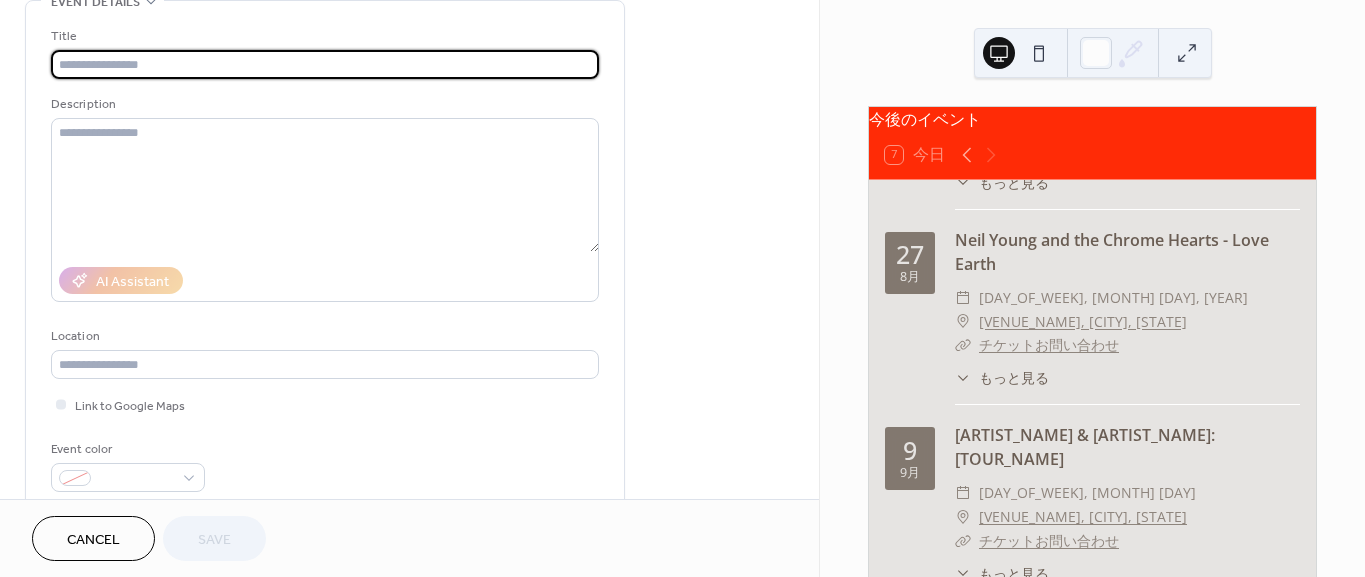 click on "今後のイベント 7 今日 8 8月 Rod Stewart: One Last Time ​ 金曜日, 8月 8, 2025 ​ 12:00午後 - 1:00午後 ​ Credit Union 1 Amphitheatre Tinley Park, IL ​ チケットお問い合わせ ​ もっと見る Fri, Aug 8 Credit Union 1 Amphitheatre チケットお問い合わせ https://www.livenation.co.jp/ 9 8月 Toto + Christopher Cross + Men At Work ​ 土曜日, 8月 9, 2025 ​ Credit Union 1 Amphitheatre Tinley Park, IL ​ チケットお問い合わせ ​ もっと見る Sat, Aug 9 Credit Union 1 Amphitheatre チケットお問い合わせ https://www.livenation.co.jp/ 13 8月 Nelly with Ja Rule, Eve & Special Guests: Where The Party At Tour ​ 水曜日, 8月 13, 2025 ​ Credit Union 1 Amphitheatre Tinley Park, IL ​ チケットお問い合わせ ​ もっと見る Wed, Aug 13 Credit Union 1 Amphitheatre チケットお問い合わせ https://www.livenation.co.jp/ 14 8月 Billy Idol: It's A Nice Day To...Tour Again! ​ 木曜日, 8月 14, 2025 ​ ​ ​ もっと見る 23 27" at bounding box center [1092, 394] 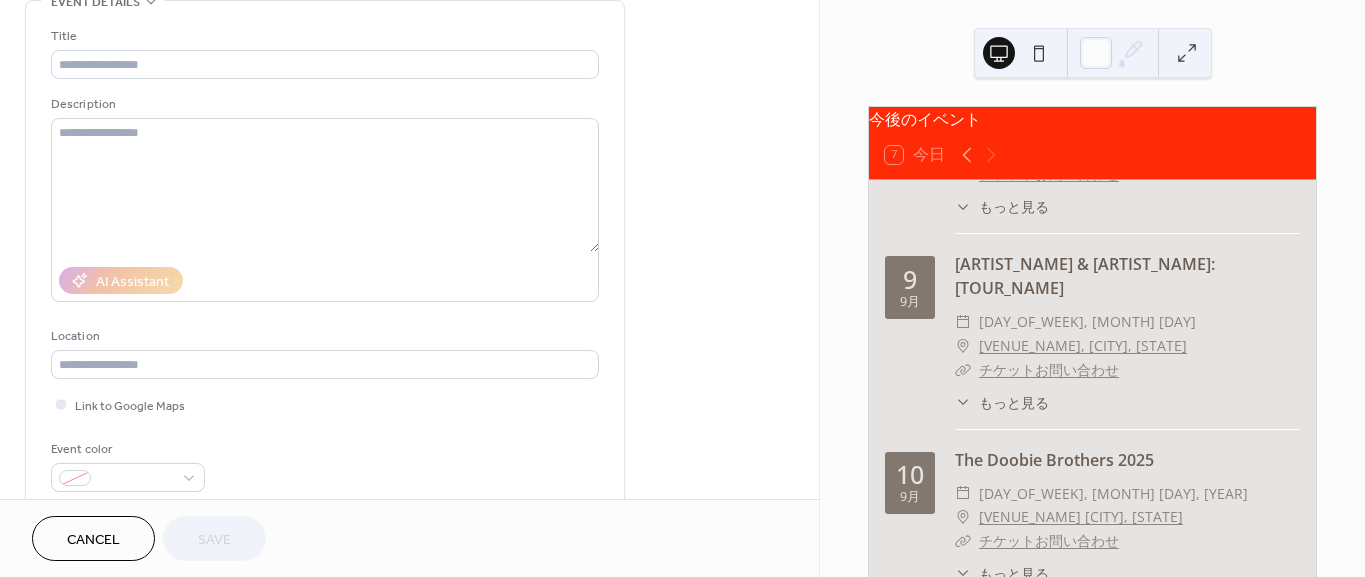 scroll, scrollTop: 1096, scrollLeft: 0, axis: vertical 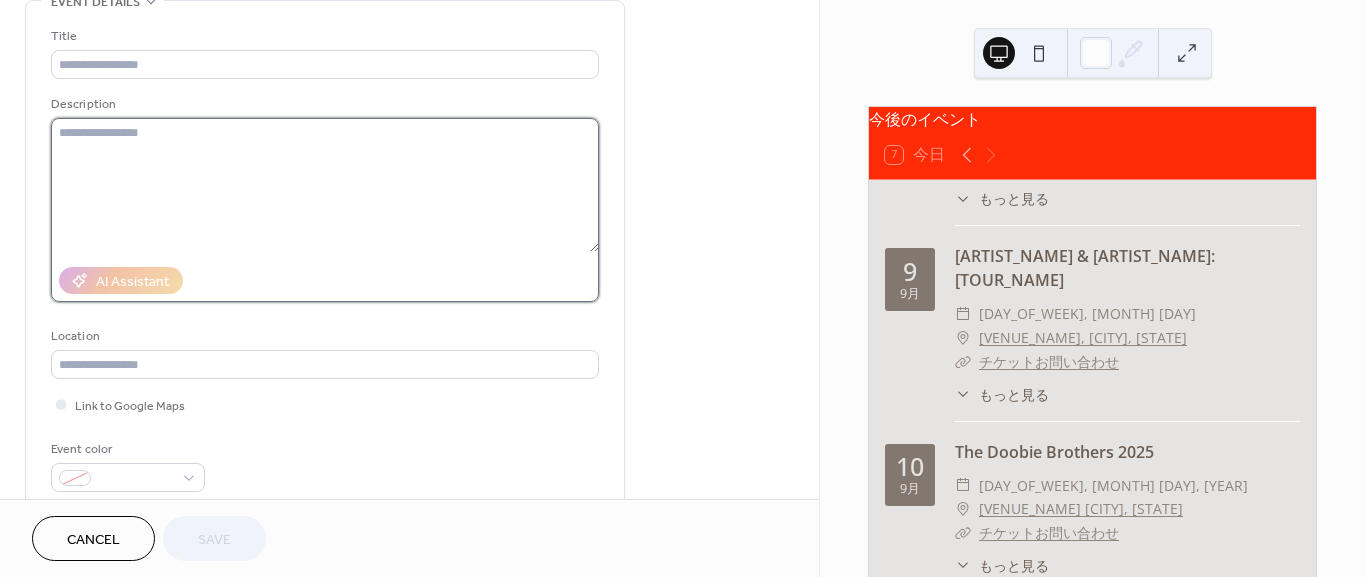 click at bounding box center [325, 185] 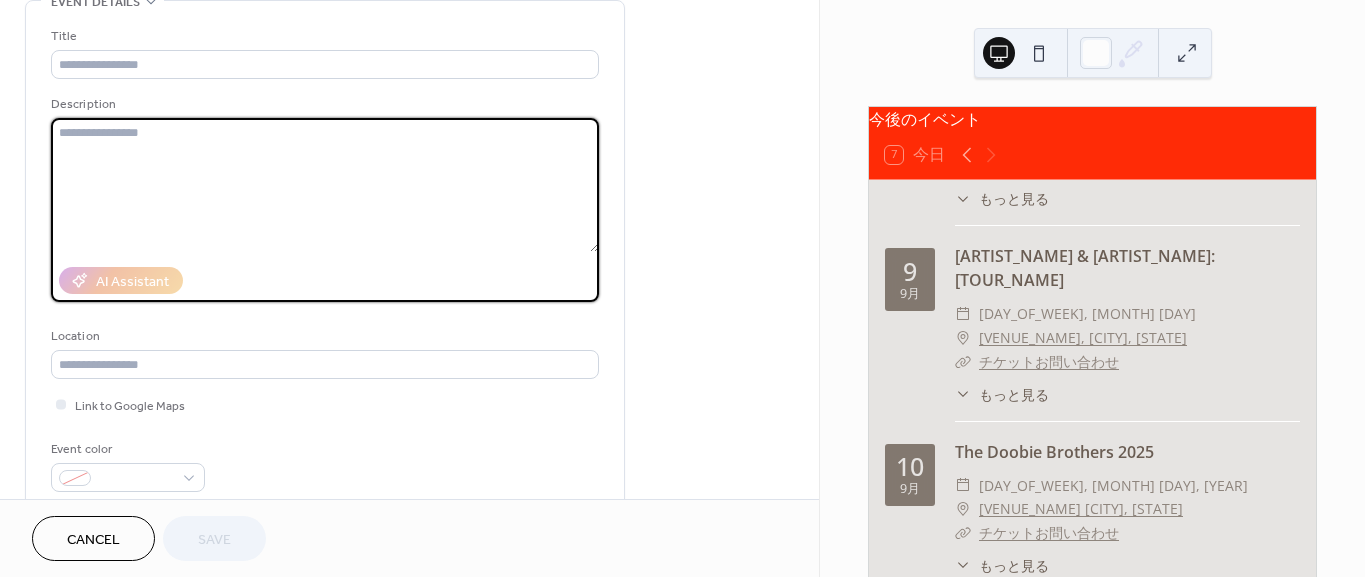 paste on "**********" 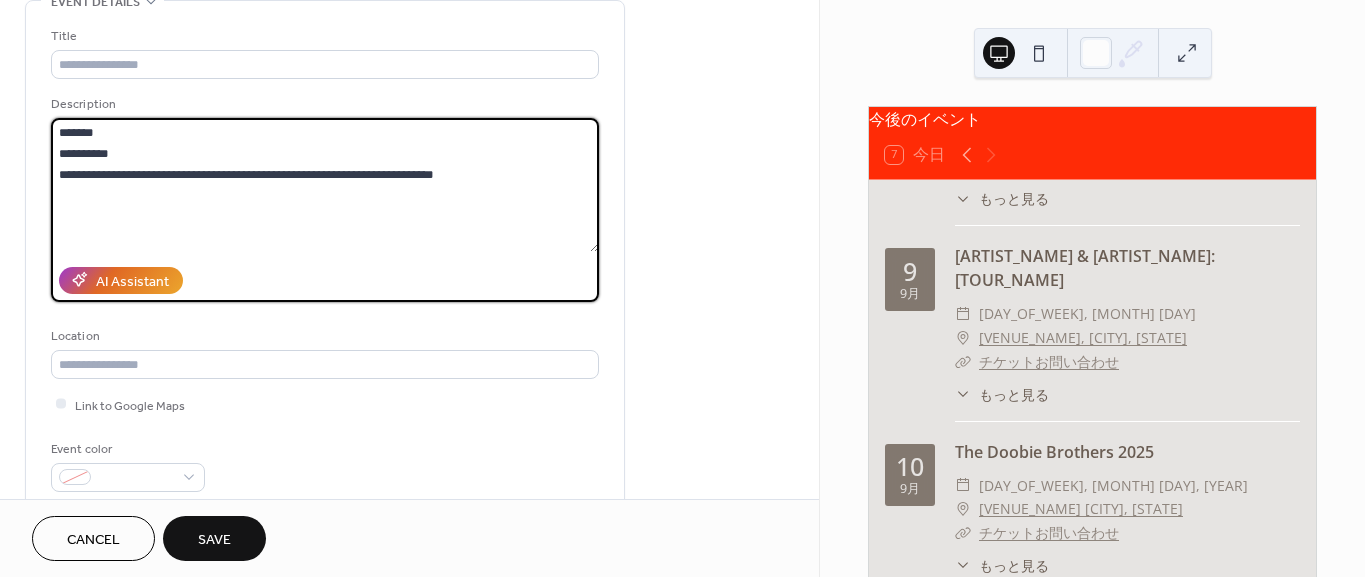 drag, startPoint x: 110, startPoint y: 130, endPoint x: 46, endPoint y: 135, distance: 64.195015 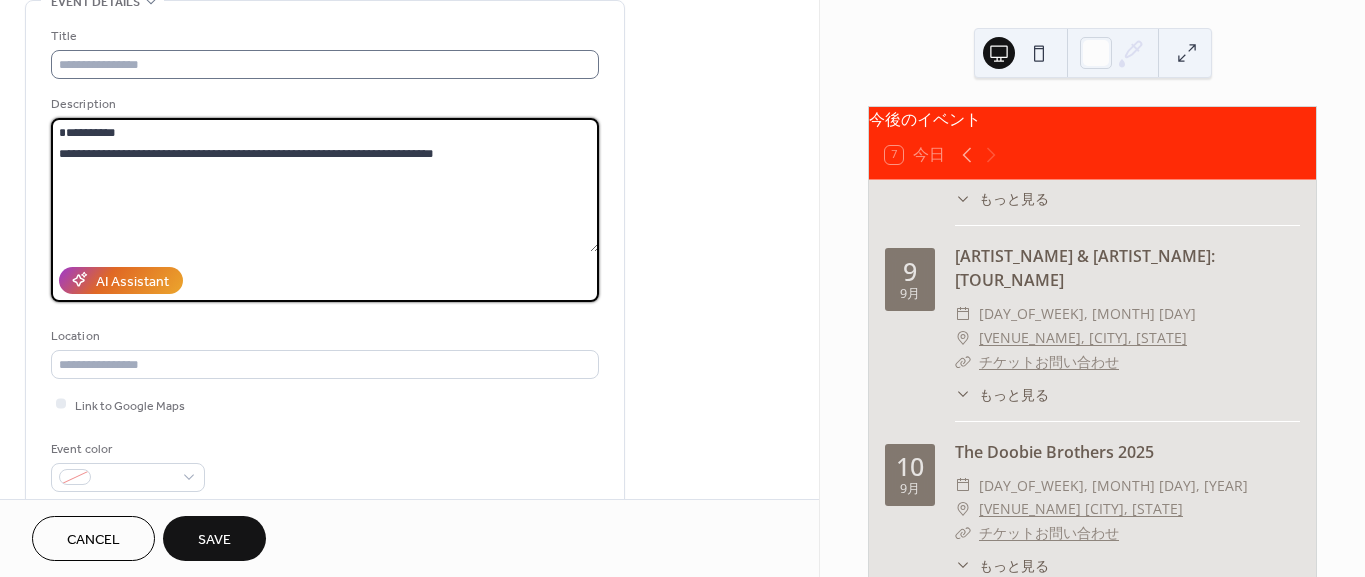 type on "**********" 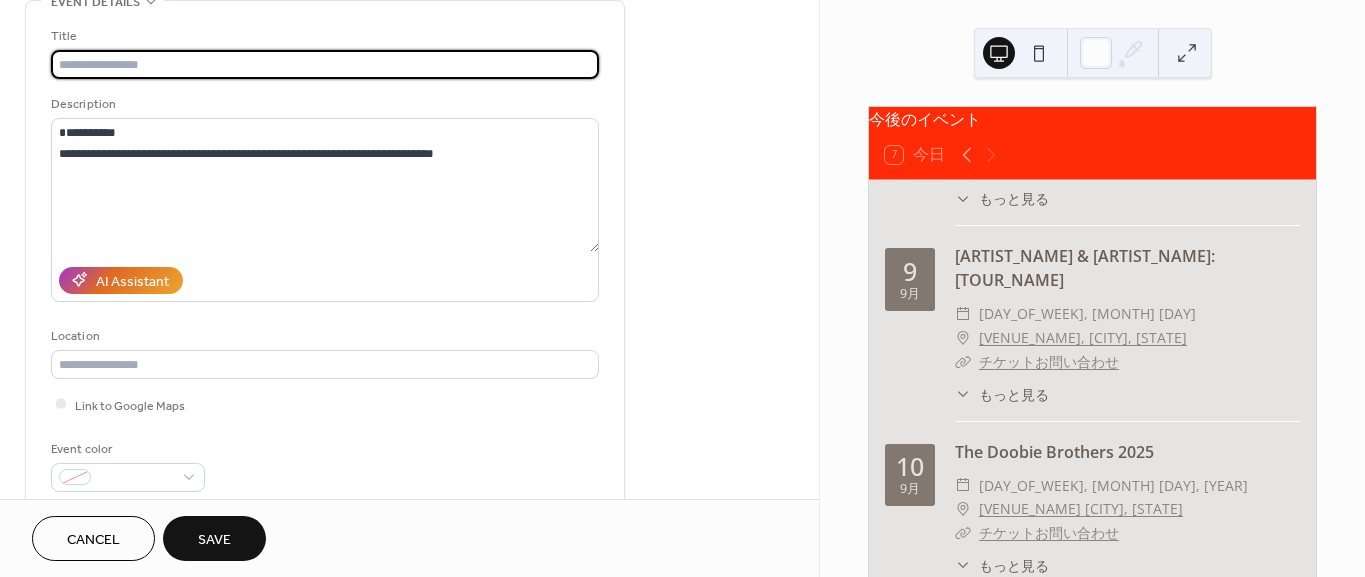 click at bounding box center [325, 64] 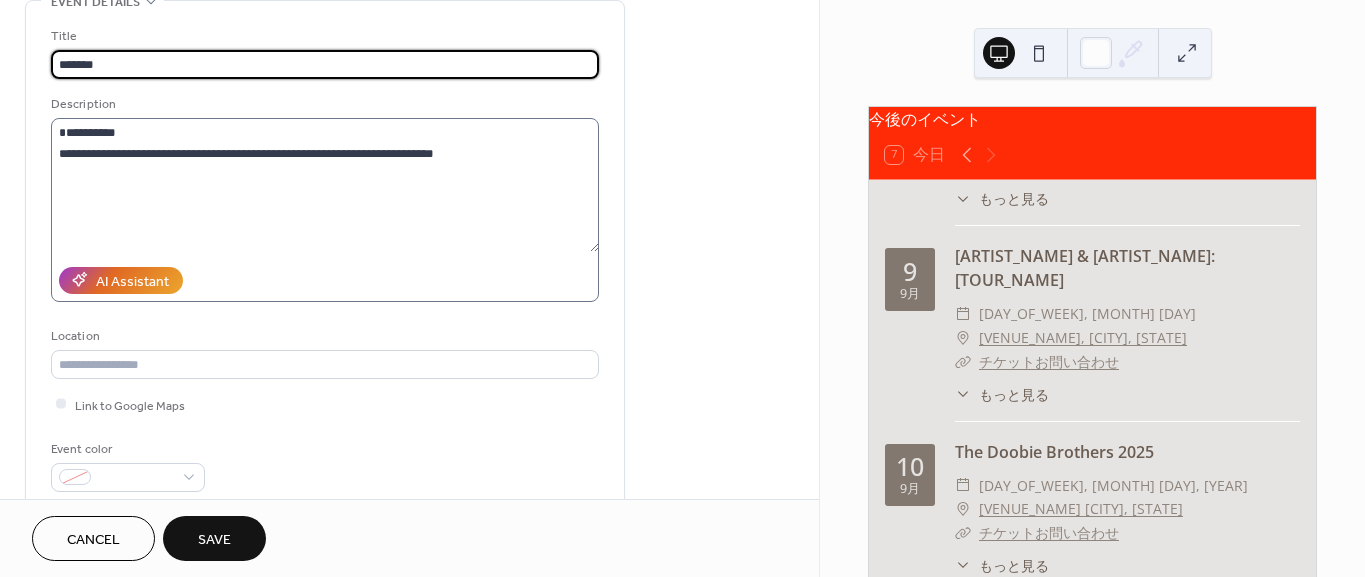 type on "*******" 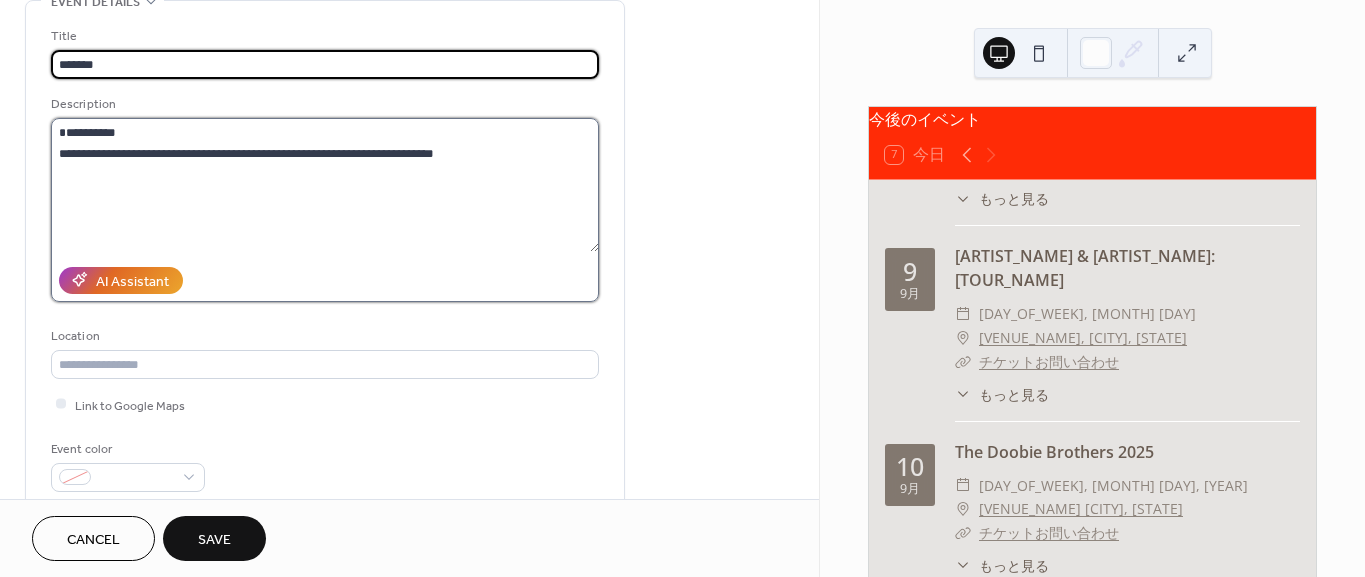 click on "**********" at bounding box center (325, 185) 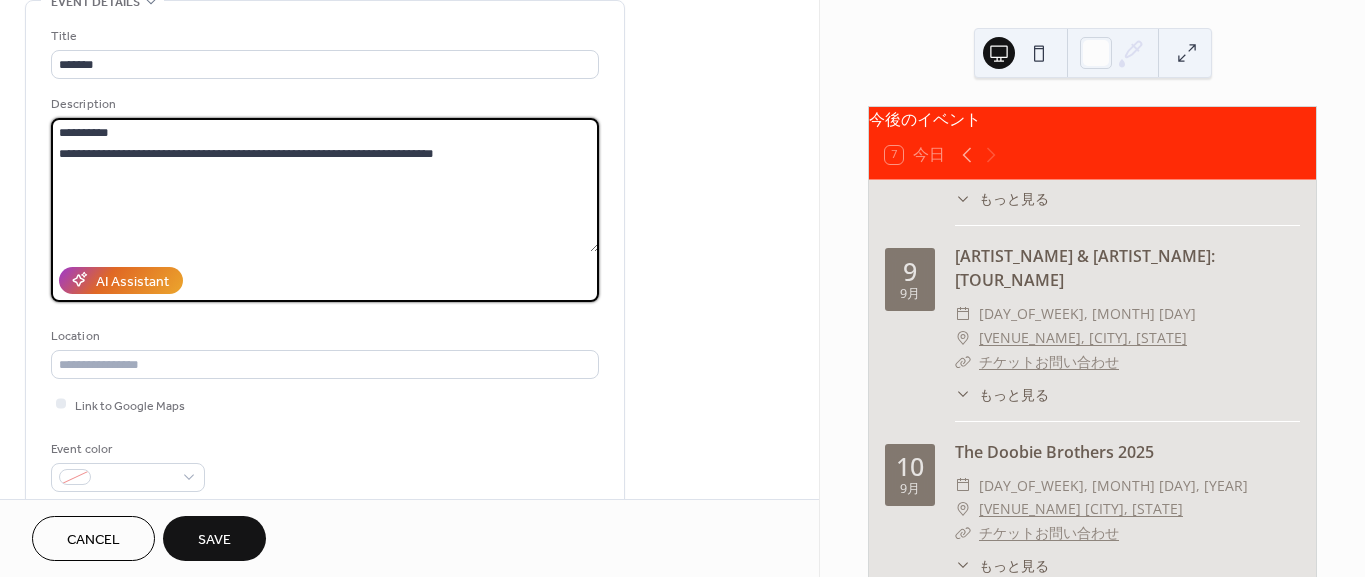 click on "**********" at bounding box center [325, 185] 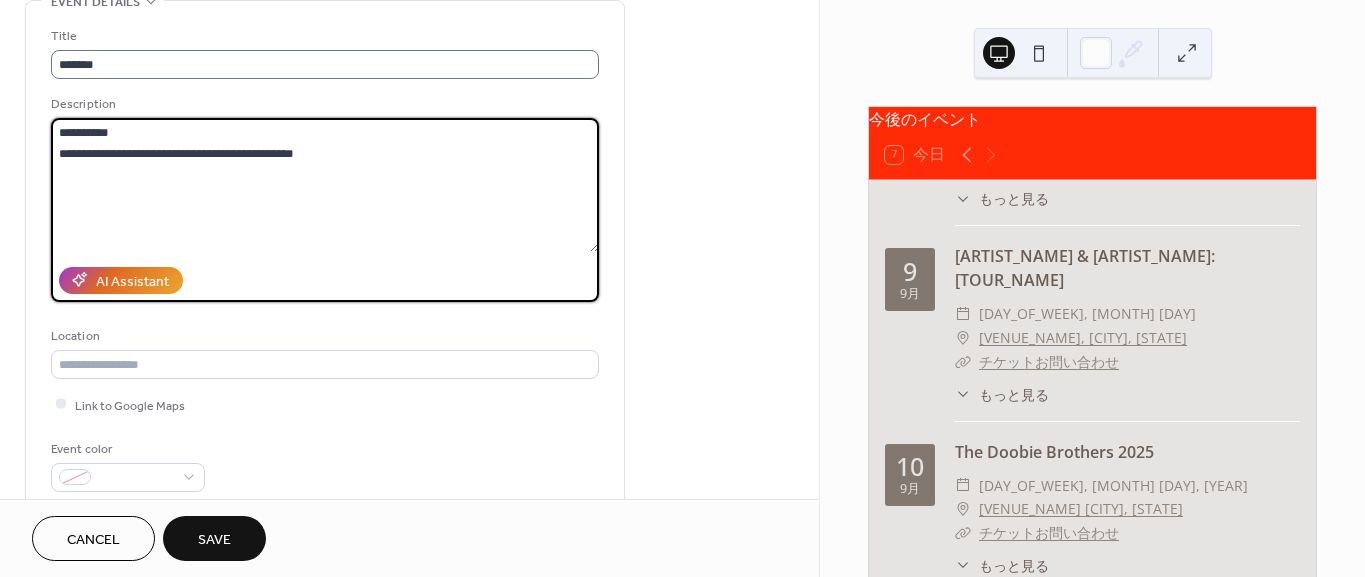 type on "**********" 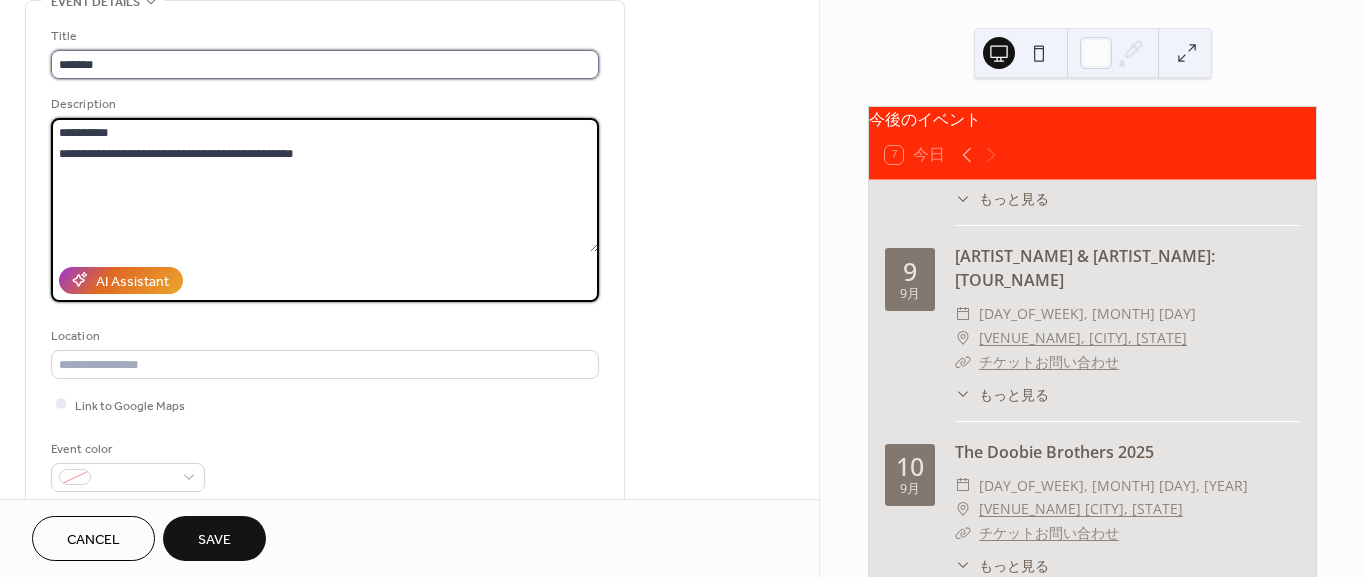 click on "*******" at bounding box center [325, 64] 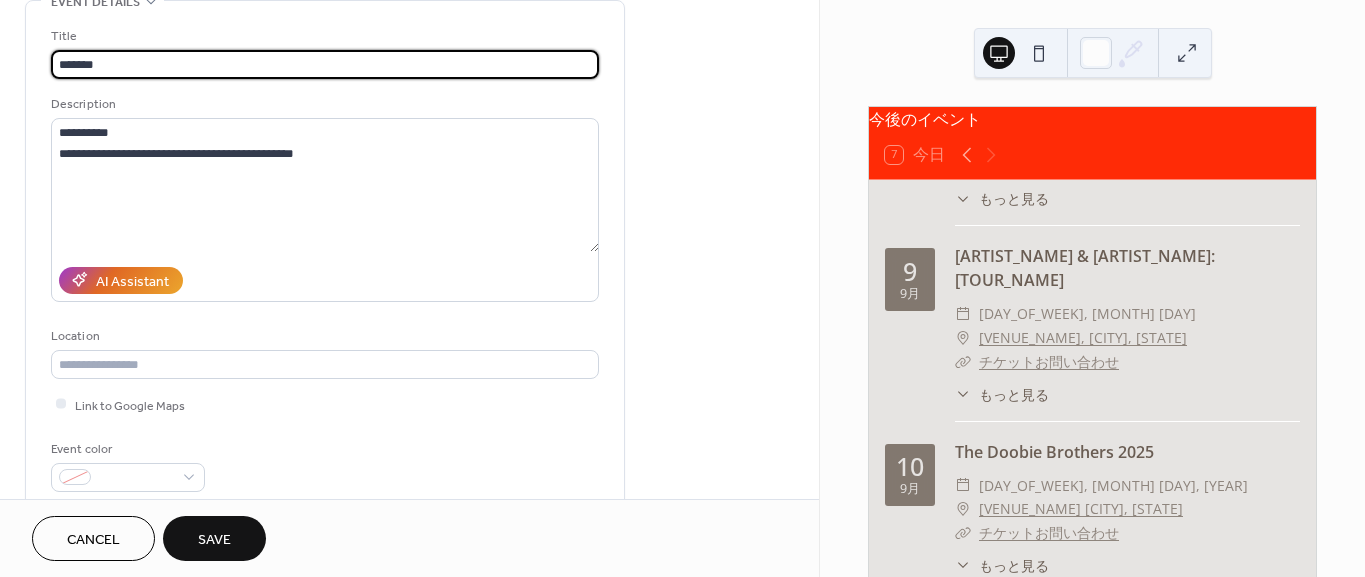 paste on "**********" 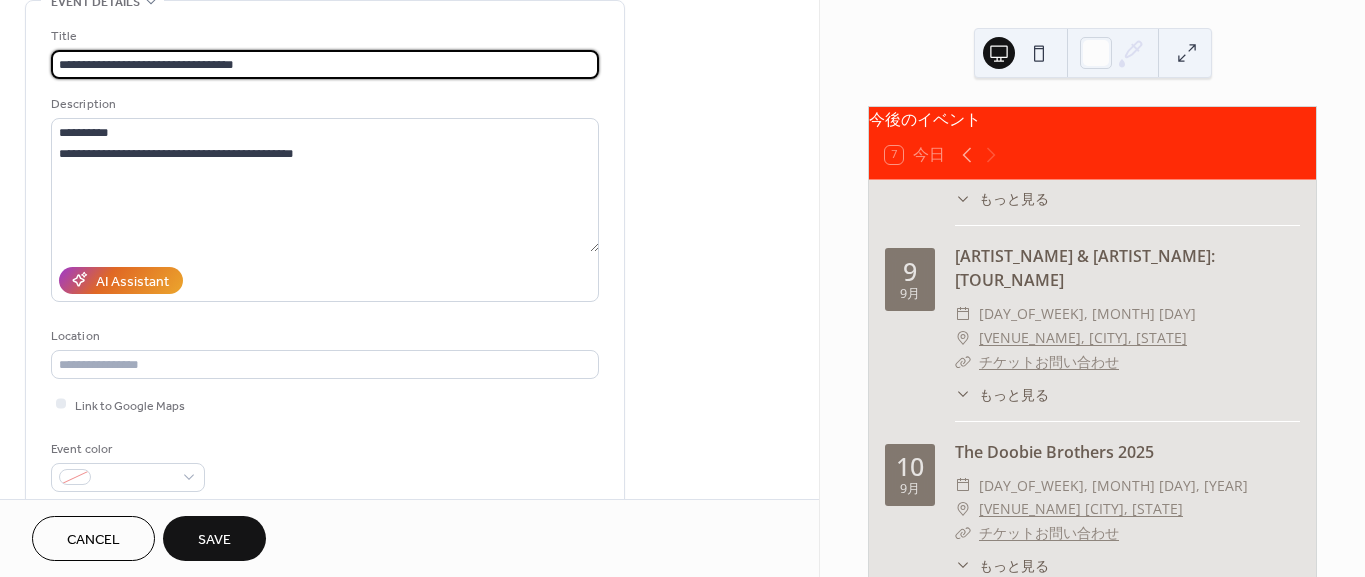 click on "**********" at bounding box center [325, 64] 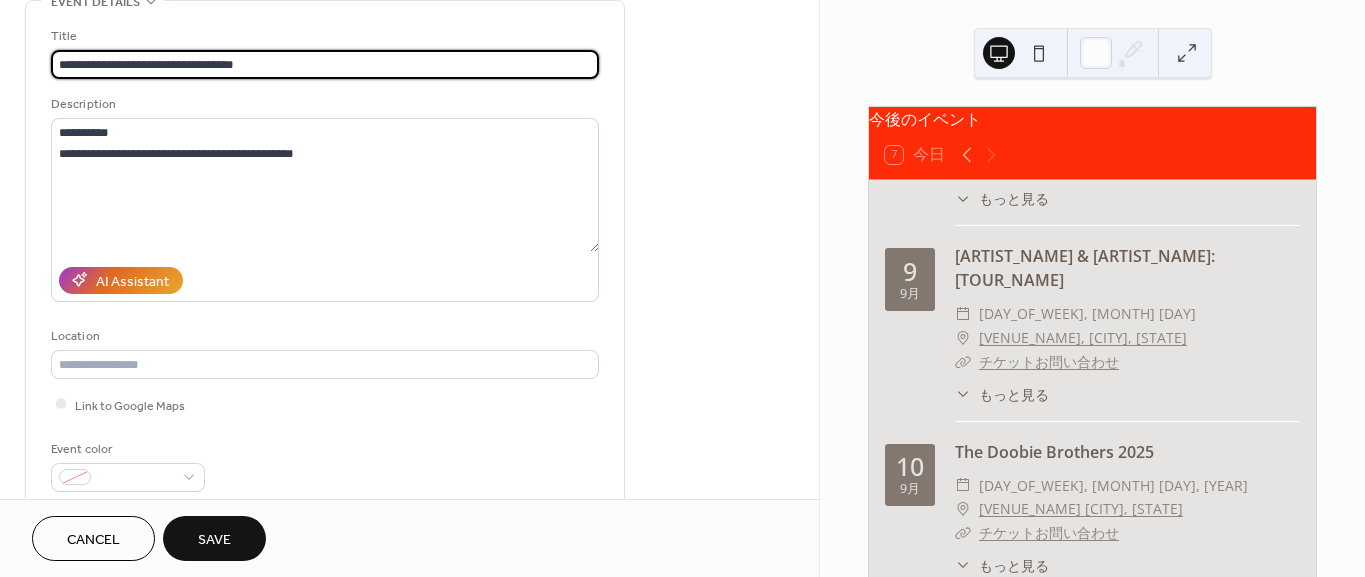drag, startPoint x: 105, startPoint y: 64, endPoint x: 46, endPoint y: 60, distance: 59.135437 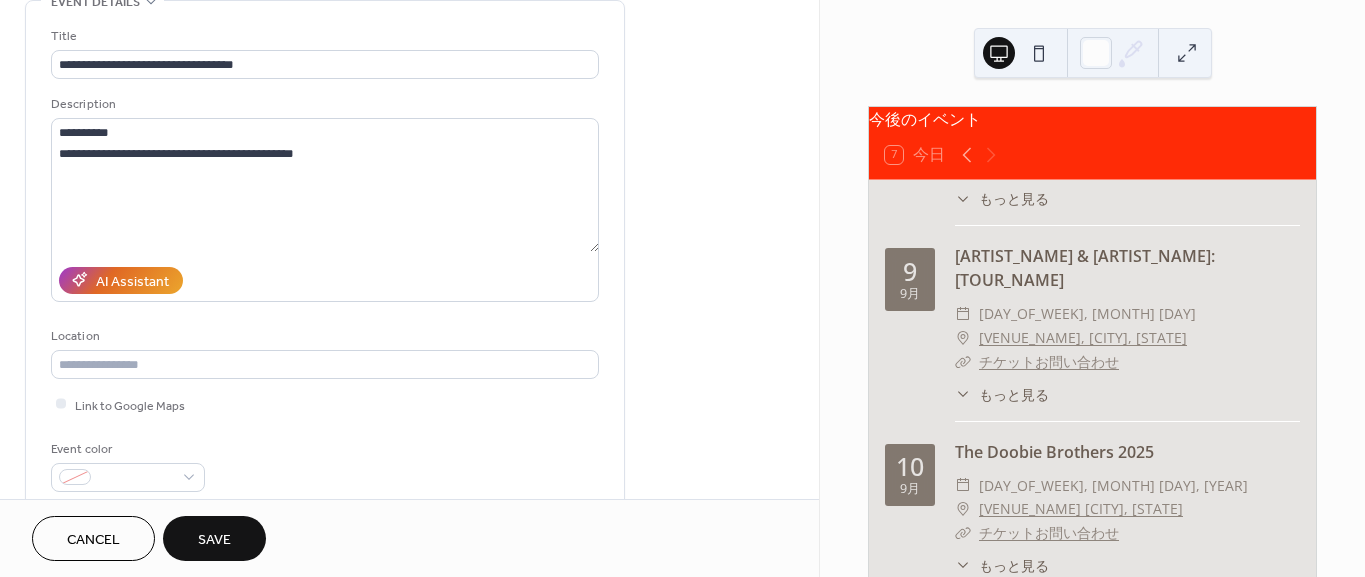 click on "**********" at bounding box center [325, 254] 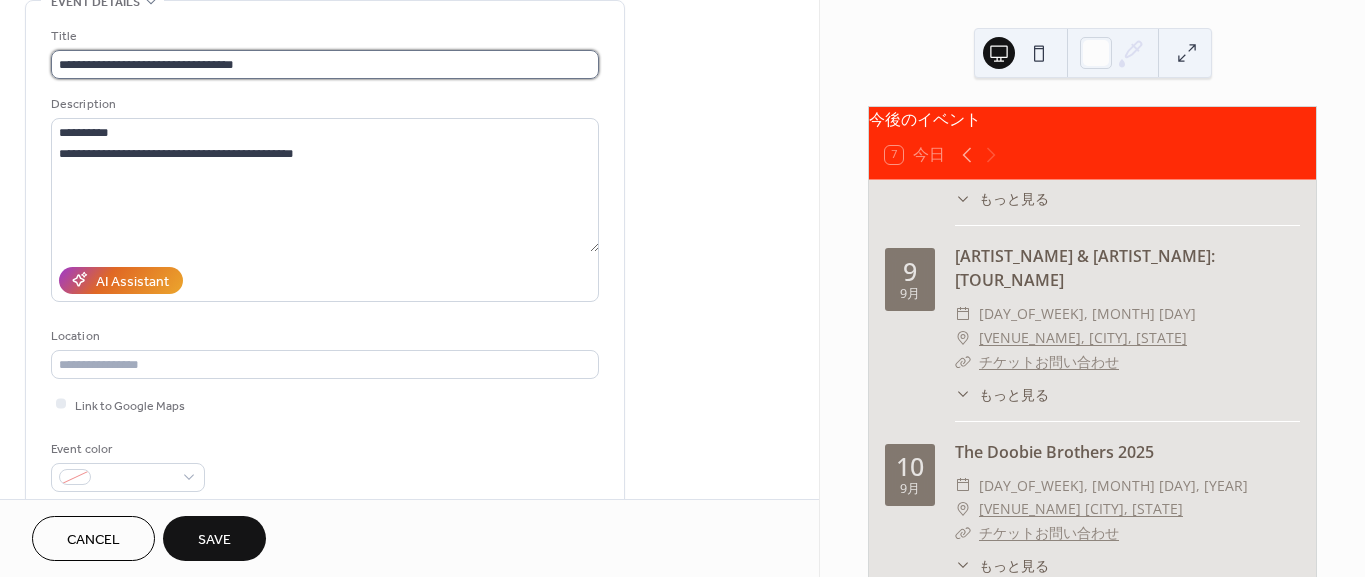 click on "**********" at bounding box center [325, 64] 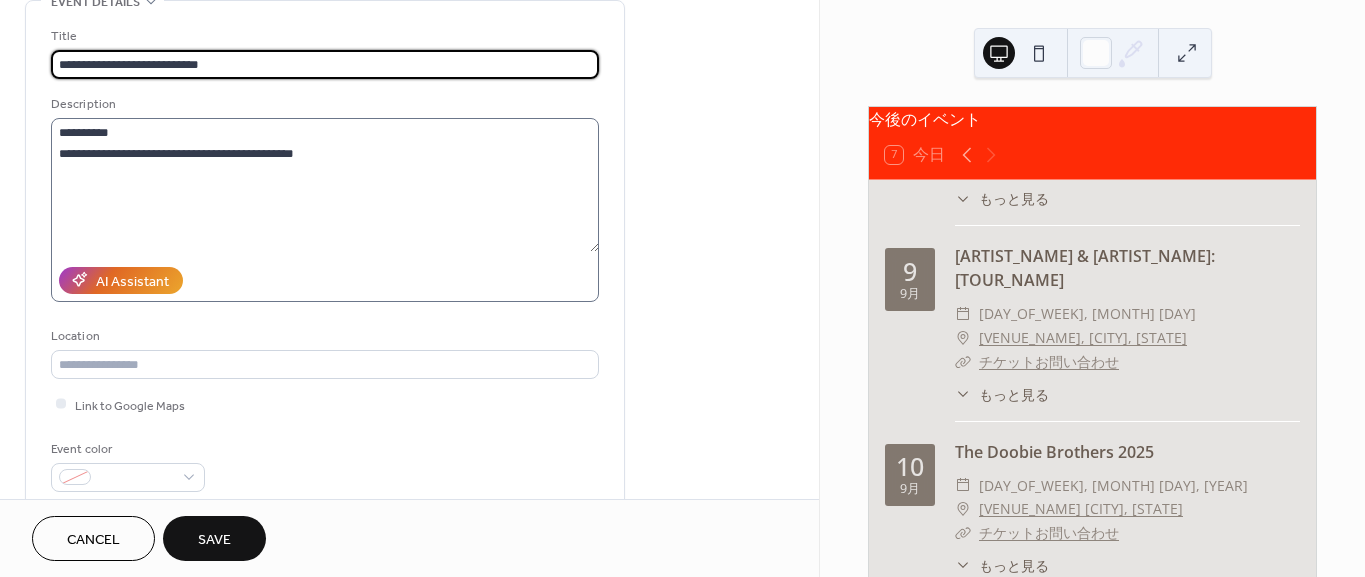 type on "**********" 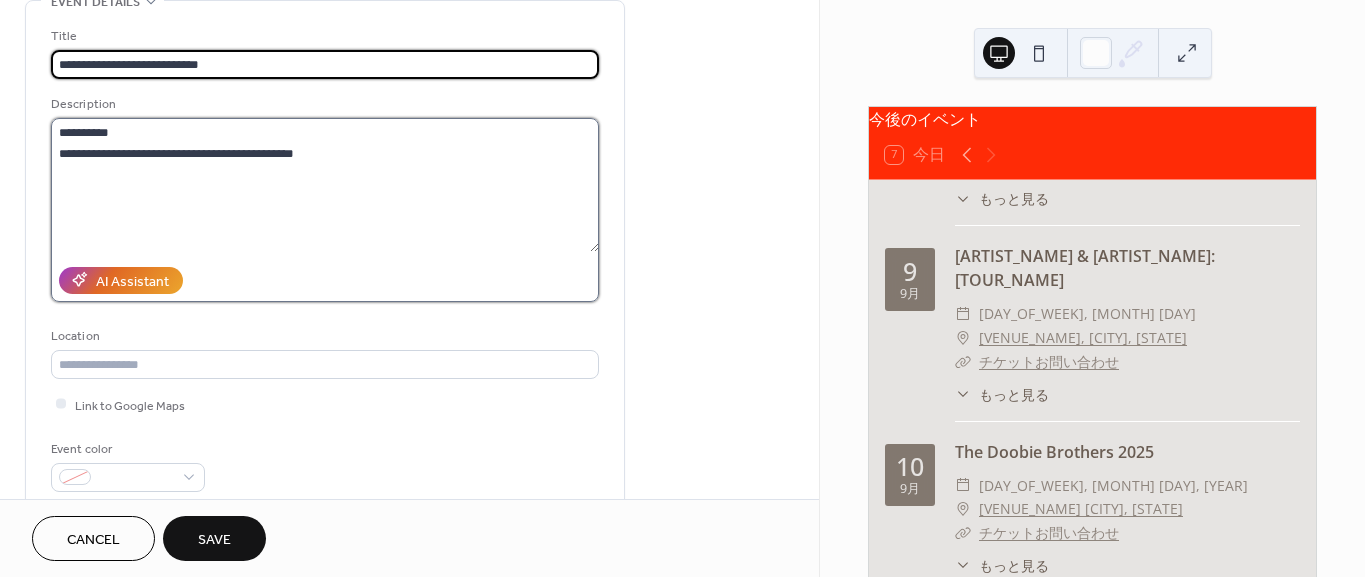 click on "**********" at bounding box center [325, 185] 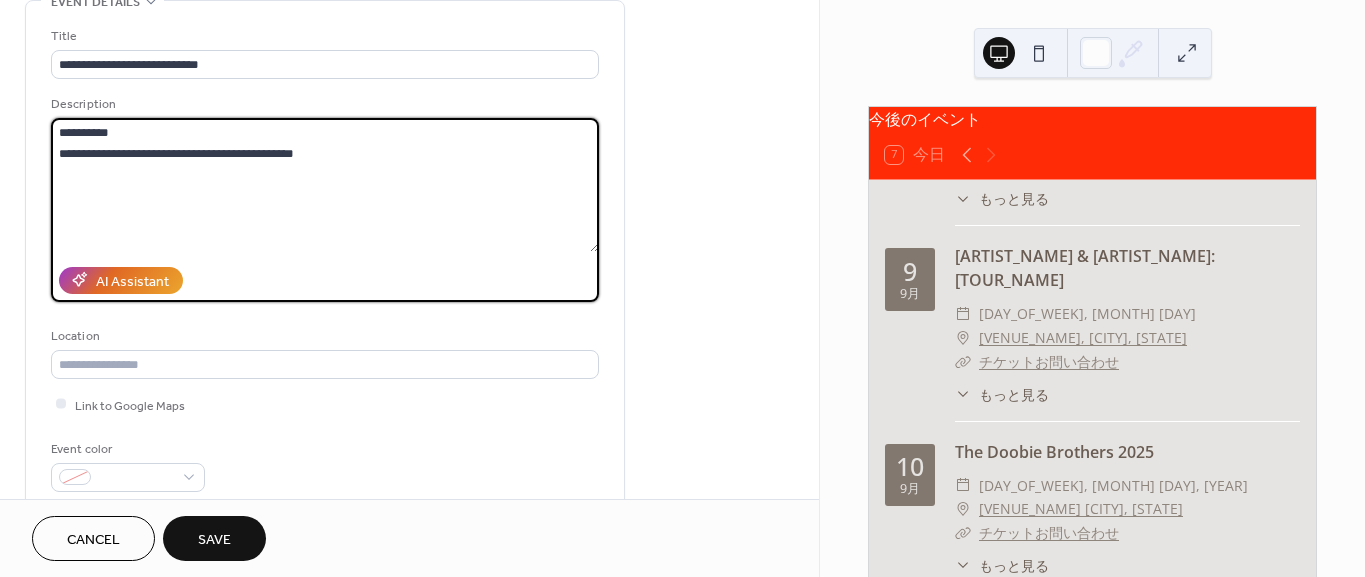 drag, startPoint x: 215, startPoint y: 153, endPoint x: 48, endPoint y: 151, distance: 167.01198 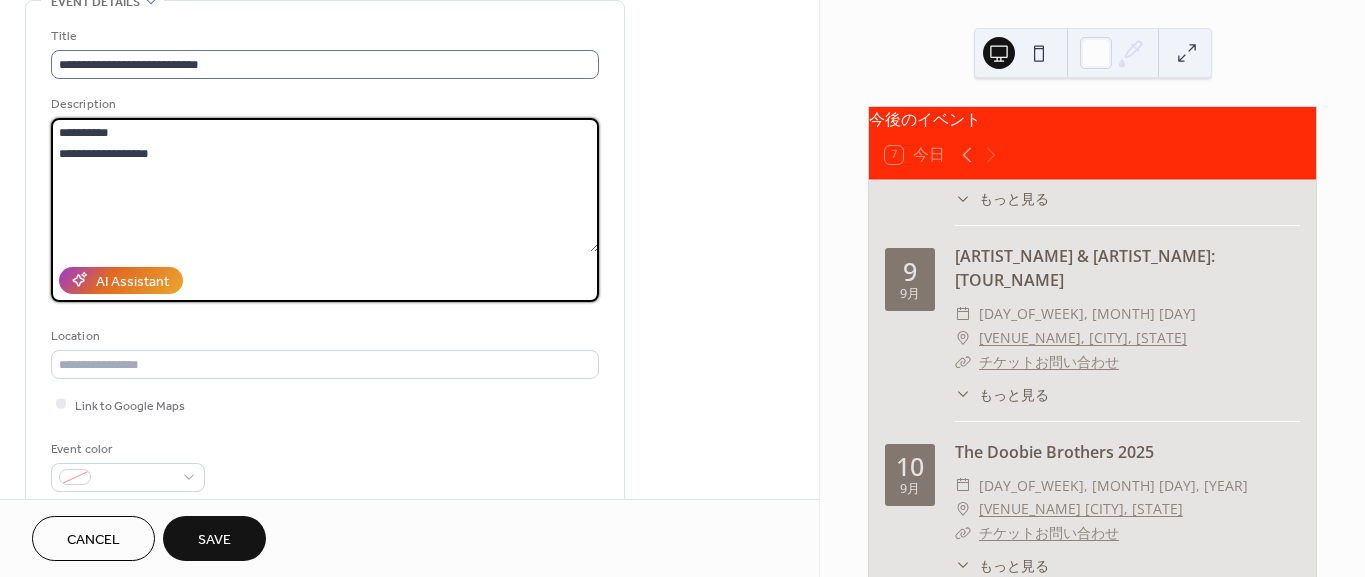 type on "**********" 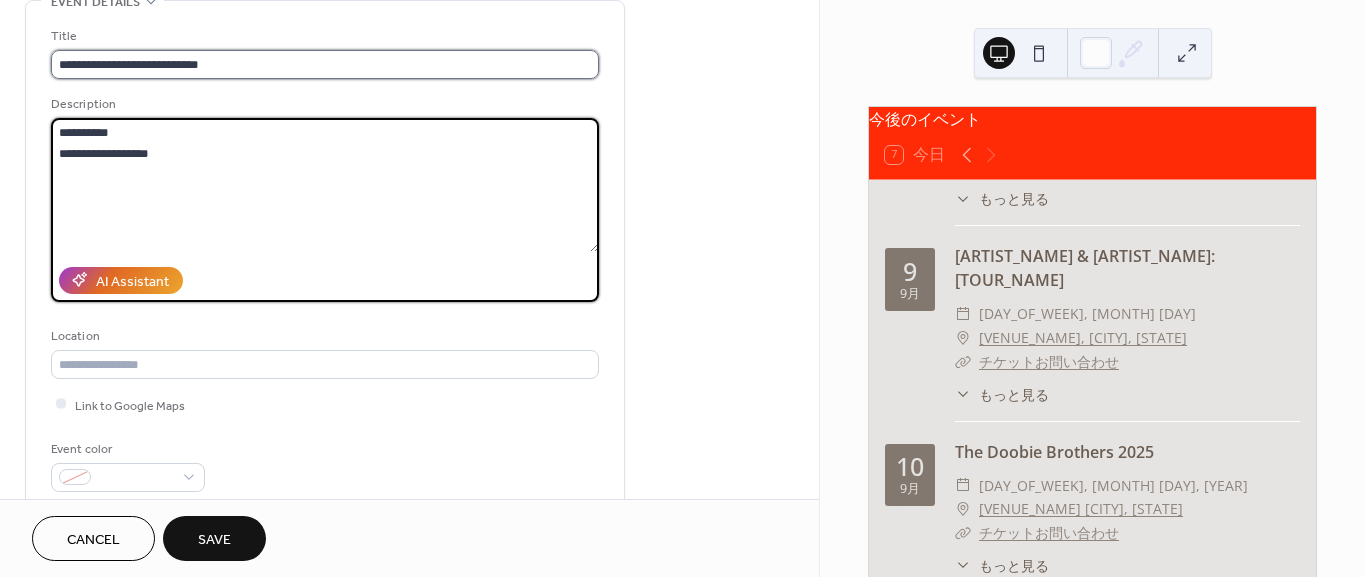 click on "**********" at bounding box center (325, 64) 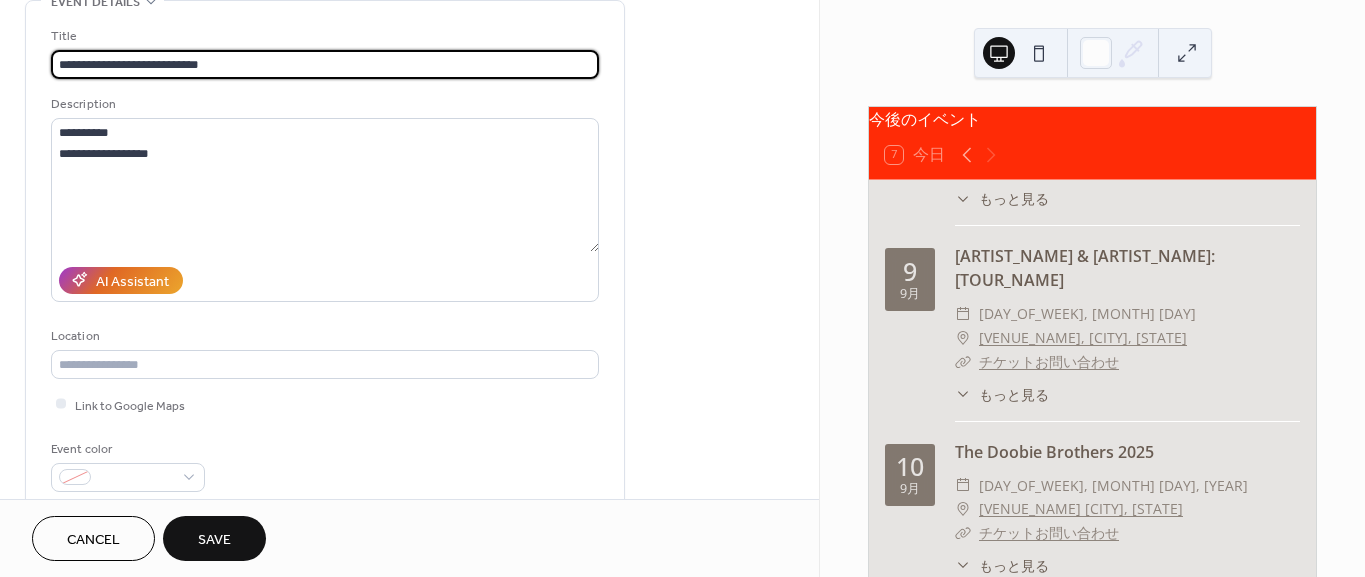 paste on "**********" 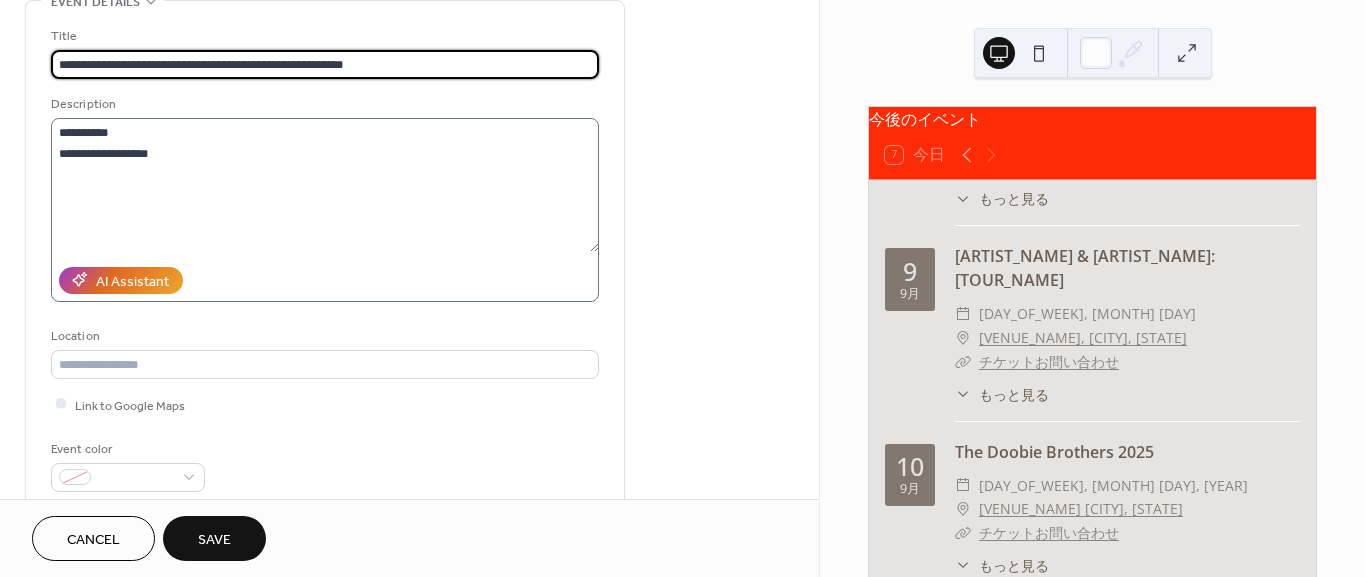 type on "**********" 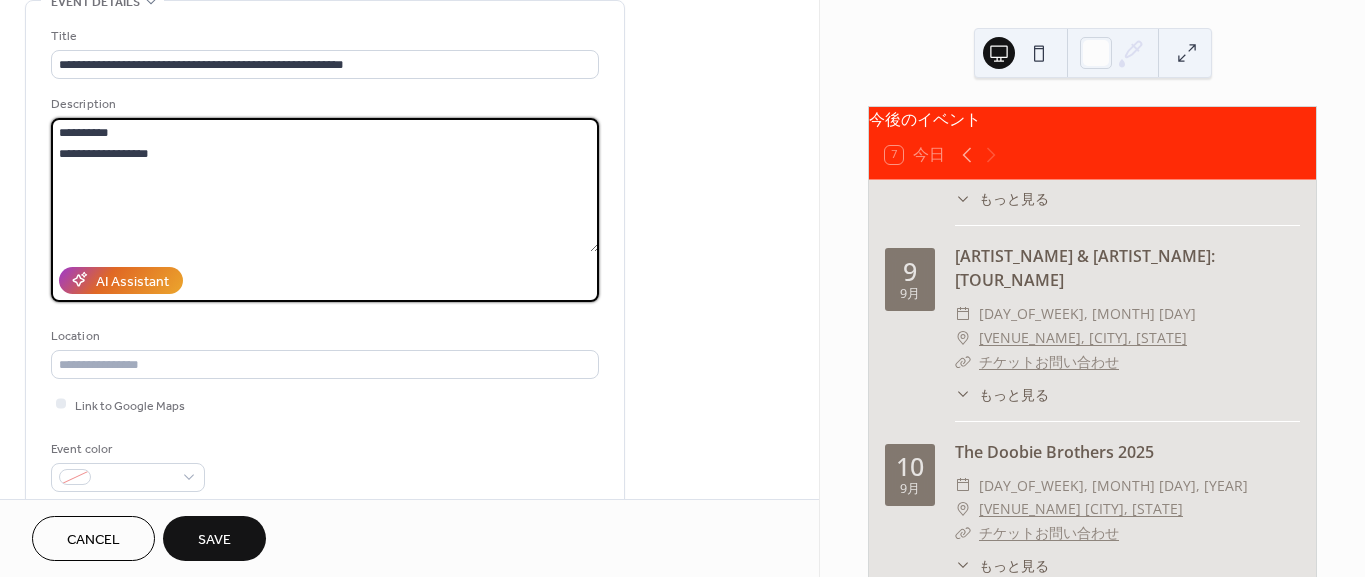 click on "**********" at bounding box center [325, 185] 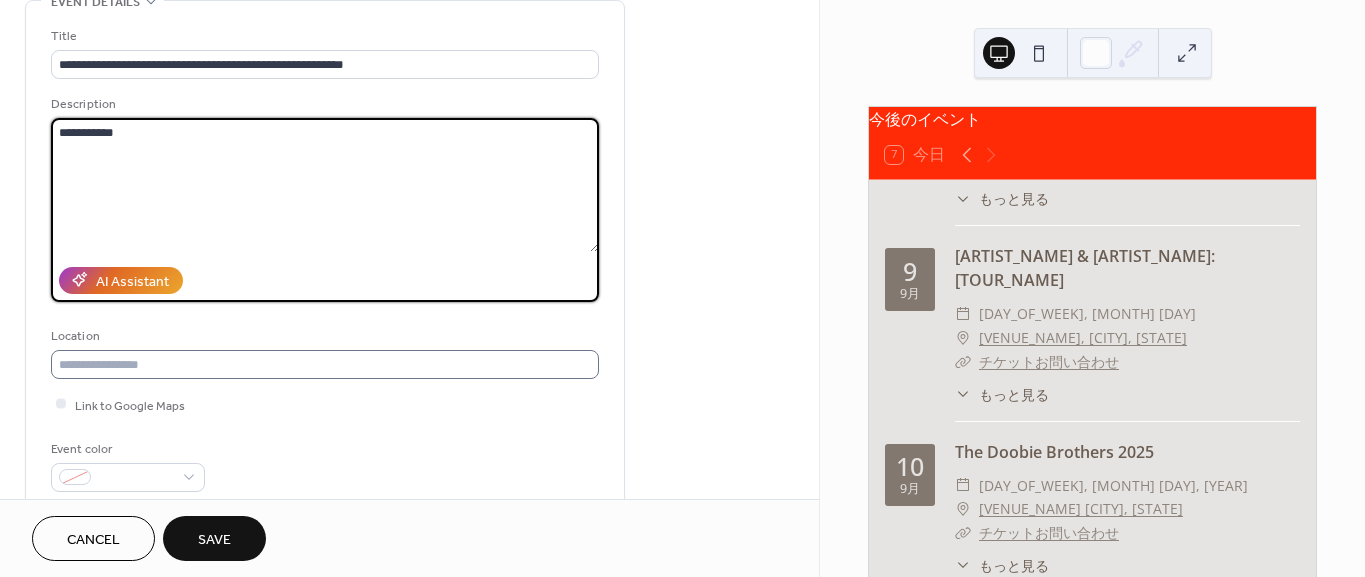 type on "**********" 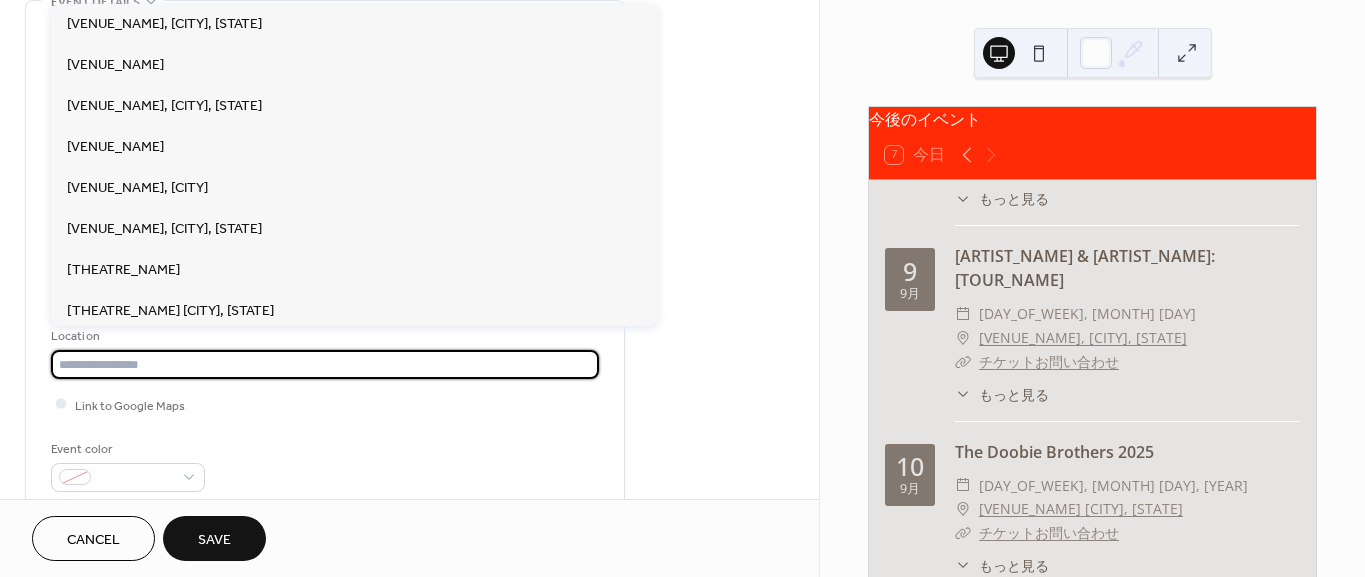 click at bounding box center (325, 364) 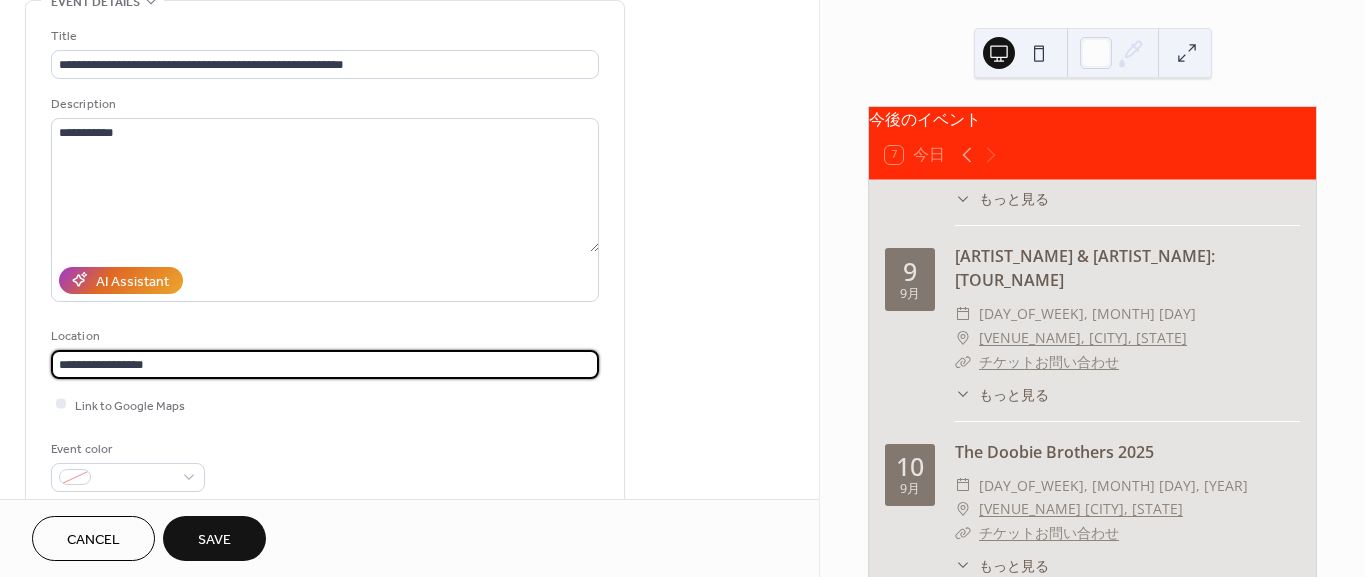 click on "**********" at bounding box center (325, 364) 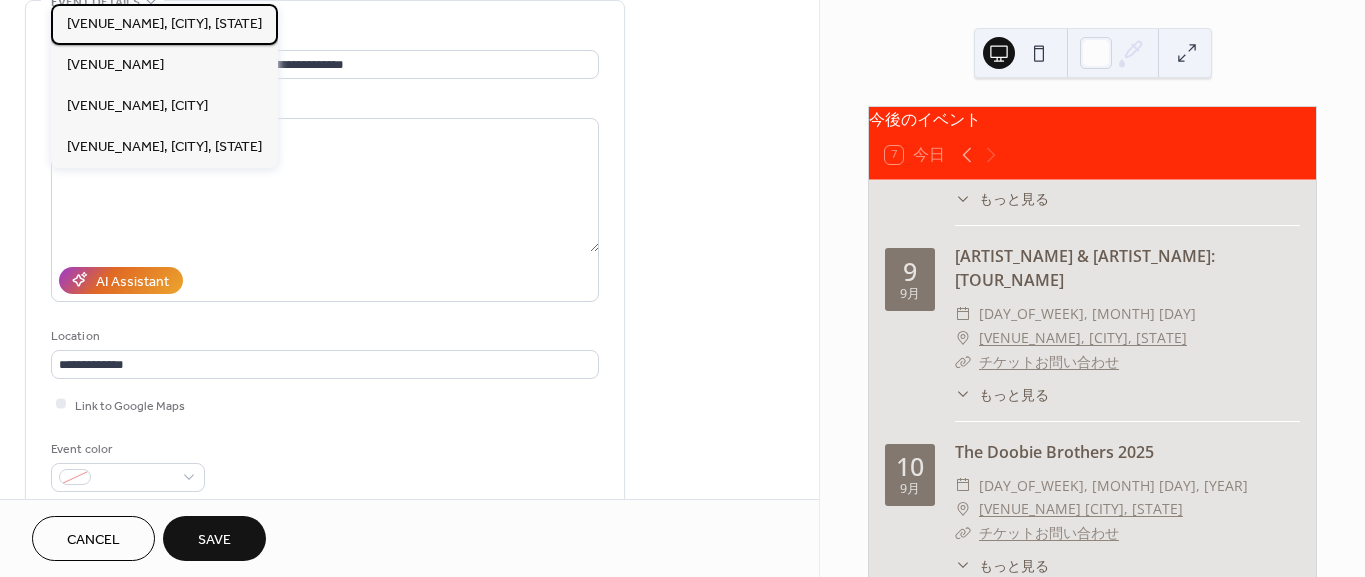 click on "United Center, Chicago, IL" at bounding box center (164, 24) 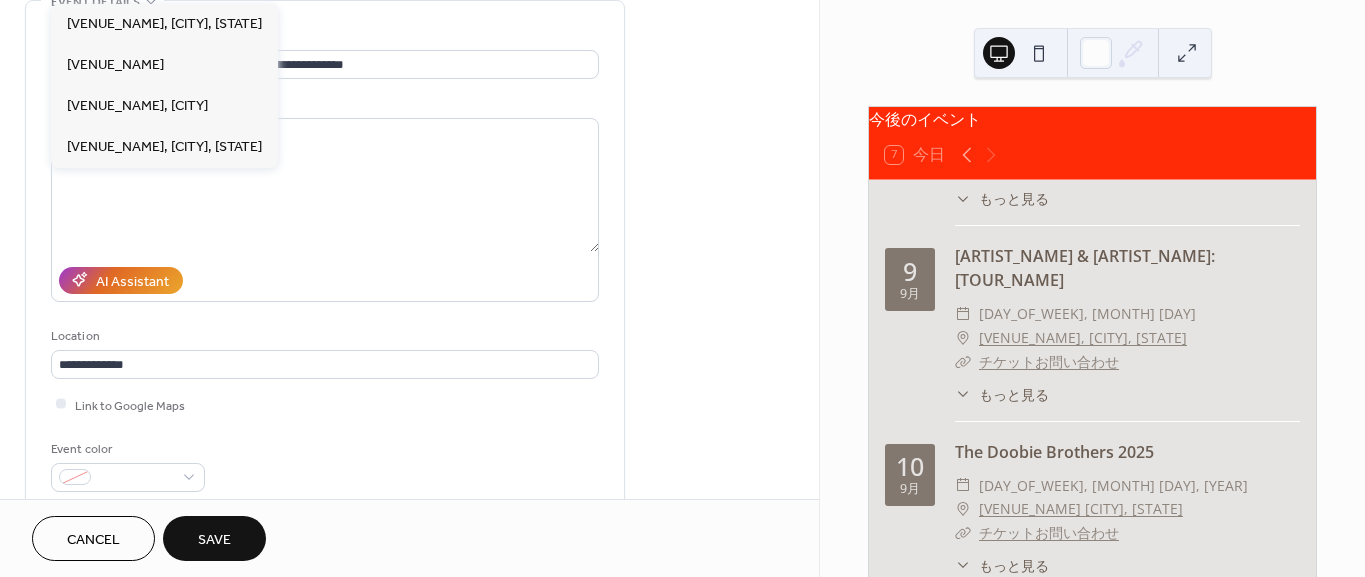 type on "**********" 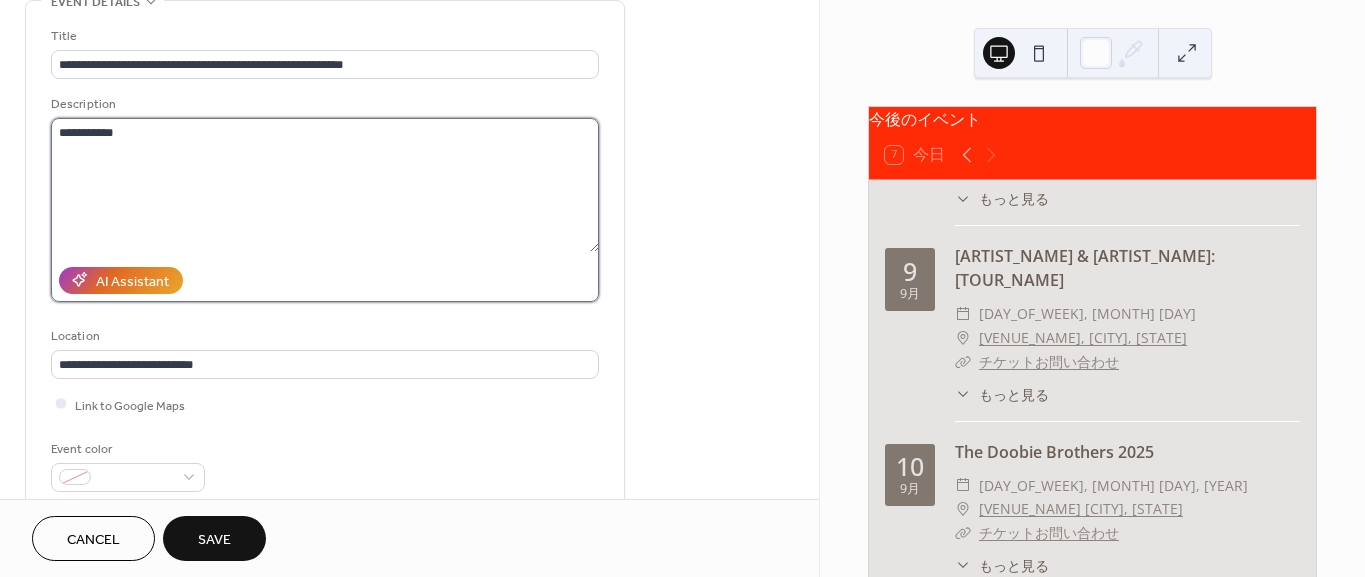 click on "**********" at bounding box center [325, 185] 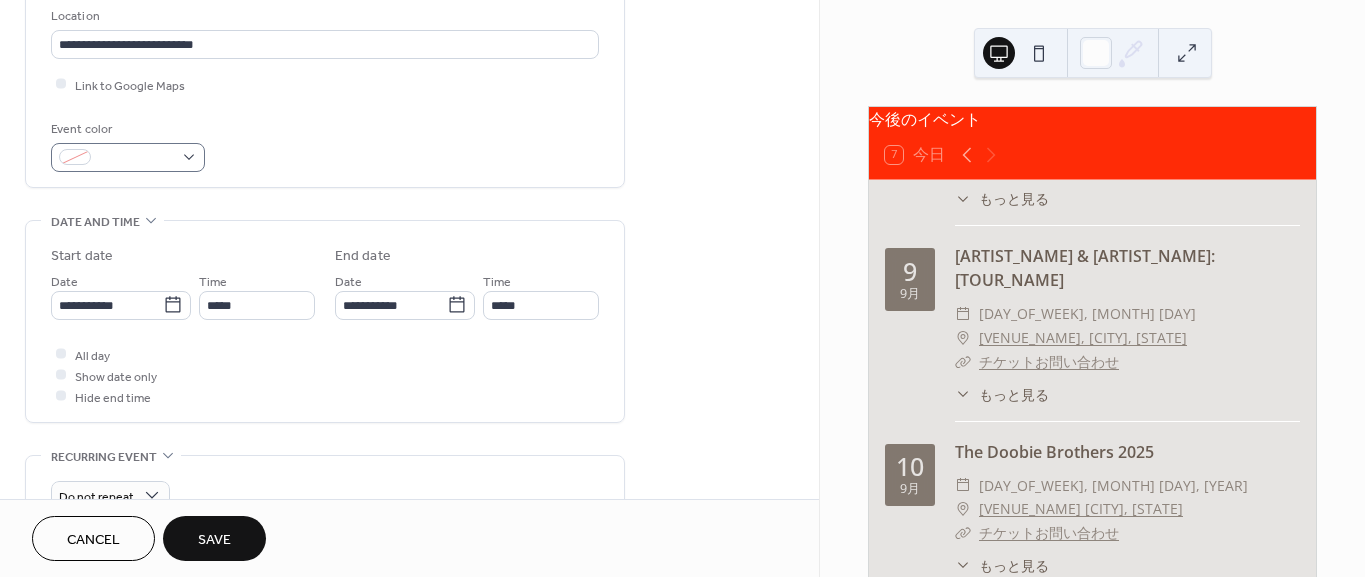 scroll, scrollTop: 444, scrollLeft: 0, axis: vertical 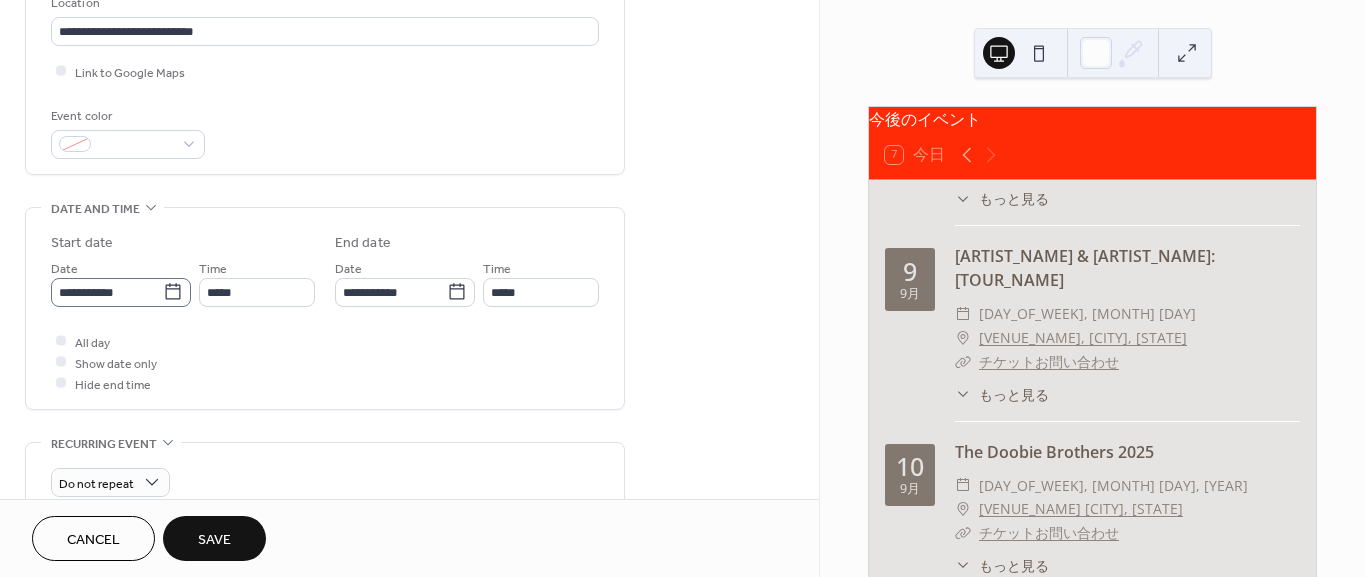 click 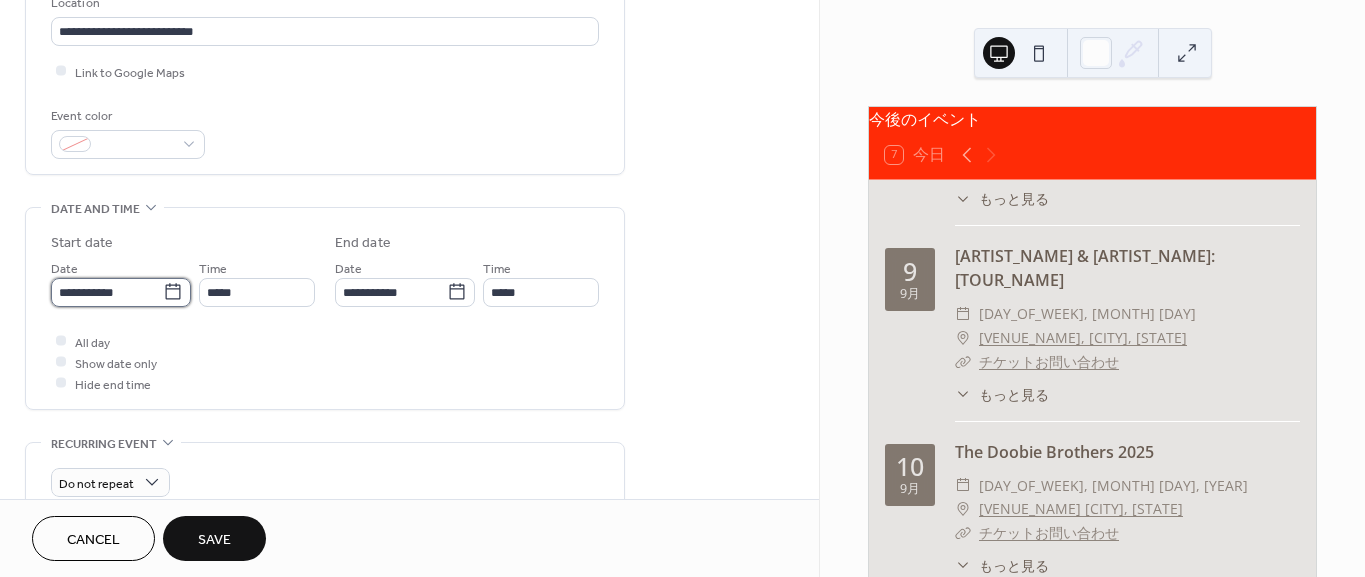 click on "**********" at bounding box center [107, 292] 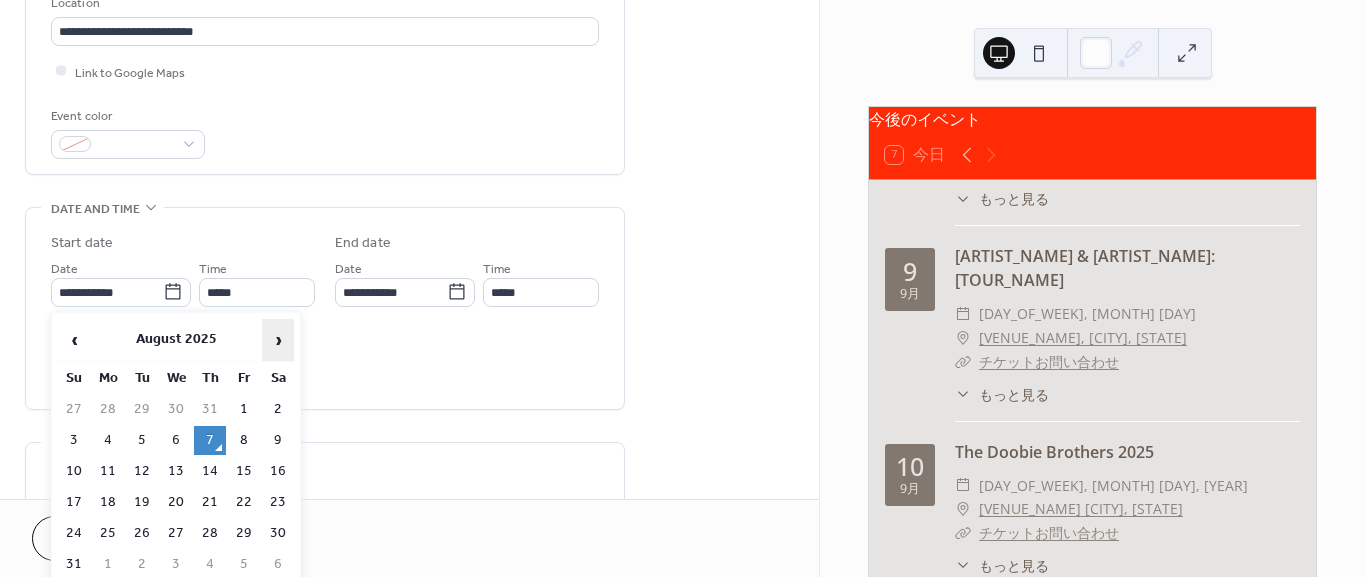 click on "›" at bounding box center (278, 340) 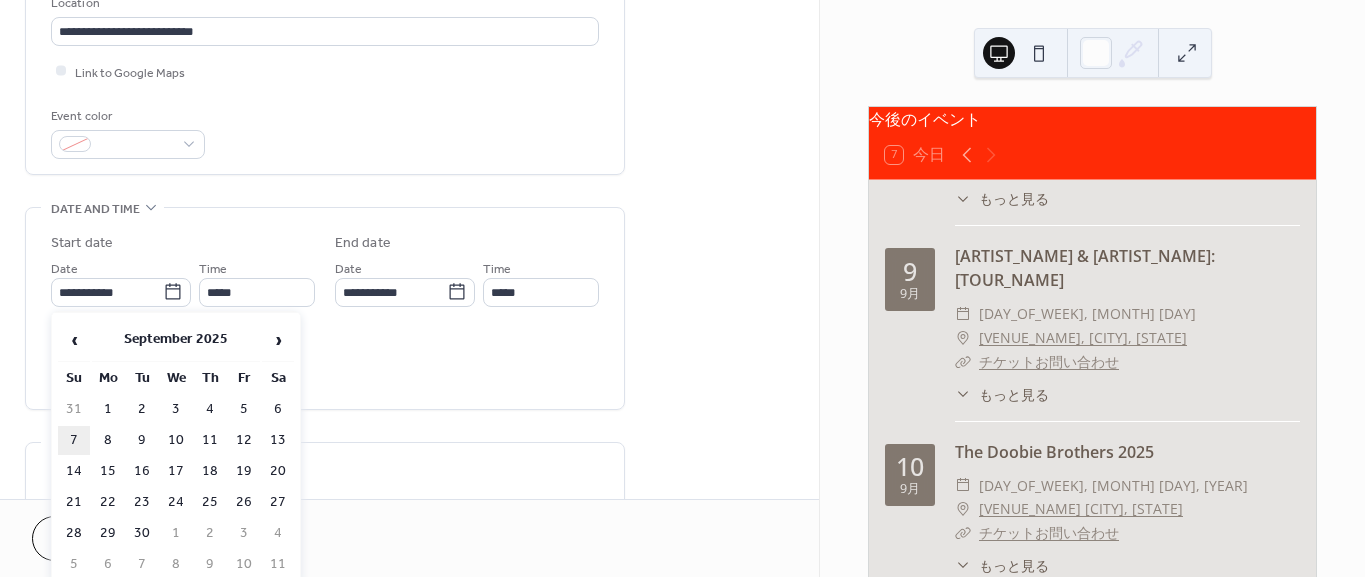 click on "7" at bounding box center (74, 440) 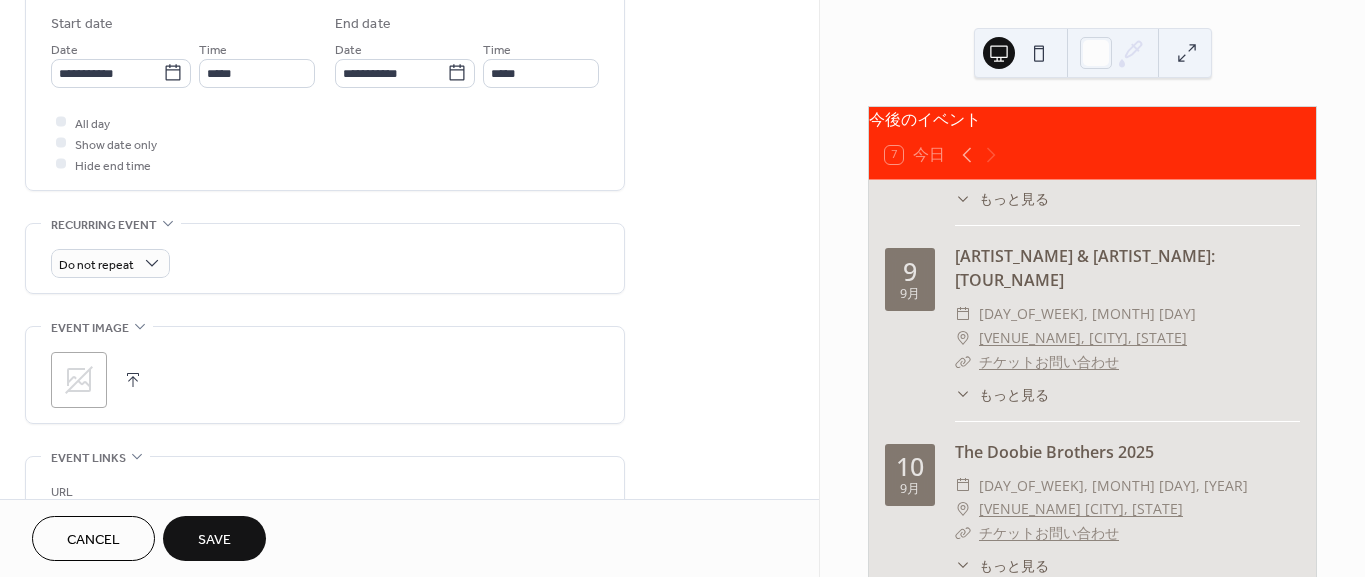 scroll, scrollTop: 666, scrollLeft: 0, axis: vertical 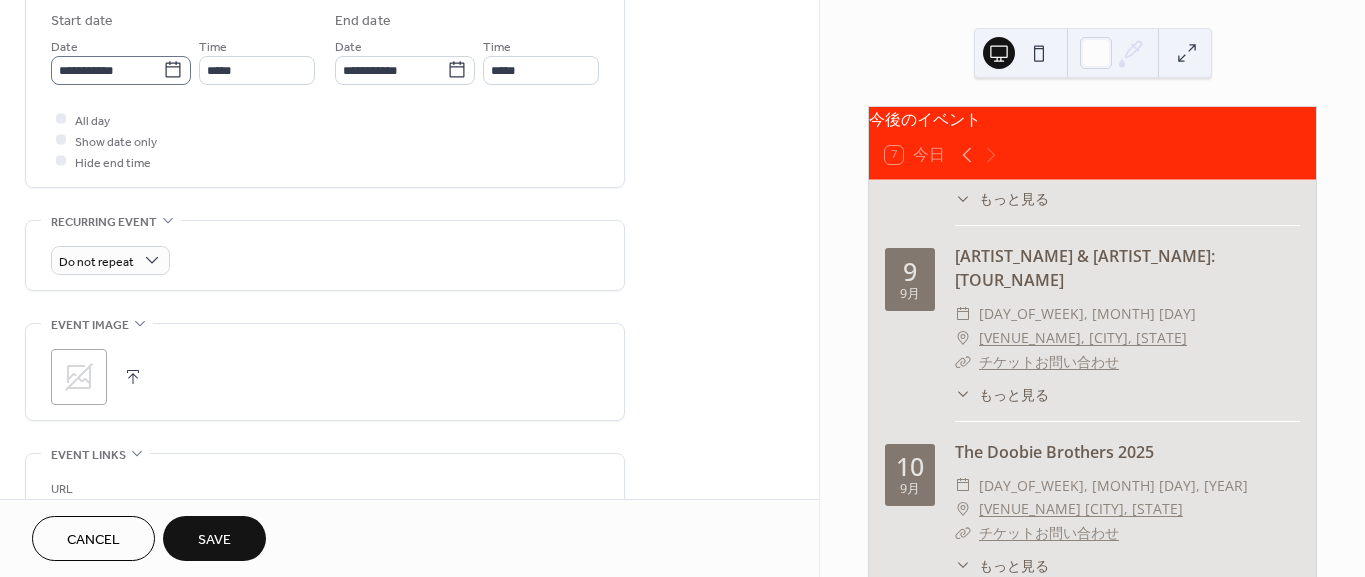 click 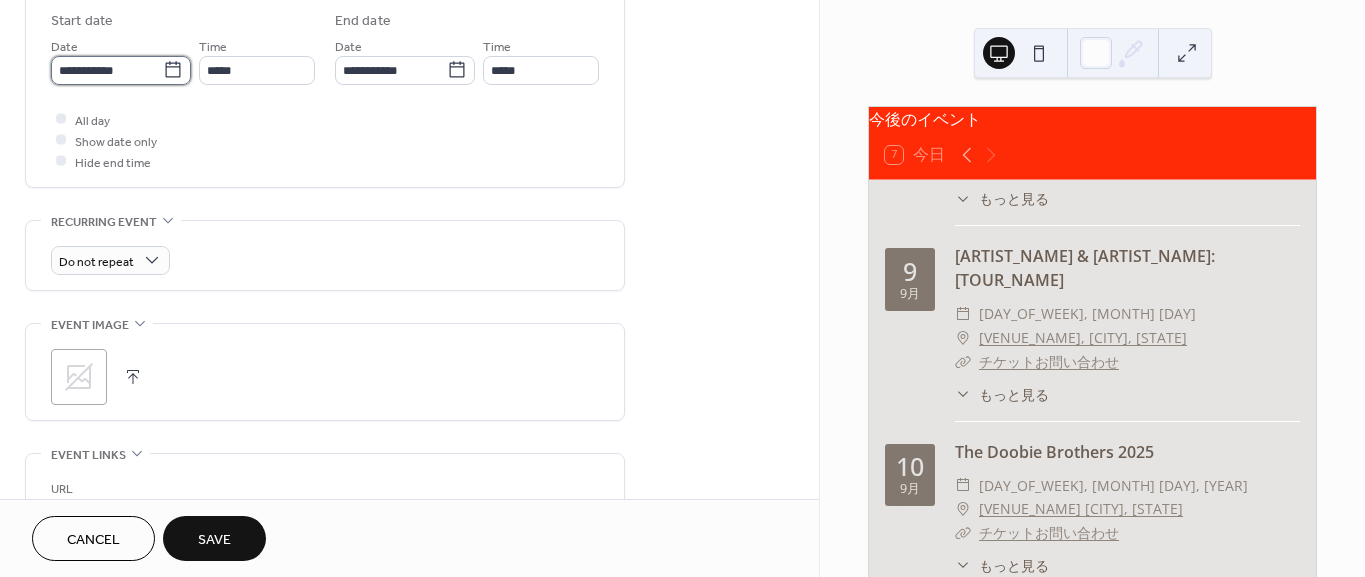 click on "**********" at bounding box center [107, 70] 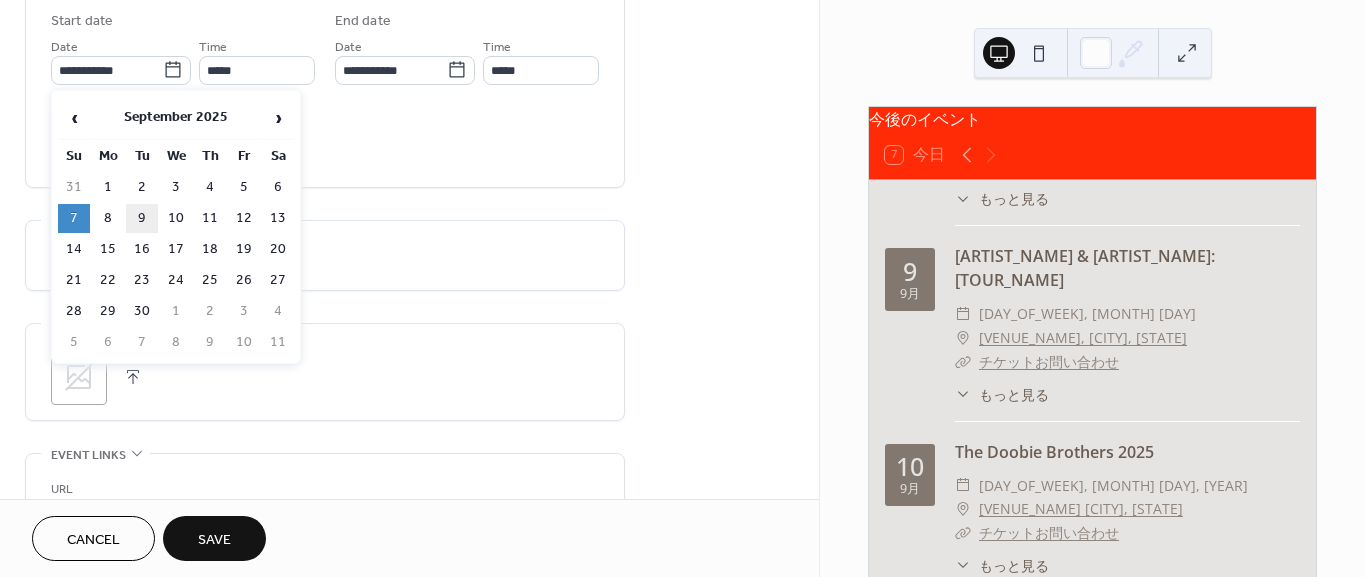 click on "9" at bounding box center (142, 218) 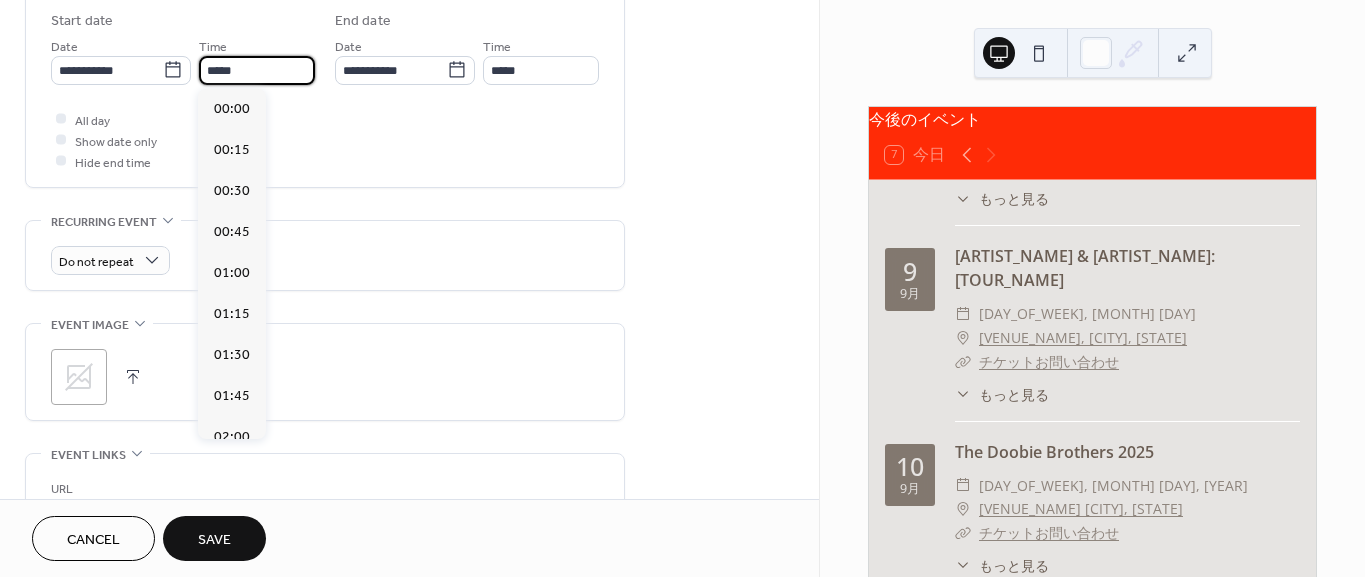 click on "*****" at bounding box center (257, 70) 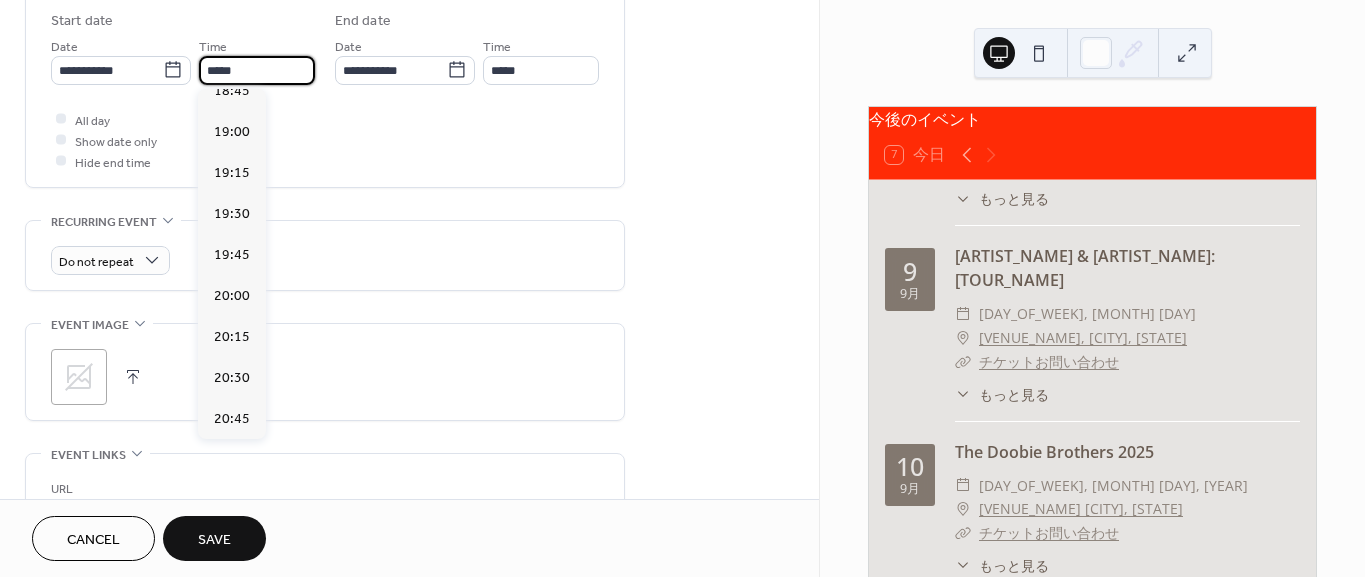 scroll, scrollTop: 3095, scrollLeft: 0, axis: vertical 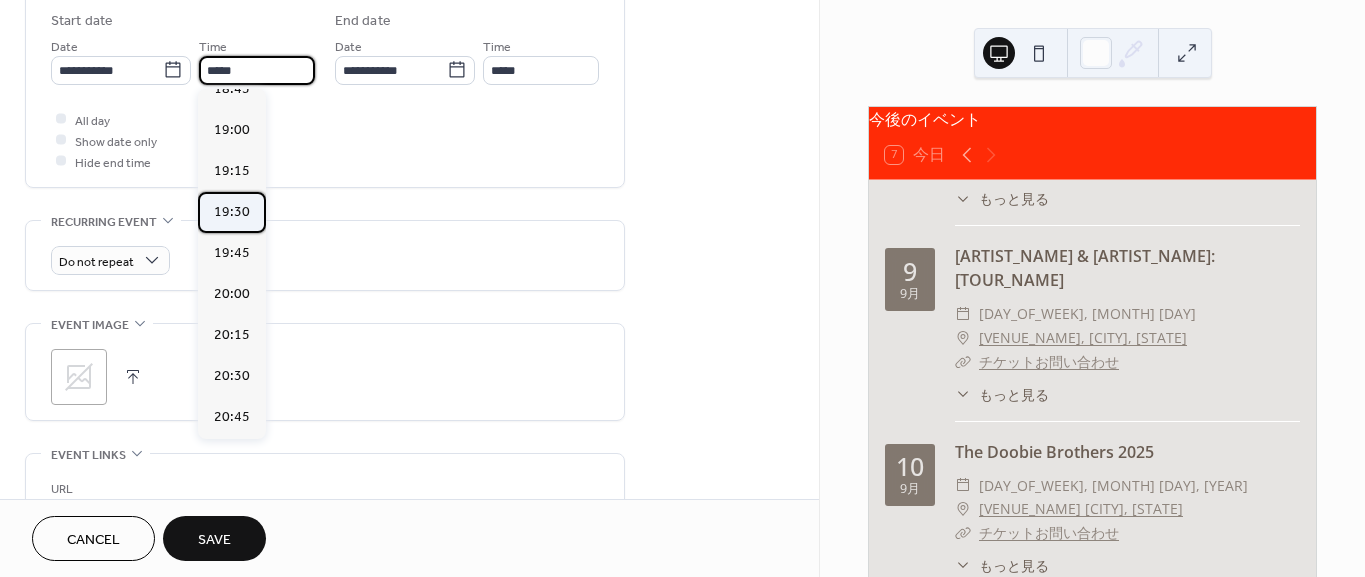 click on "19:30" at bounding box center (232, 211) 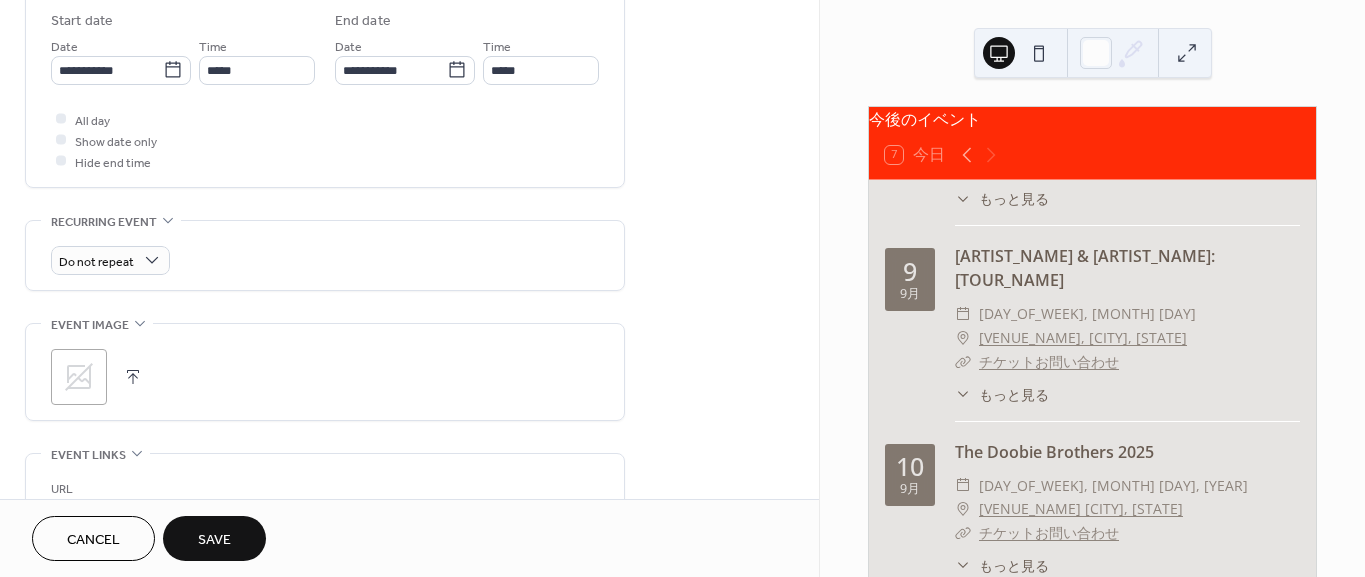 click on ";" at bounding box center (325, 372) 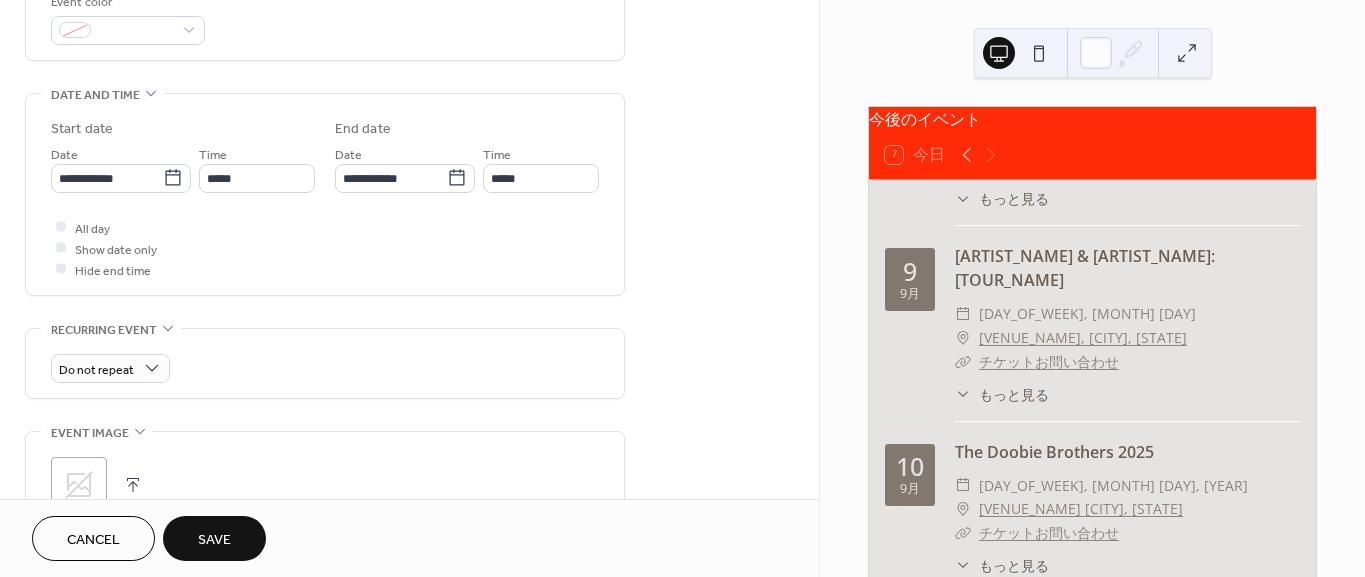 scroll, scrollTop: 555, scrollLeft: 0, axis: vertical 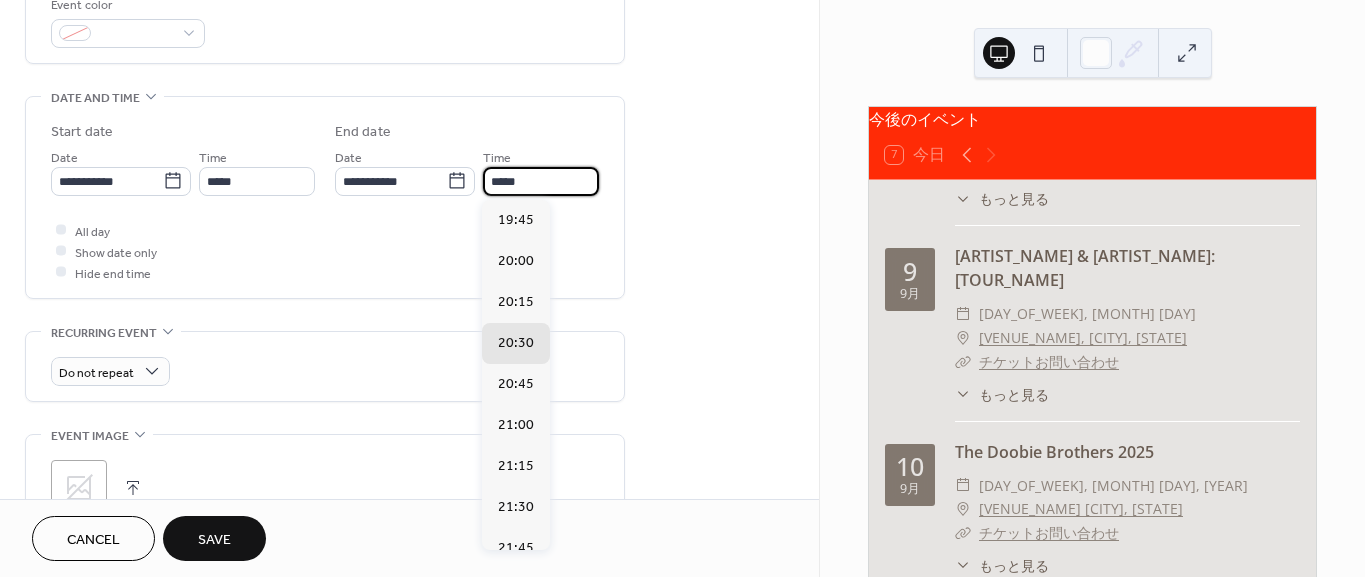 click on "*****" at bounding box center (541, 181) 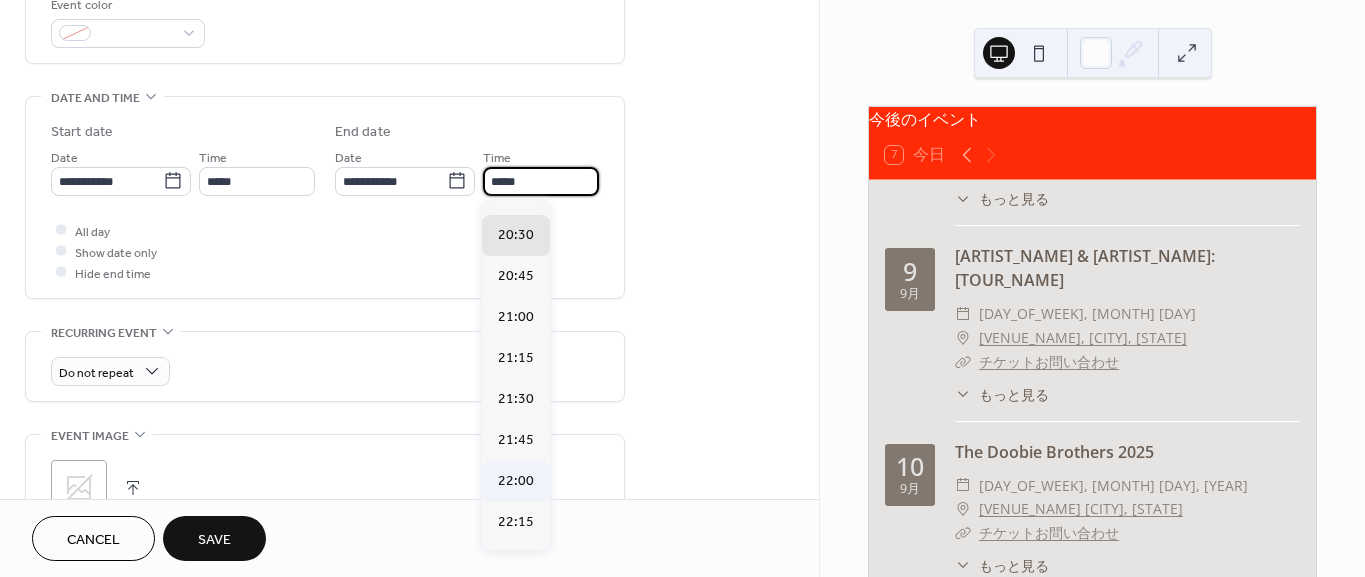 scroll, scrollTop: 111, scrollLeft: 0, axis: vertical 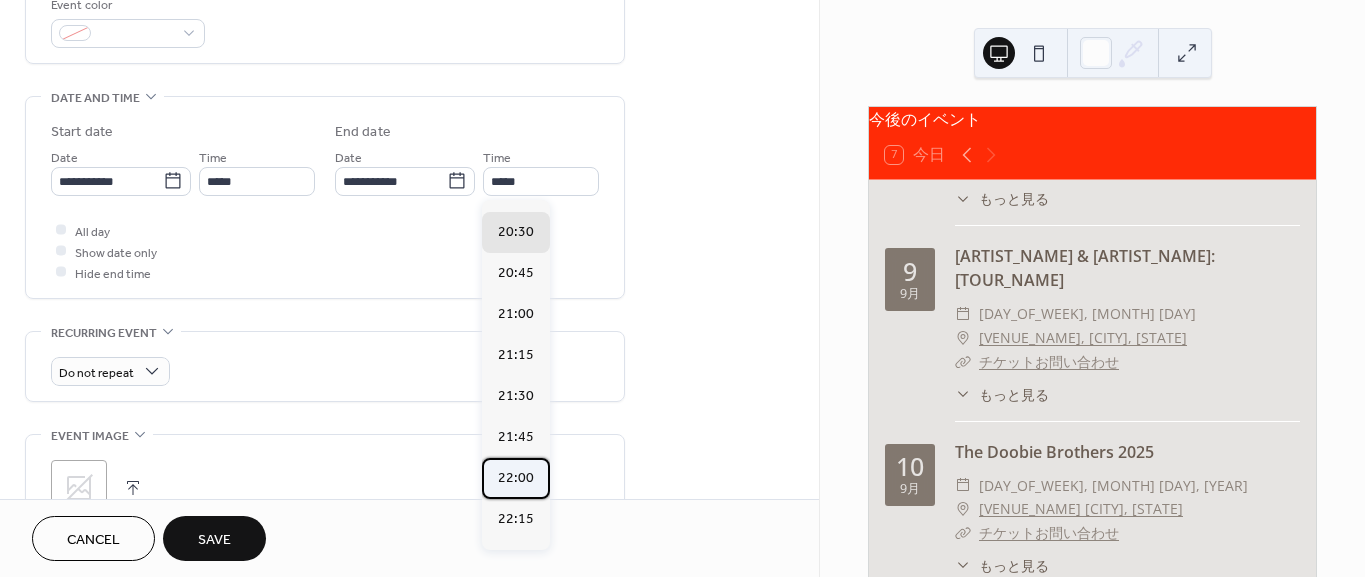 click on "22:00" at bounding box center (516, 477) 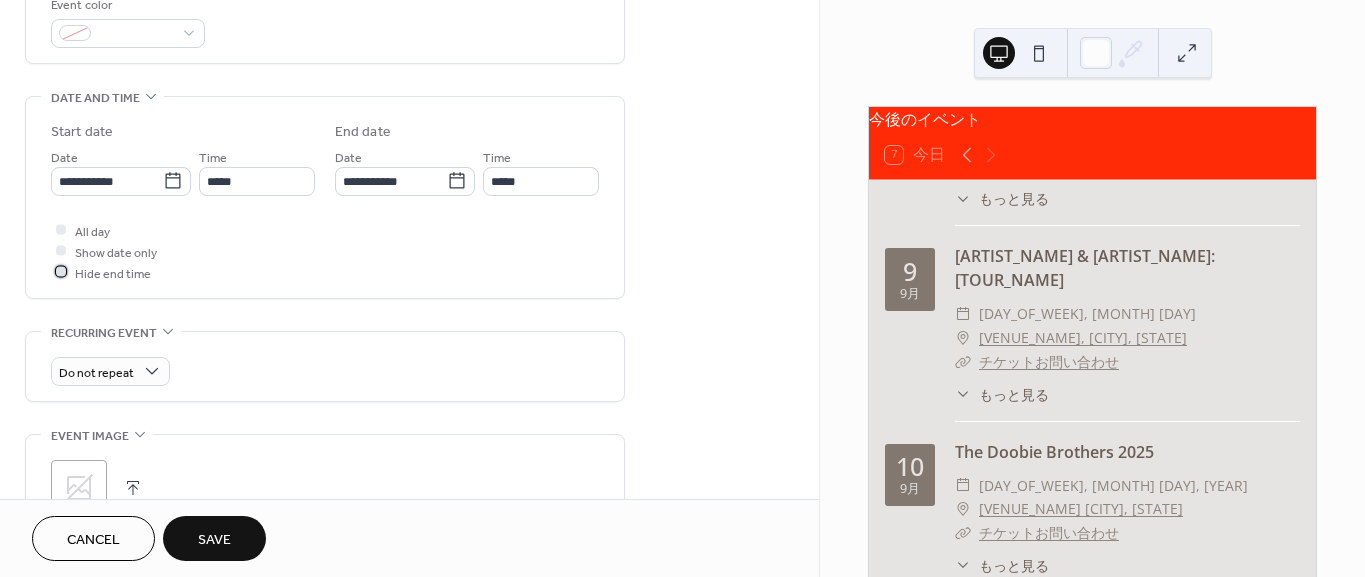 click at bounding box center [61, 272] 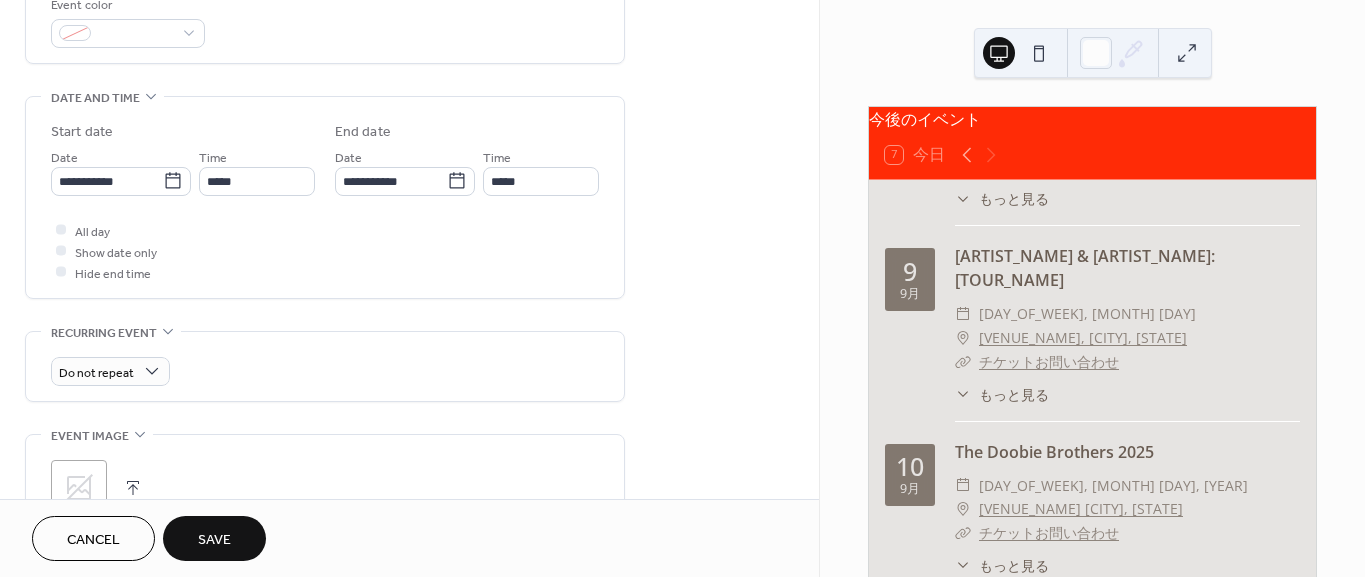 click on "All day Show date only Hide end time" at bounding box center (325, 251) 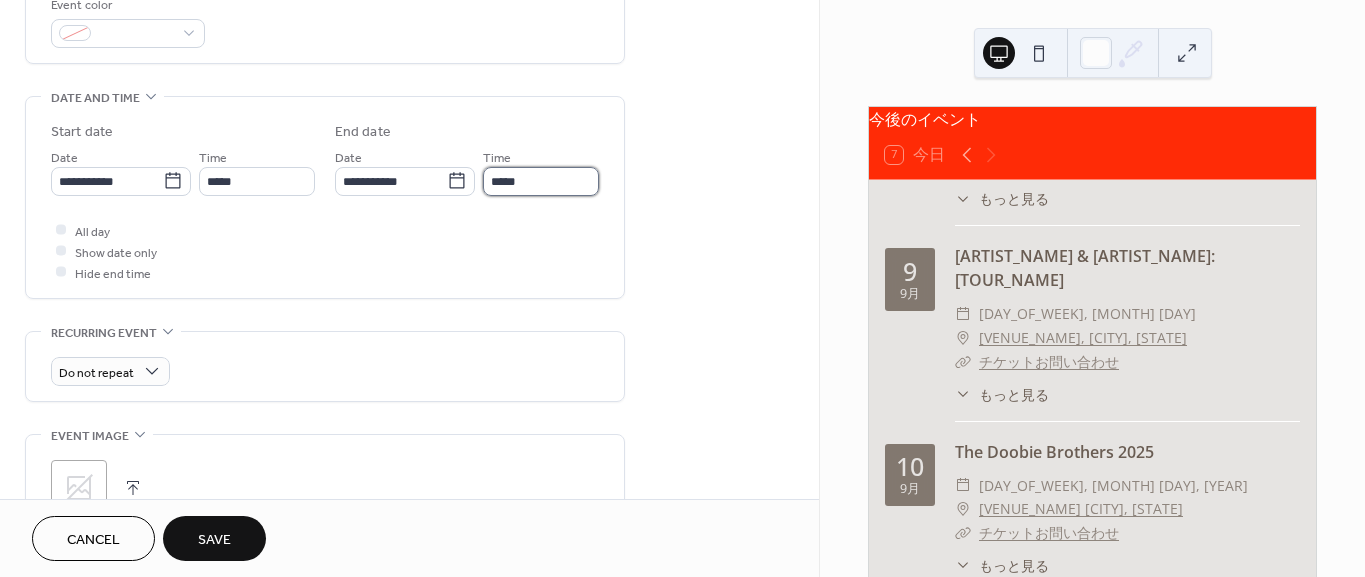 click on "*****" at bounding box center [541, 181] 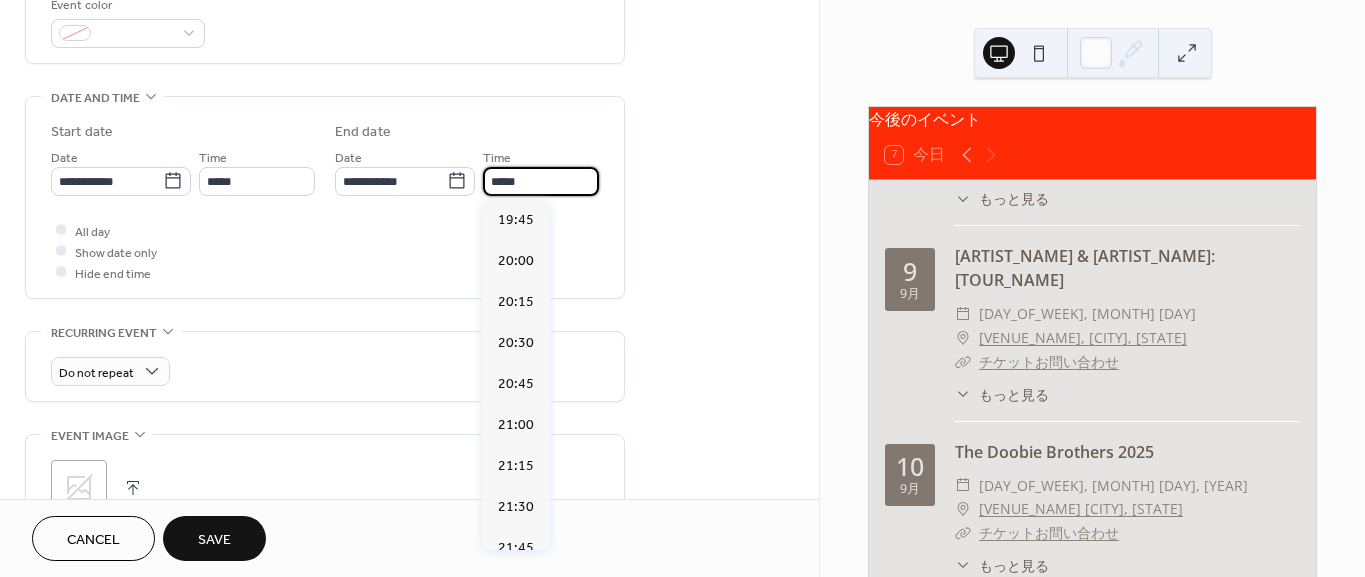 scroll, scrollTop: 392, scrollLeft: 0, axis: vertical 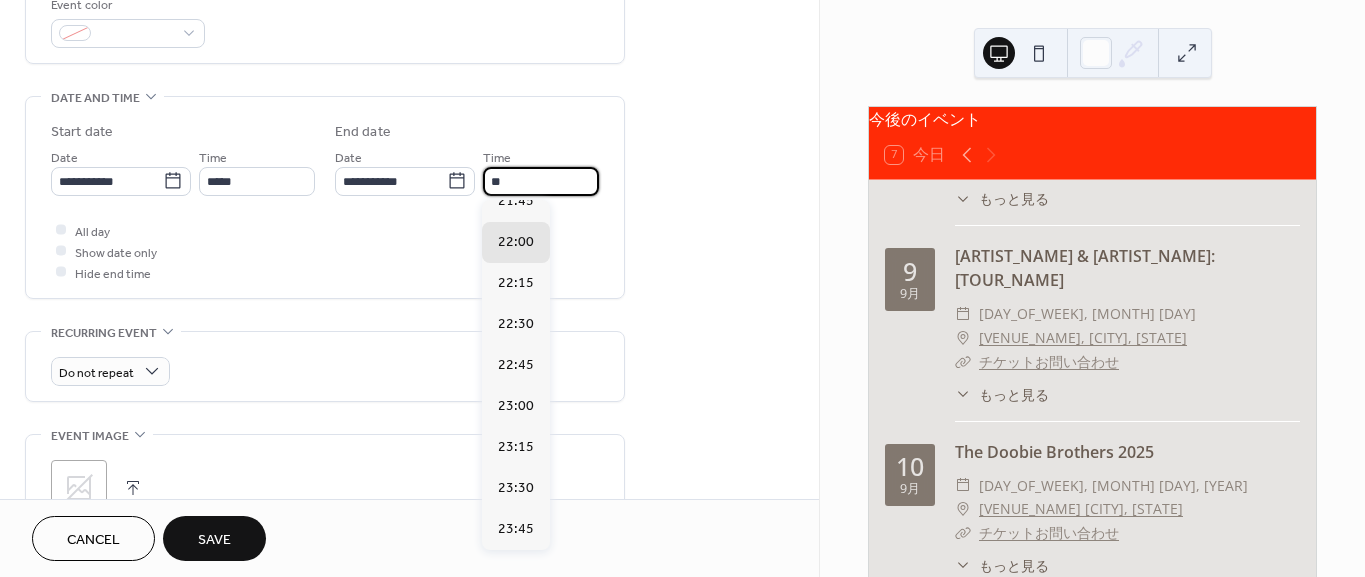 type on "*" 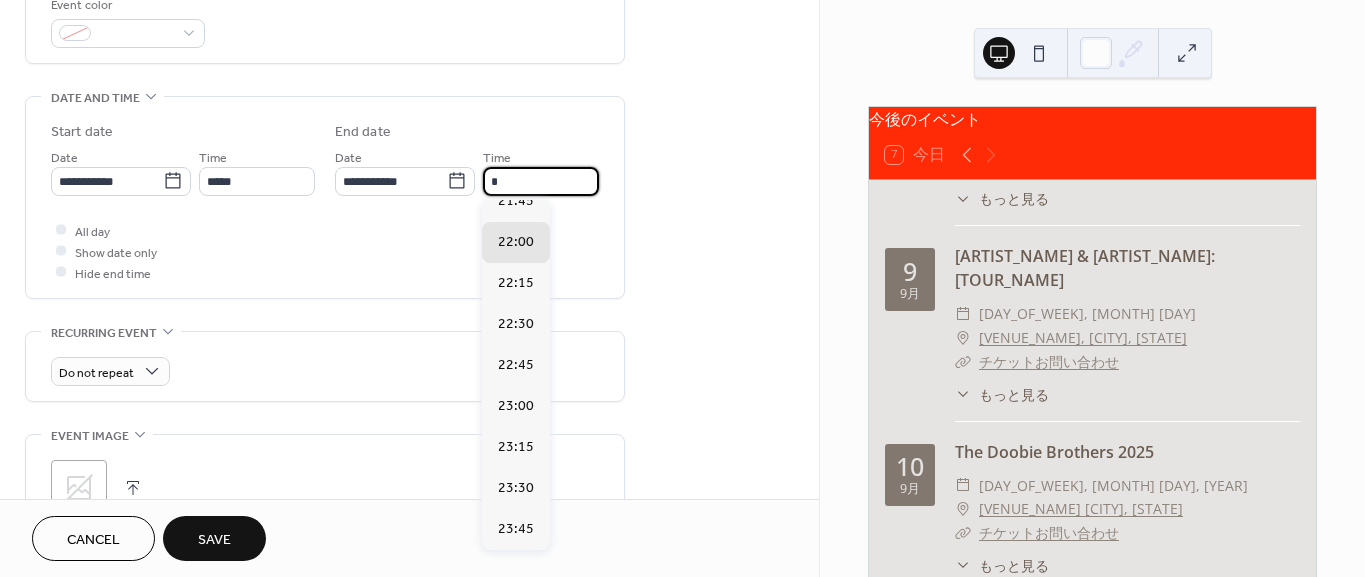 scroll, scrollTop: 43, scrollLeft: 0, axis: vertical 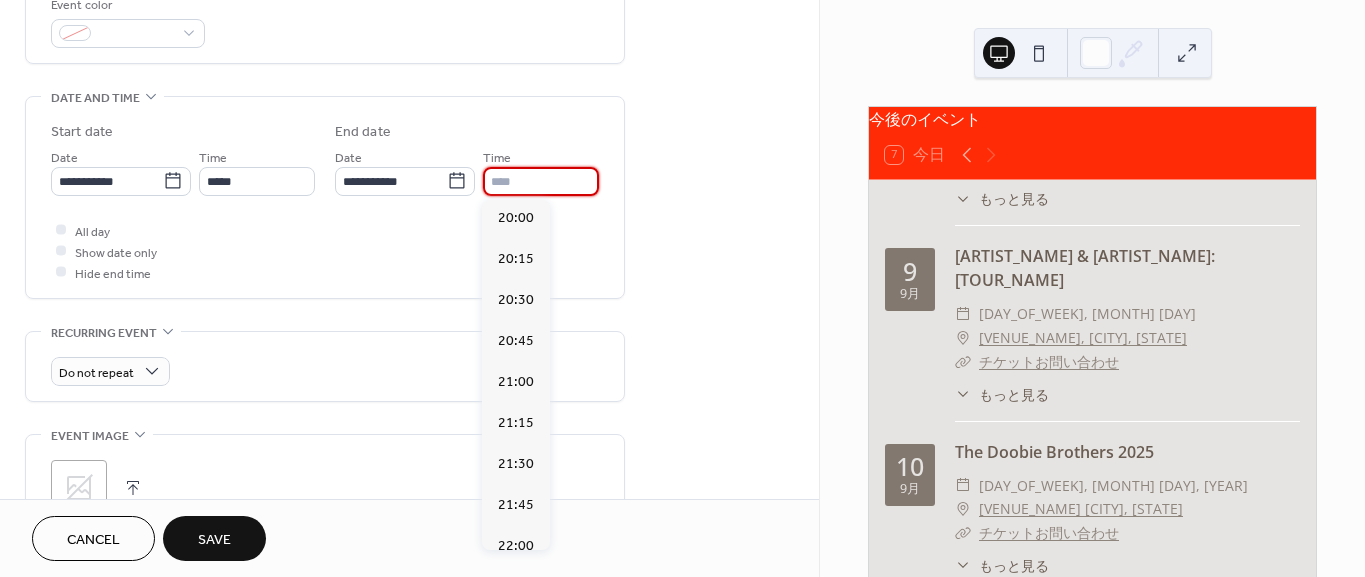 type on "*****" 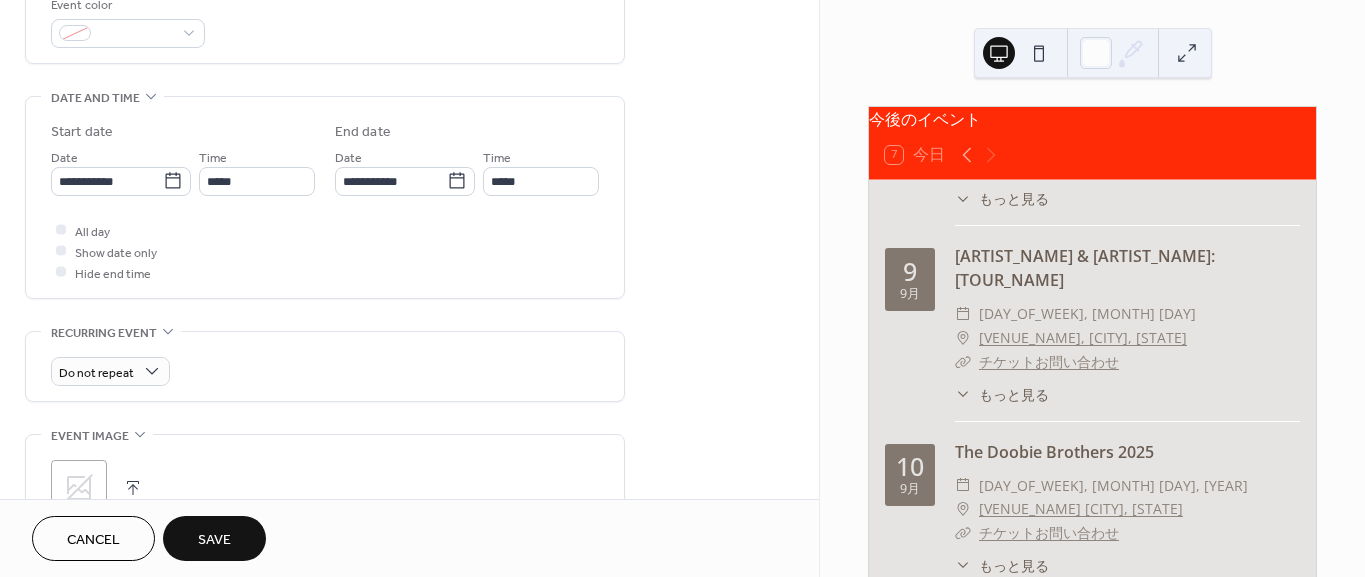 click on "All day Show date only Hide end time" at bounding box center [325, 251] 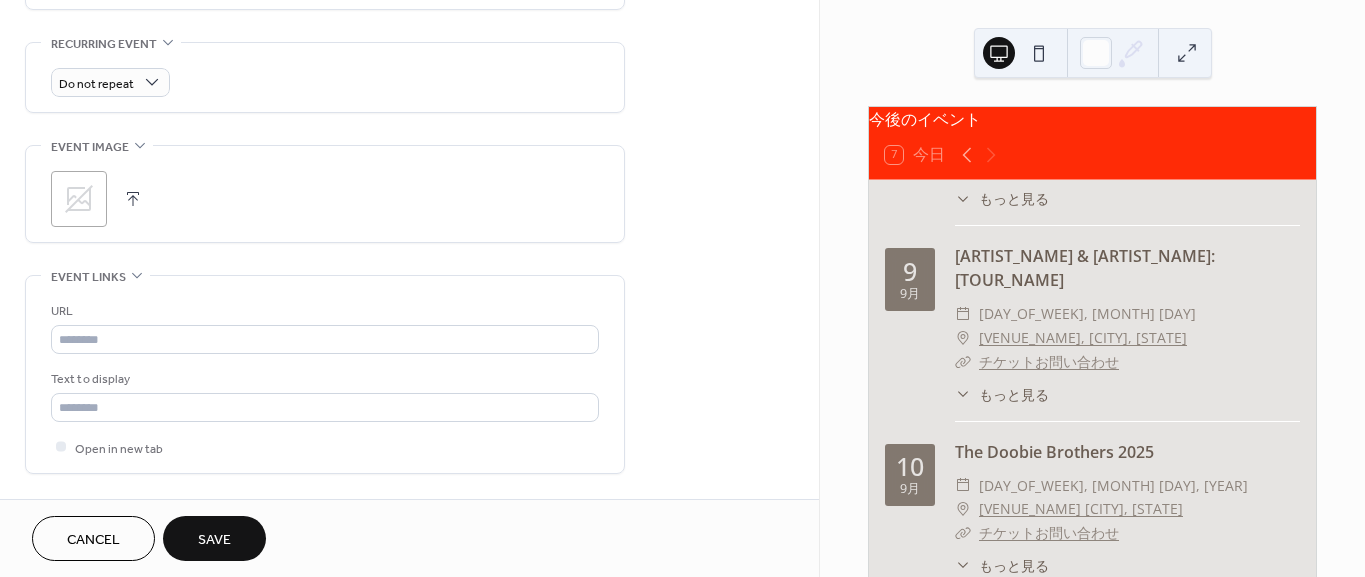 scroll, scrollTop: 888, scrollLeft: 0, axis: vertical 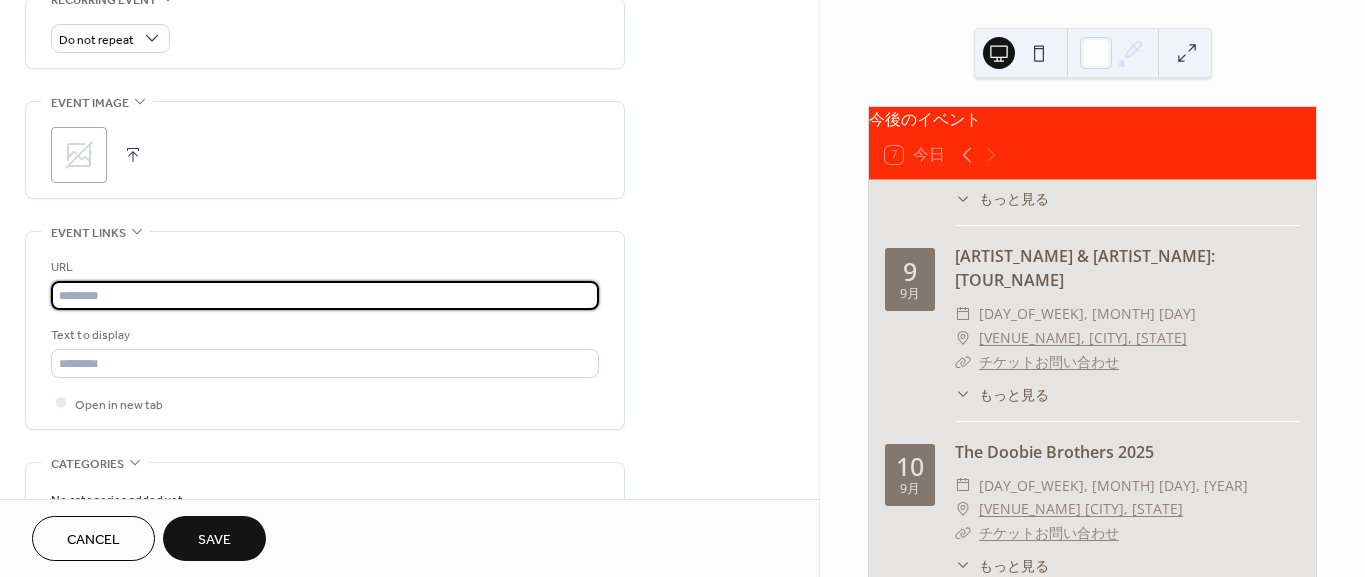 click at bounding box center (325, 295) 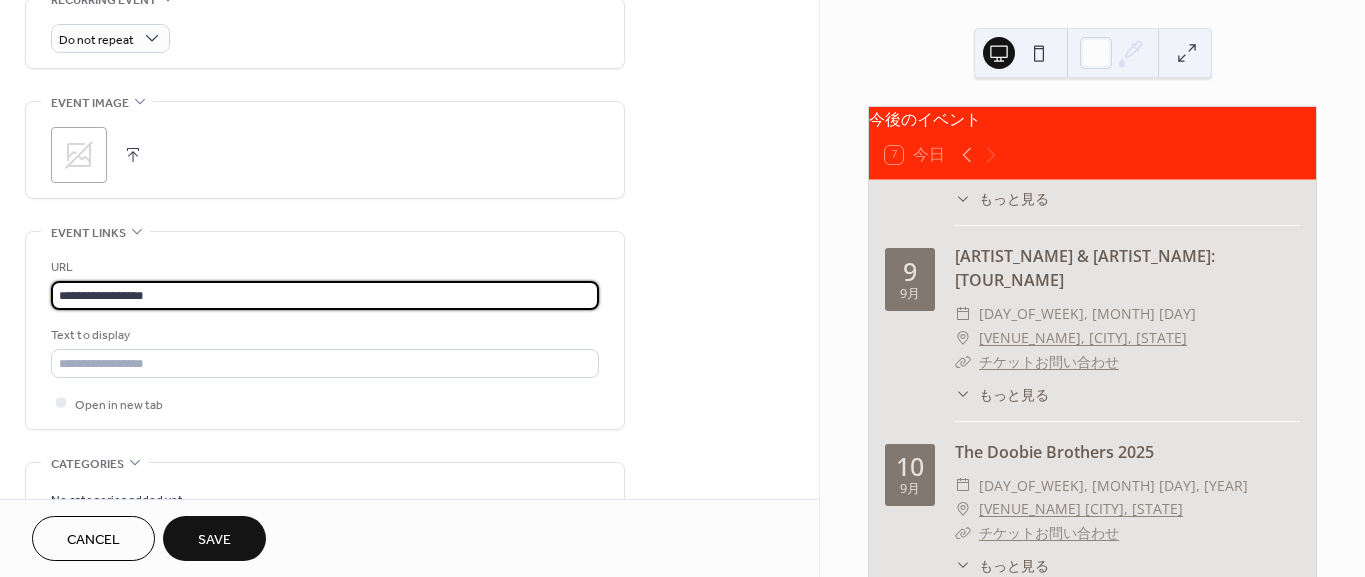 click on "**********" at bounding box center (325, 330) 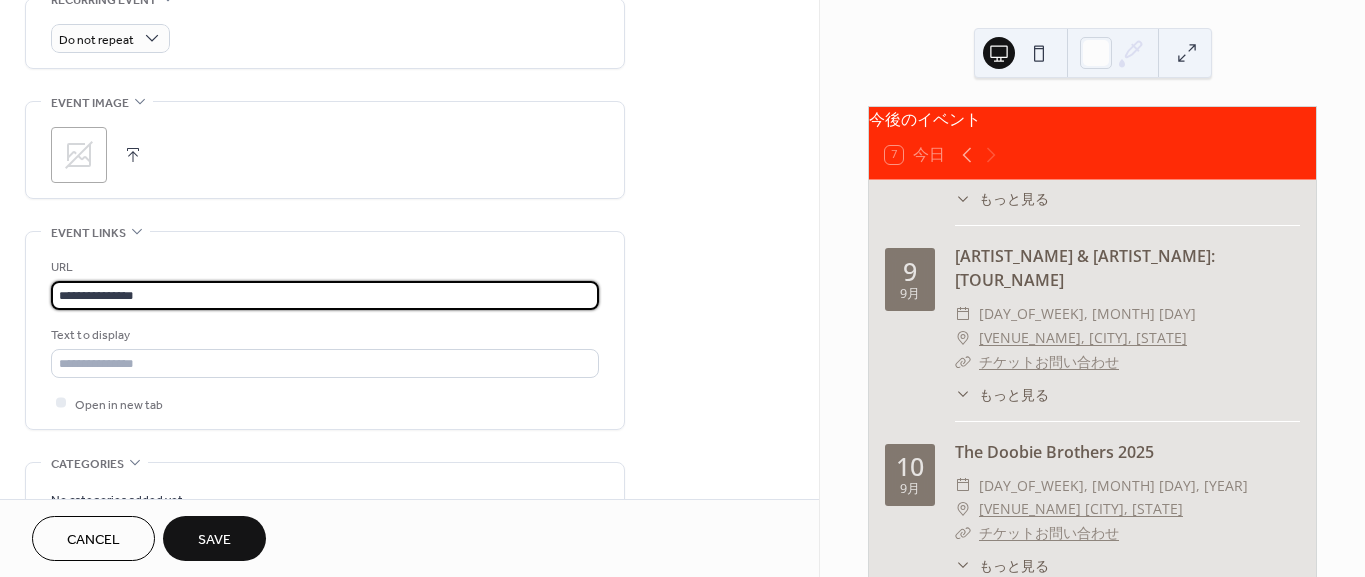 drag, startPoint x: 67, startPoint y: 294, endPoint x: 34, endPoint y: 291, distance: 33.13608 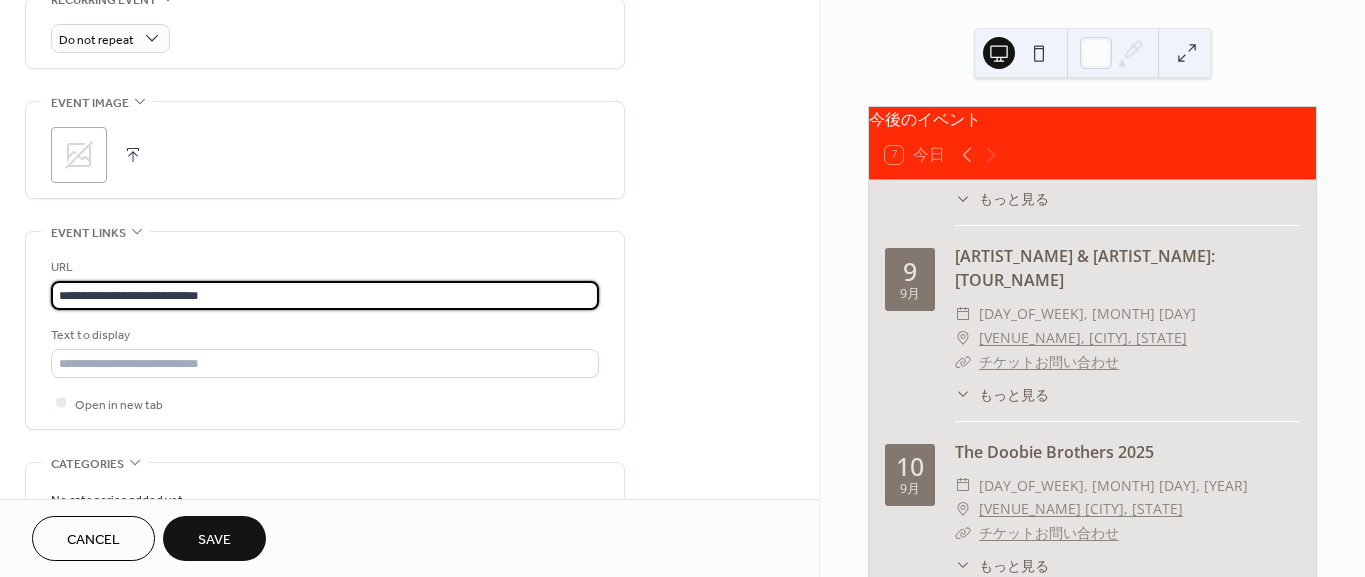 type on "**********" 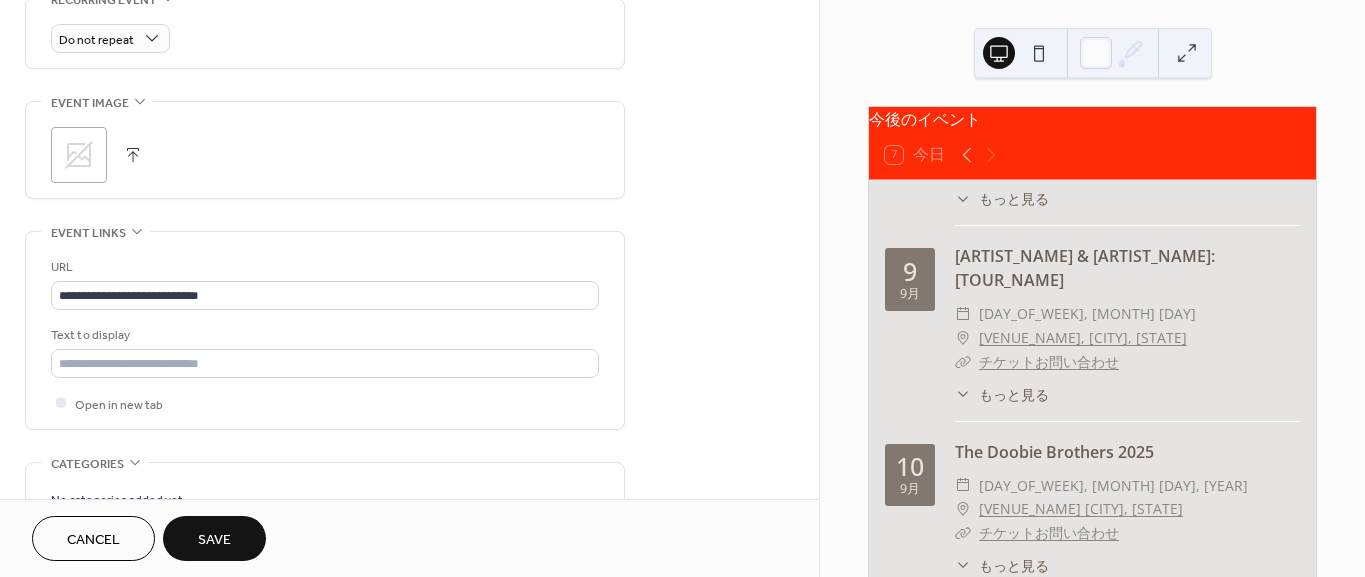 click on "**********" at bounding box center [409, -48] 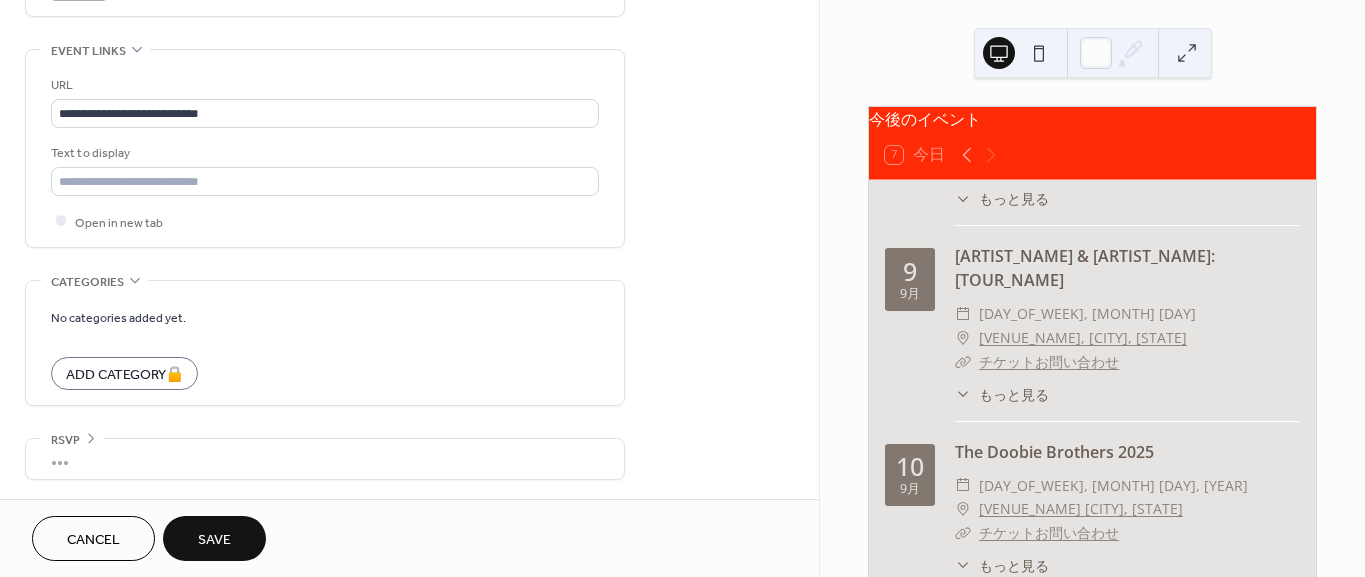scroll, scrollTop: 1071, scrollLeft: 0, axis: vertical 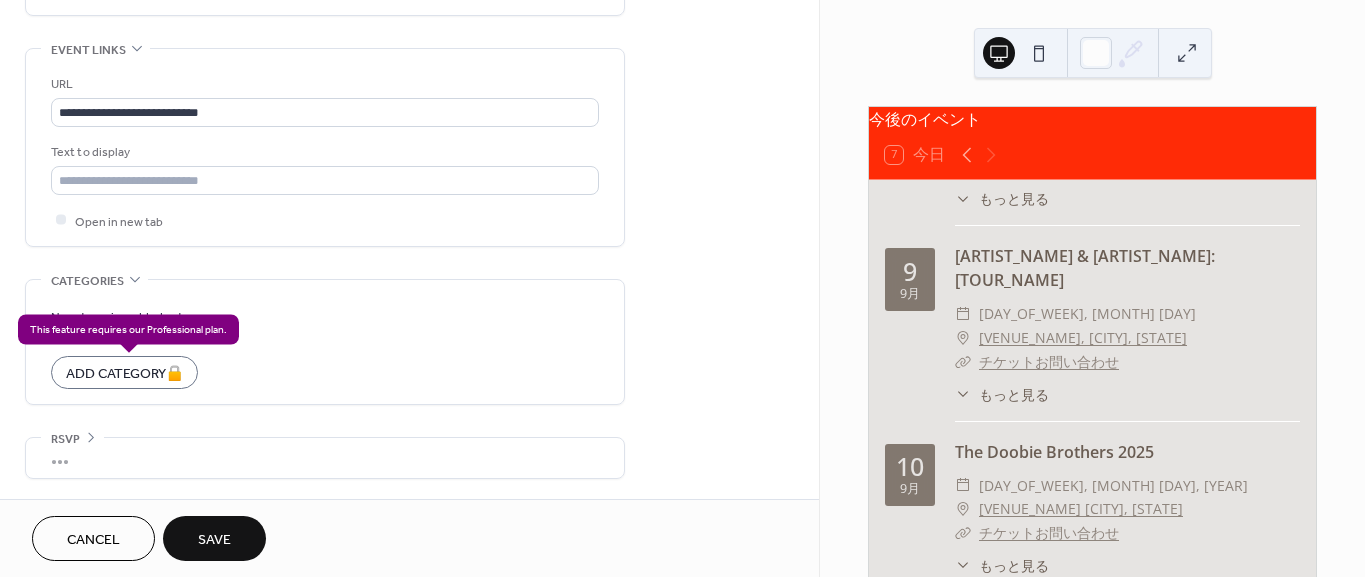 click on "Add Category  🔒" at bounding box center [124, 372] 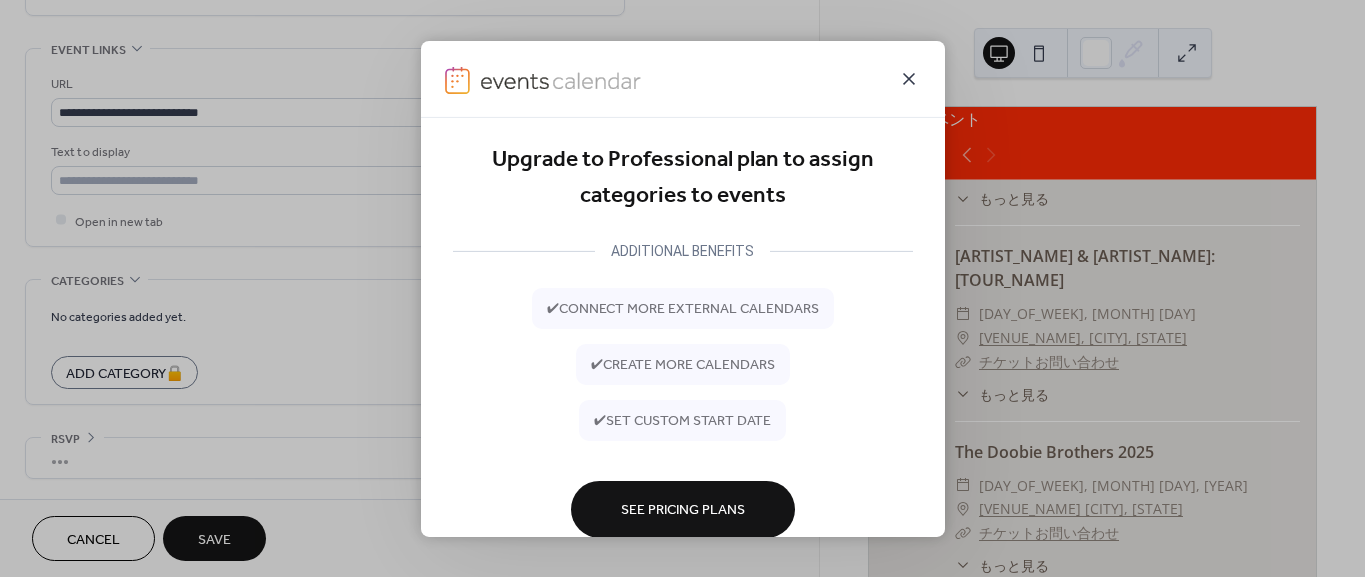 click 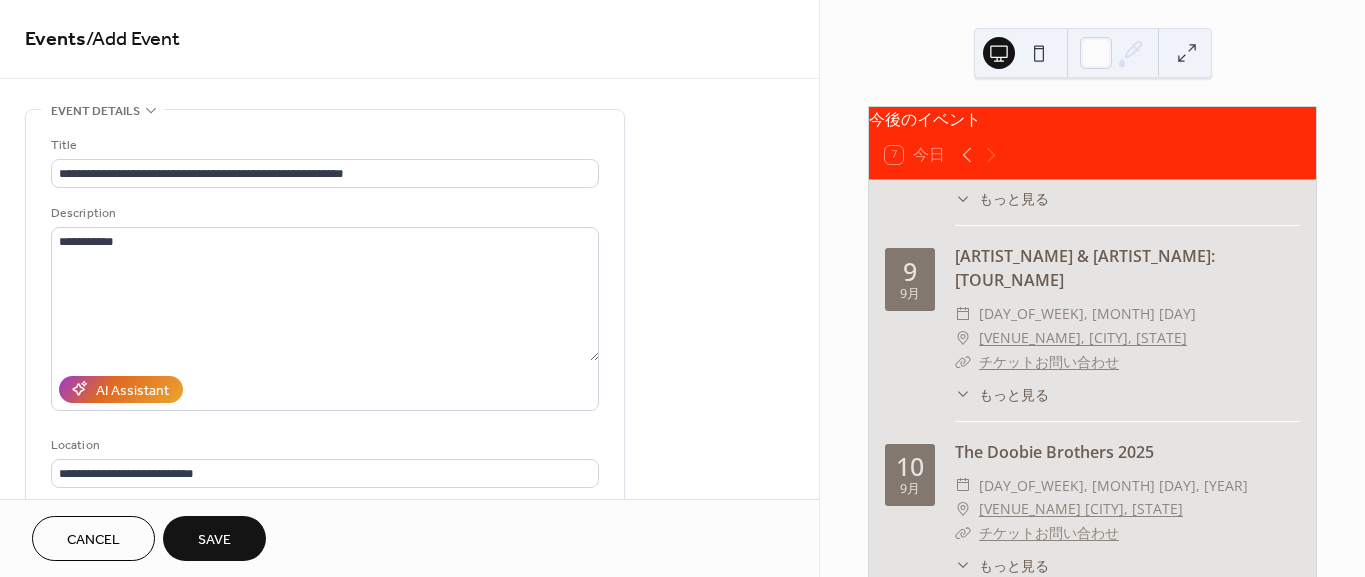 scroll, scrollTop: 0, scrollLeft: 0, axis: both 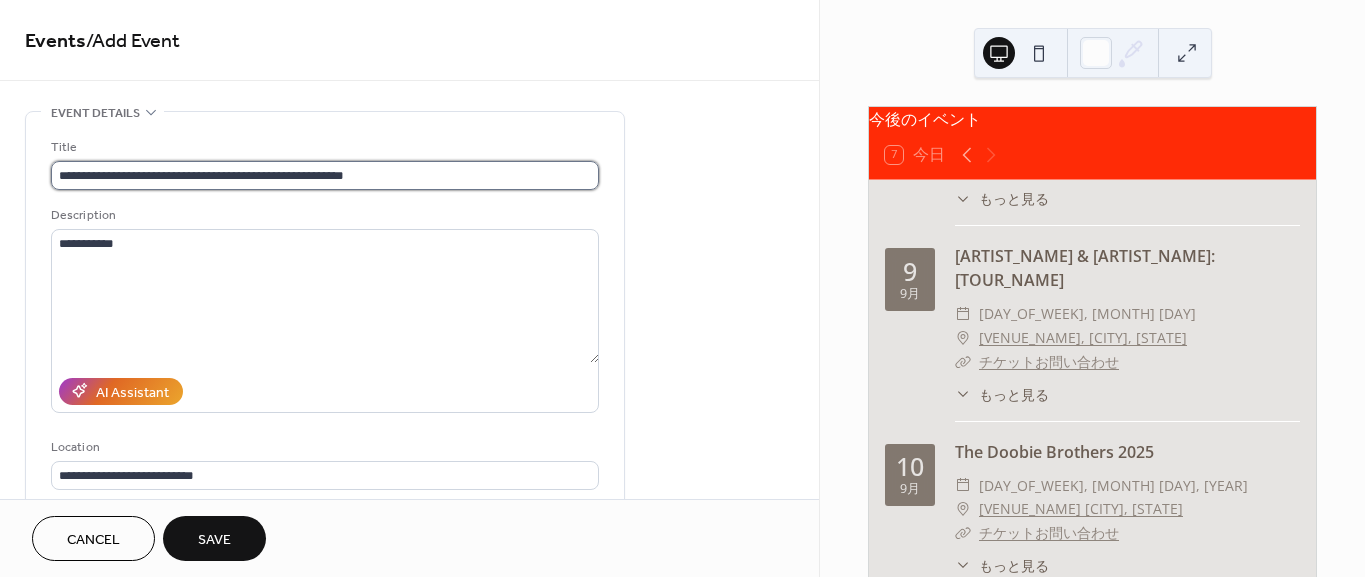 click on "**********" at bounding box center [325, 175] 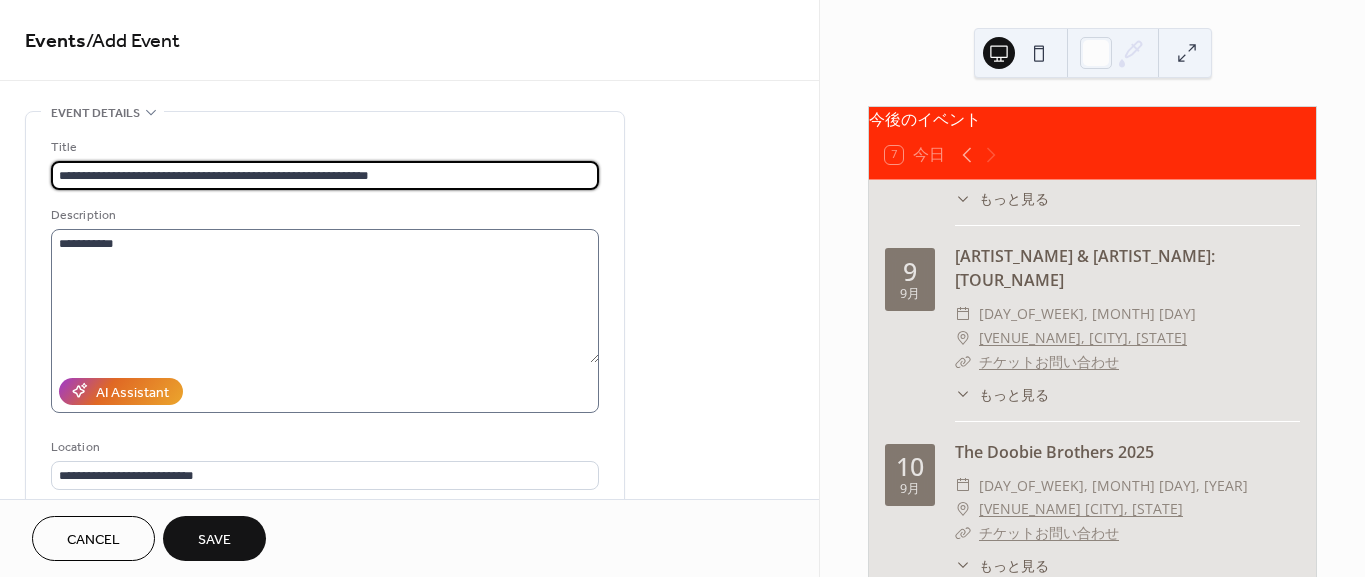 type on "**********" 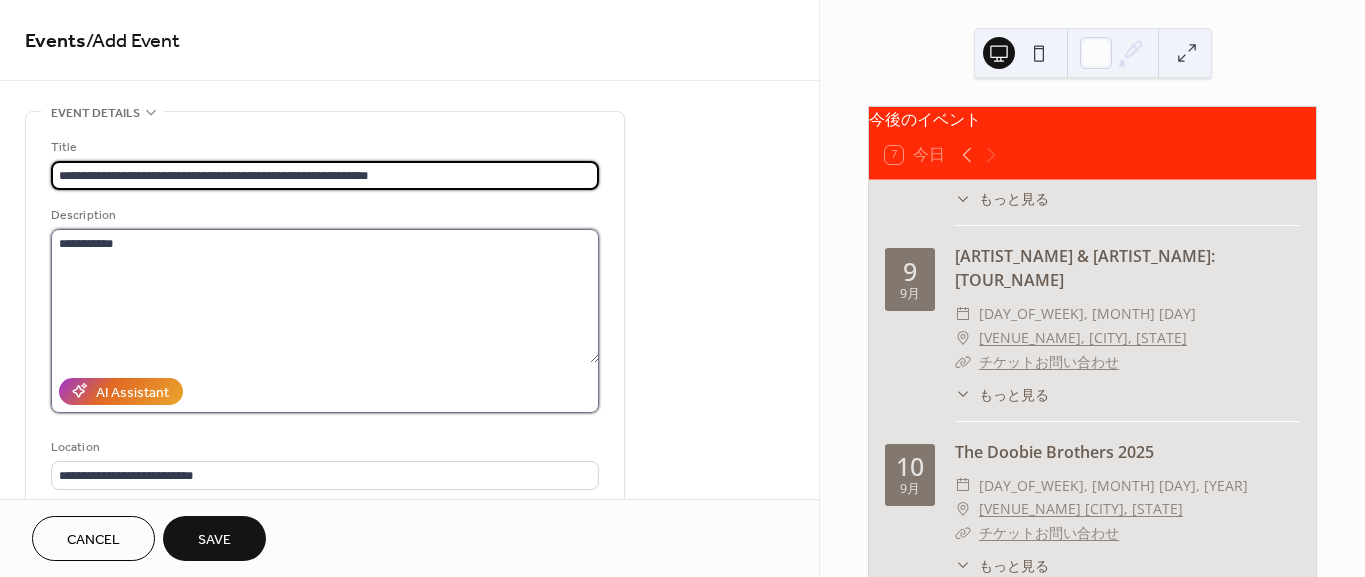 drag, startPoint x: 143, startPoint y: 248, endPoint x: 63, endPoint y: 242, distance: 80.224686 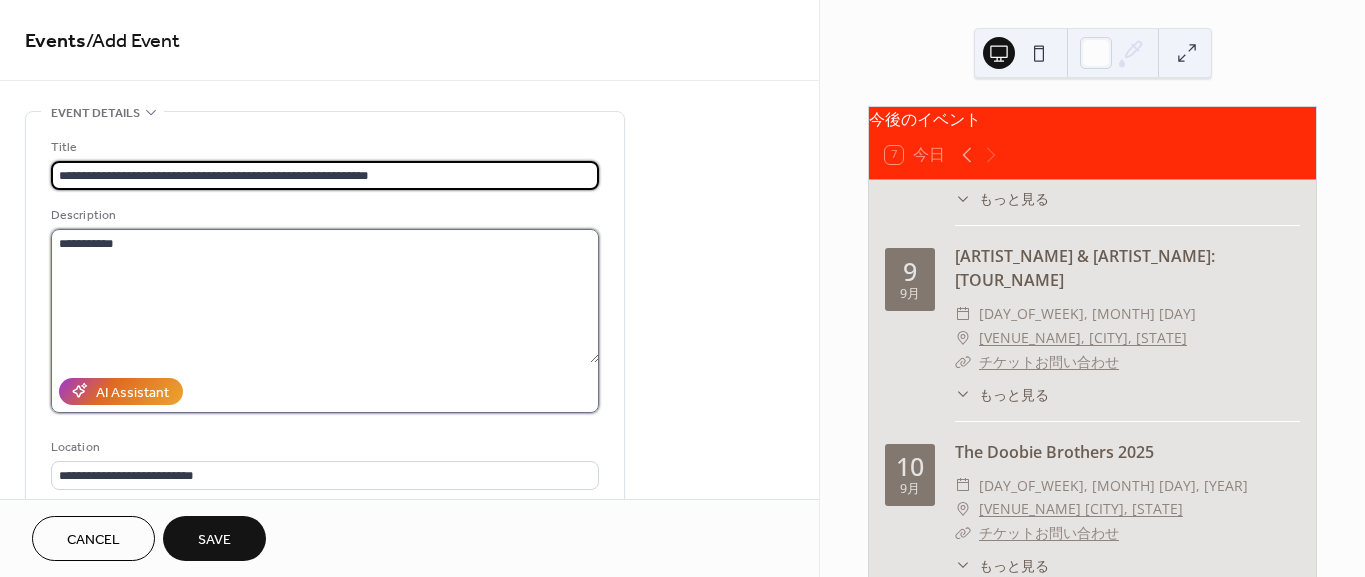 click on "**********" at bounding box center [325, 296] 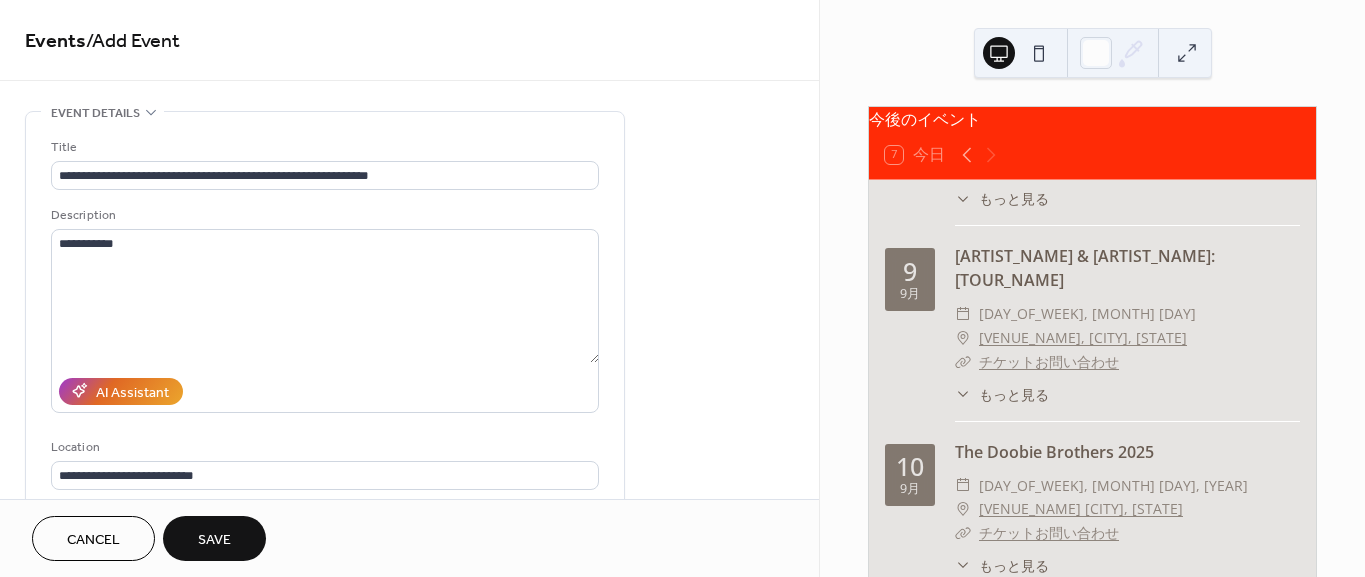 click on "**********" at bounding box center [409, 840] 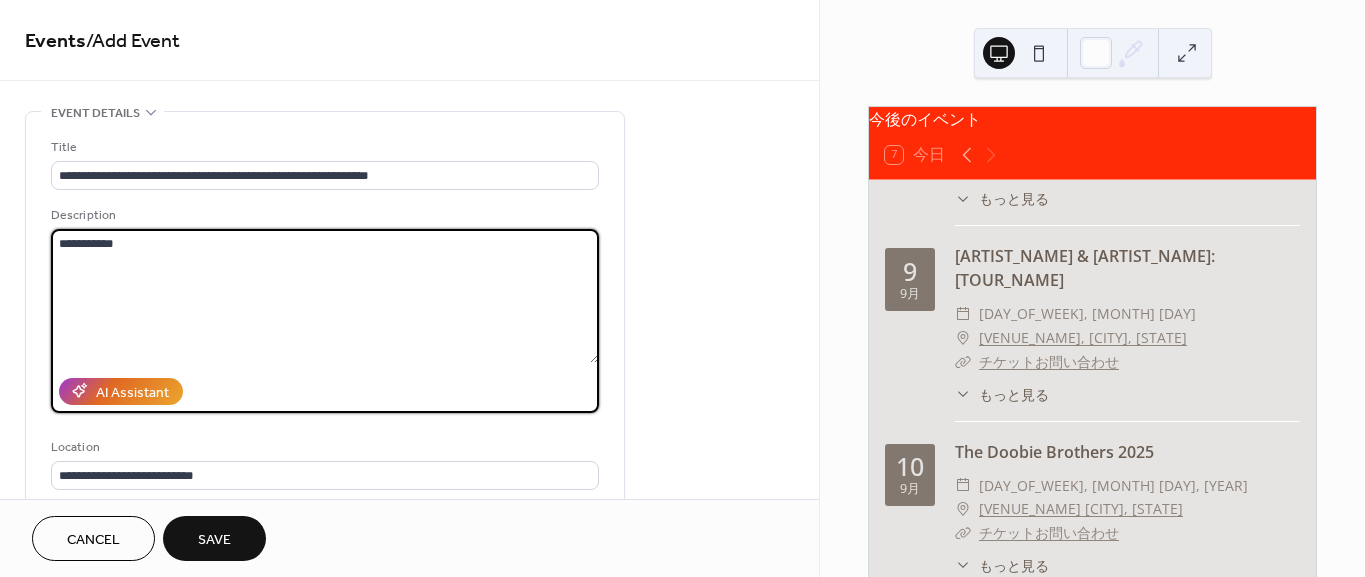 click on "**********" at bounding box center (325, 296) 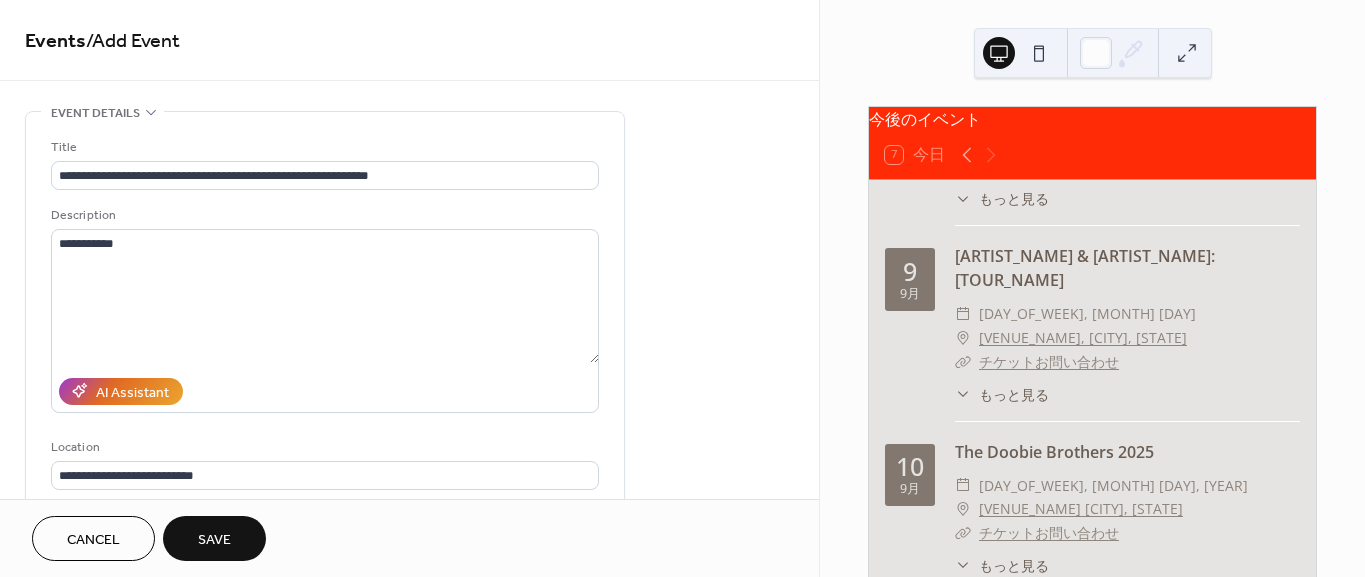 click on "Save" at bounding box center [214, 540] 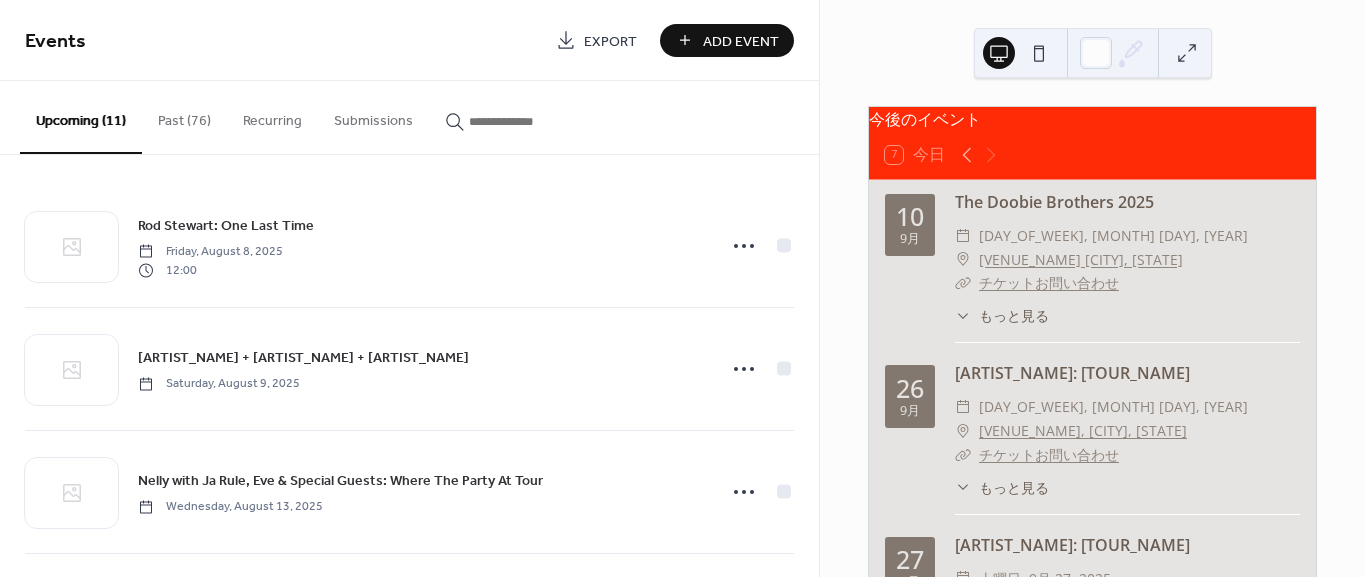 scroll, scrollTop: 1570, scrollLeft: 0, axis: vertical 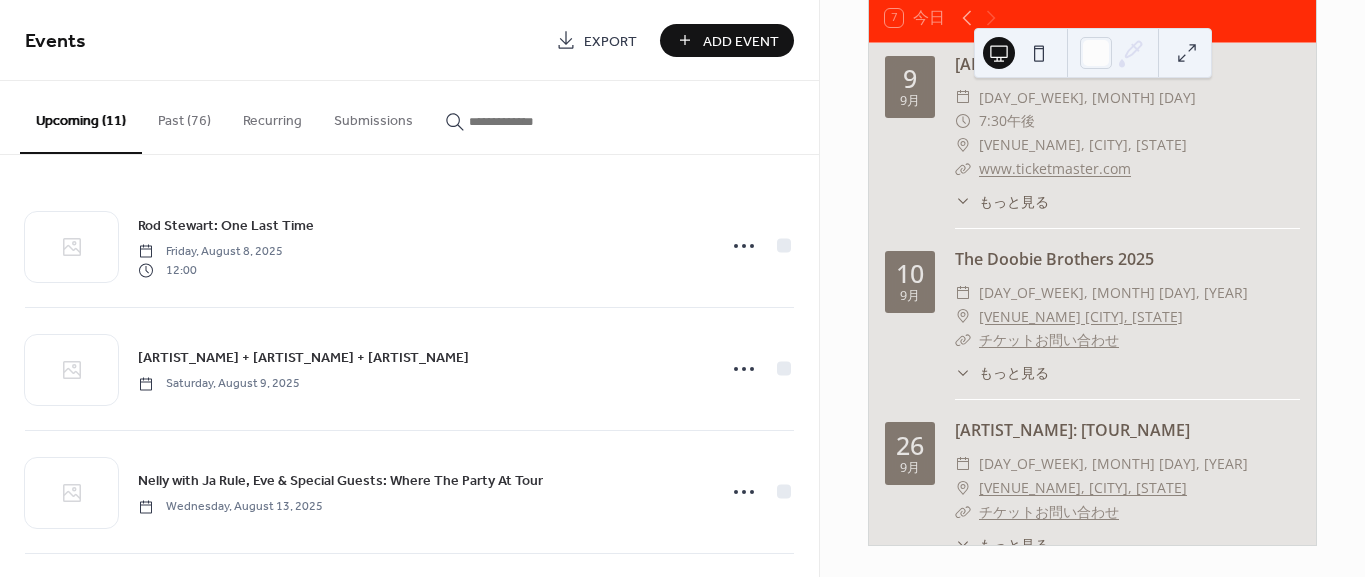 click on "​  United Center, Chicago, IL" at bounding box center [1127, 145] 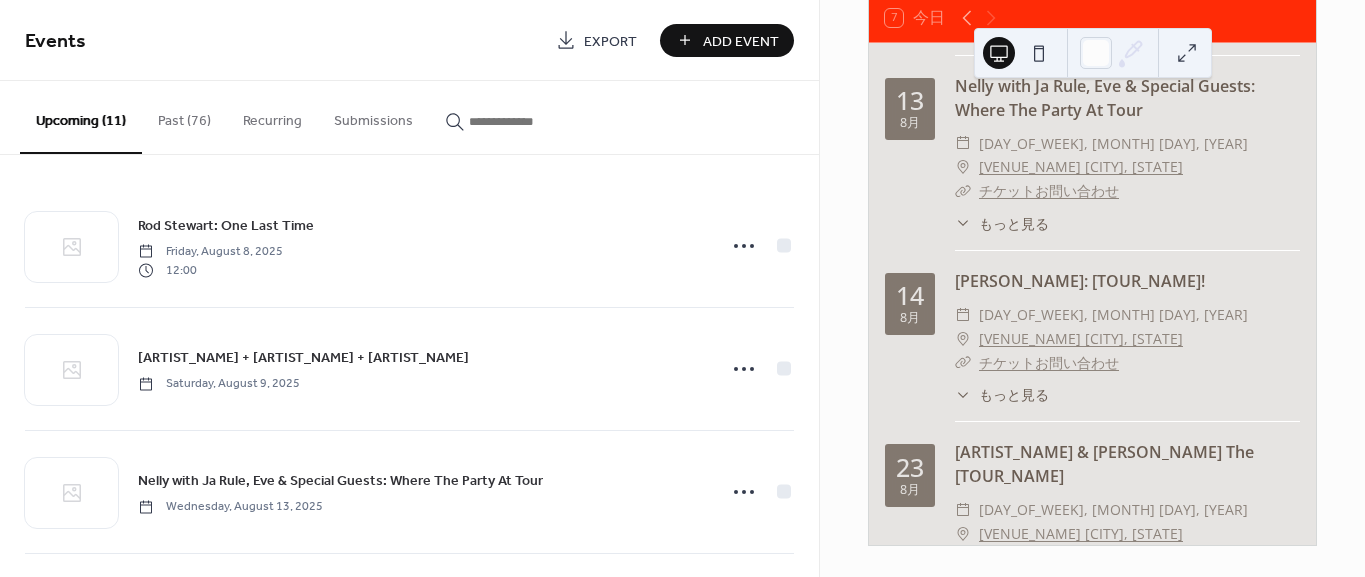 scroll, scrollTop: 347, scrollLeft: 0, axis: vertical 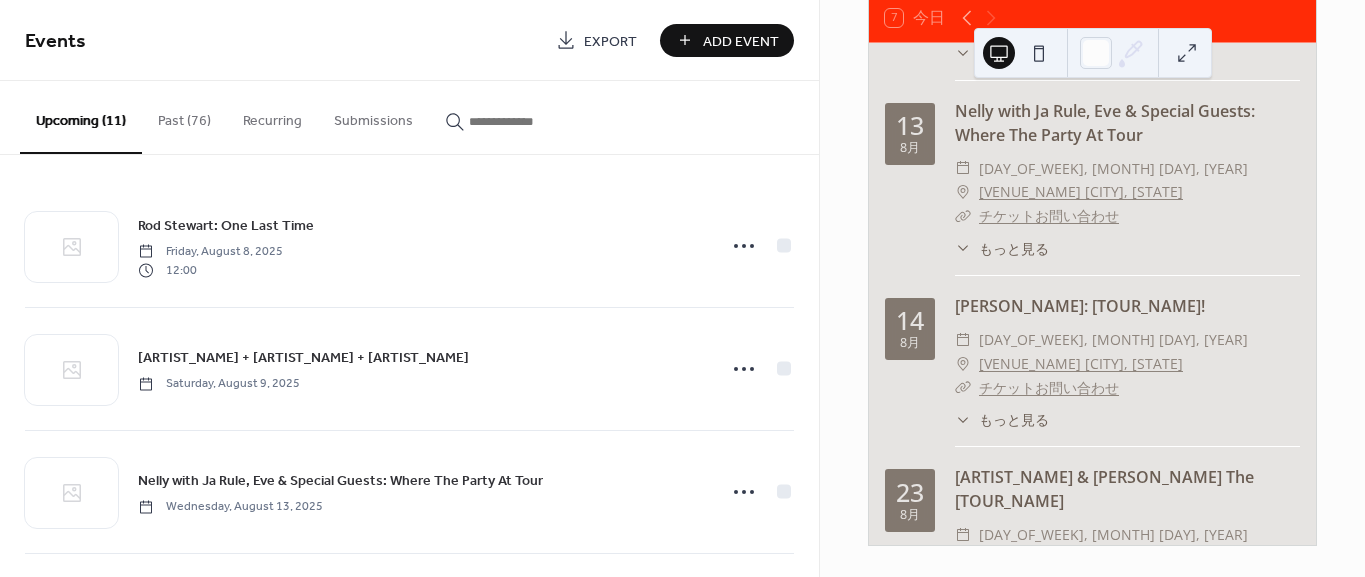 click on "Nelly with Ja Rule, Eve & Special Guests: Where The Party At Tour ​ 水曜日, 8月 13, 2025 ​ Credit Union 1 Amphitheatre Tinley Park, IL ​ チケットお問い合わせ ​ もっと見る Wed, Aug 13 Credit Union 1 Amphitheatre チケットお問い合わせ https://www.livenation.co.jp/" at bounding box center (1127, 187) 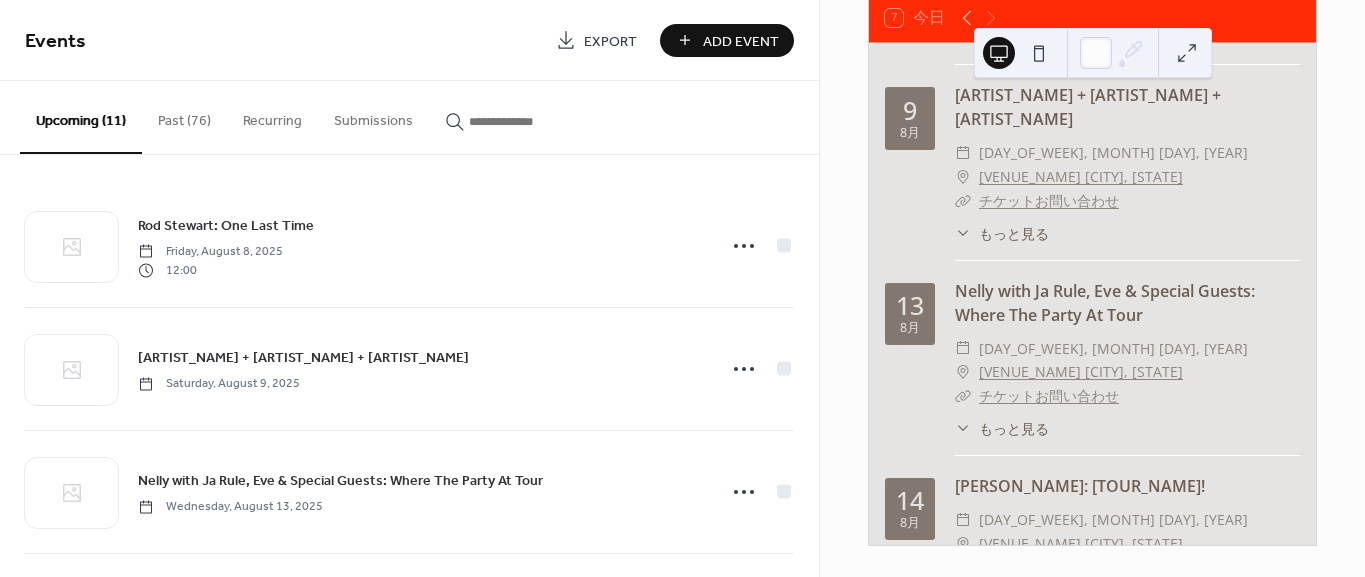 scroll, scrollTop: 333, scrollLeft: 0, axis: vertical 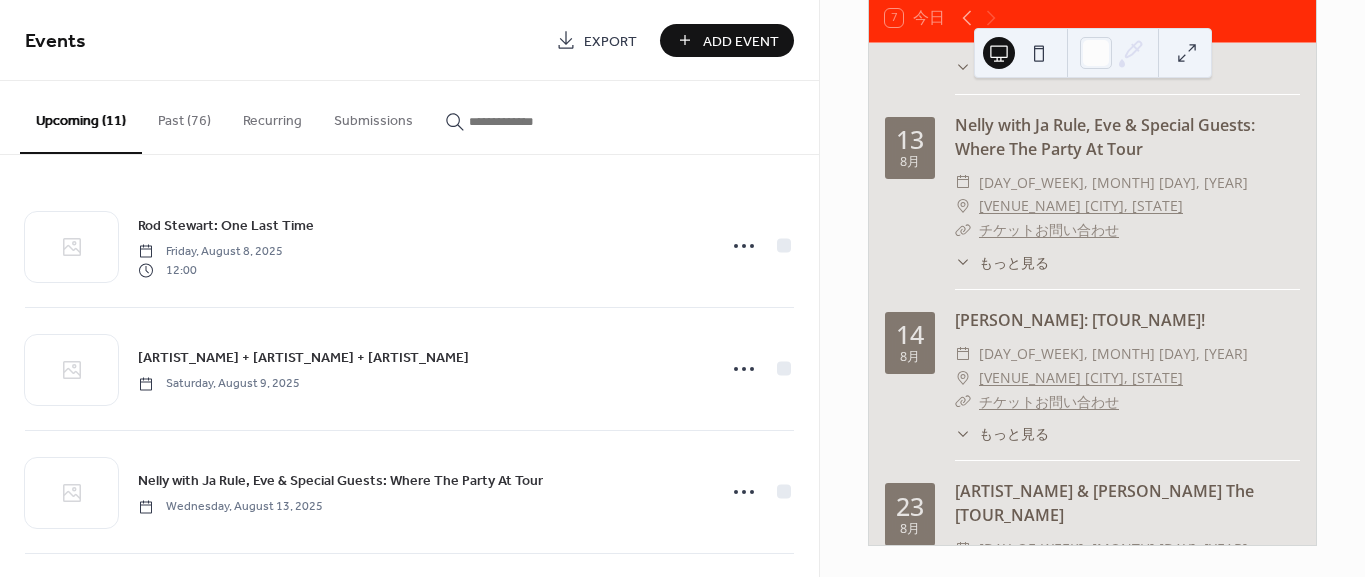 click on "Events" at bounding box center (283, 42) 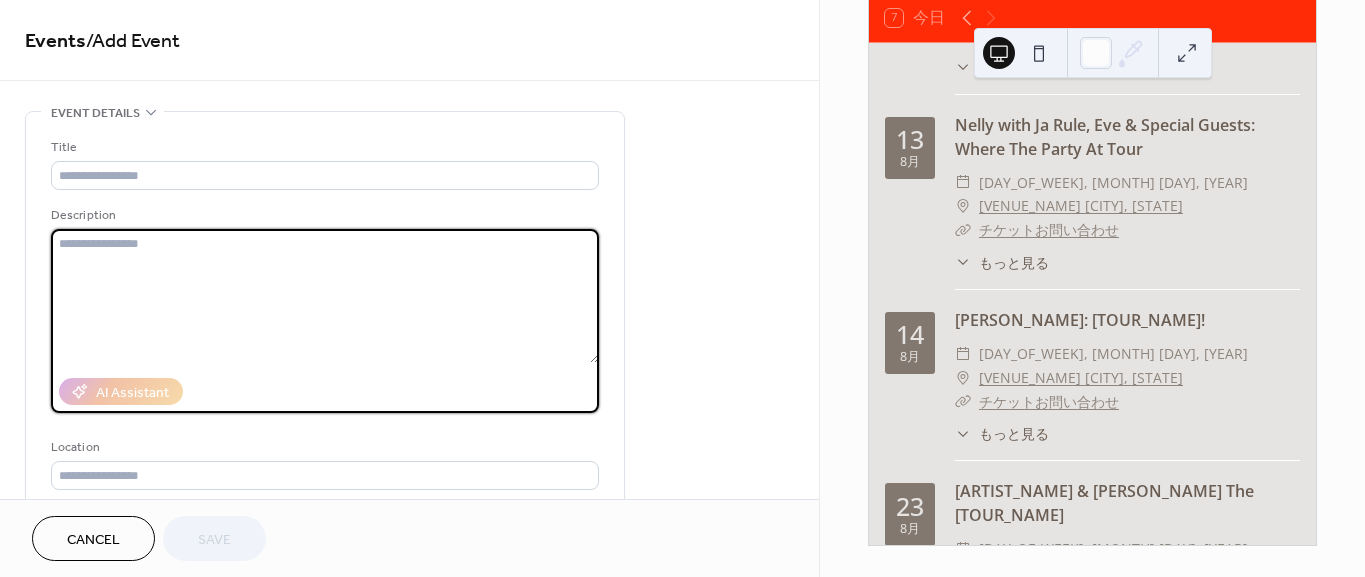 click at bounding box center (325, 296) 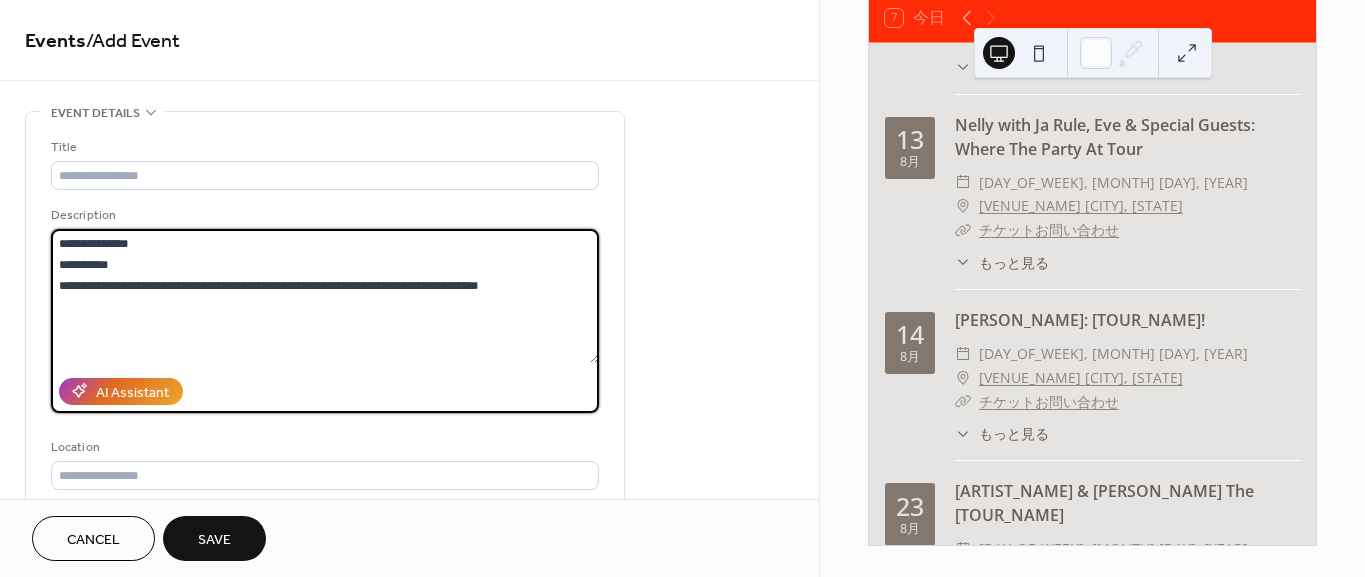 click on "**********" at bounding box center (325, 296) 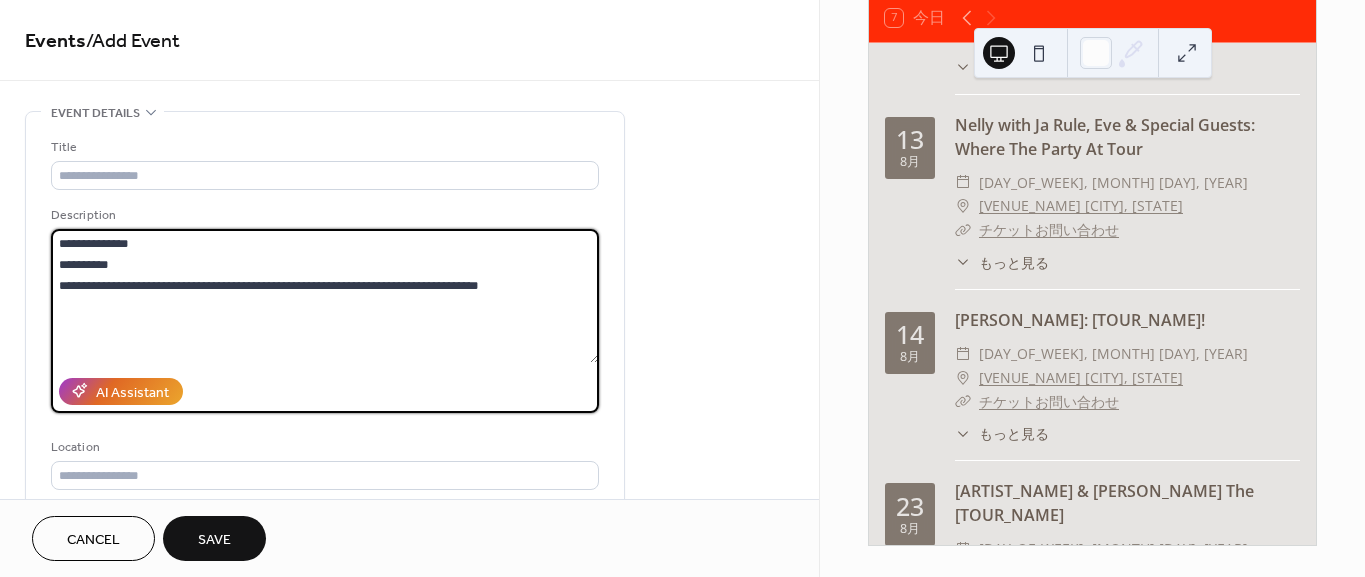 drag, startPoint x: 407, startPoint y: 282, endPoint x: 51, endPoint y: 278, distance: 356.02246 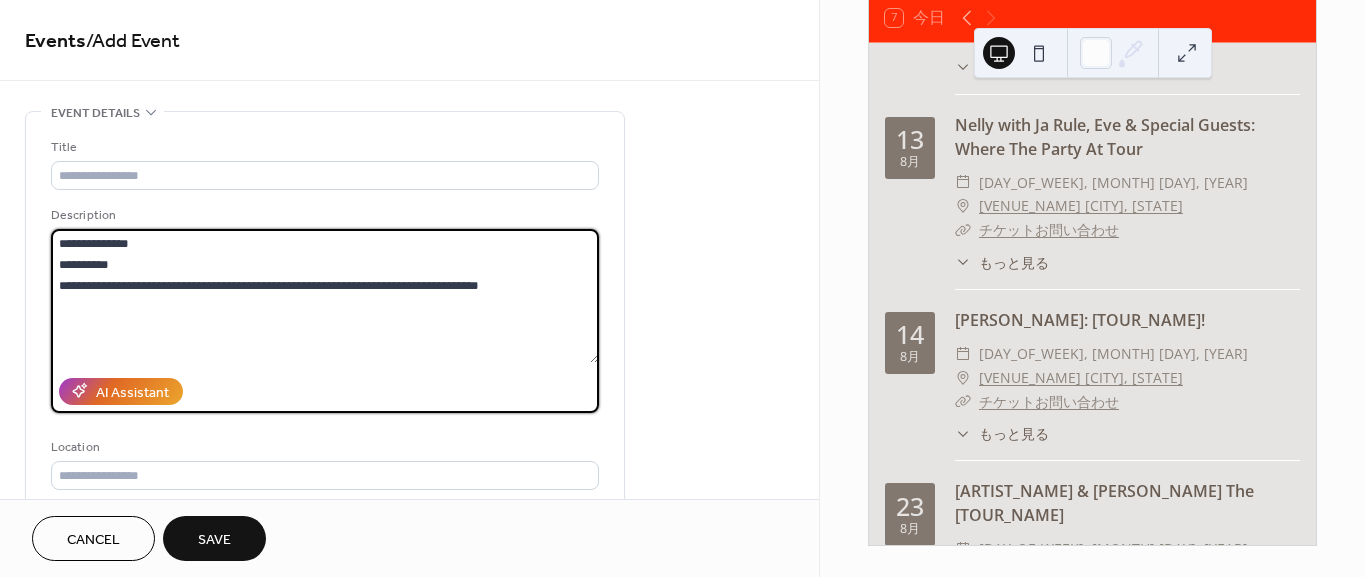 click on "**********" at bounding box center [325, 296] 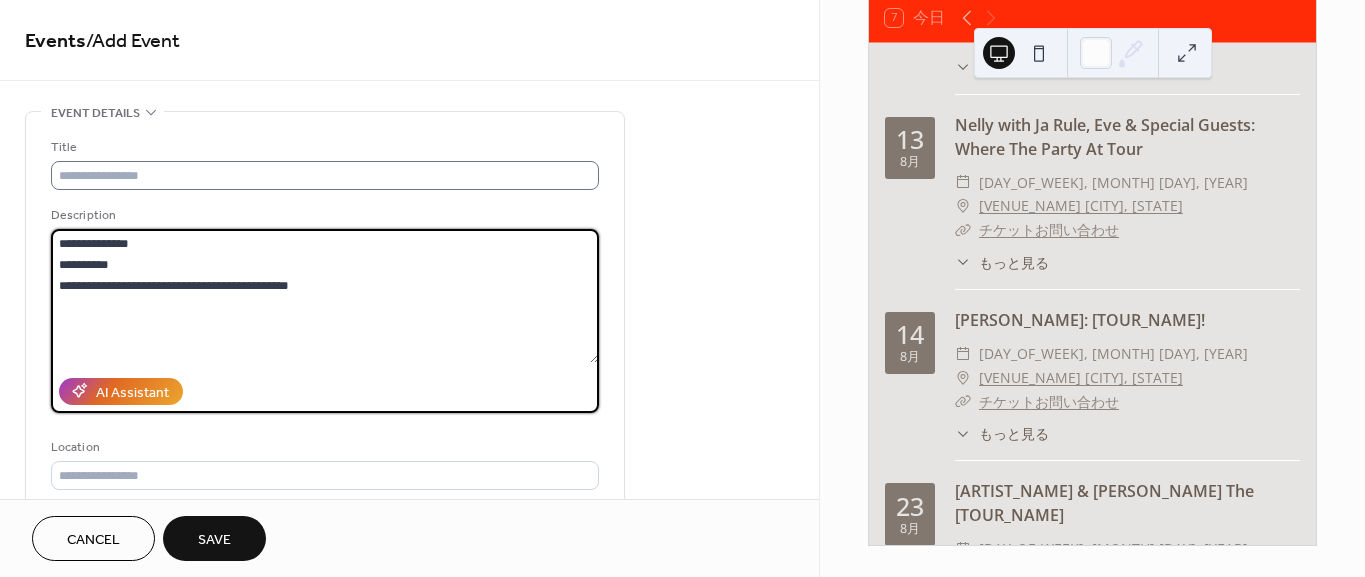 type on "**********" 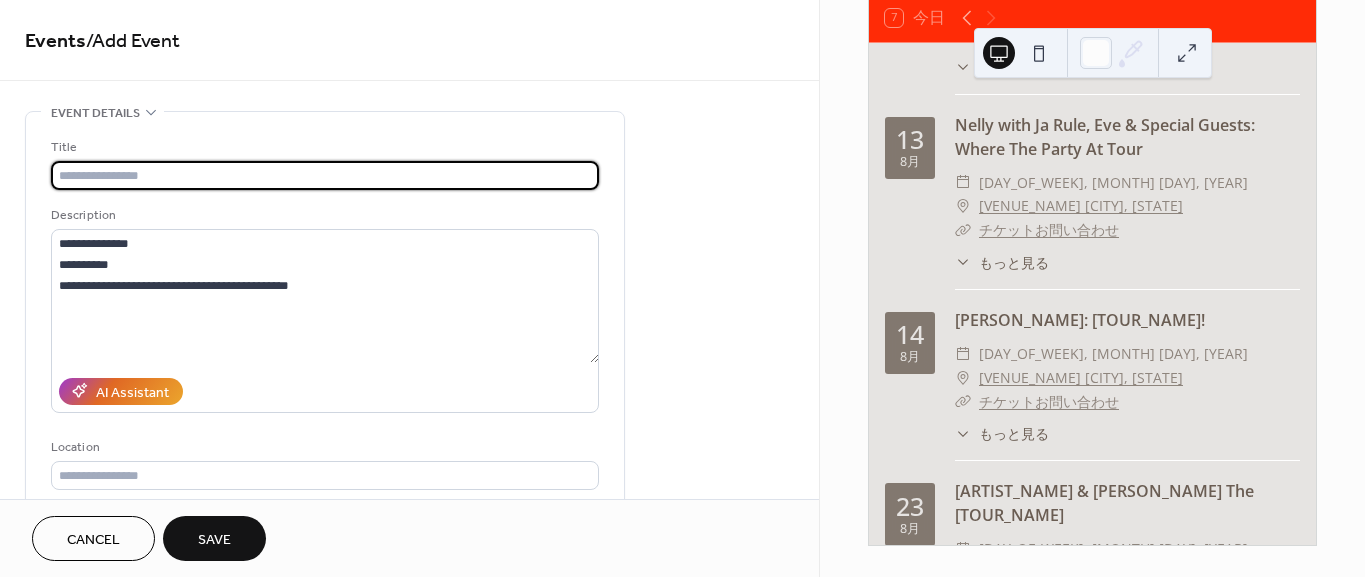 click at bounding box center [325, 175] 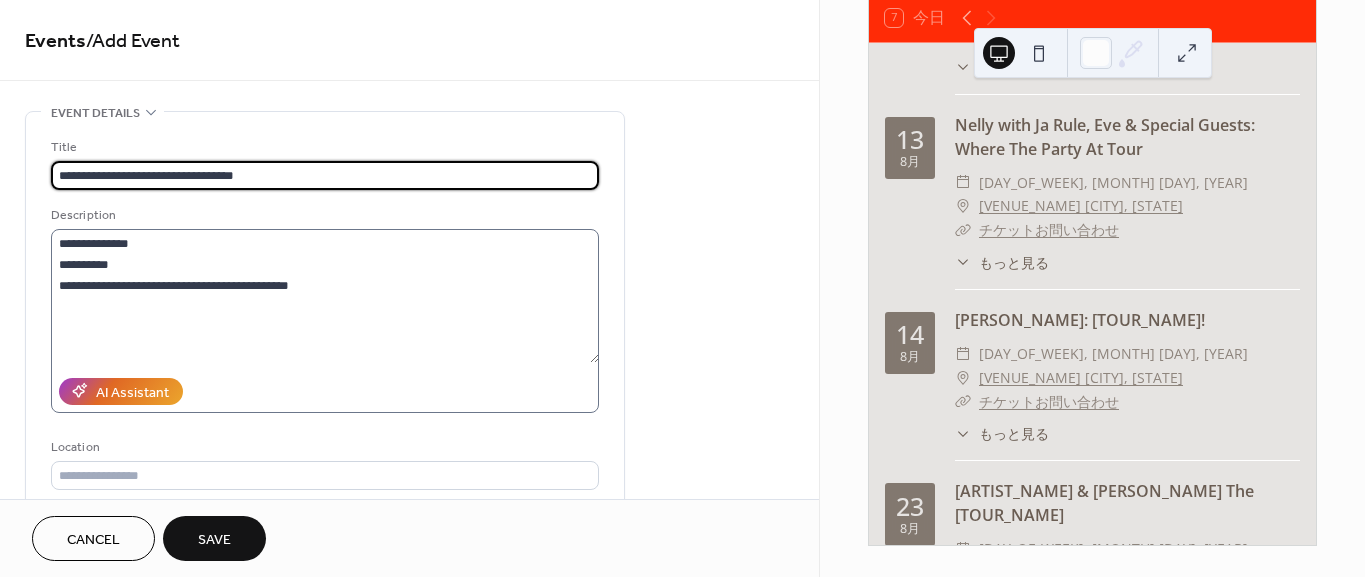 type on "**********" 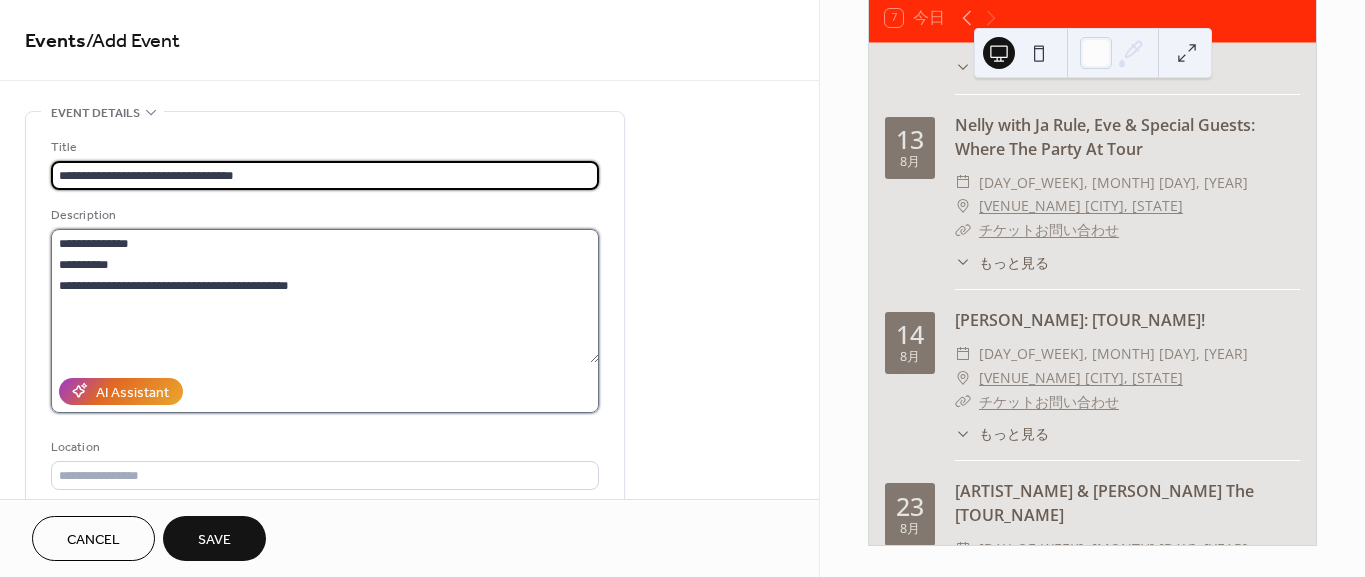 click on "**********" at bounding box center [325, 296] 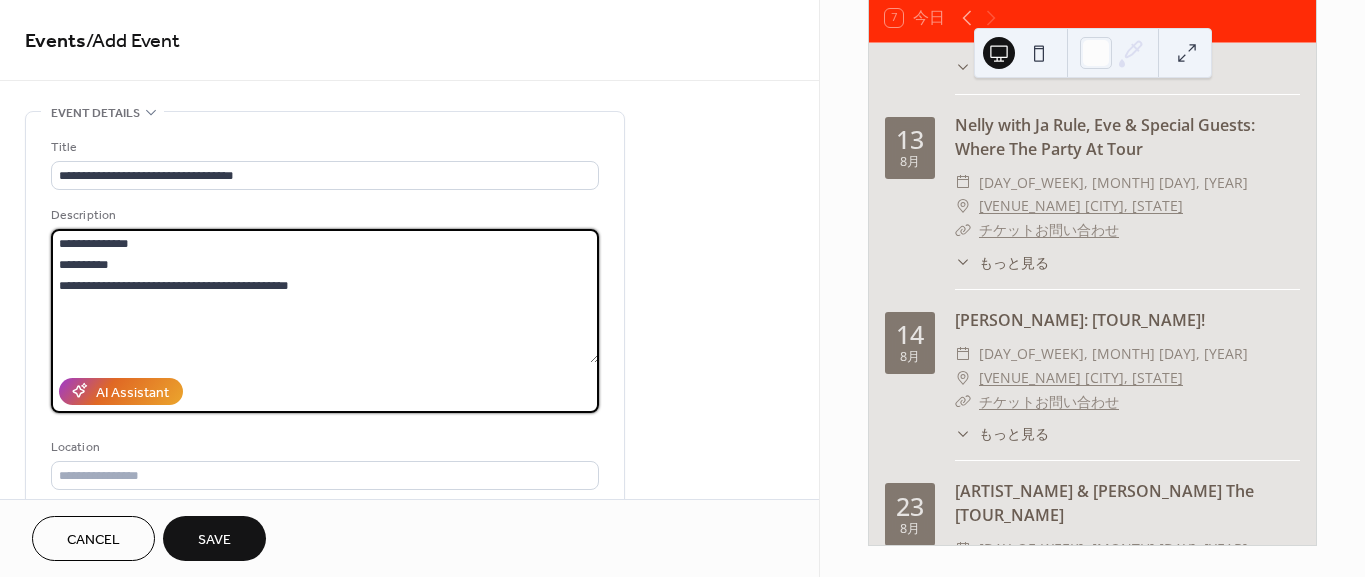 click on "**********" at bounding box center (325, 296) 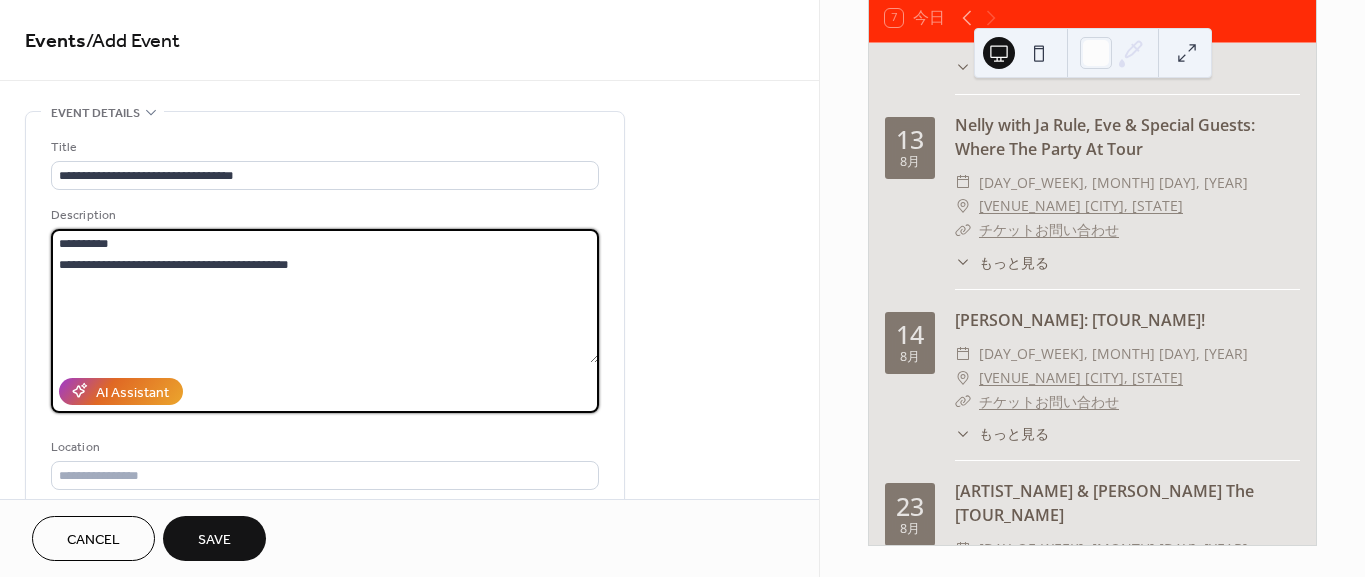 click on "**********" at bounding box center [325, 296] 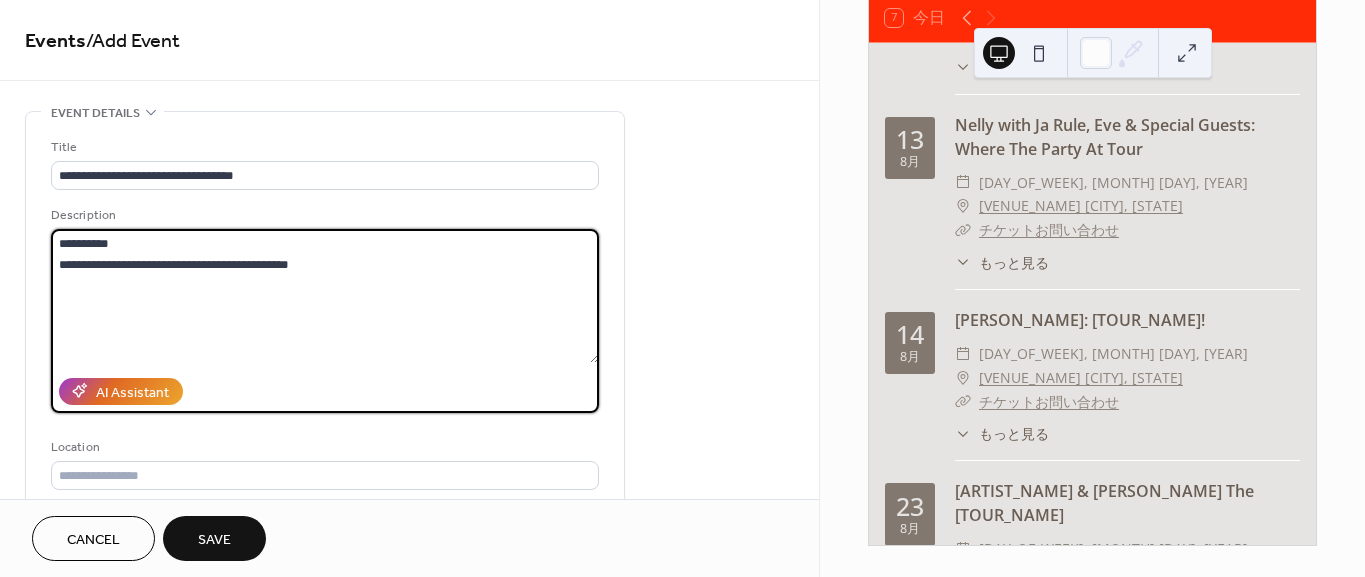 click on "**********" at bounding box center [325, 296] 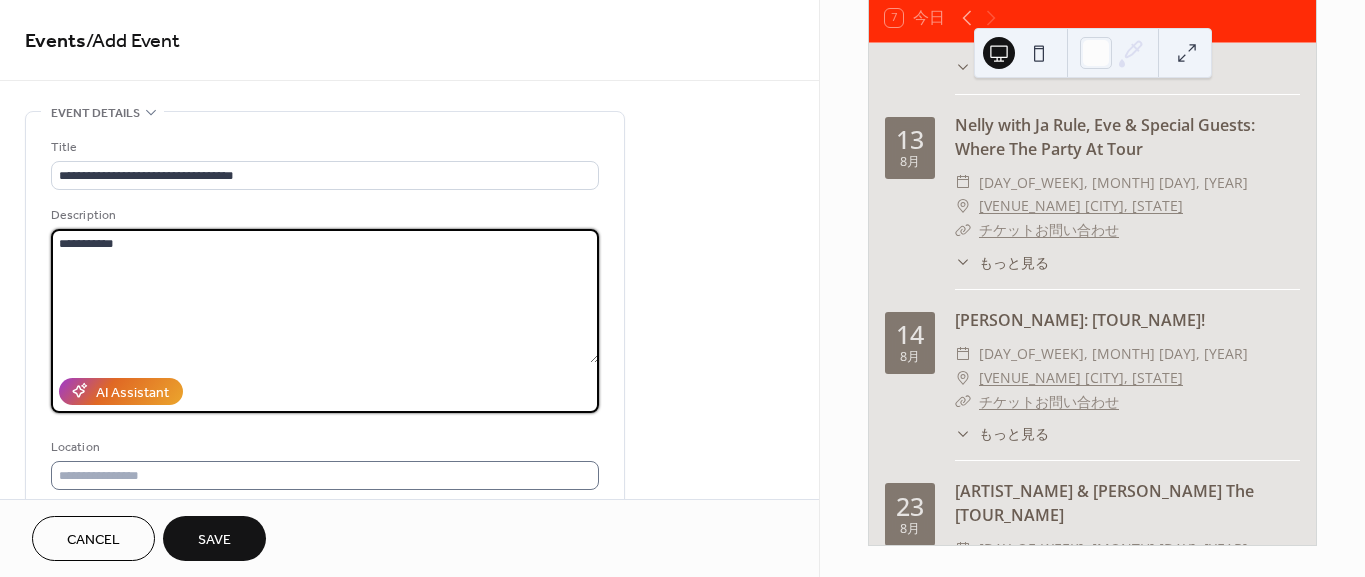 type on "**********" 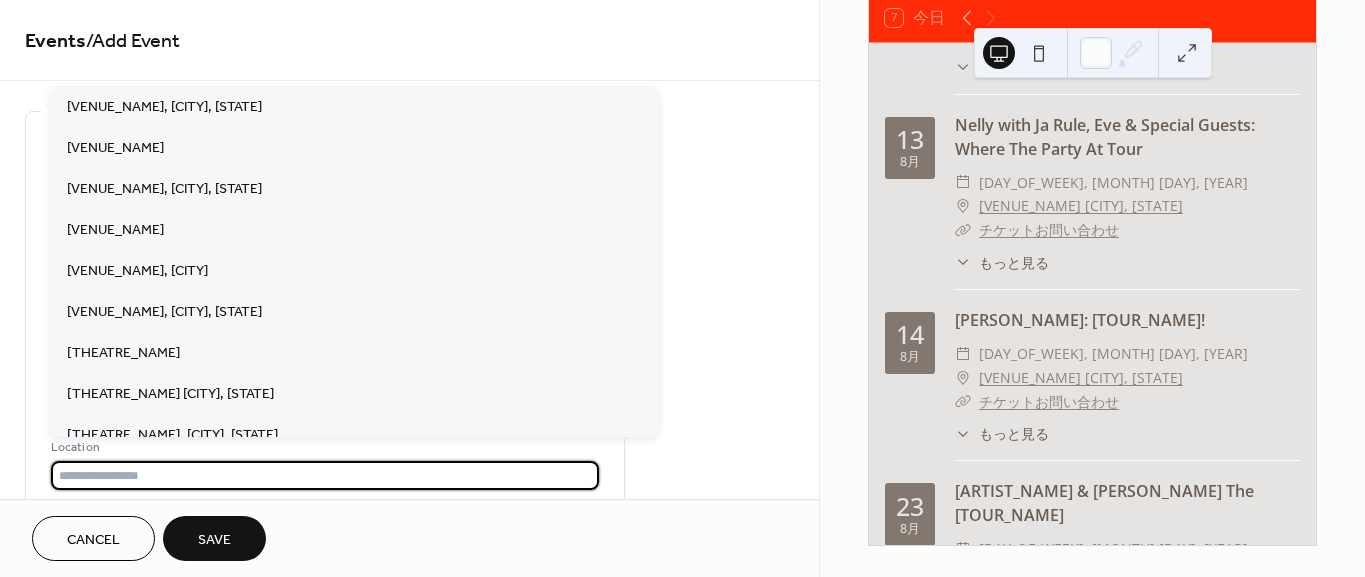 click at bounding box center (325, 475) 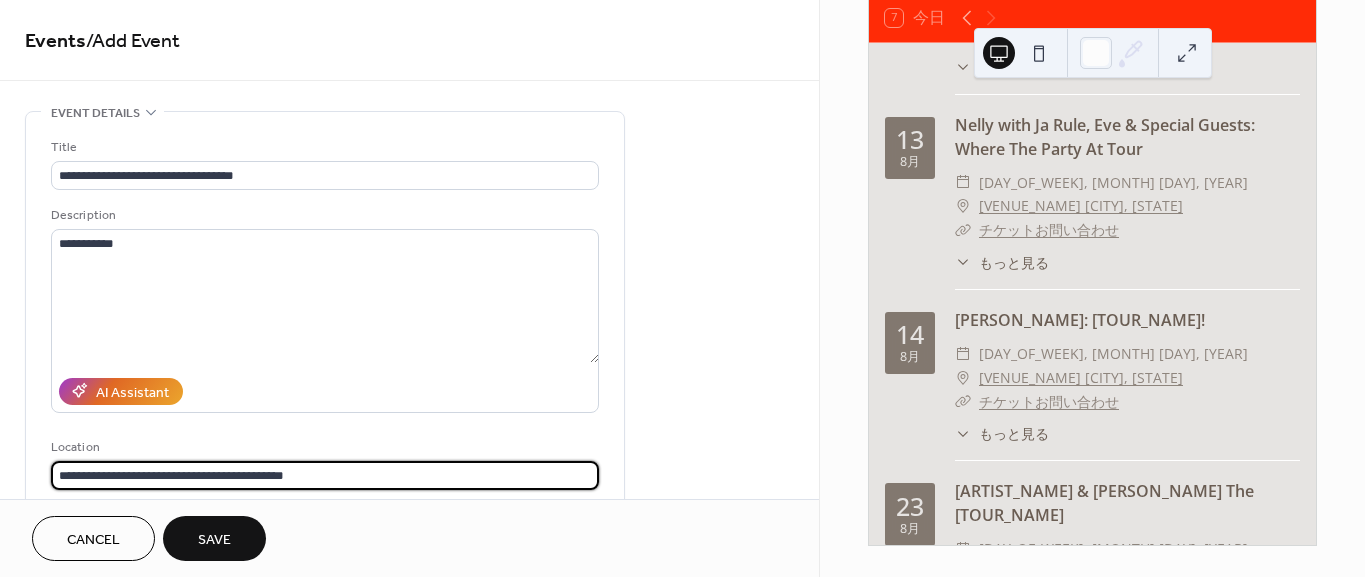 click on "**********" at bounding box center [325, 475] 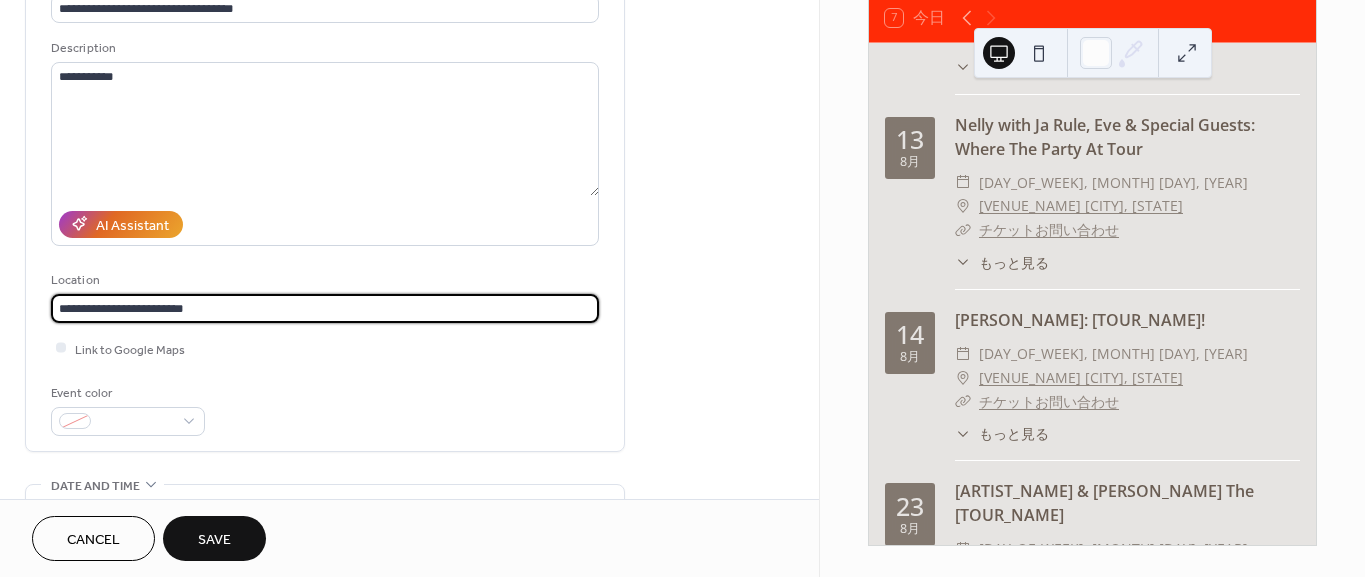 scroll, scrollTop: 222, scrollLeft: 0, axis: vertical 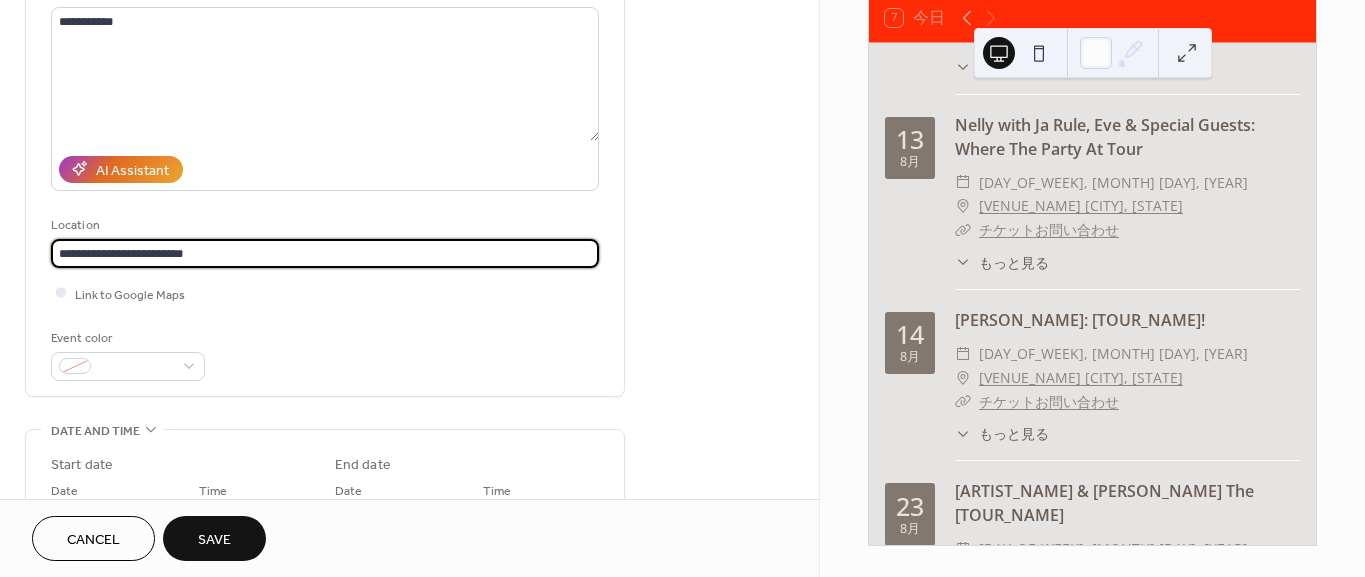 type on "**********" 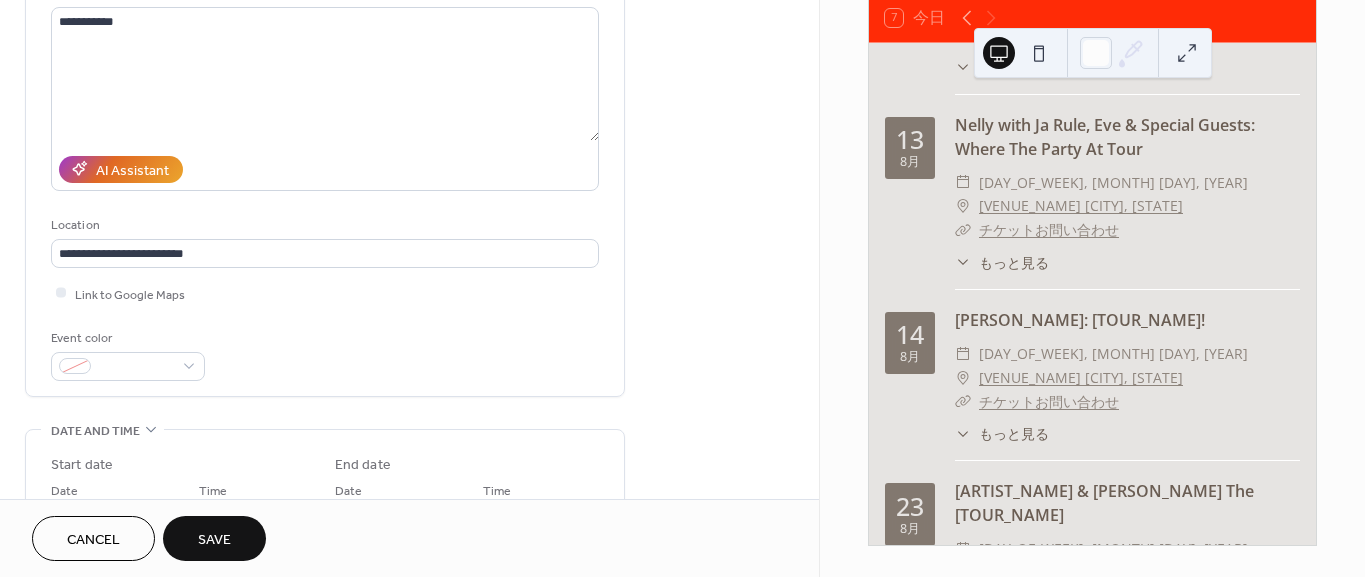 click on "**********" at bounding box center [325, 148] 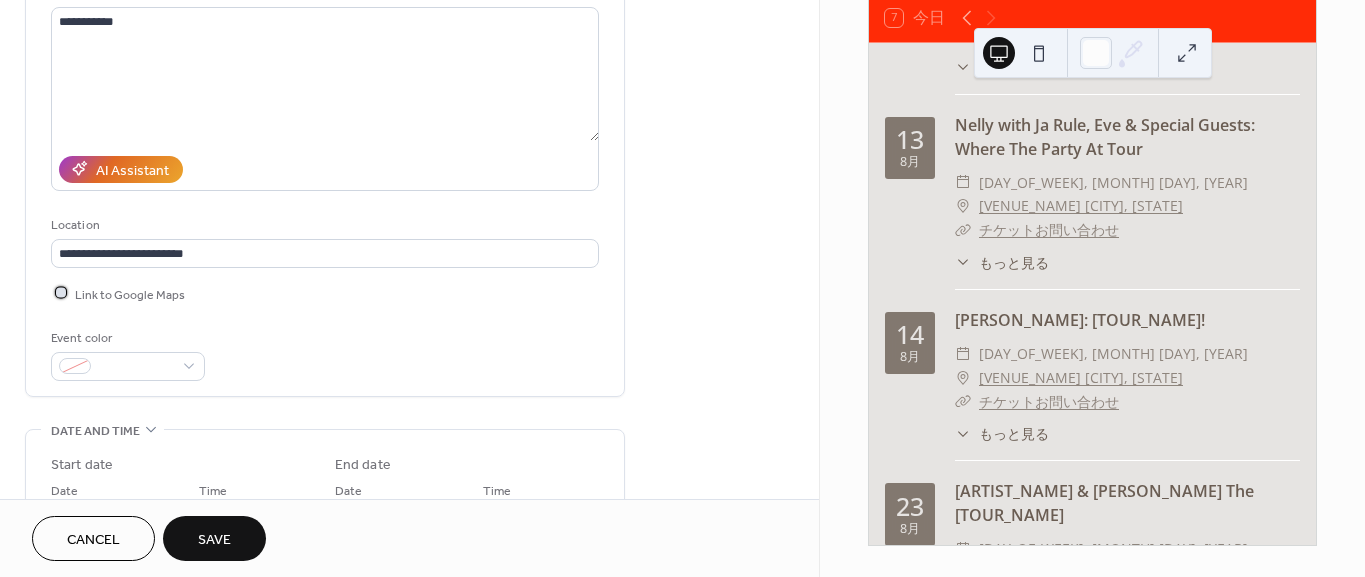 click at bounding box center (61, 293) 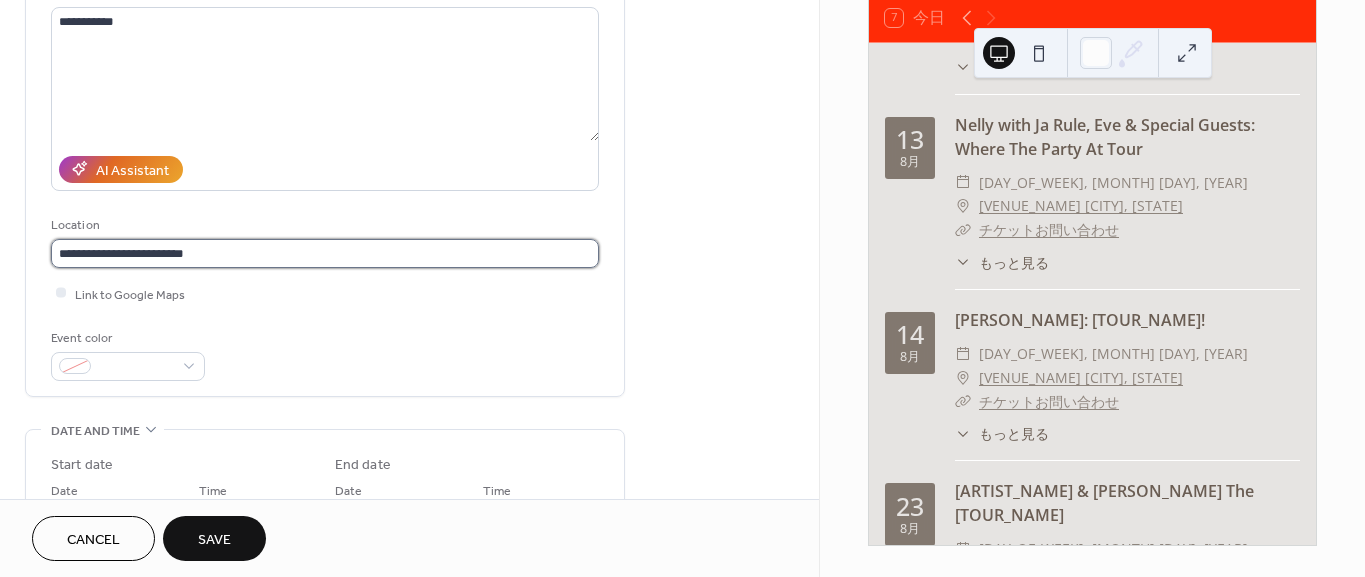 click on "**********" at bounding box center (325, 253) 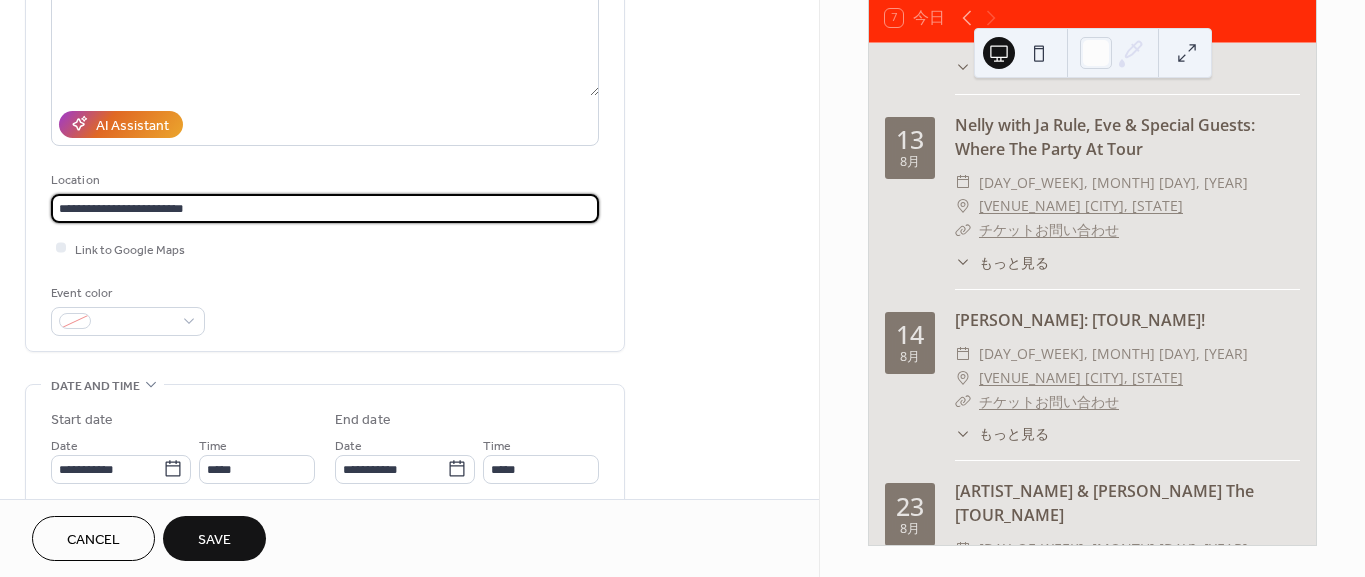 scroll, scrollTop: 444, scrollLeft: 0, axis: vertical 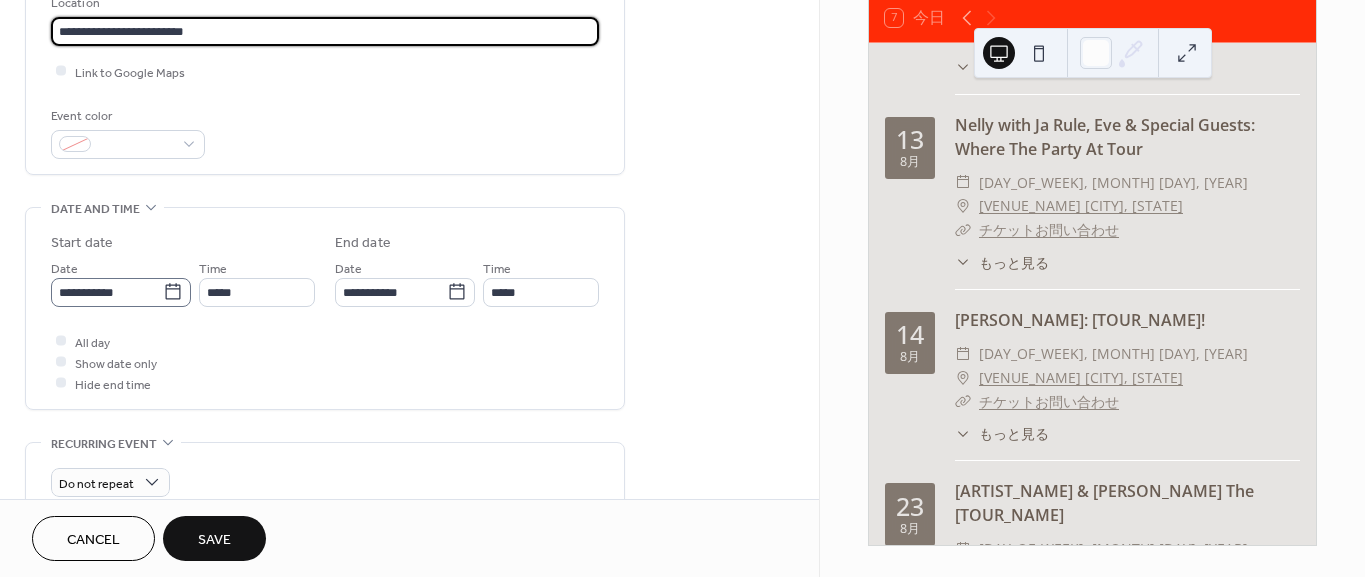 click 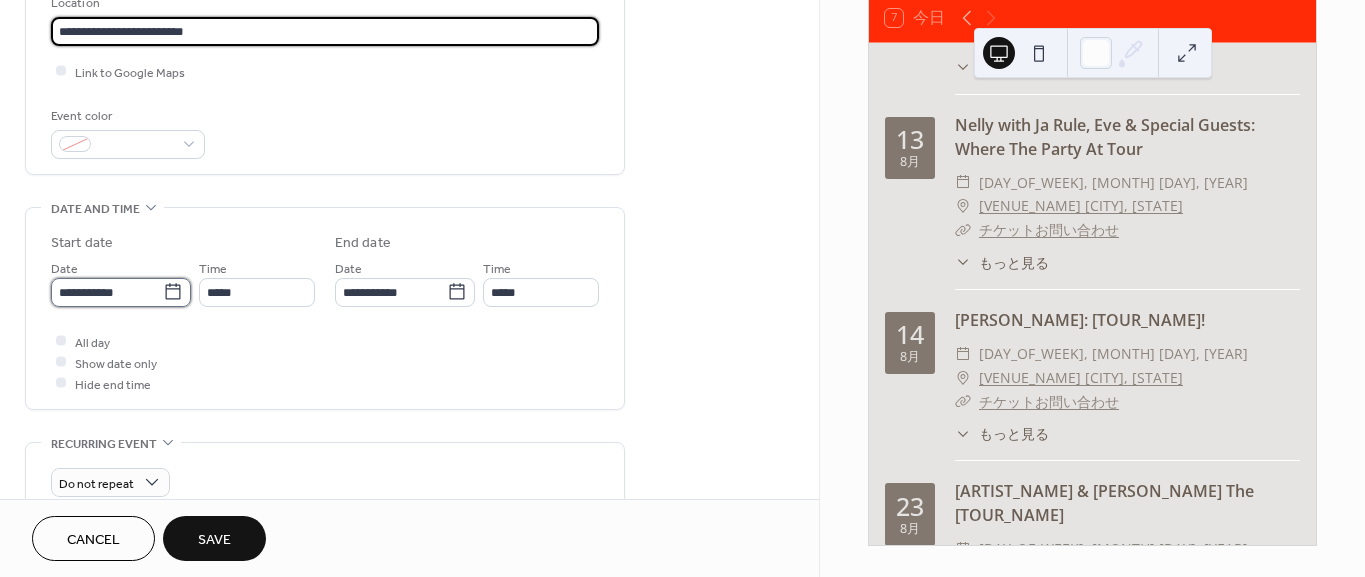 click on "**********" at bounding box center [107, 292] 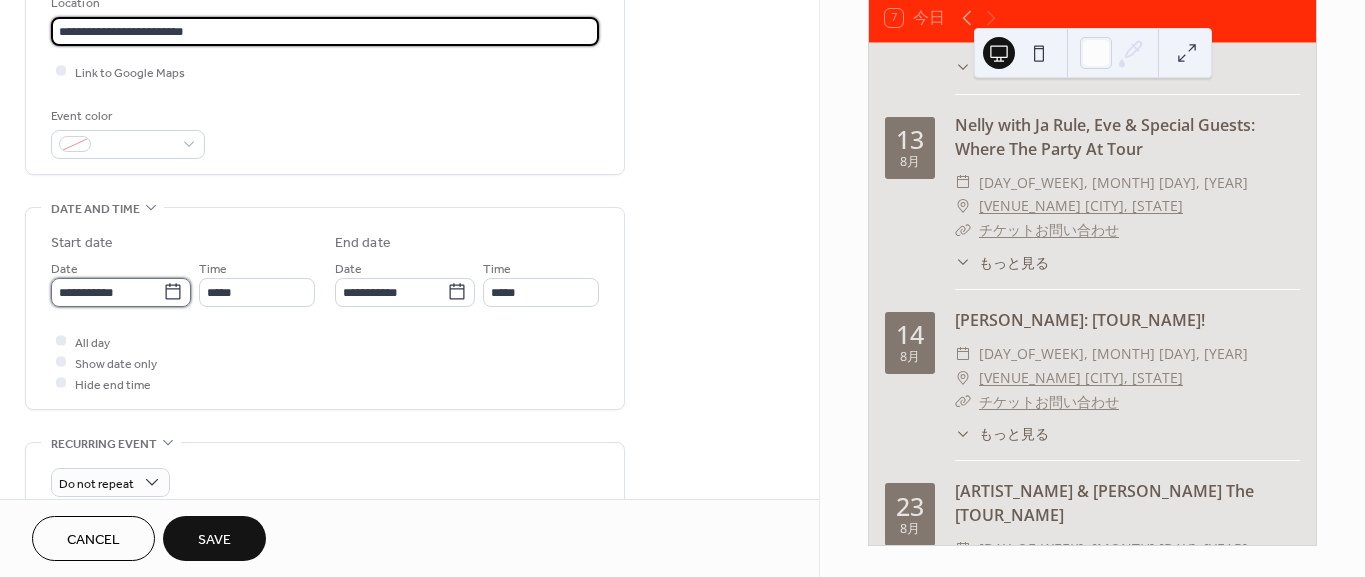 type 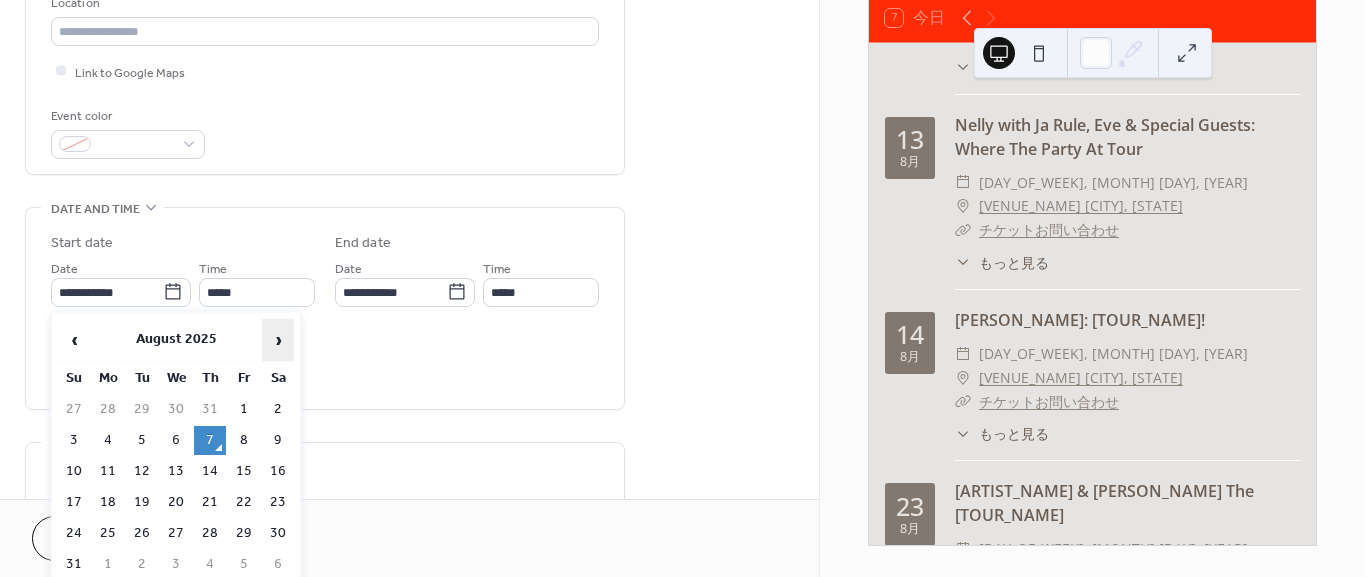 click on "›" at bounding box center (278, 340) 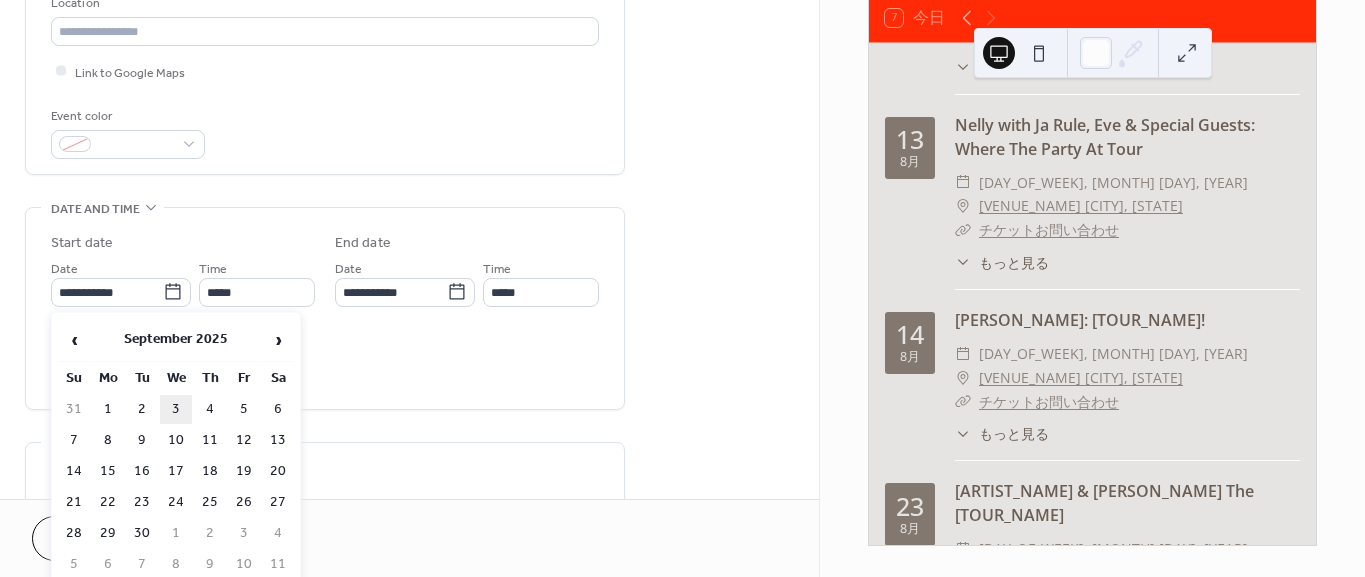 click on "3" at bounding box center [176, 409] 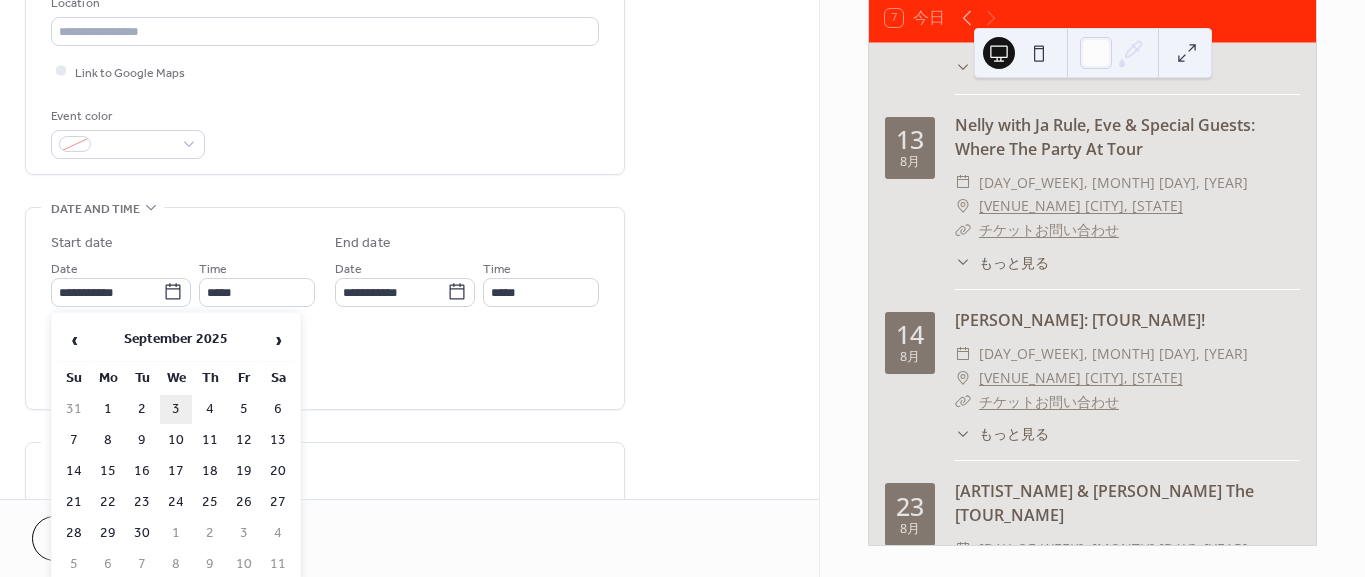 type on "**********" 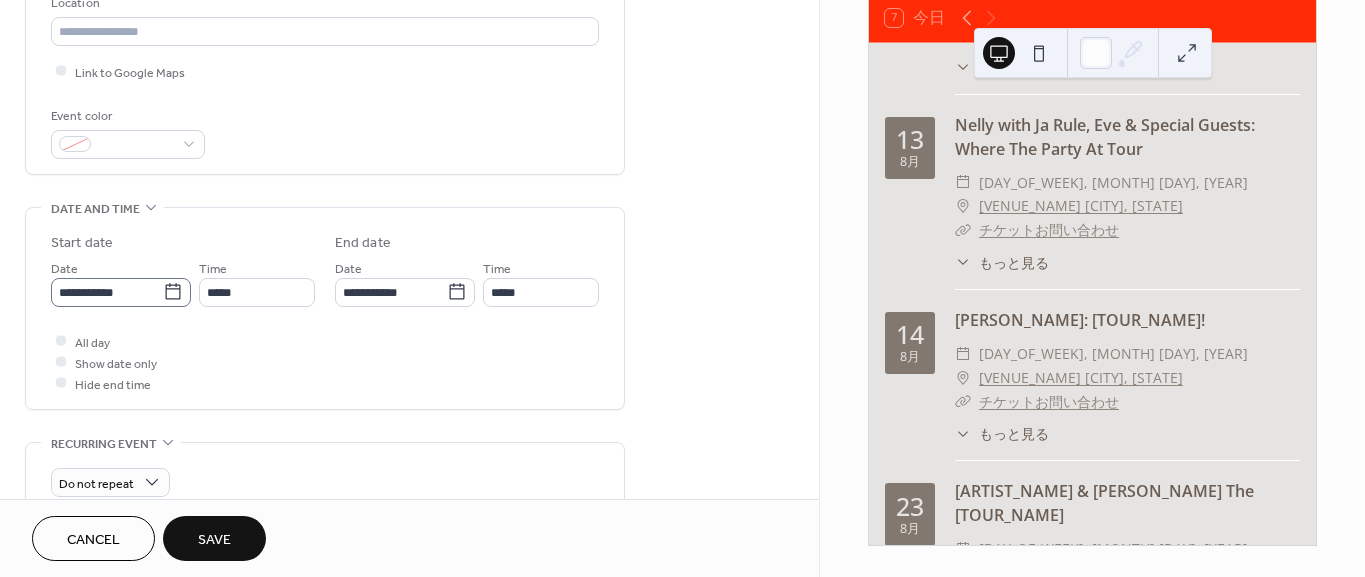click 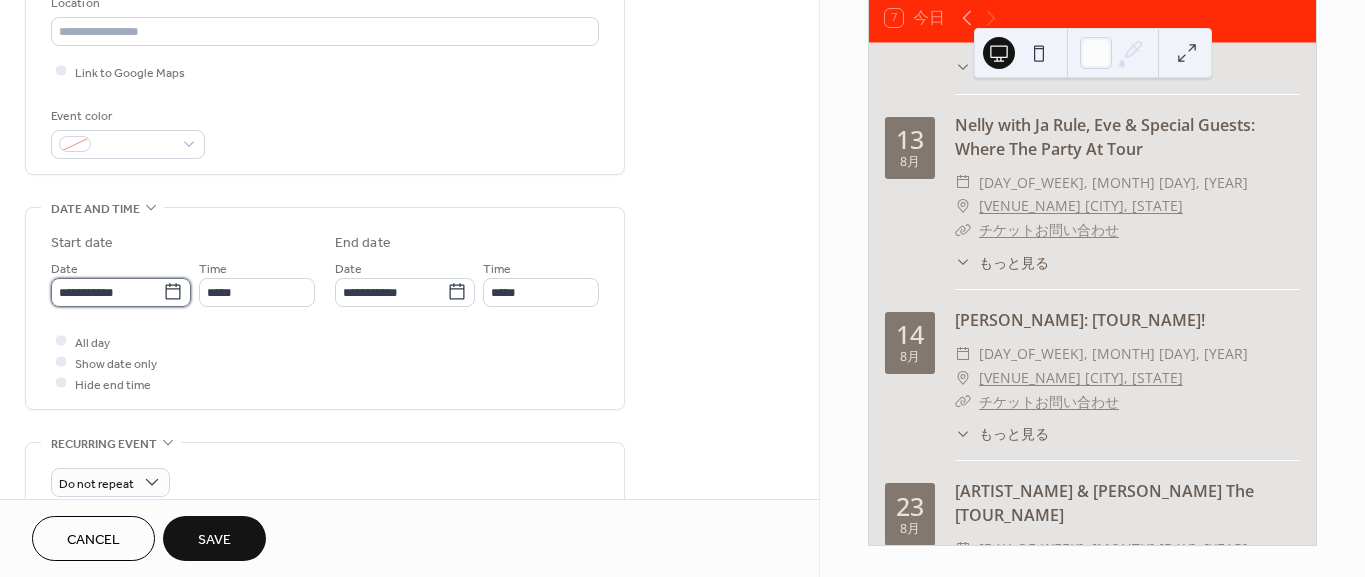 click on "**********" at bounding box center (107, 292) 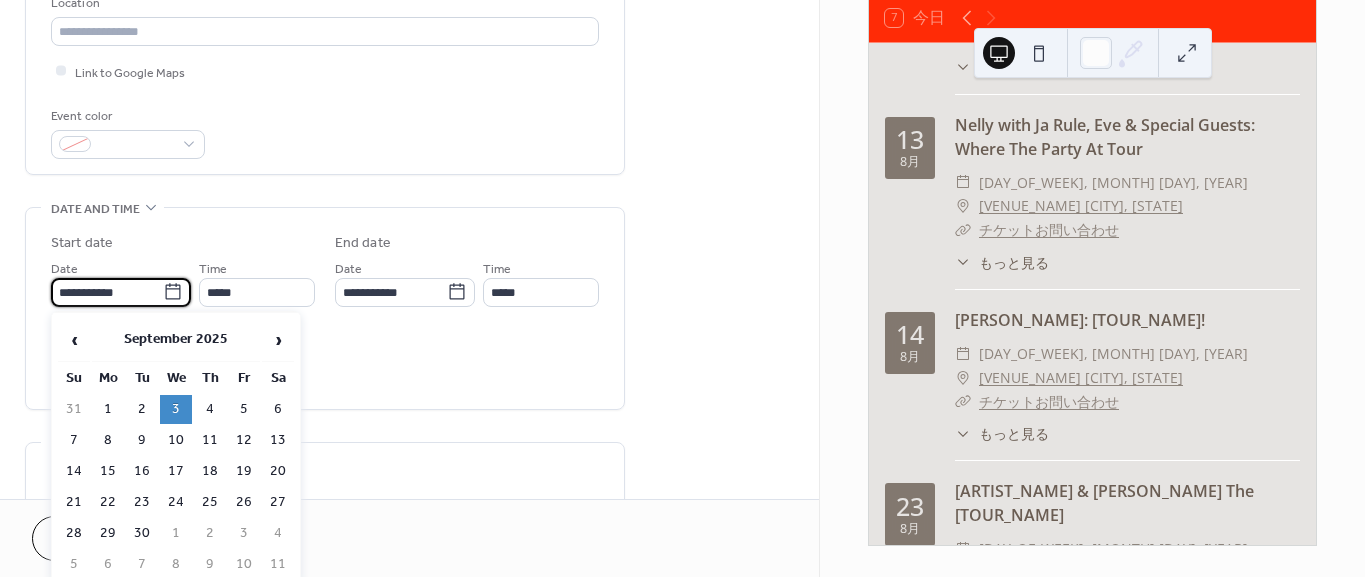 click 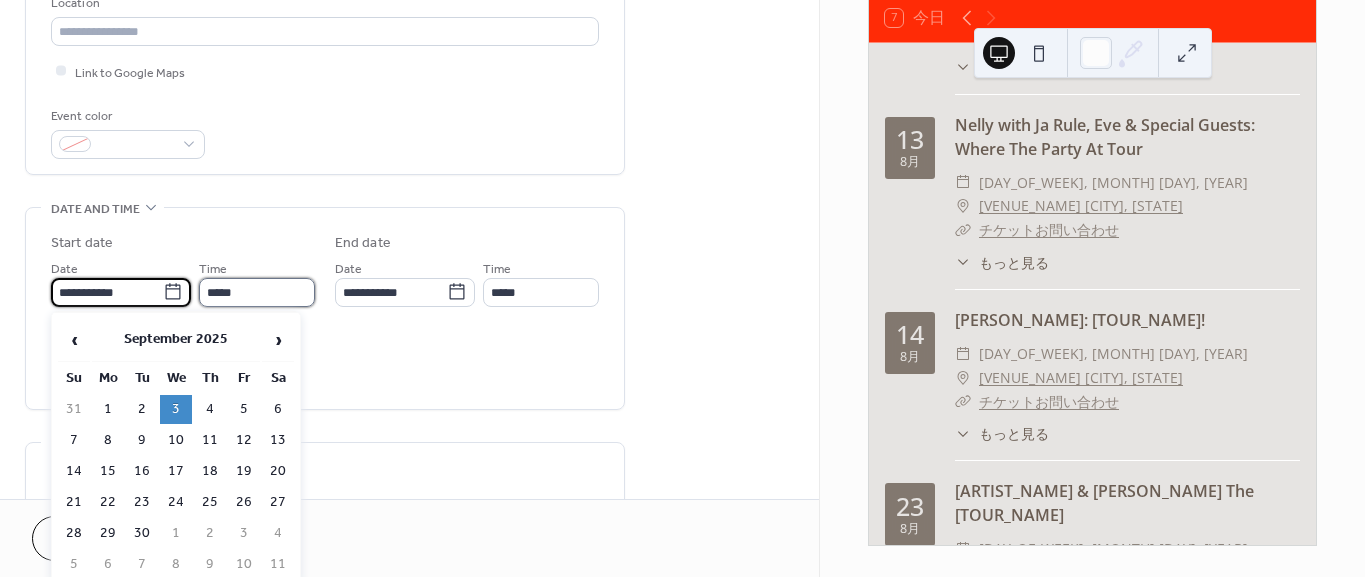 click on "*****" at bounding box center (257, 292) 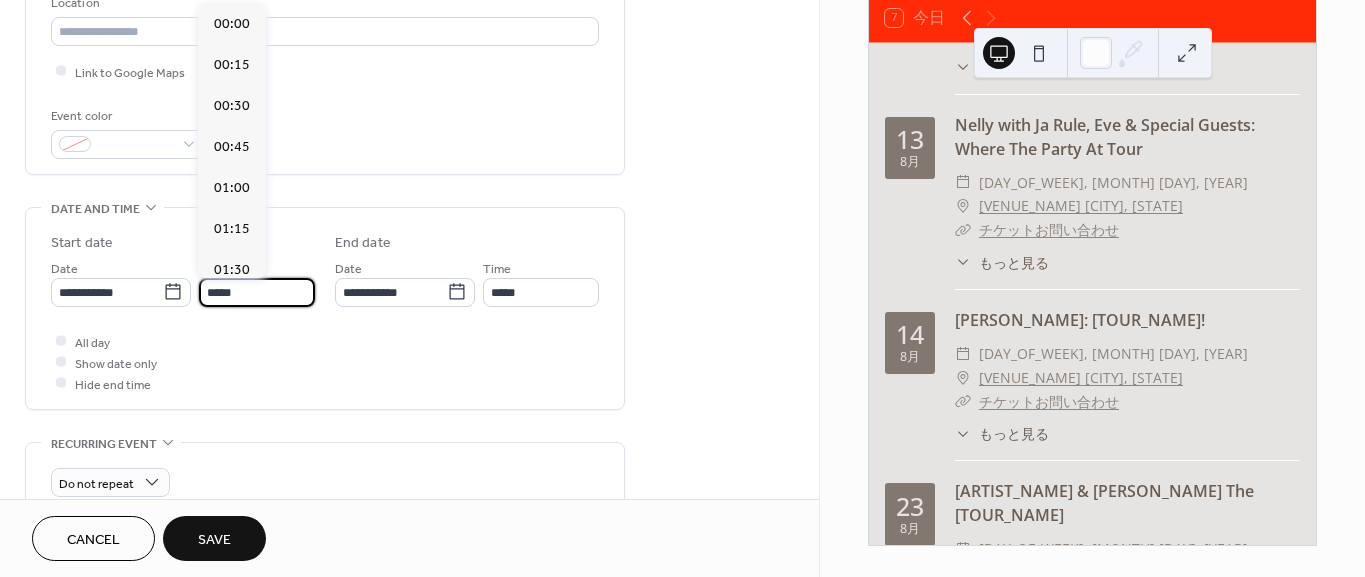 scroll, scrollTop: 2095, scrollLeft: 0, axis: vertical 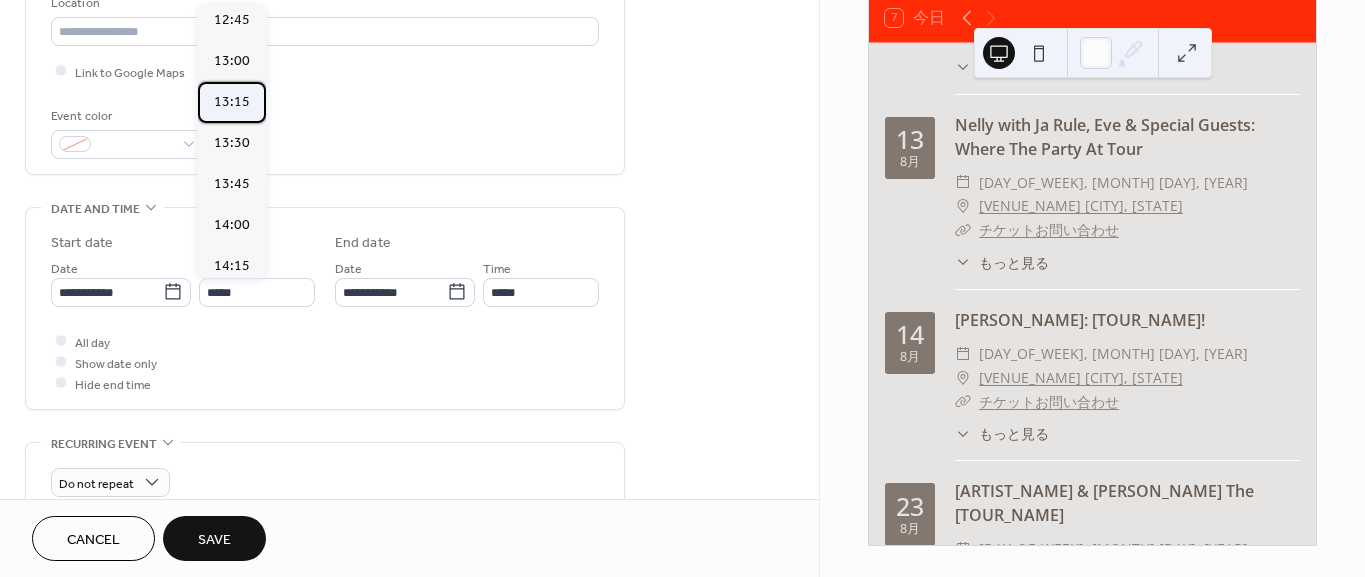 click on "13:15" at bounding box center [232, 102] 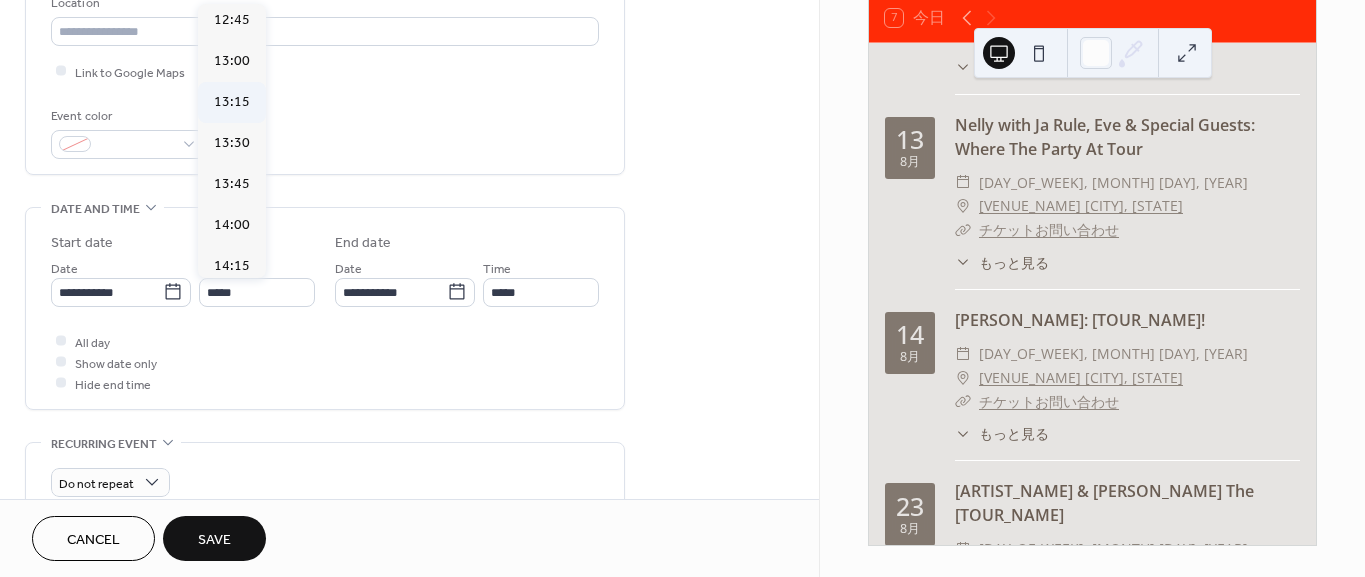 type on "*****" 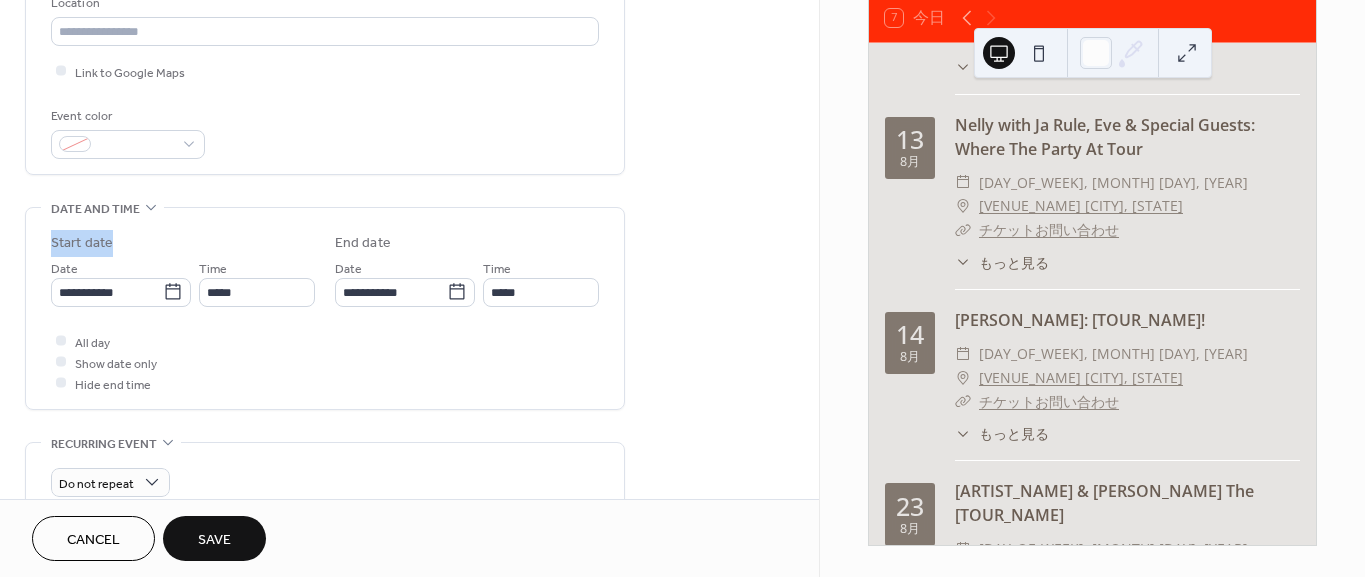 click on "Start date" at bounding box center (183, 243) 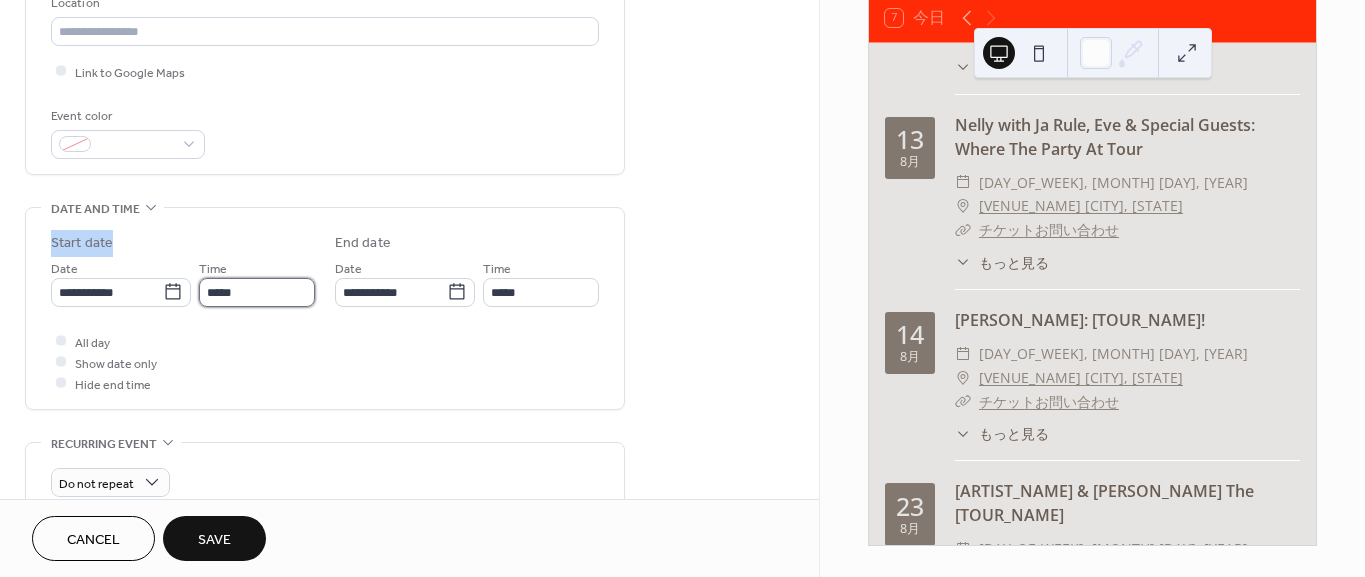 click on "*****" at bounding box center [257, 292] 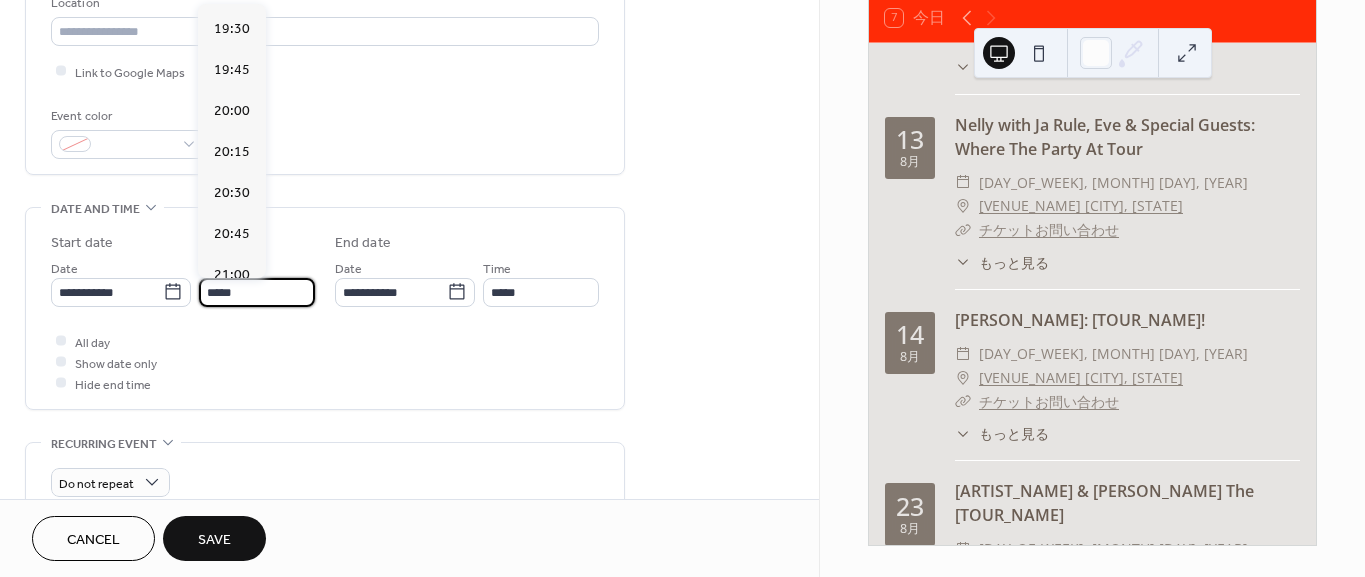 scroll, scrollTop: 3202, scrollLeft: 0, axis: vertical 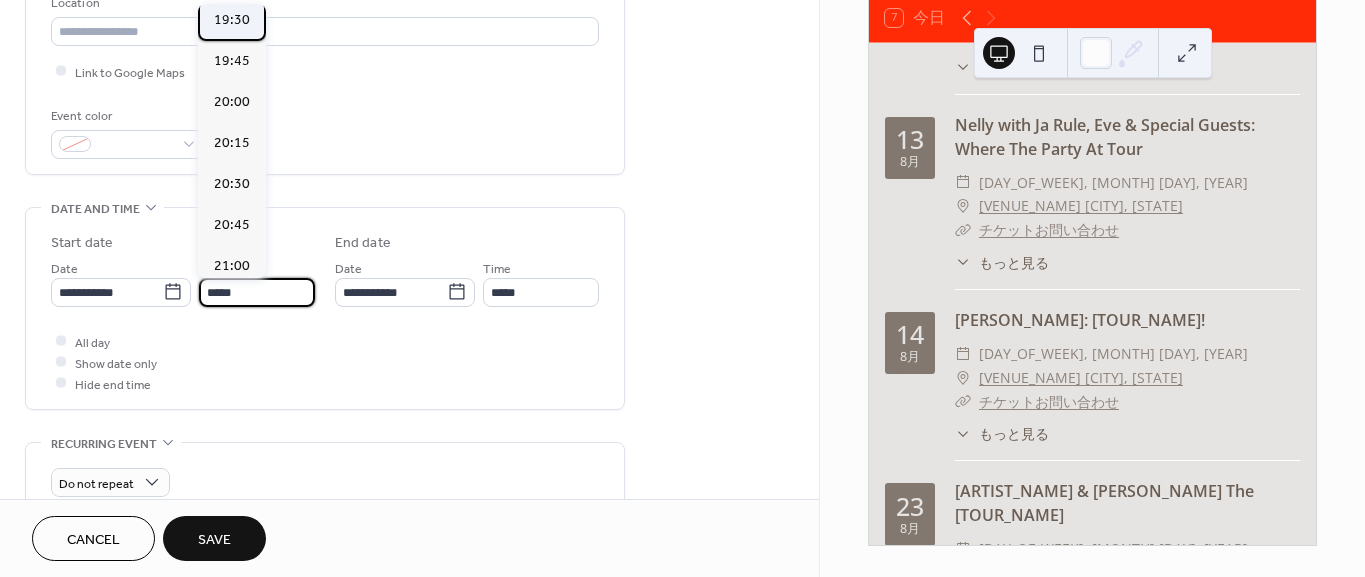 click on "19:30" at bounding box center [232, 20] 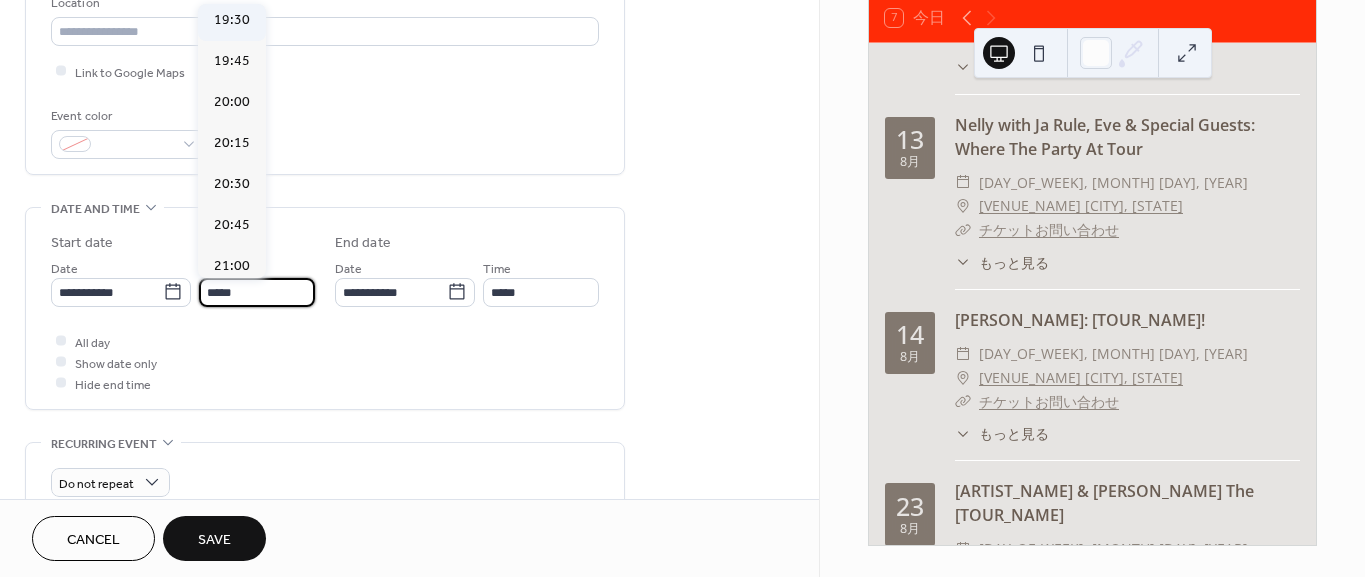 type on "*****" 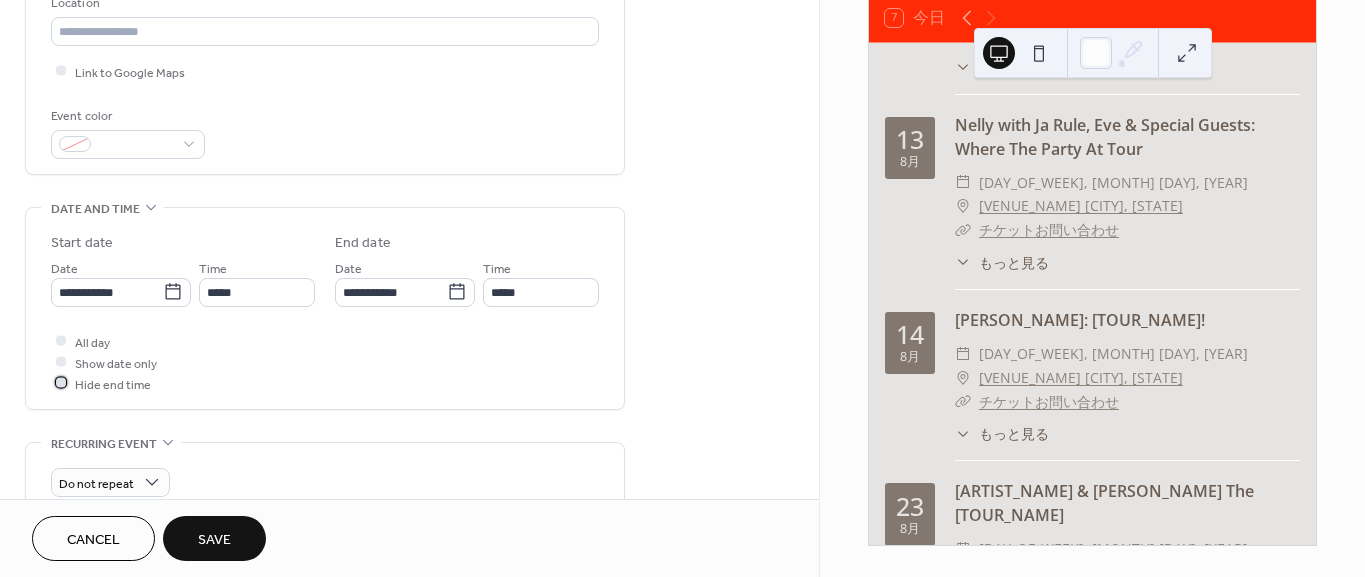 click at bounding box center (61, 383) 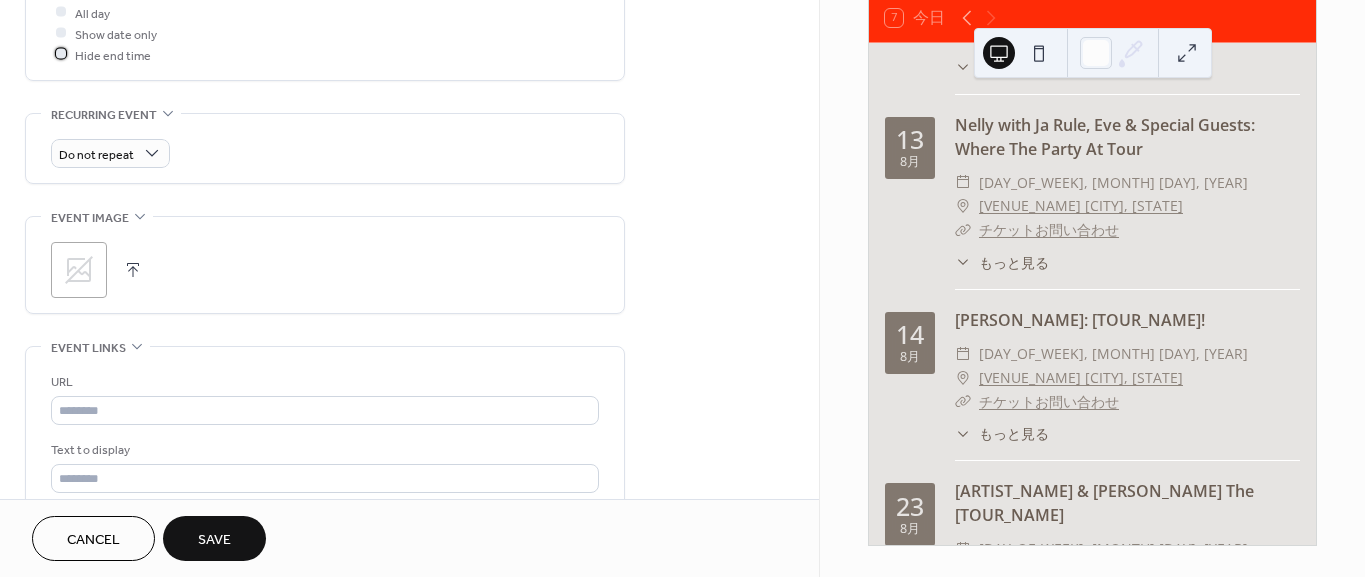 scroll, scrollTop: 777, scrollLeft: 0, axis: vertical 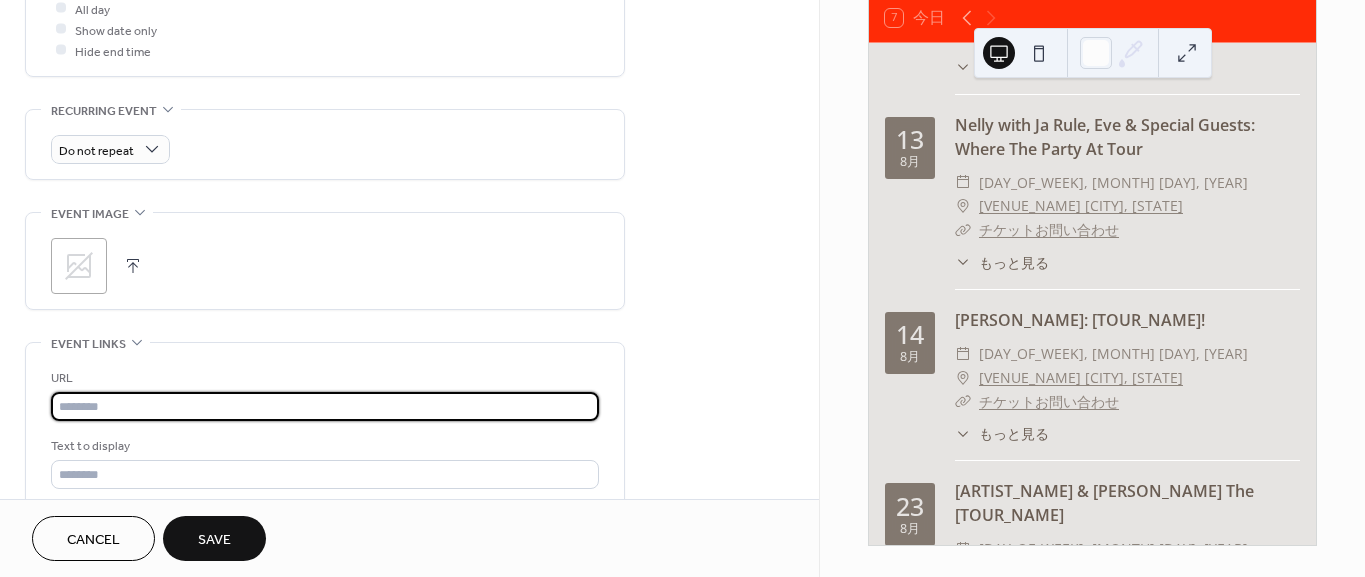 click at bounding box center (325, 406) 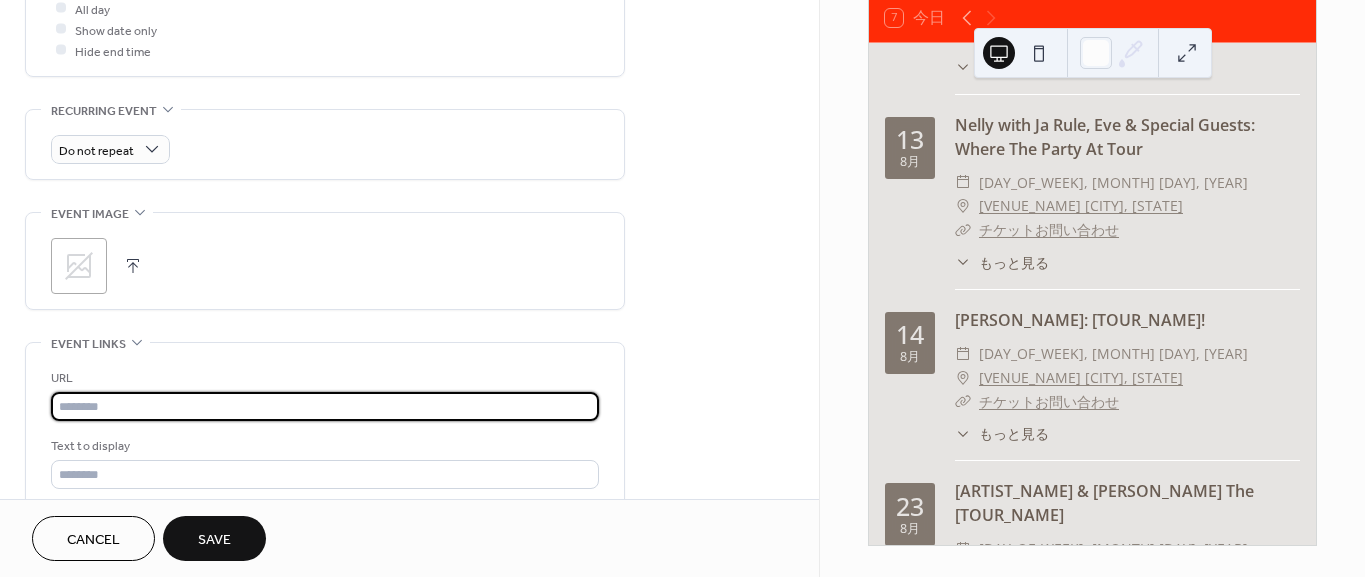 type on "**********" 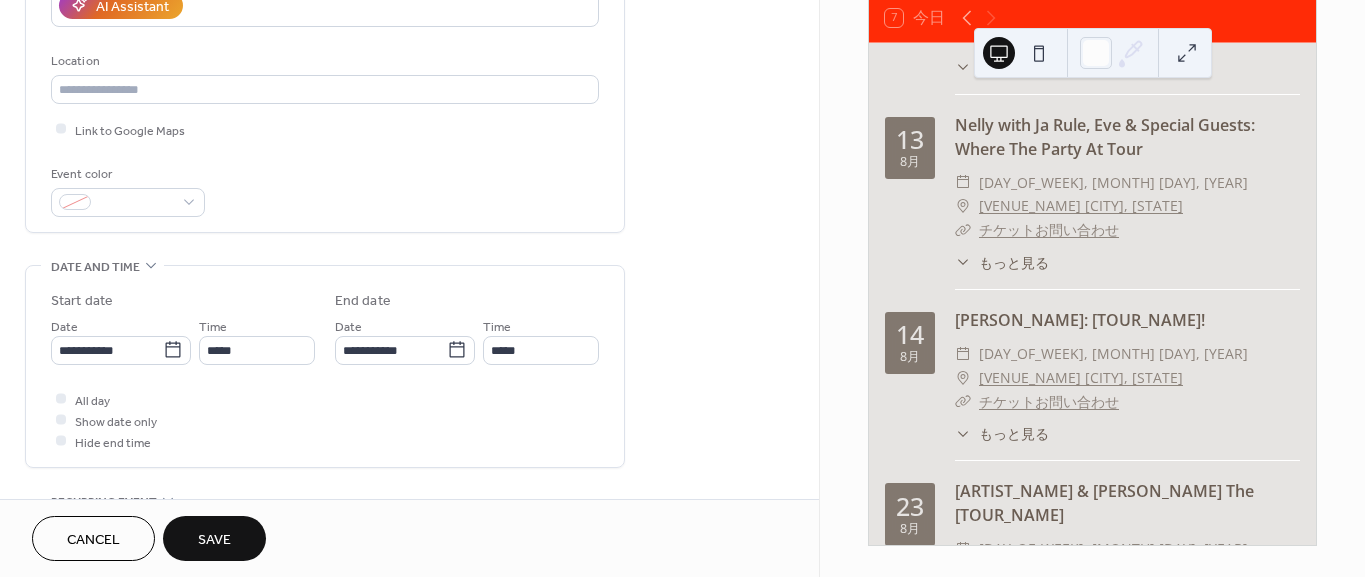 scroll, scrollTop: 293, scrollLeft: 0, axis: vertical 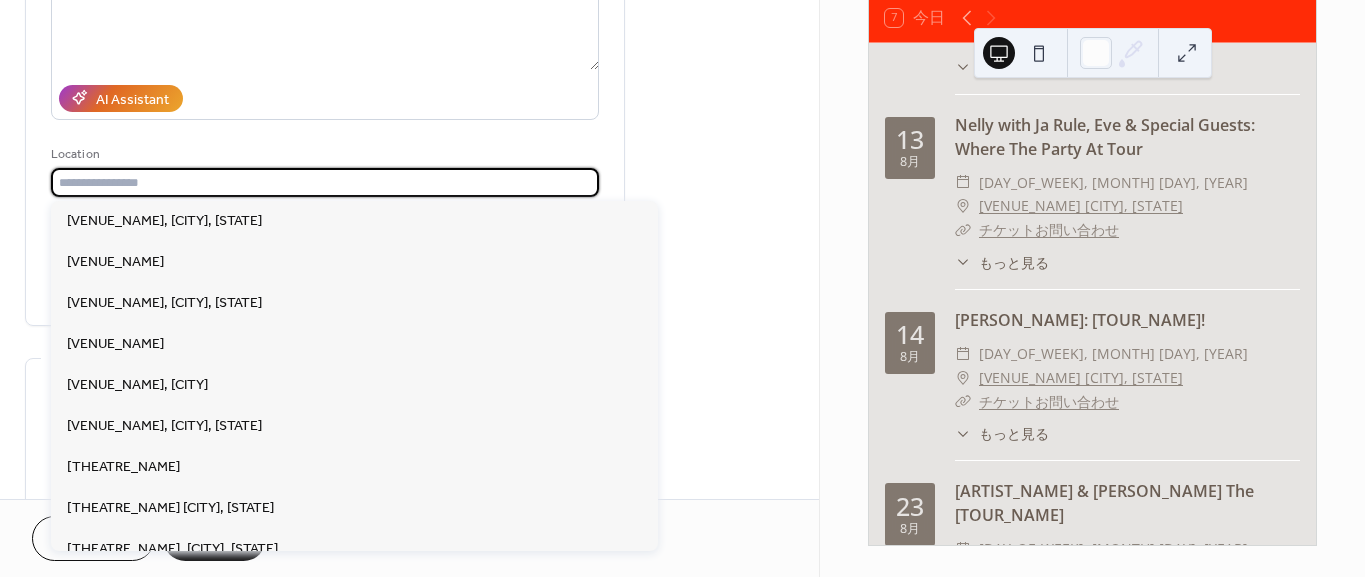 click at bounding box center [325, 182] 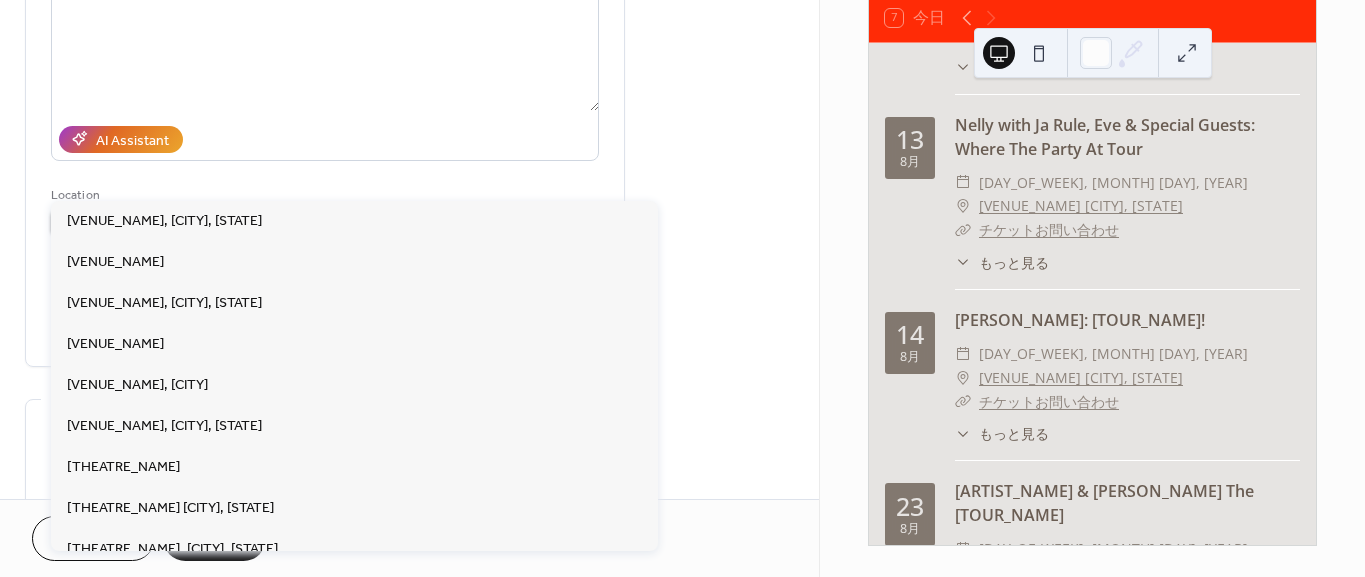 scroll, scrollTop: 293, scrollLeft: 0, axis: vertical 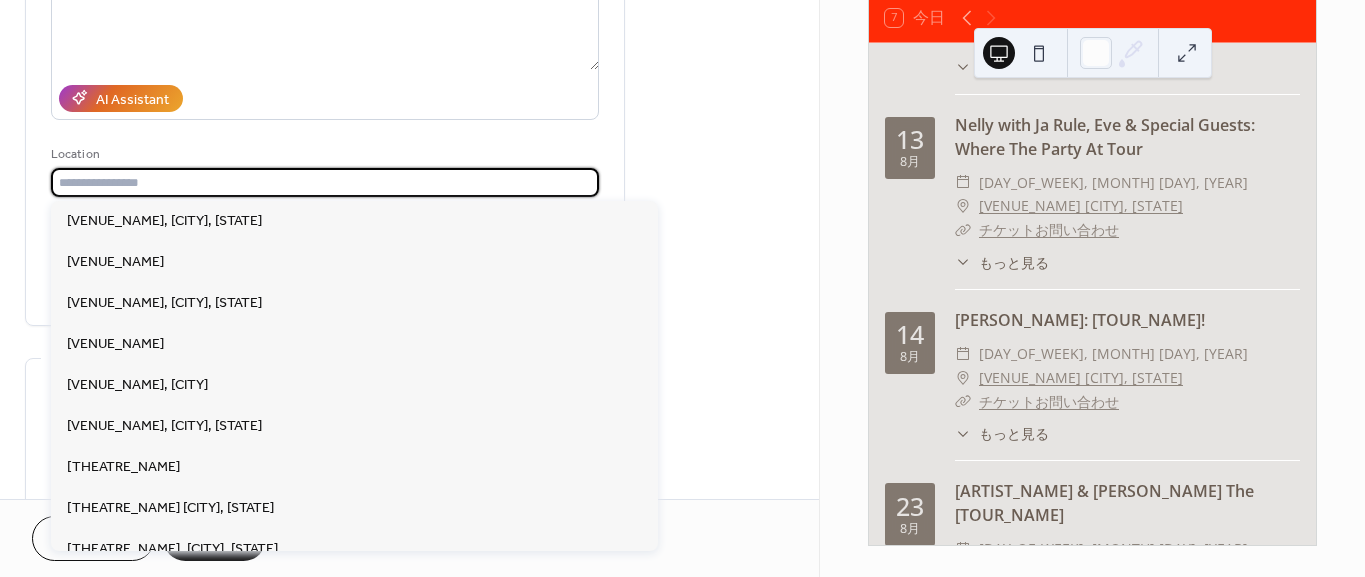 click at bounding box center [325, 182] 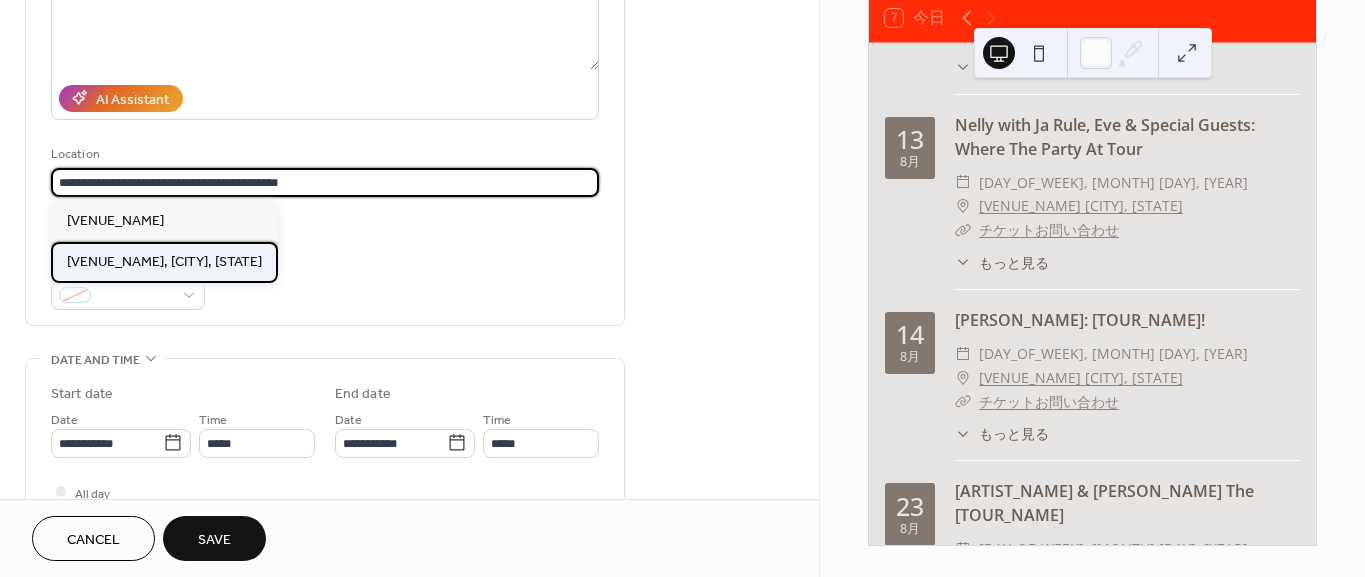 click on "Huntington Bank Pavilion at Northerly Island, Chicago, IL" at bounding box center [164, 261] 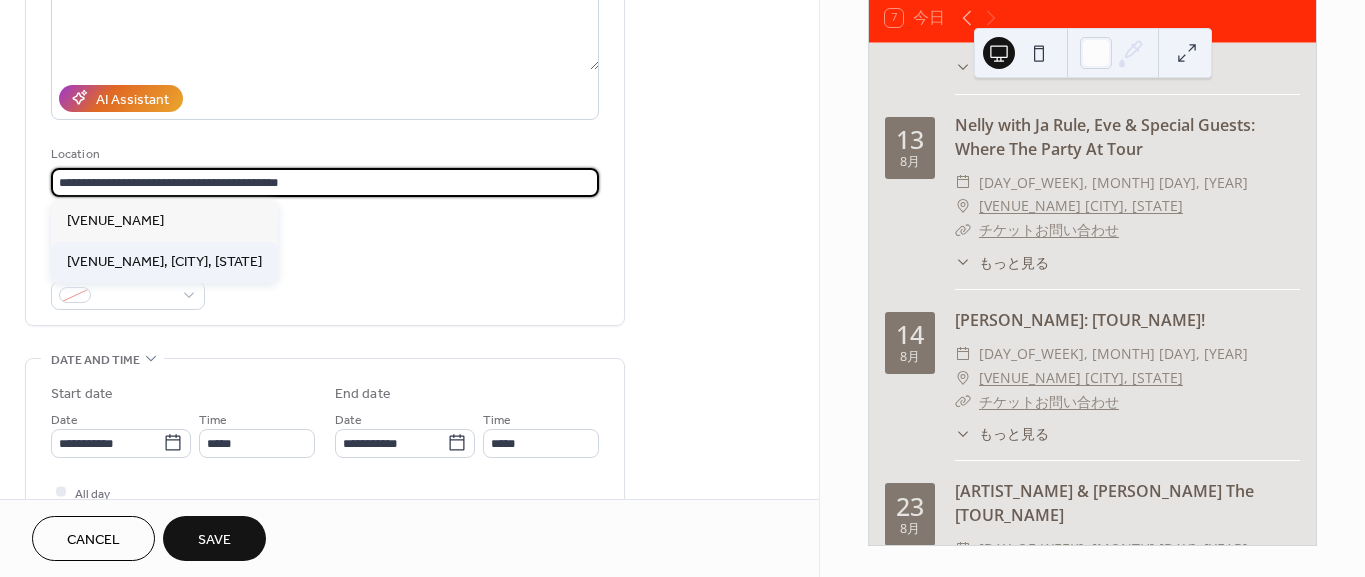 type on "**********" 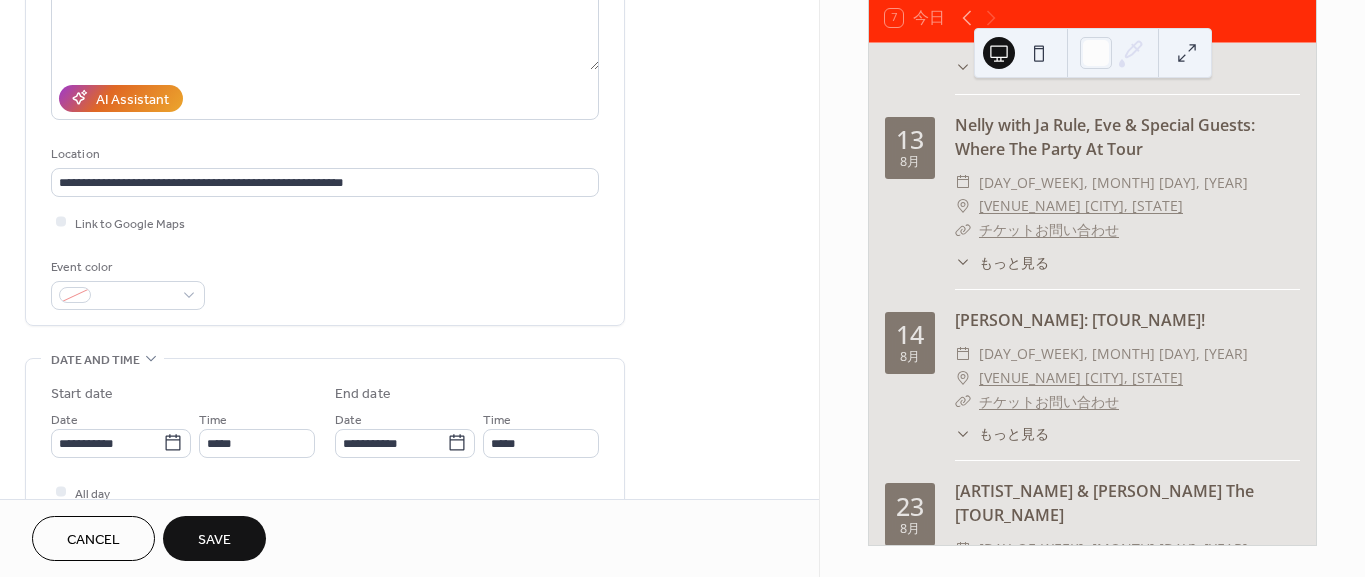 click on "Save" at bounding box center (214, 540) 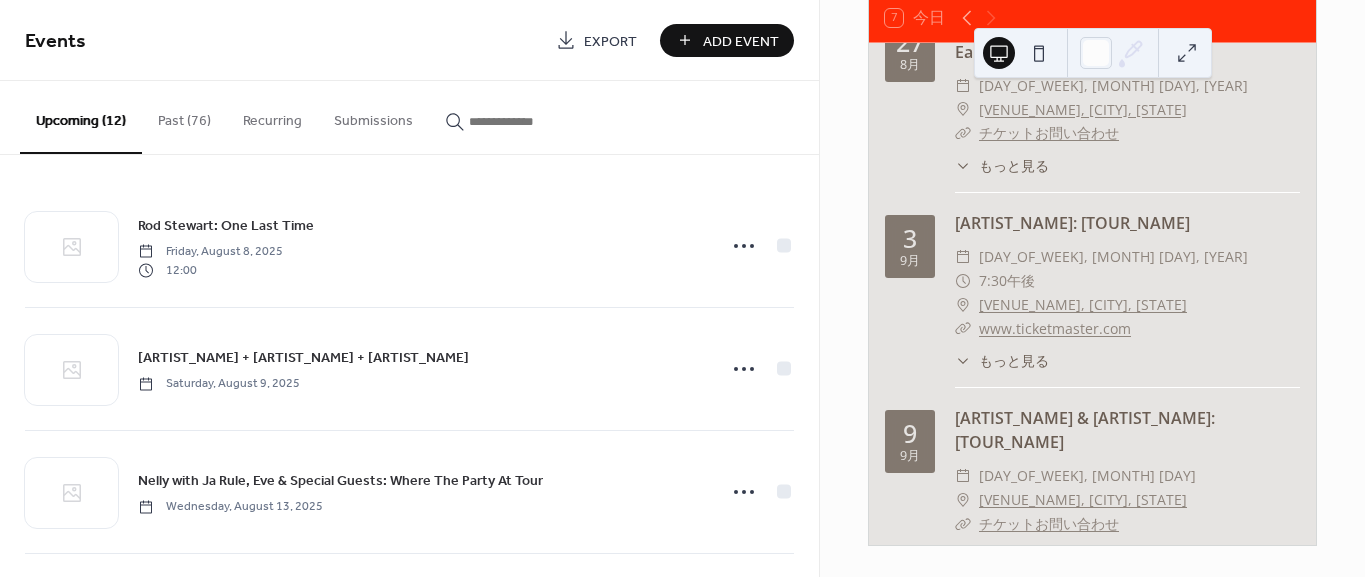 scroll, scrollTop: 987, scrollLeft: 0, axis: vertical 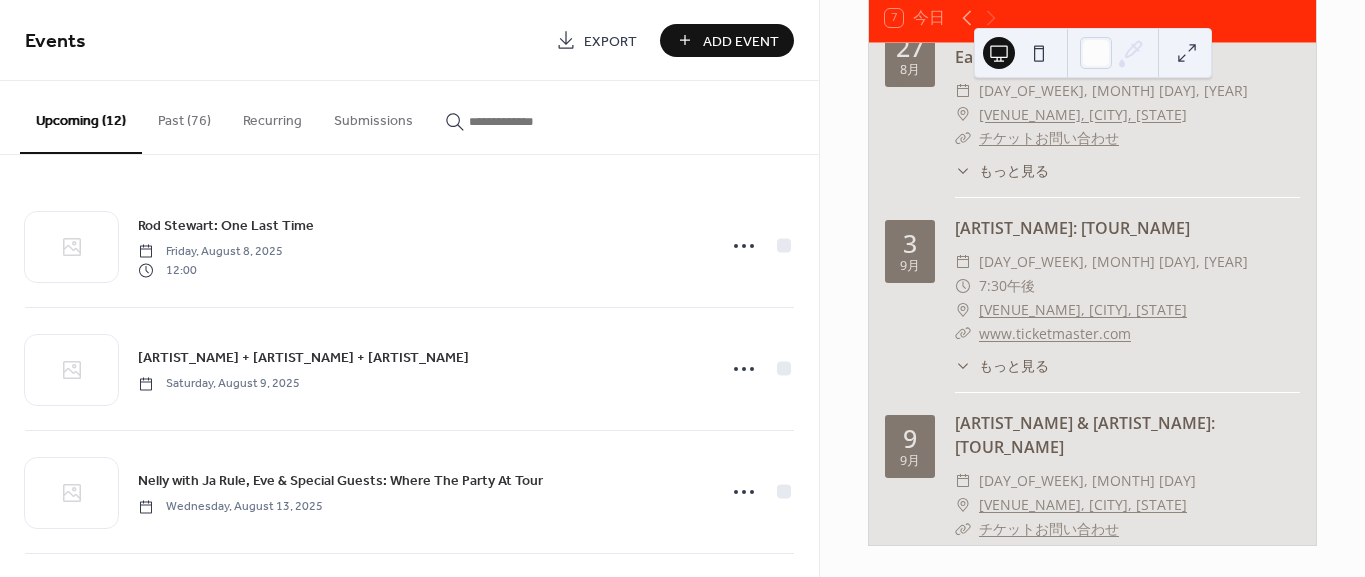 click on "Events" at bounding box center [283, 42] 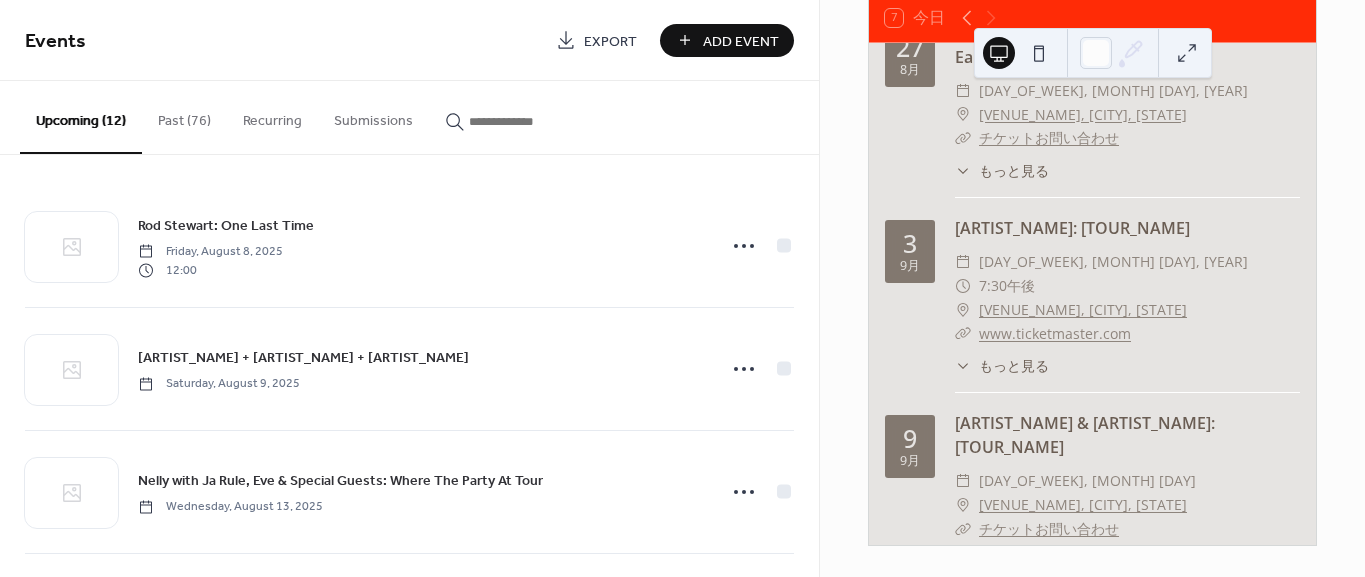 click on "Add Event" at bounding box center [741, 41] 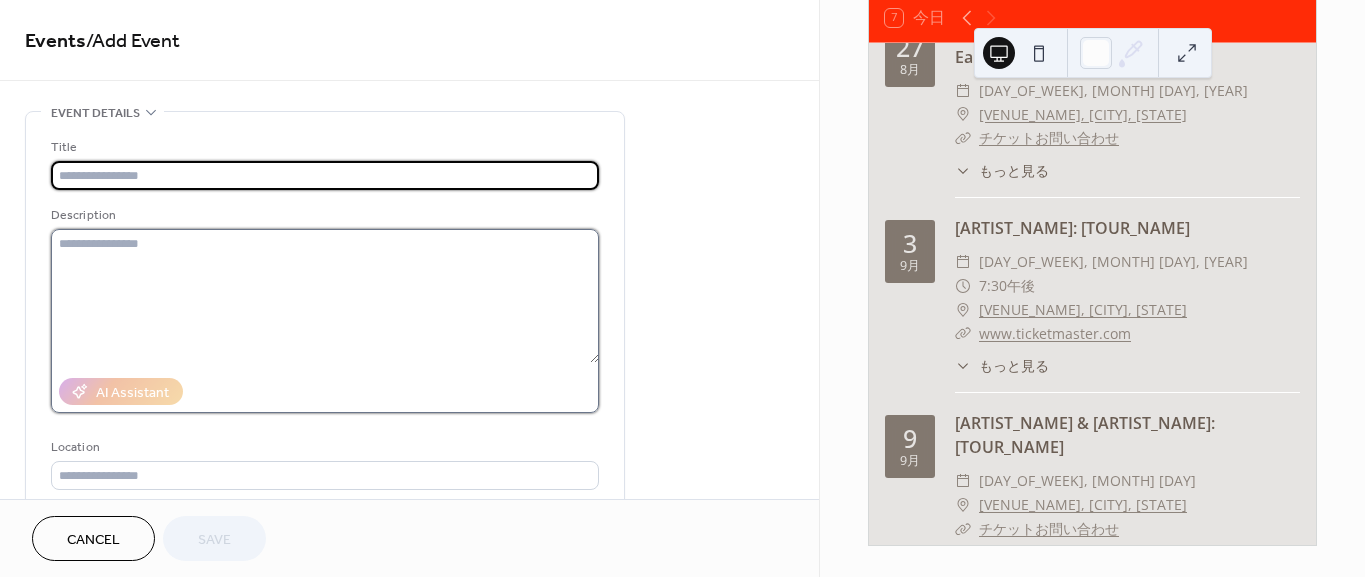 click at bounding box center [325, 296] 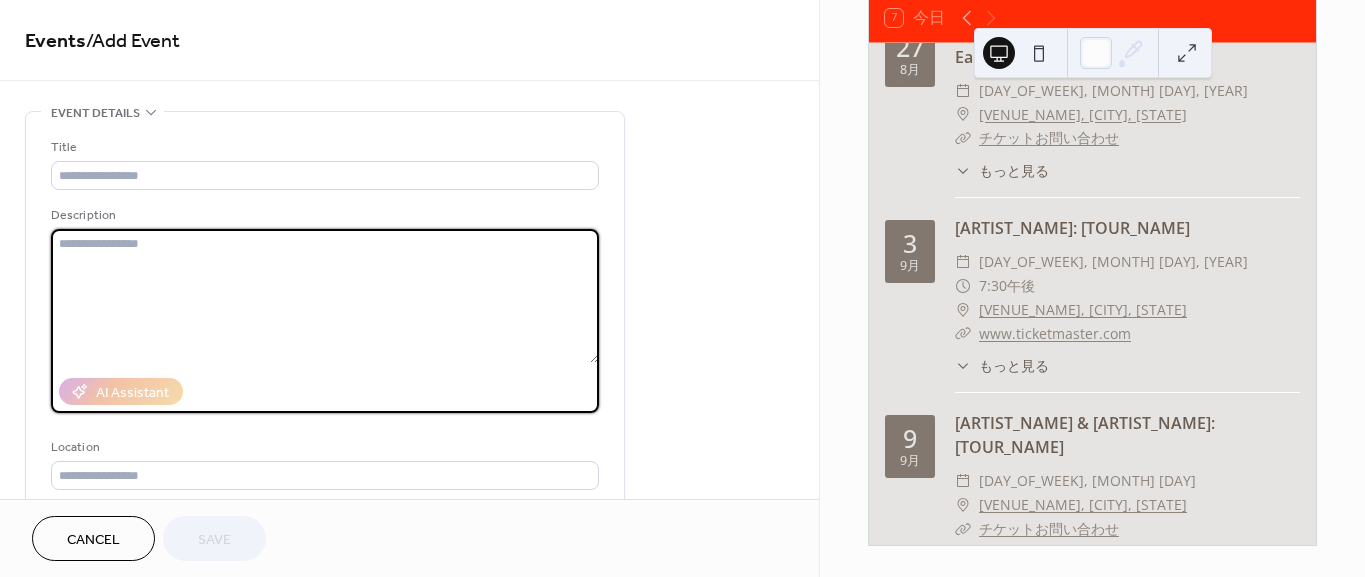 paste on "**********" 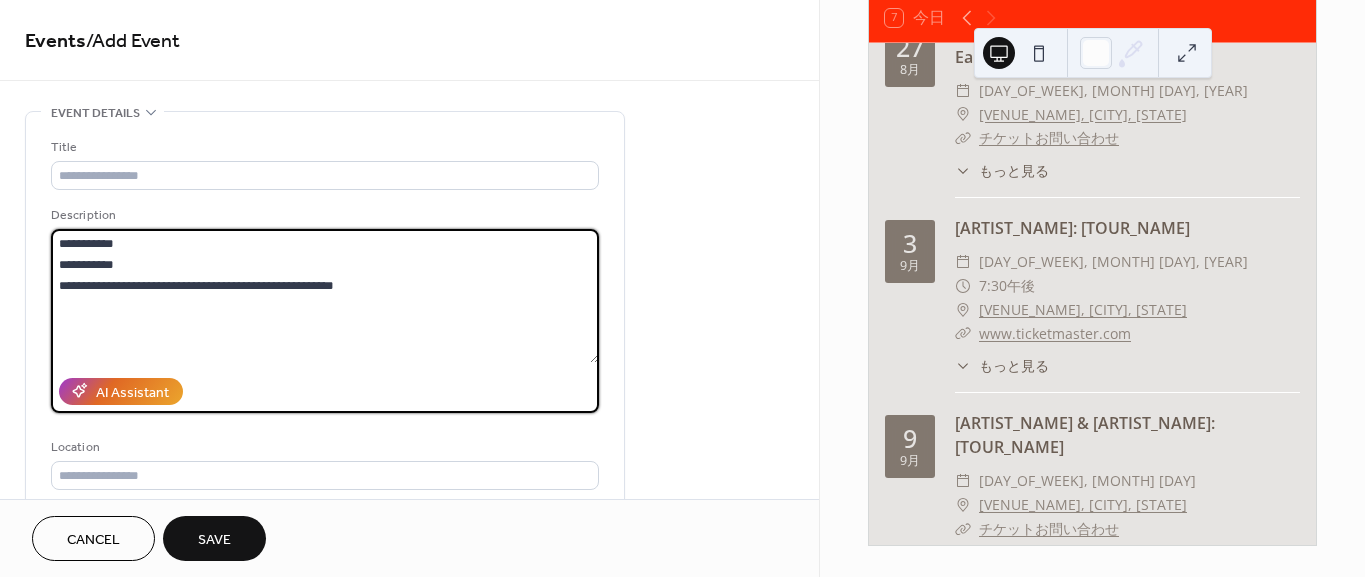 click on "**********" at bounding box center (325, 296) 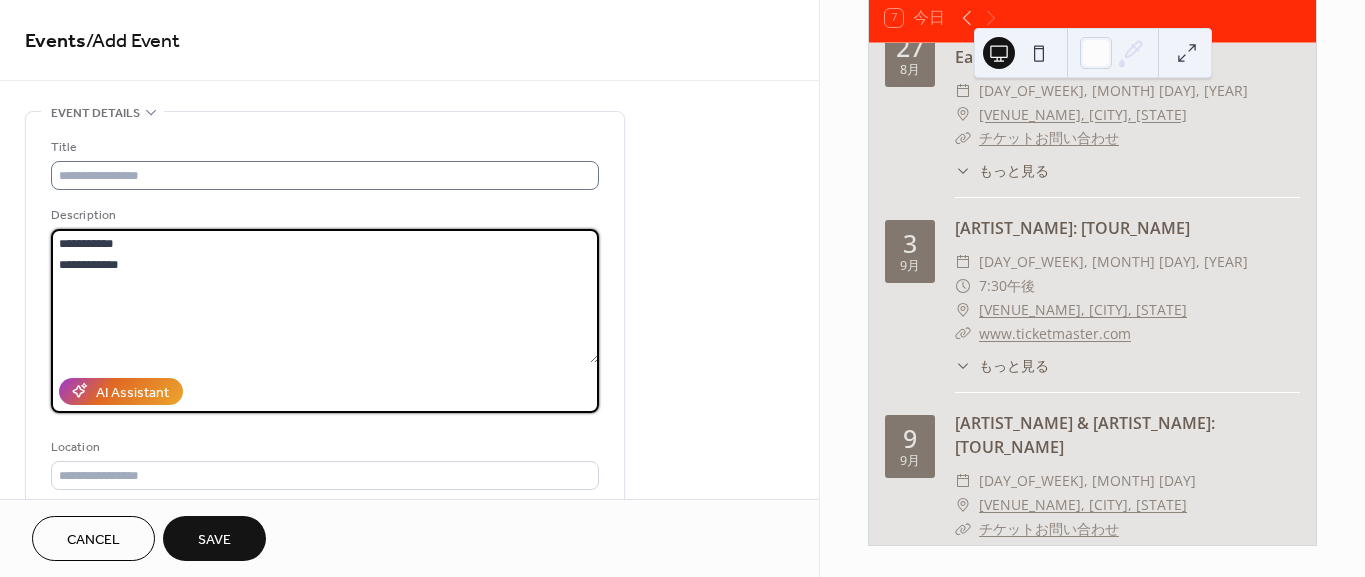 type on "**********" 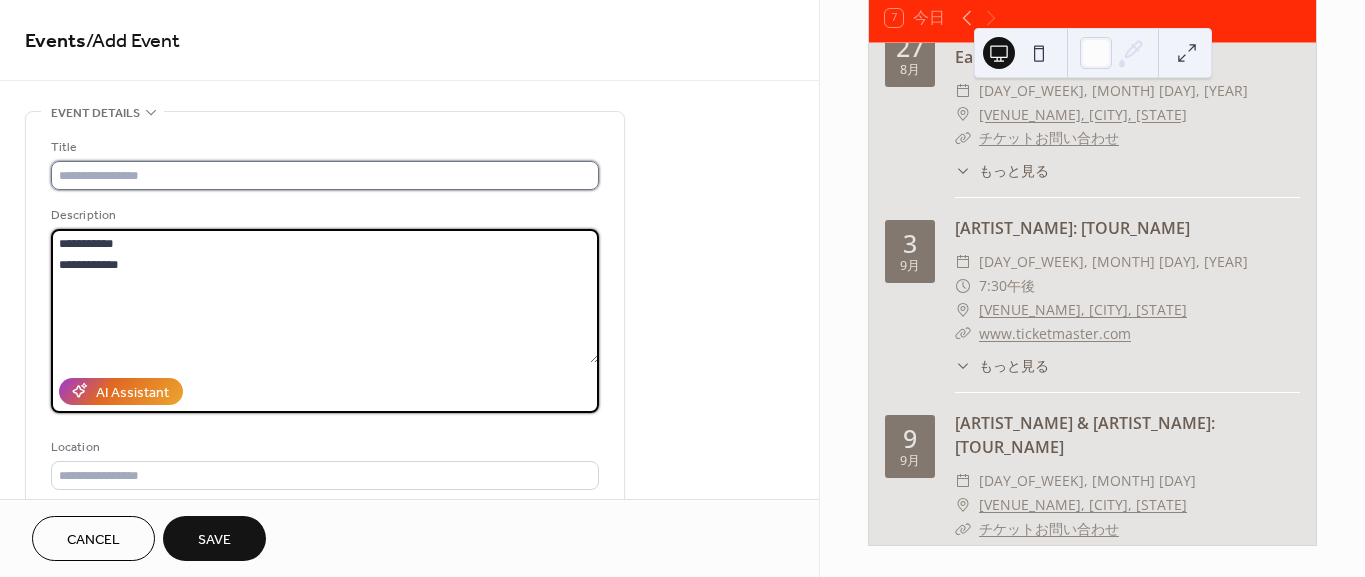 click at bounding box center [325, 175] 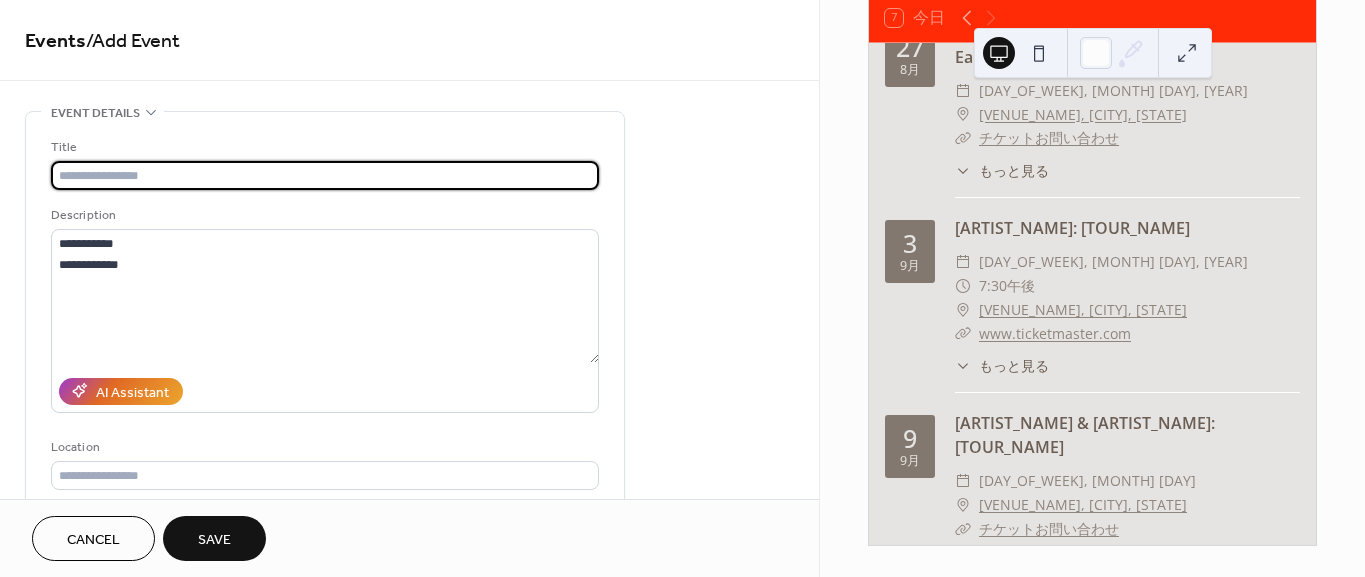 paste on "**********" 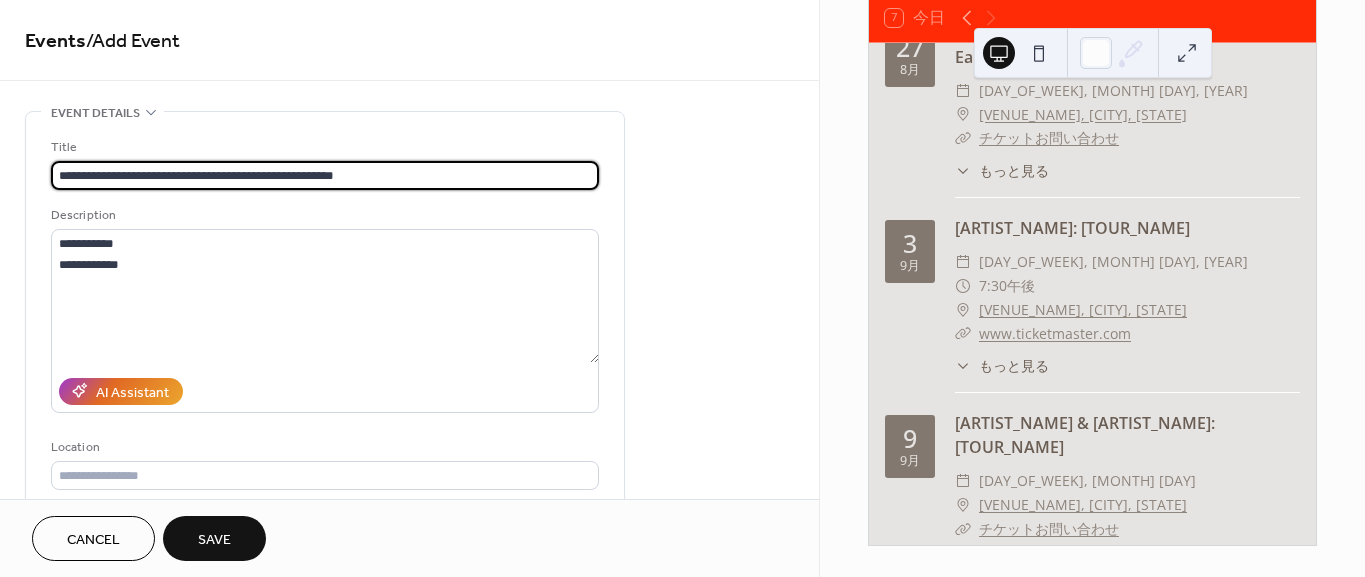 drag, startPoint x: 261, startPoint y: 174, endPoint x: 400, endPoint y: 174, distance: 139 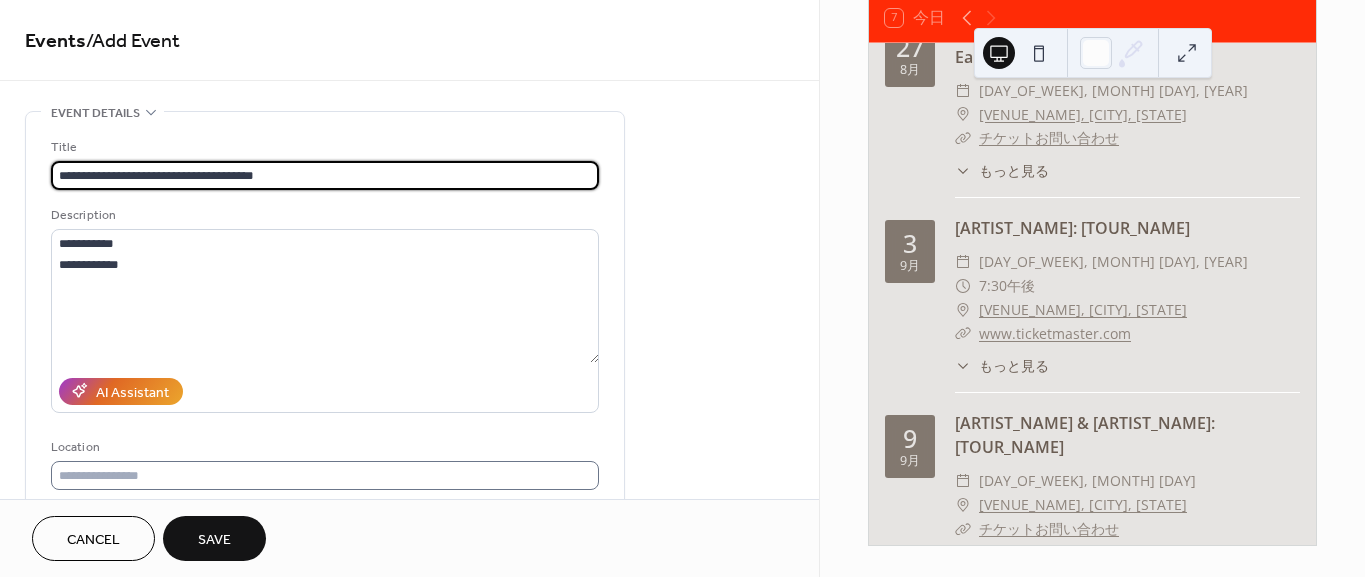 type on "**********" 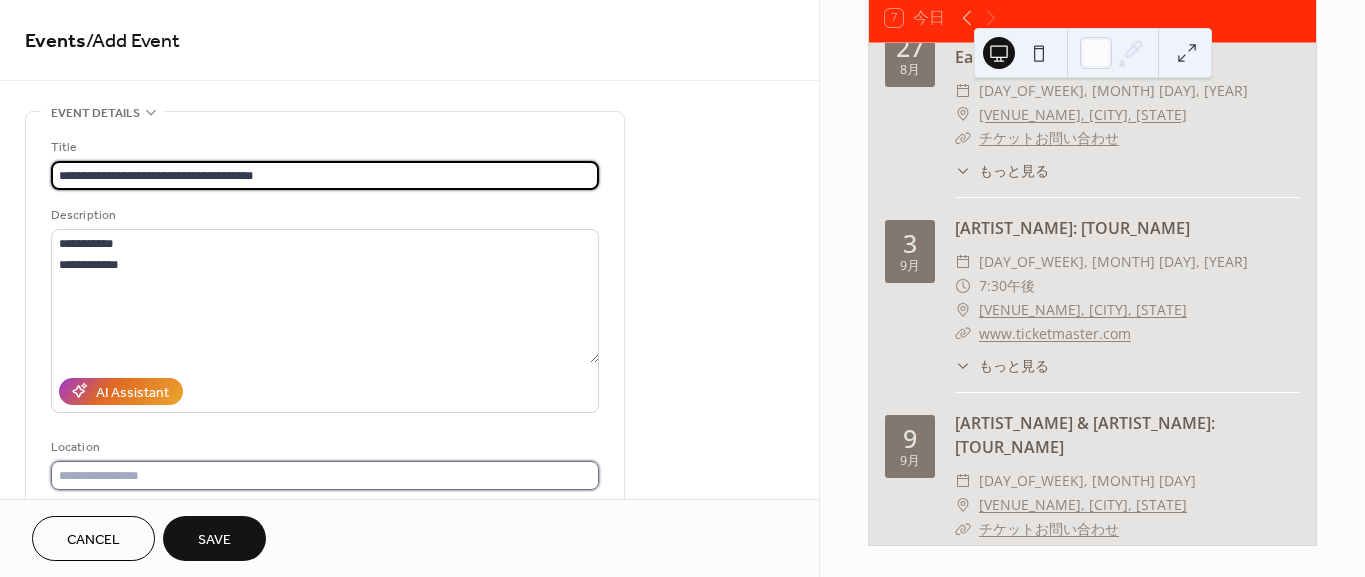 click at bounding box center [325, 475] 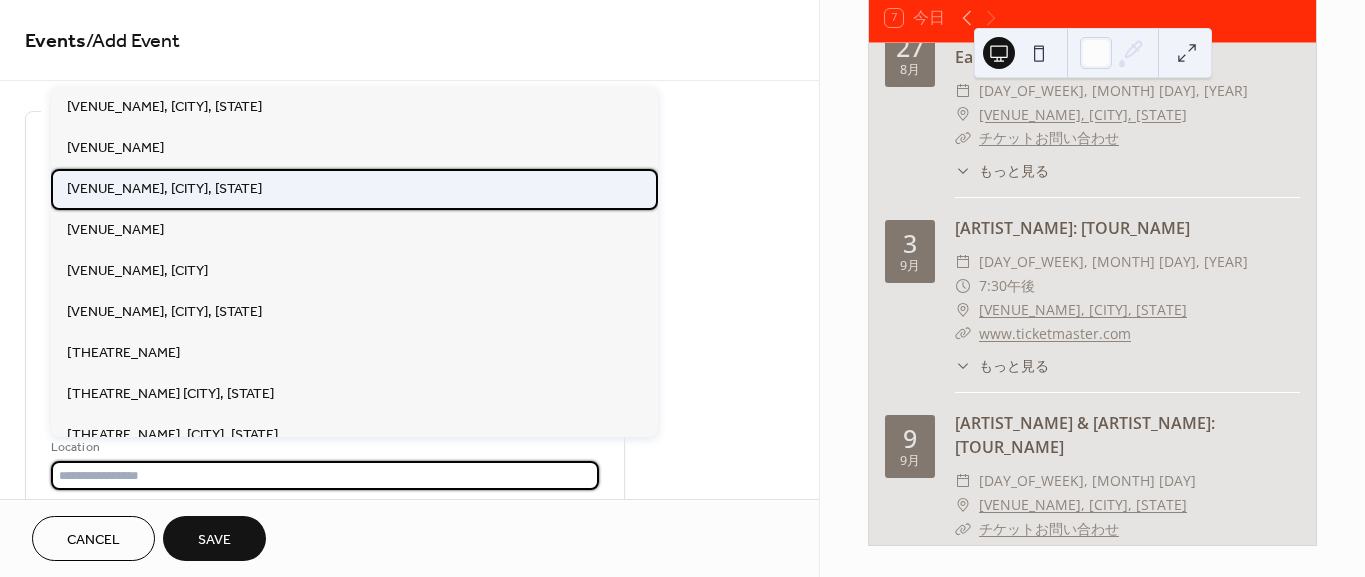 click on "United Center, Chicago, IL" at bounding box center [164, 189] 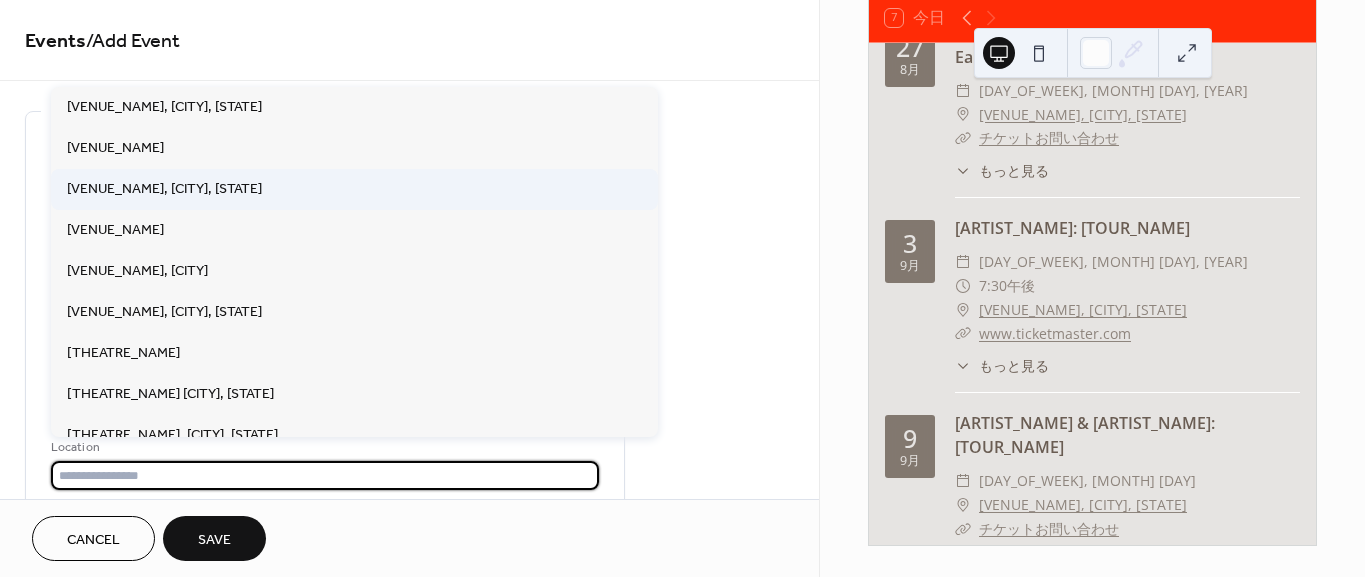 type on "**********" 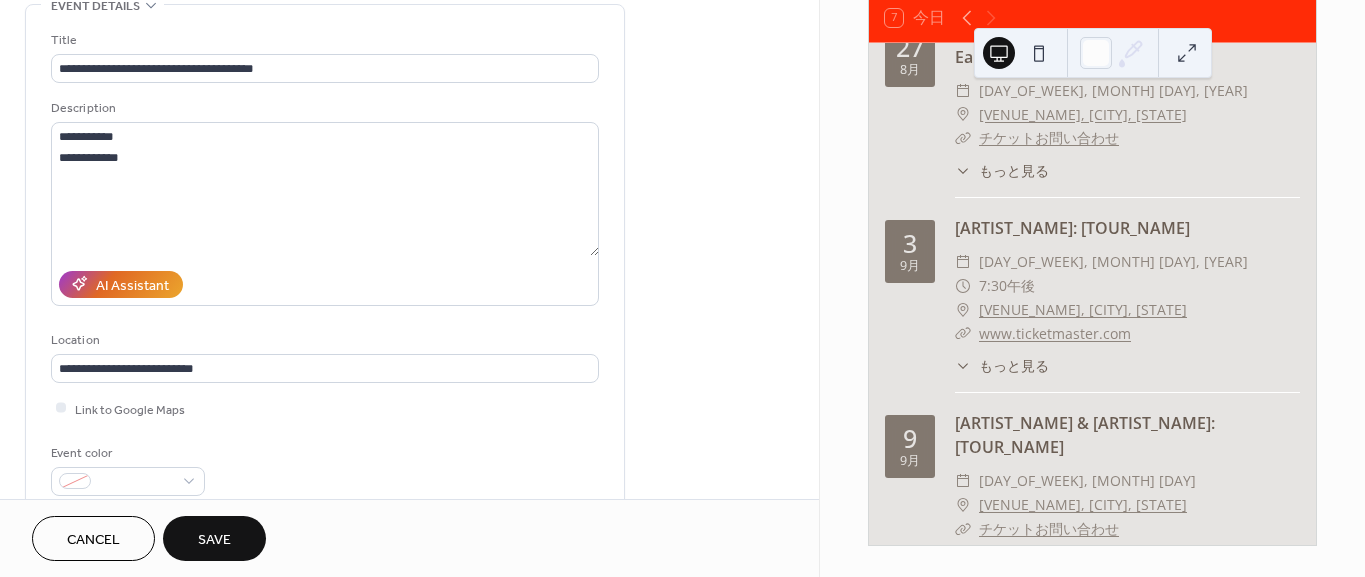 scroll, scrollTop: 111, scrollLeft: 0, axis: vertical 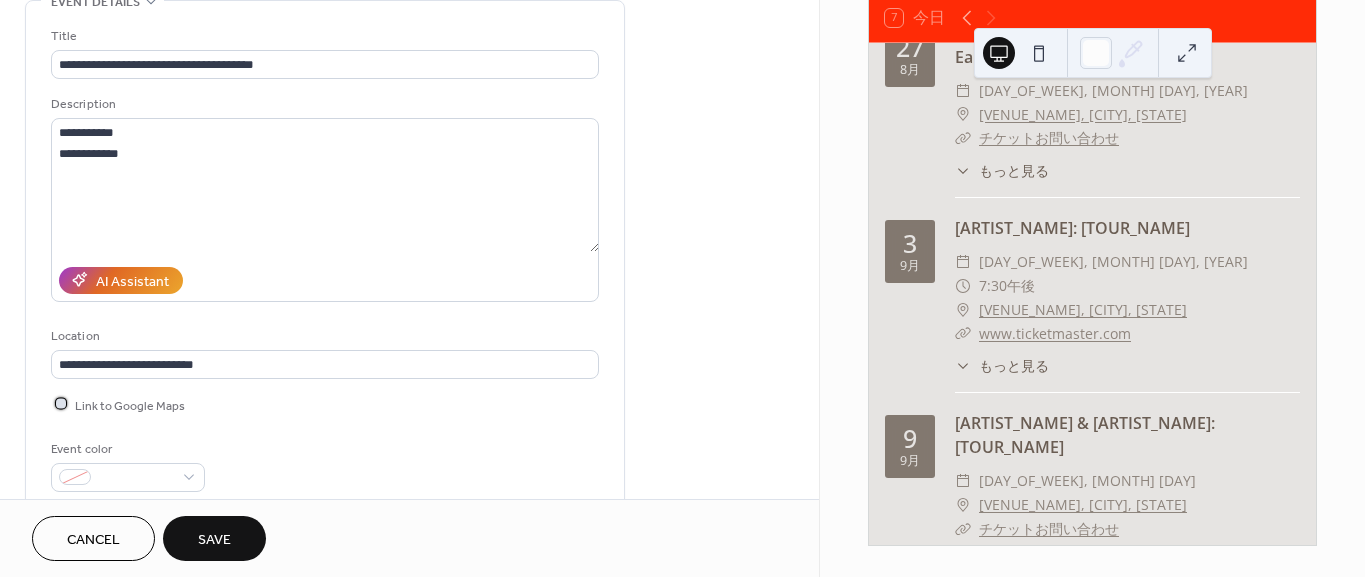 click at bounding box center (61, 404) 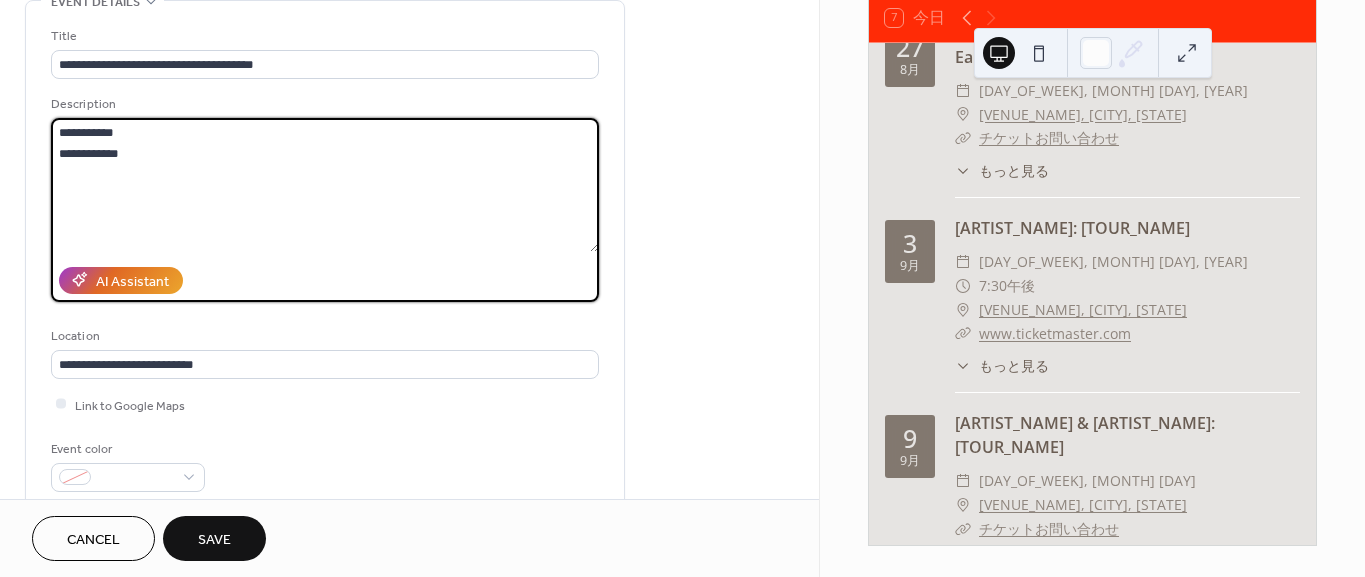 click on "**********" at bounding box center (325, 185) 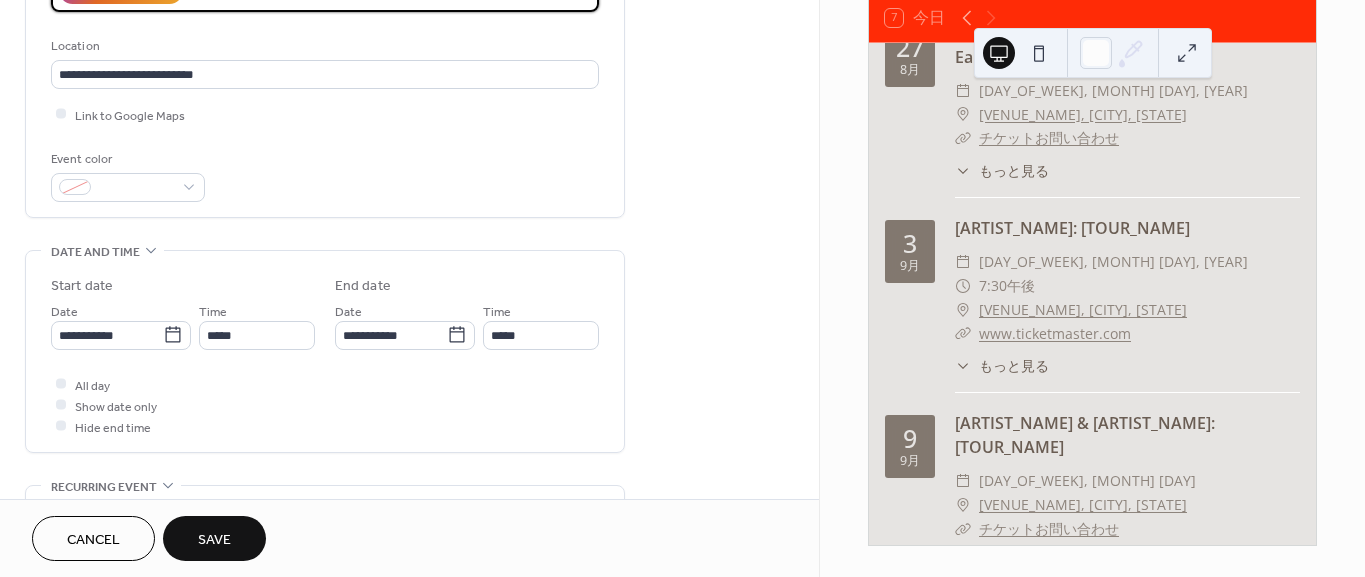scroll, scrollTop: 444, scrollLeft: 0, axis: vertical 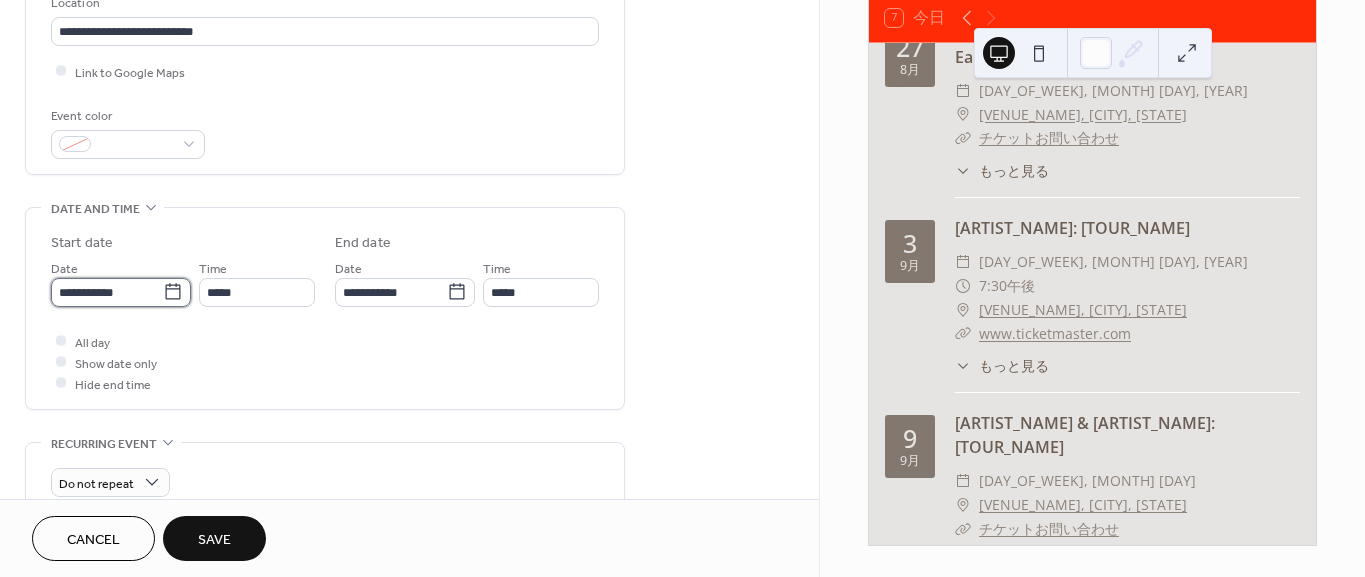 click on "**********" at bounding box center [107, 292] 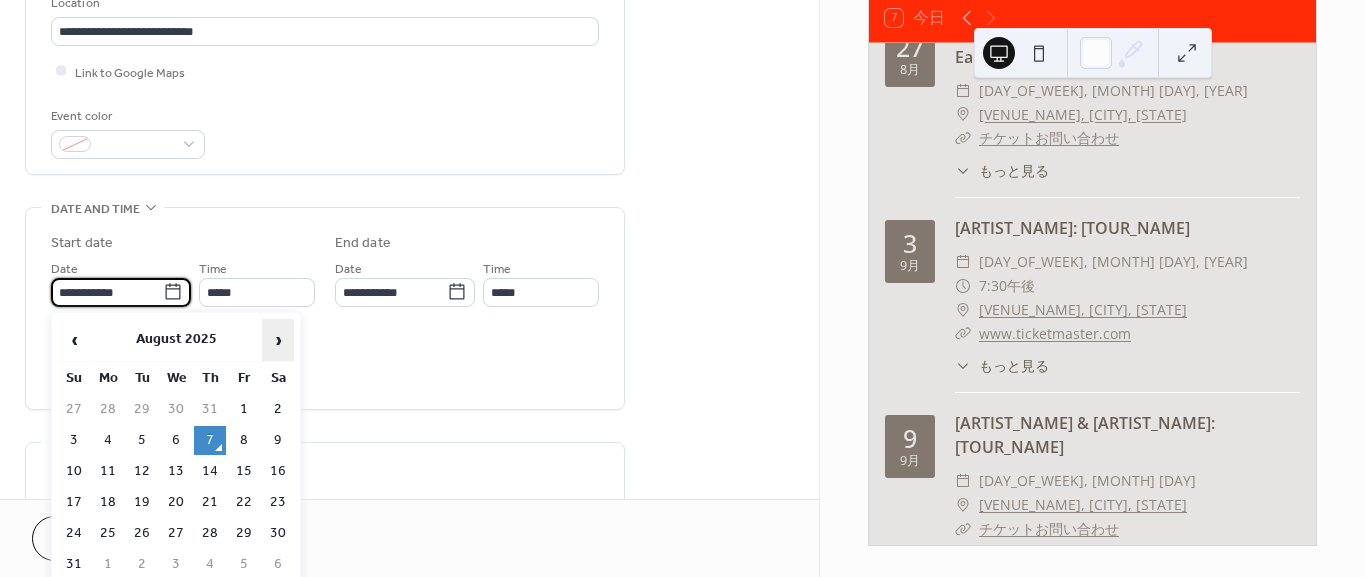 click on "›" at bounding box center [278, 340] 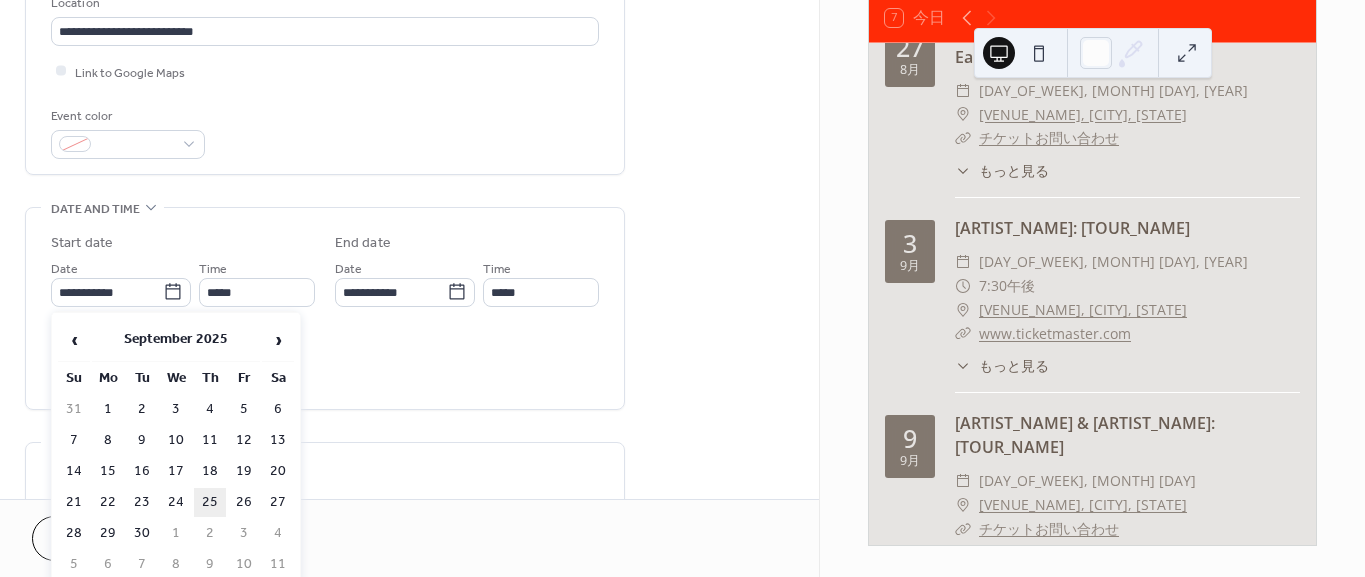 click on "25" at bounding box center [210, 502] 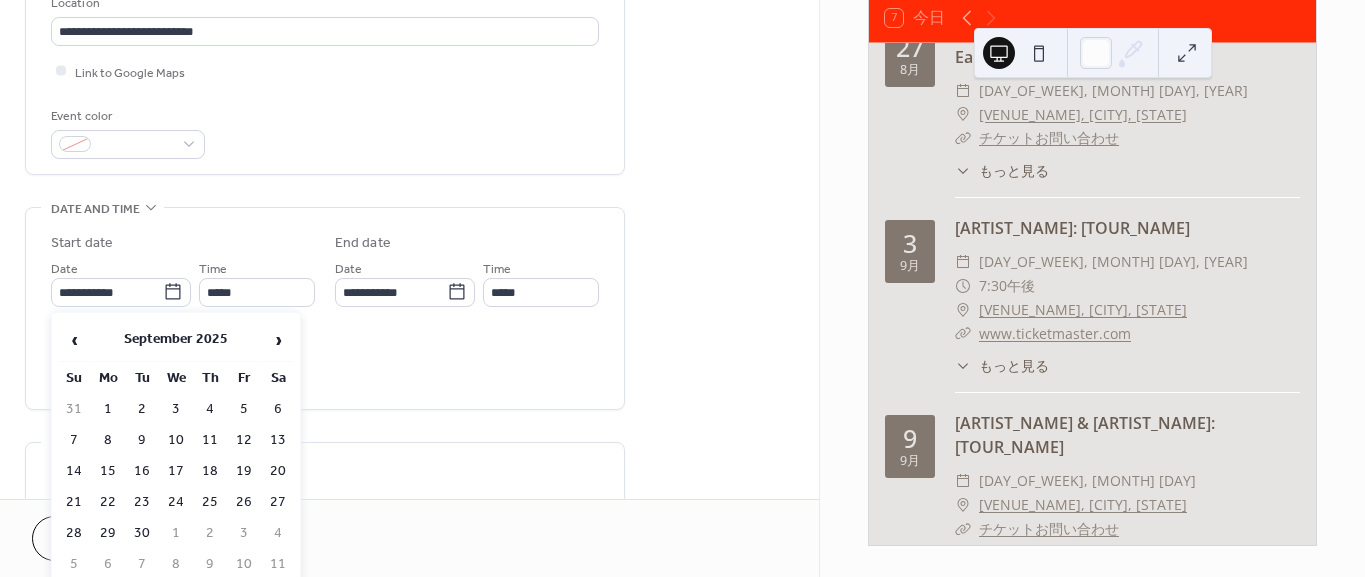 type on "**********" 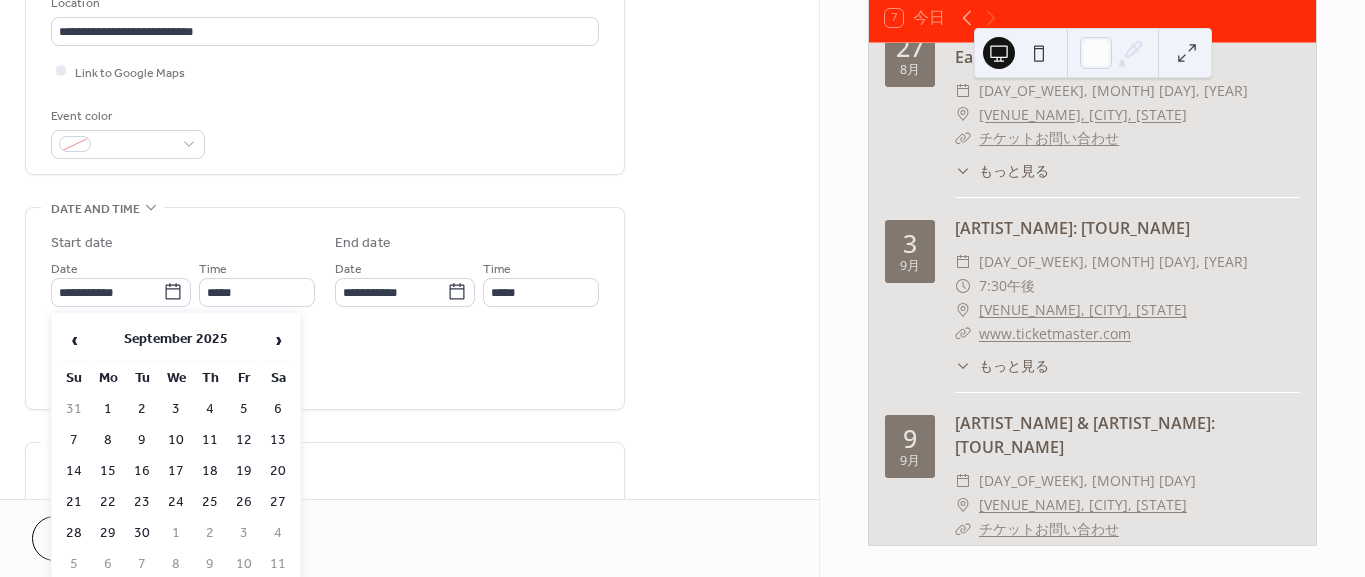 type on "**********" 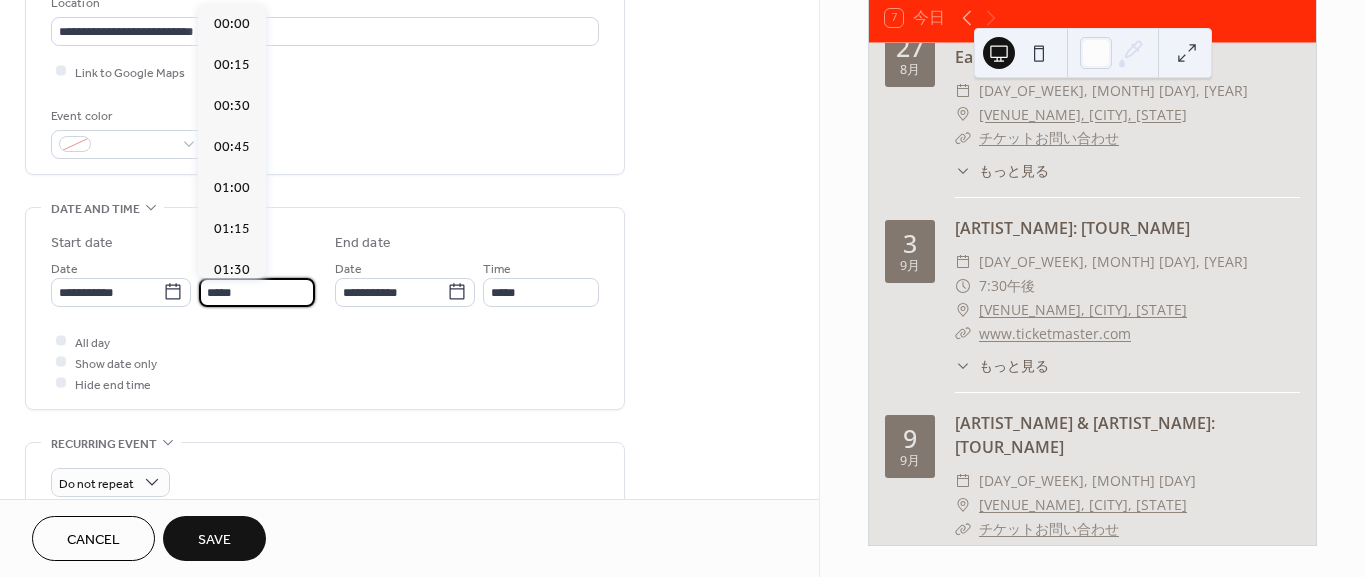 click on "*****" at bounding box center [257, 292] 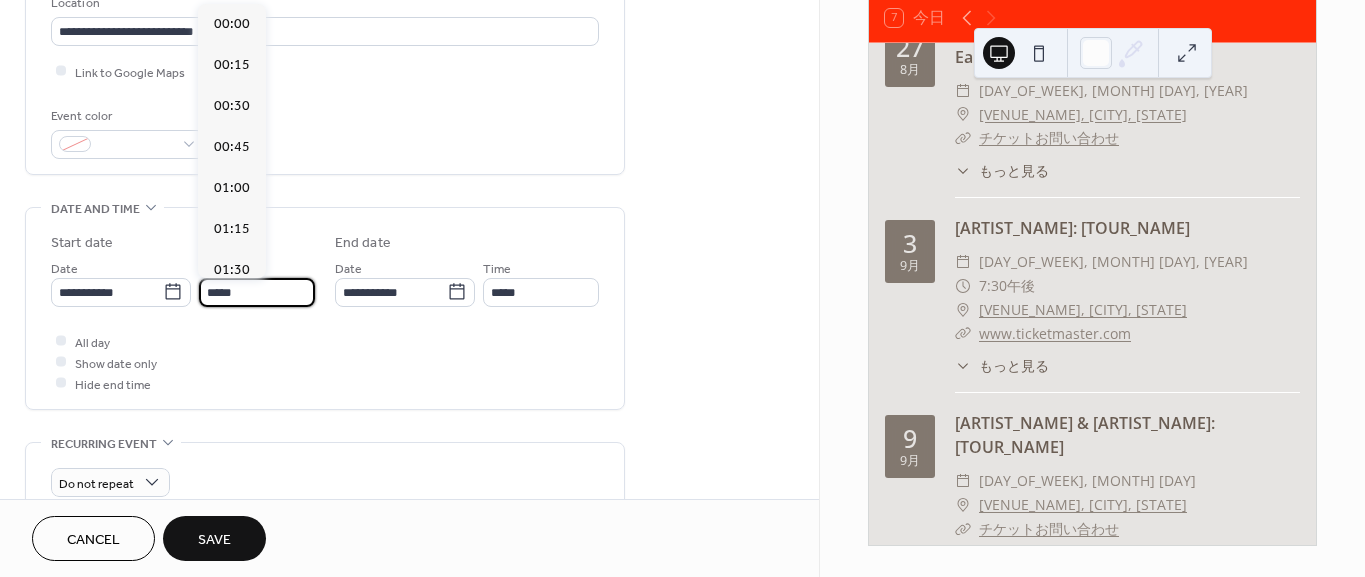 scroll, scrollTop: 2095, scrollLeft: 0, axis: vertical 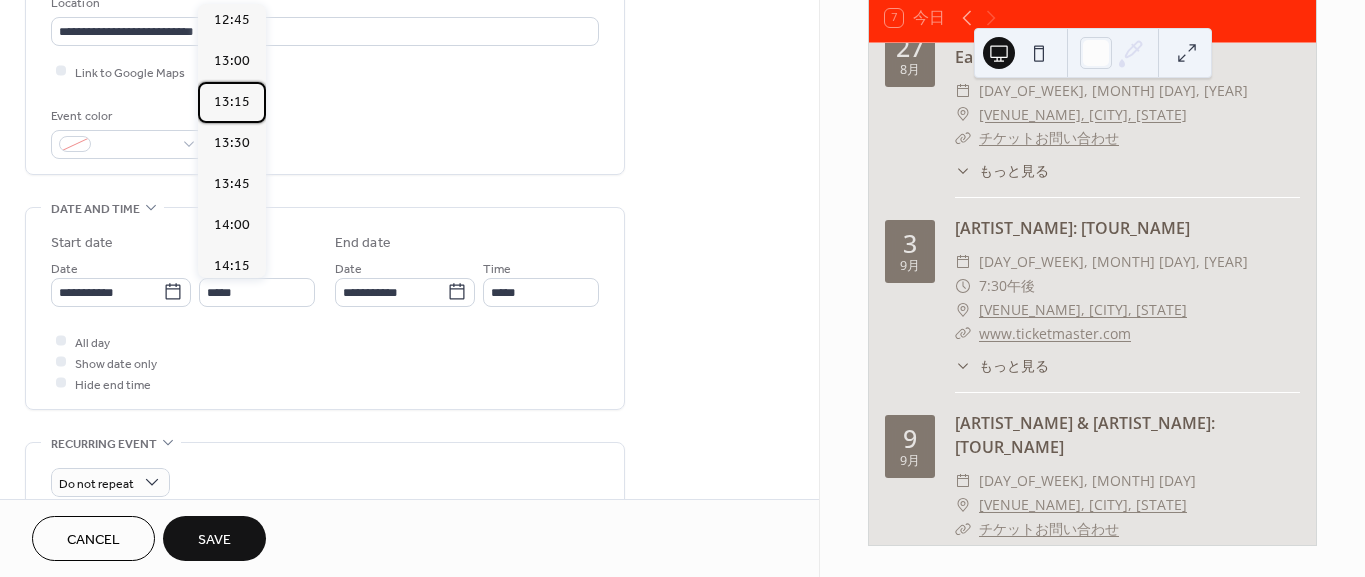 click on "13:15" at bounding box center (232, 102) 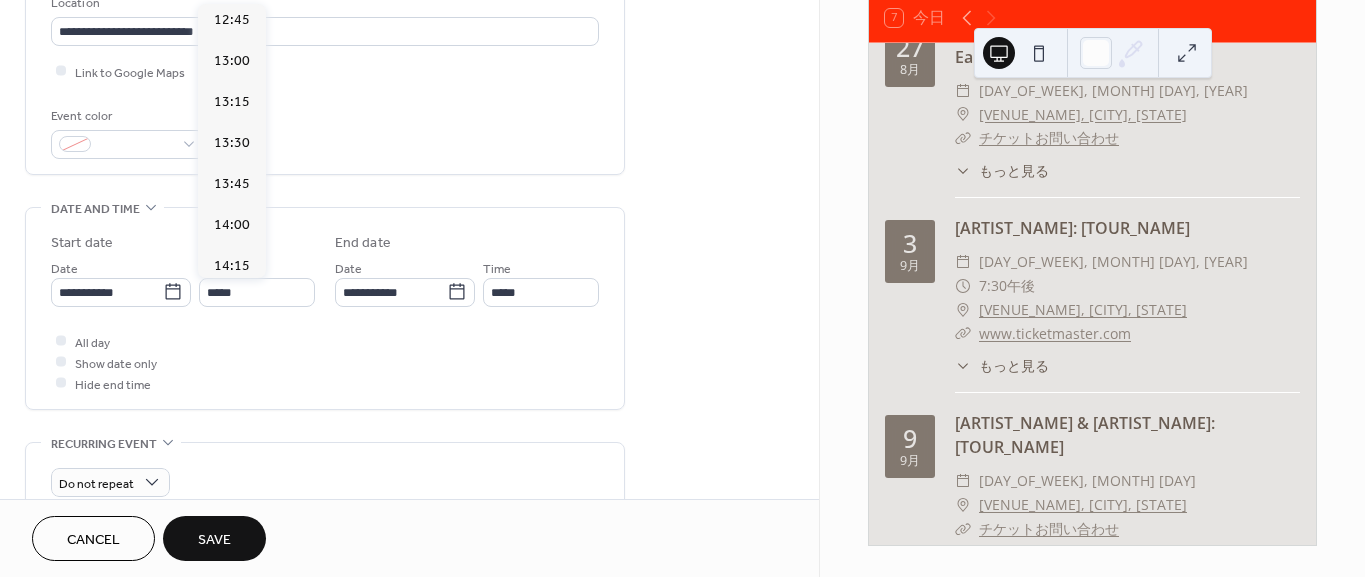 type on "*****" 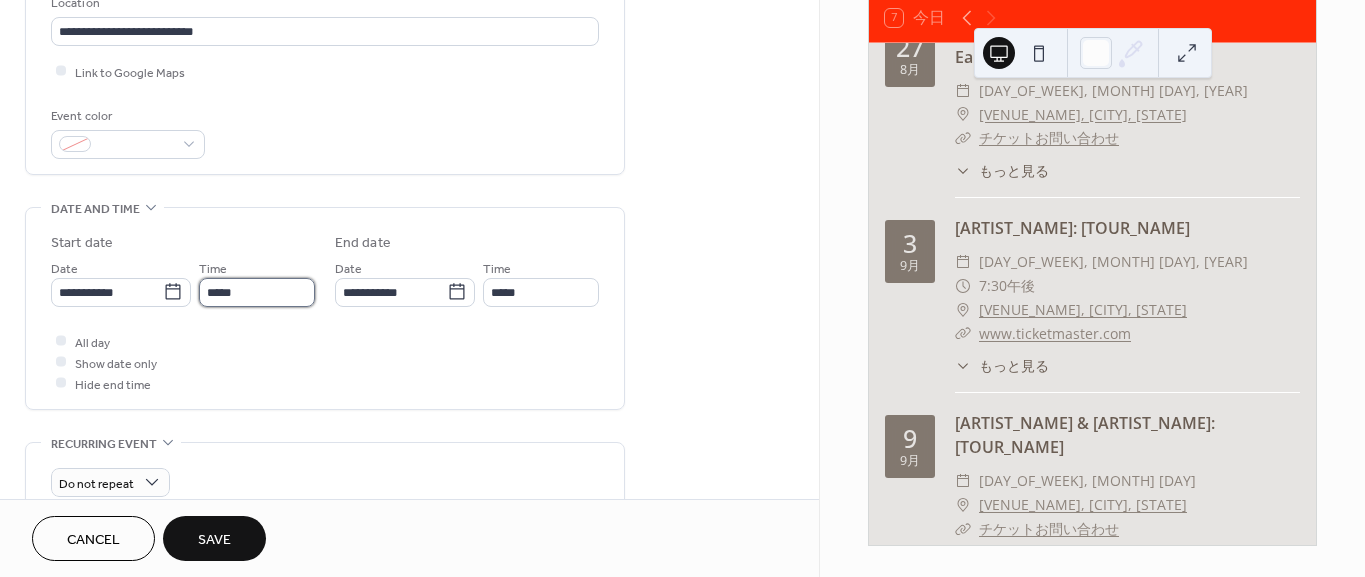 click on "*****" at bounding box center [257, 292] 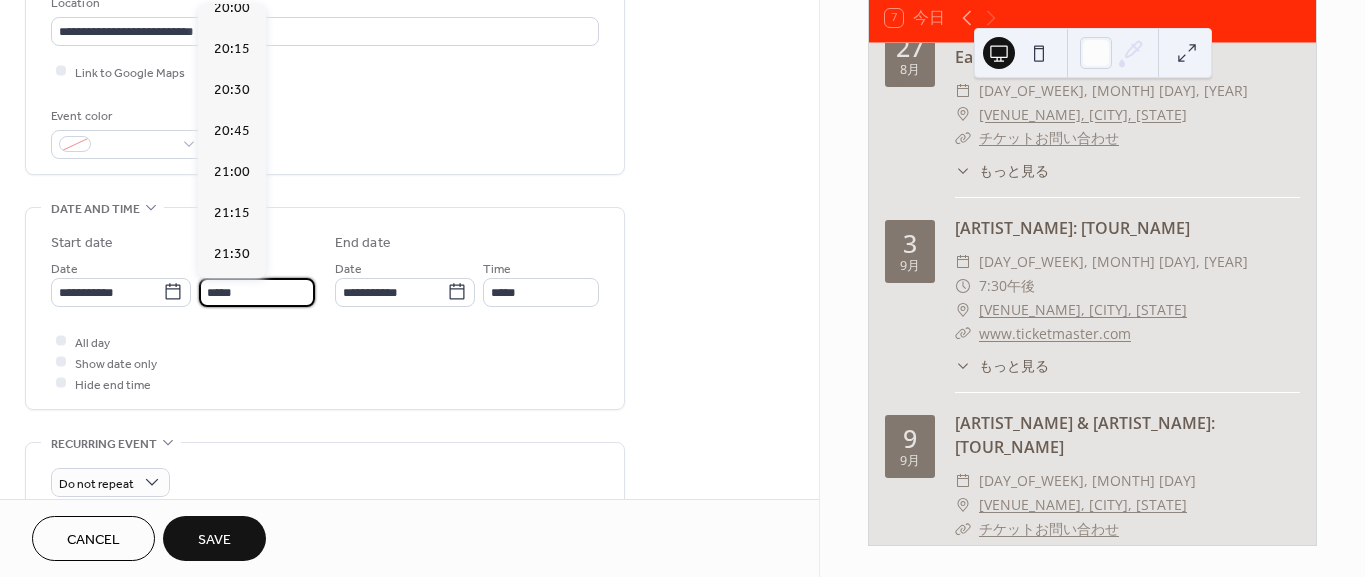 scroll, scrollTop: 3313, scrollLeft: 0, axis: vertical 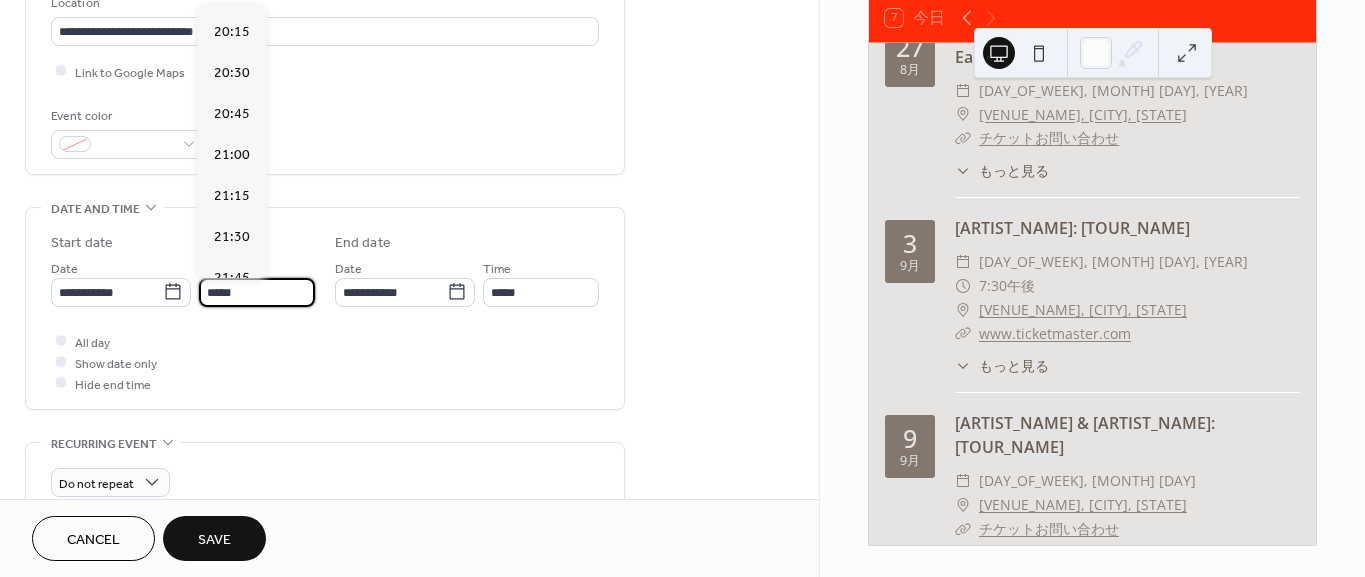click on "19:00" at bounding box center (232, -173) 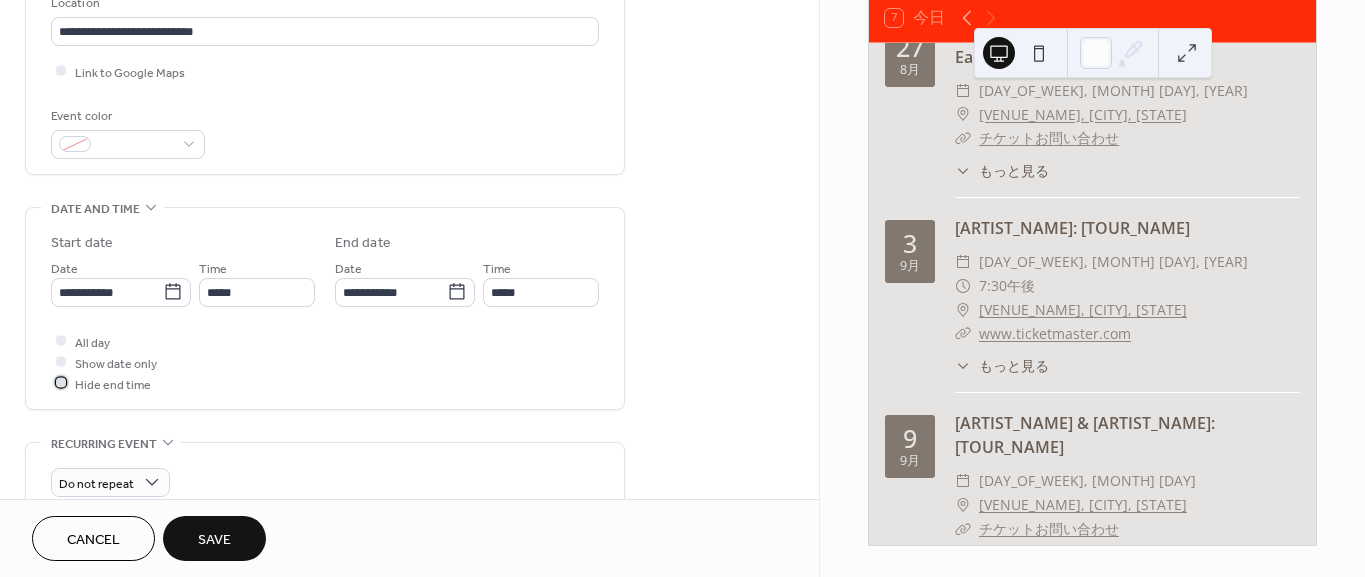 click at bounding box center [61, 383] 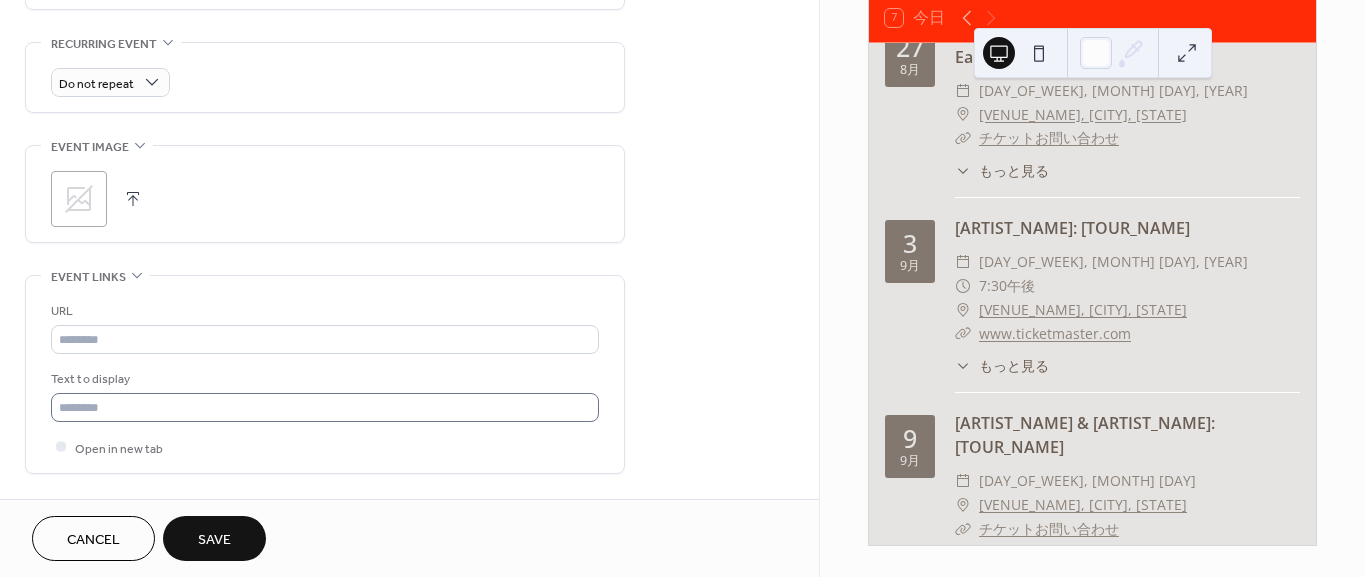 scroll, scrollTop: 888, scrollLeft: 0, axis: vertical 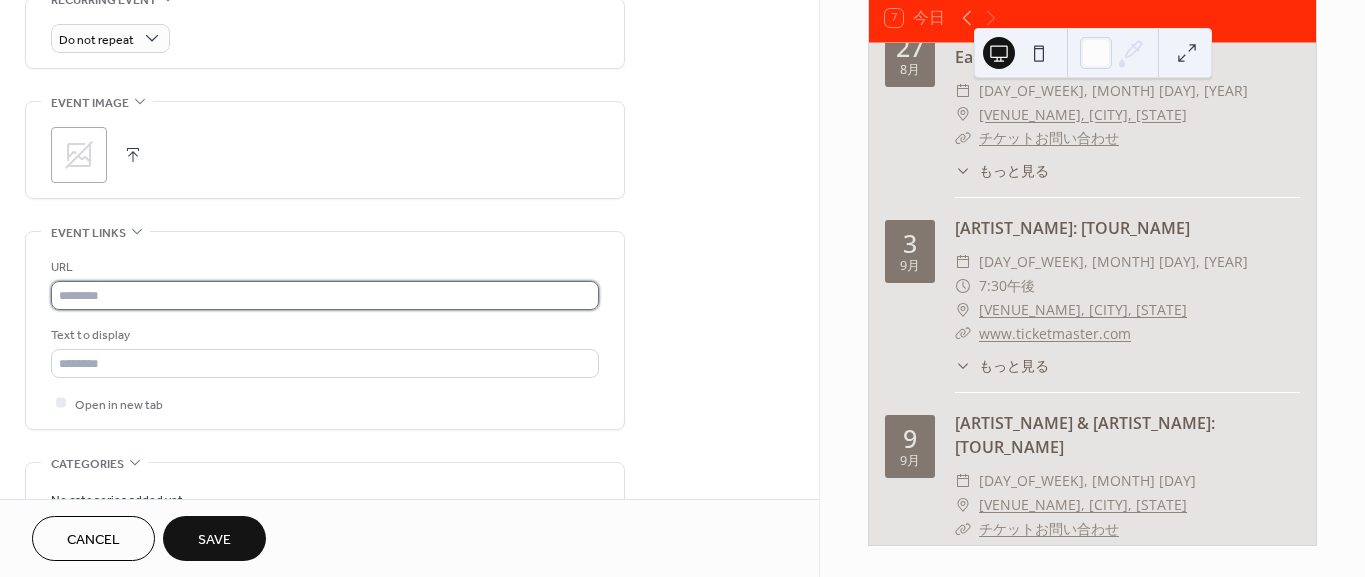 click at bounding box center (325, 295) 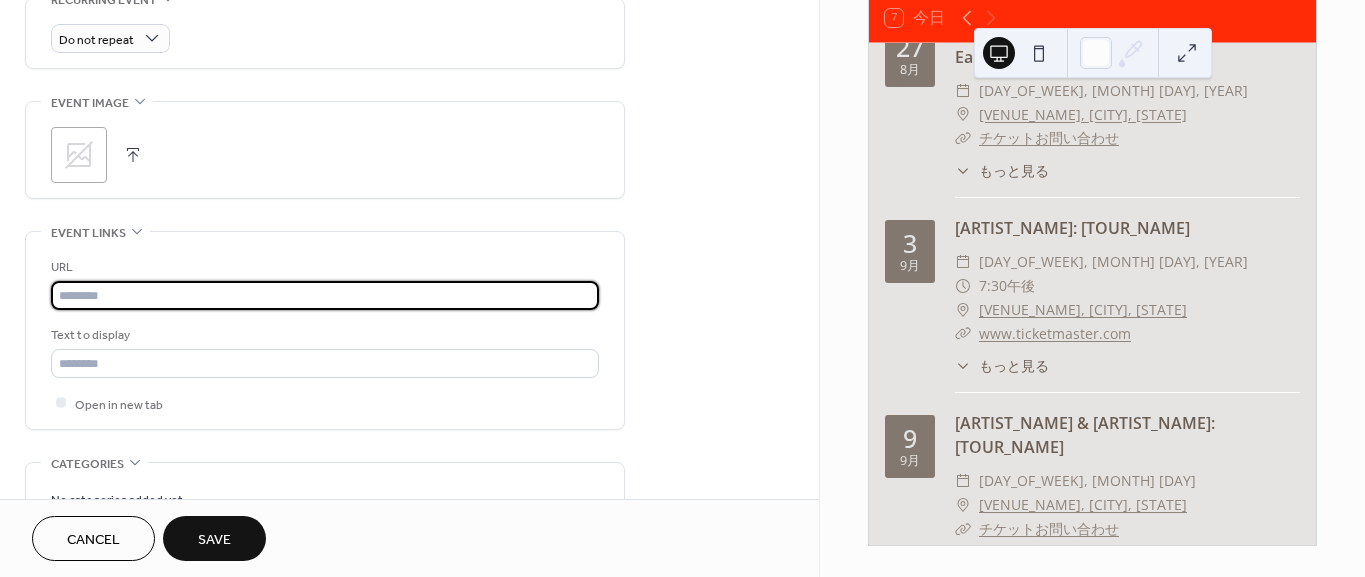 type on "**********" 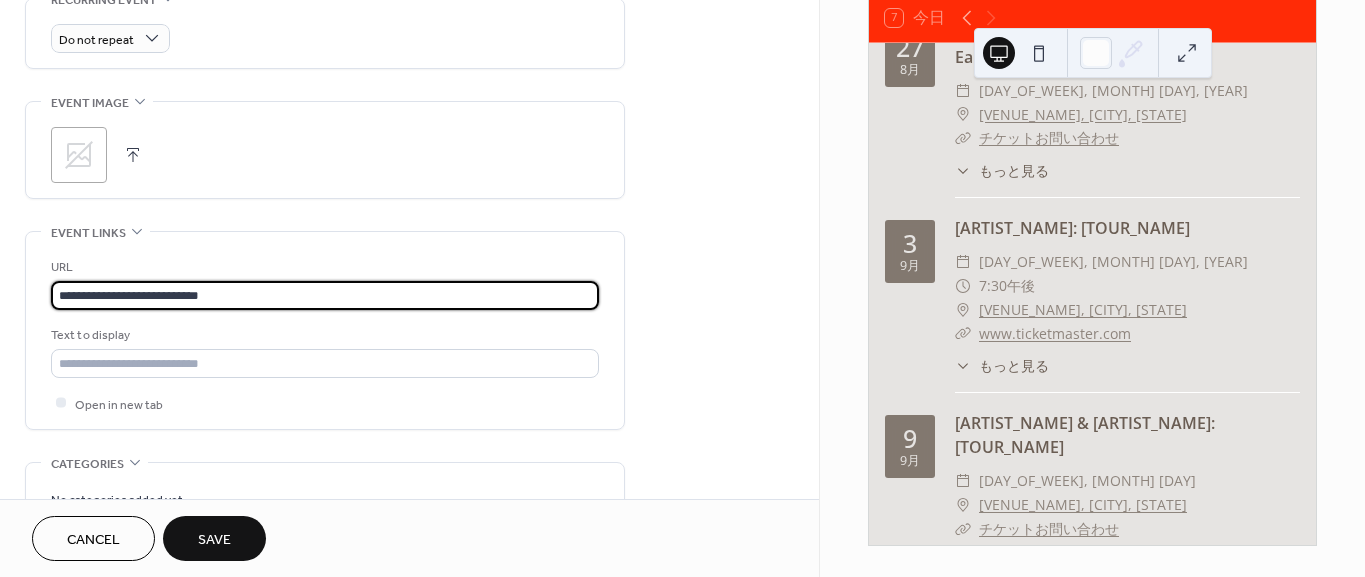 click on "**********" at bounding box center (409, -48) 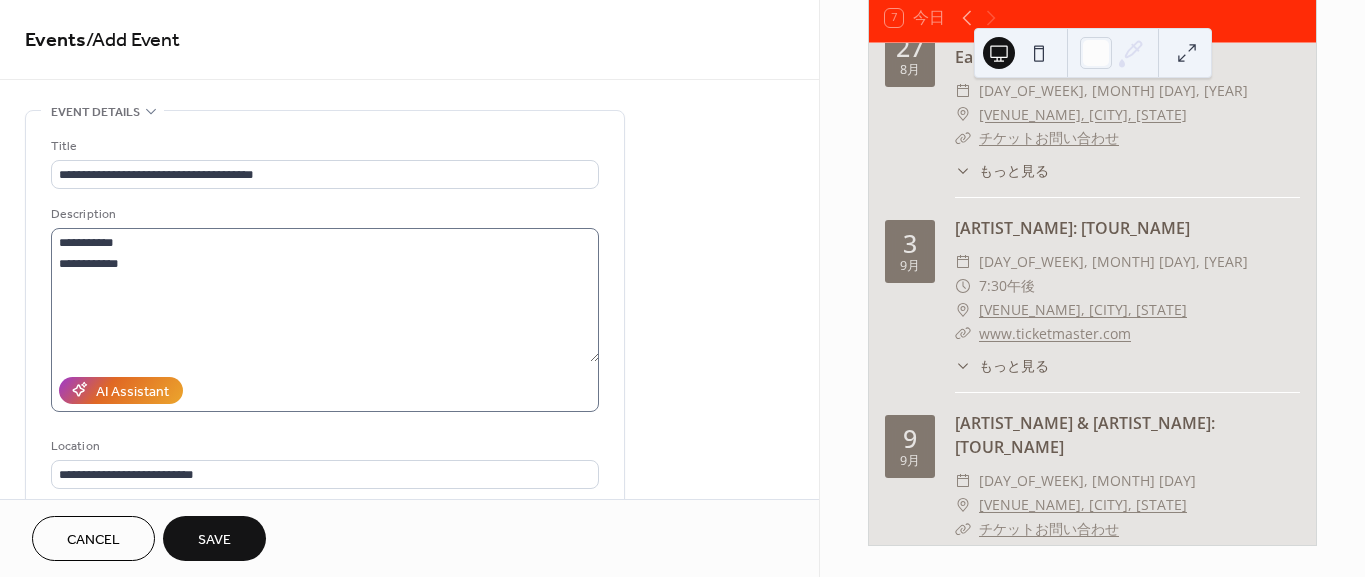 scroll, scrollTop: 0, scrollLeft: 0, axis: both 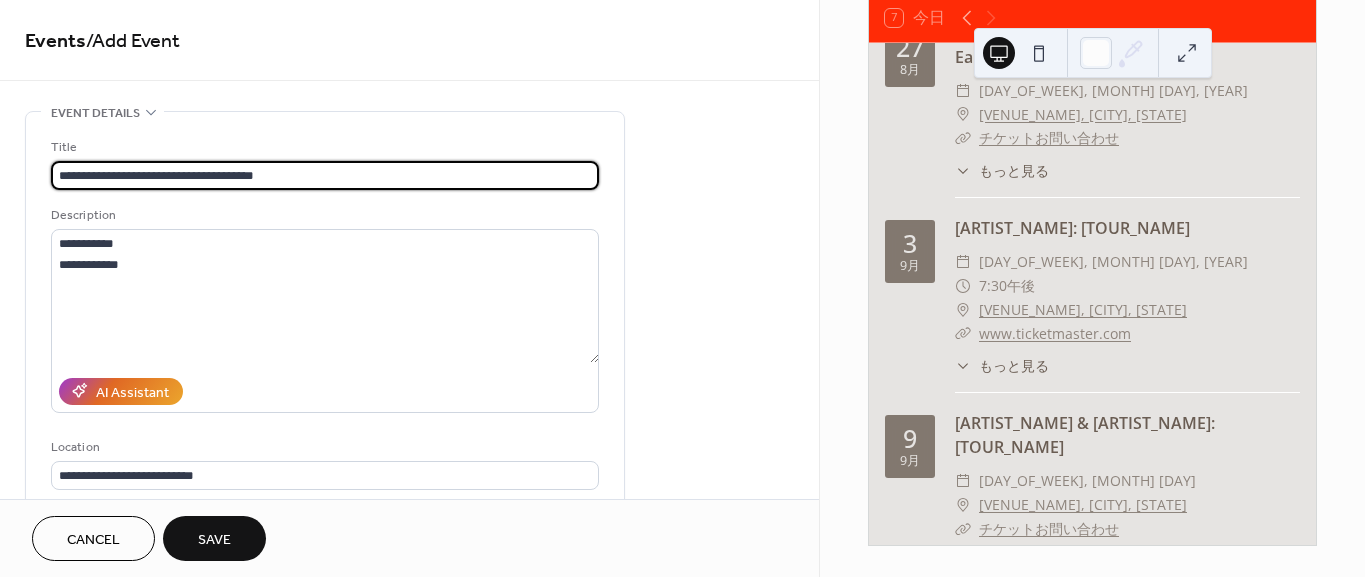 click on "**********" at bounding box center [325, 175] 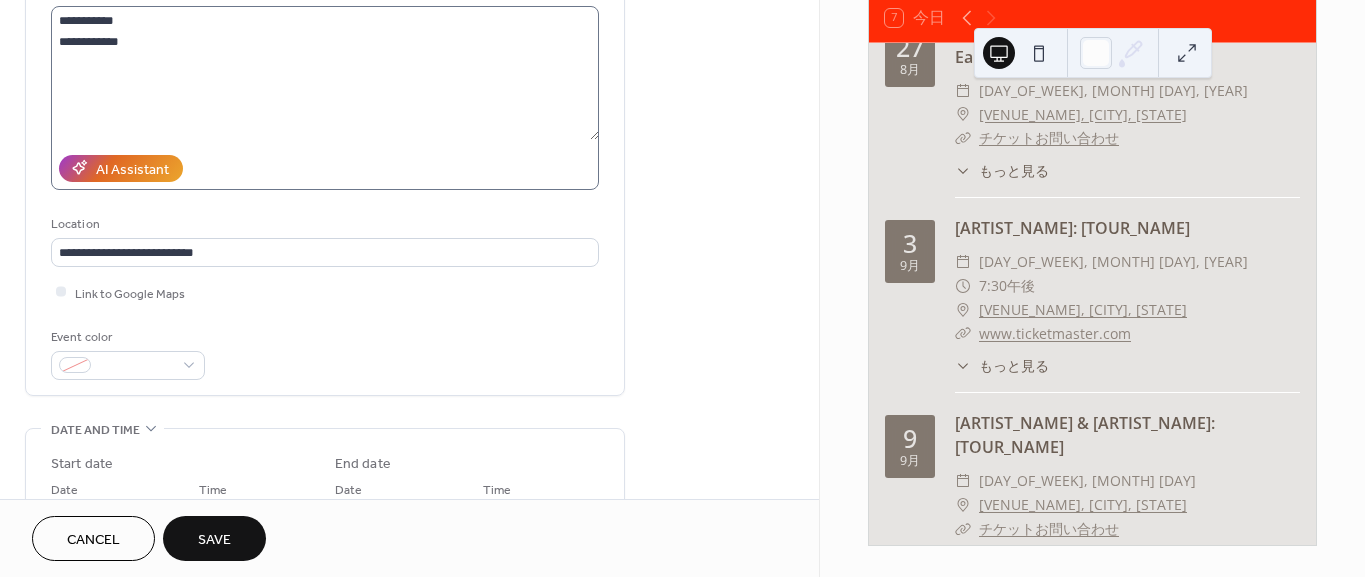 scroll, scrollTop: 333, scrollLeft: 0, axis: vertical 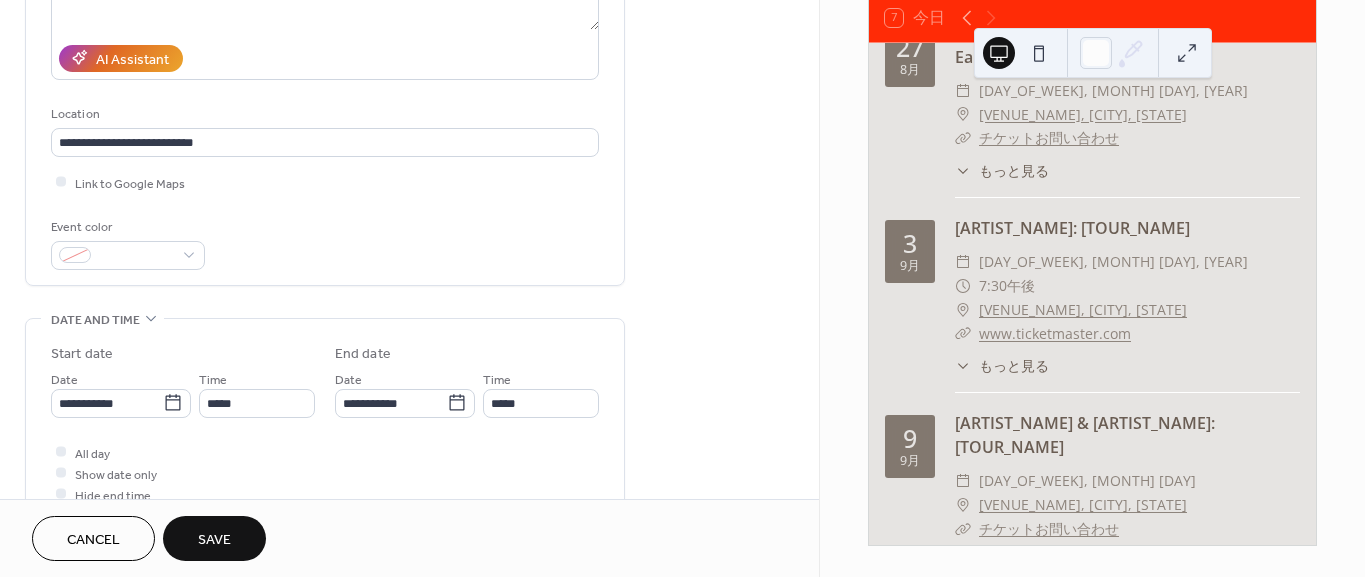 type on "**********" 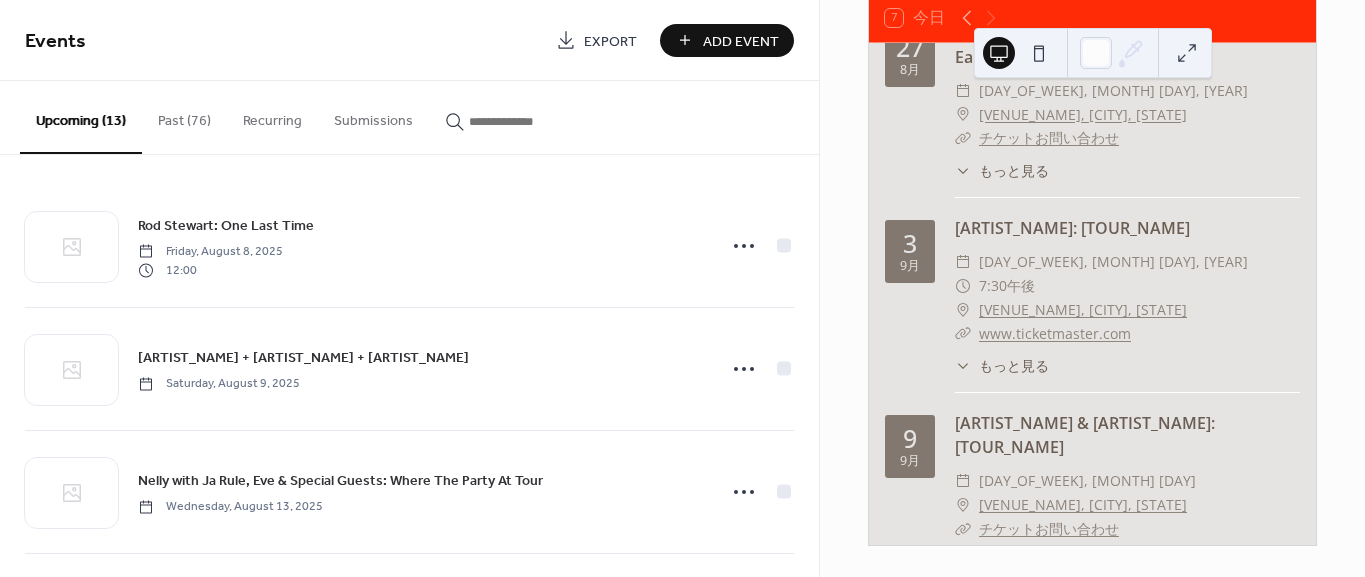 drag, startPoint x: 254, startPoint y: 44, endPoint x: 398, endPoint y: 51, distance: 144.17004 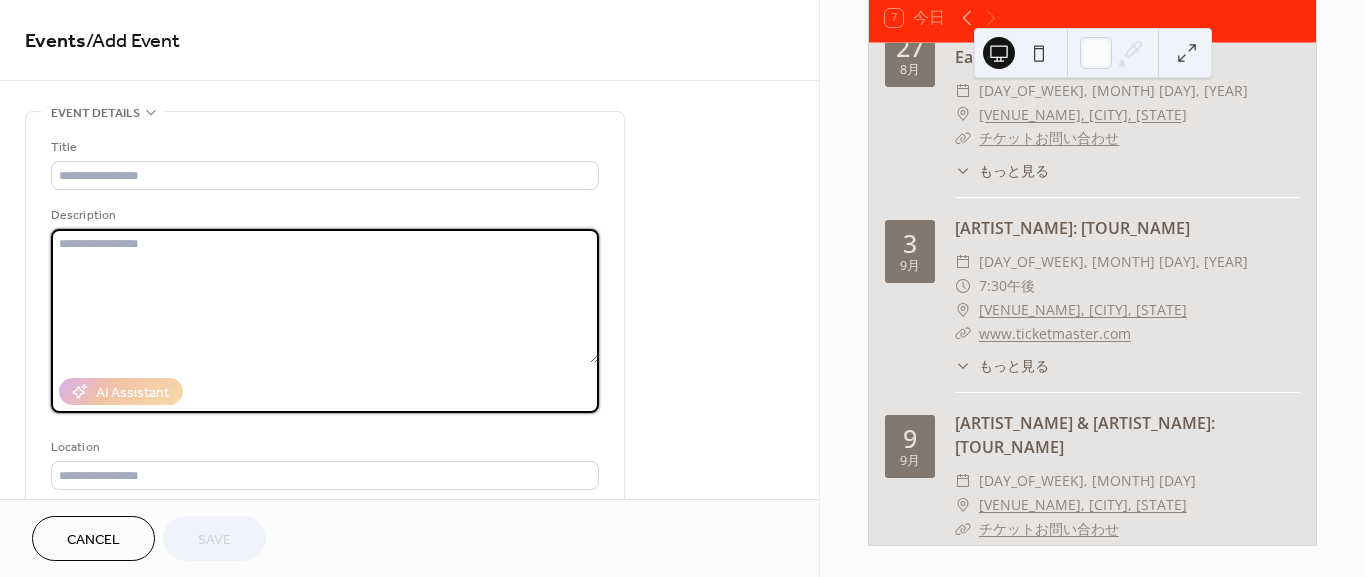 click at bounding box center (325, 296) 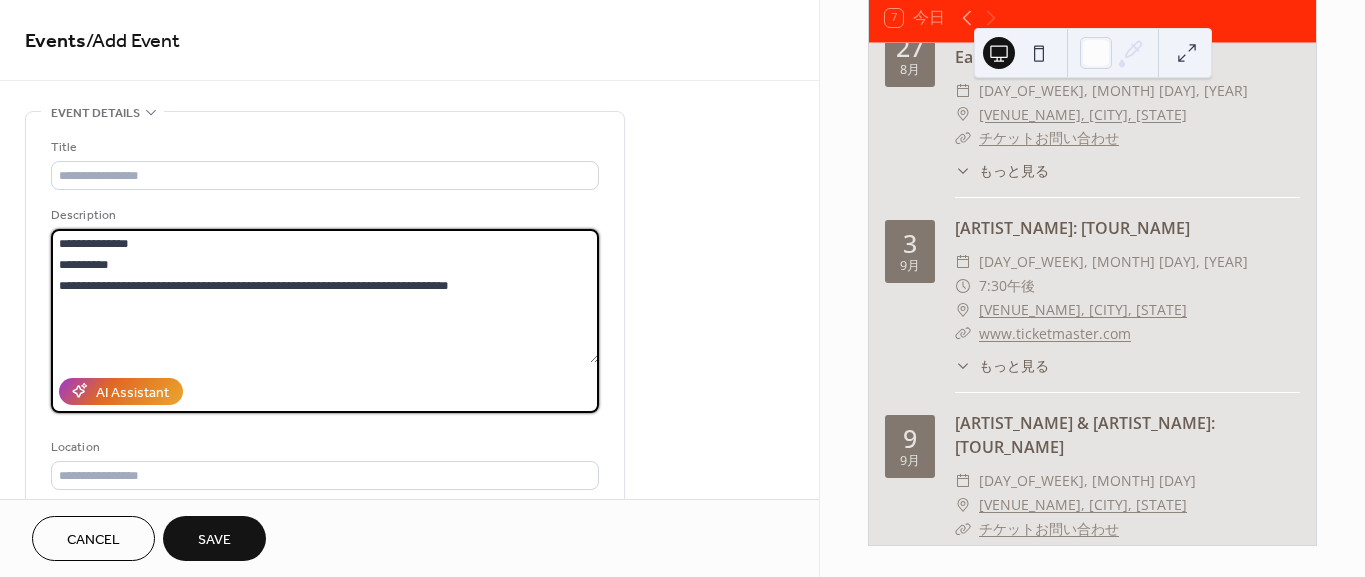 click on "**********" at bounding box center [325, 296] 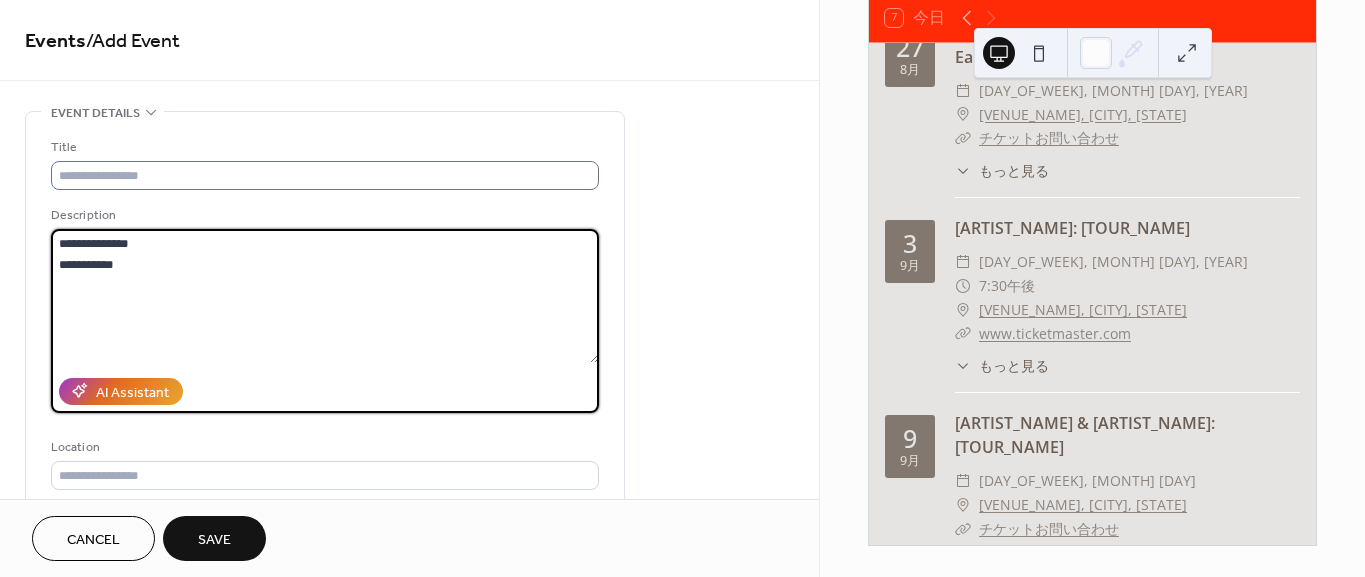 type on "**********" 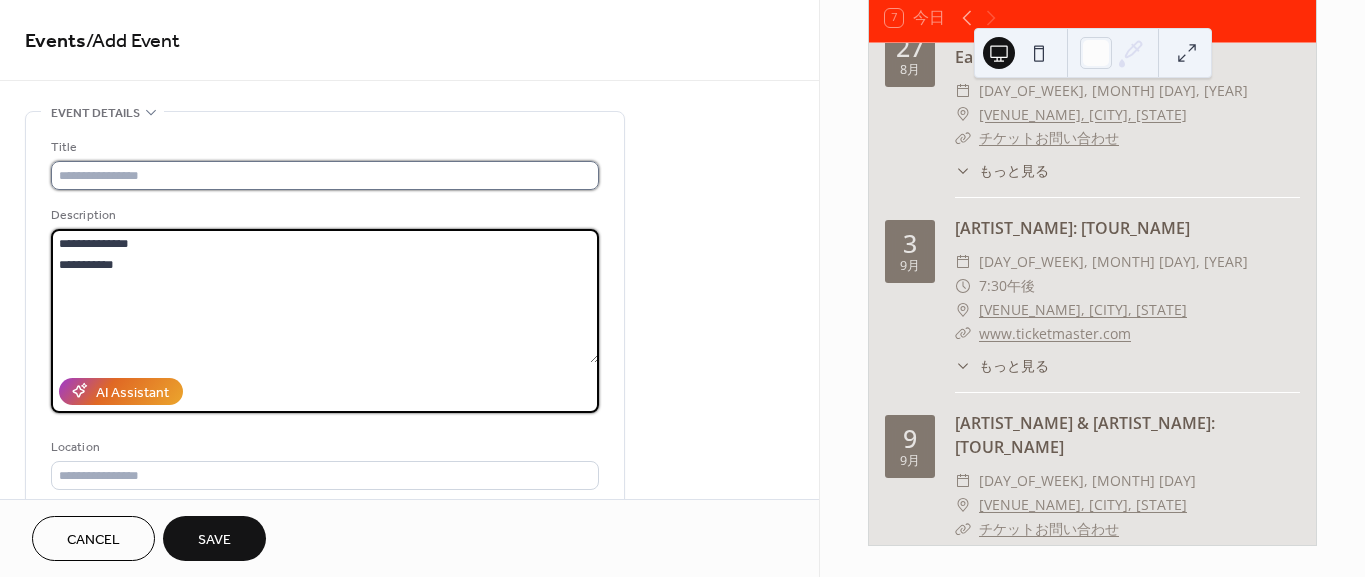 click at bounding box center [325, 175] 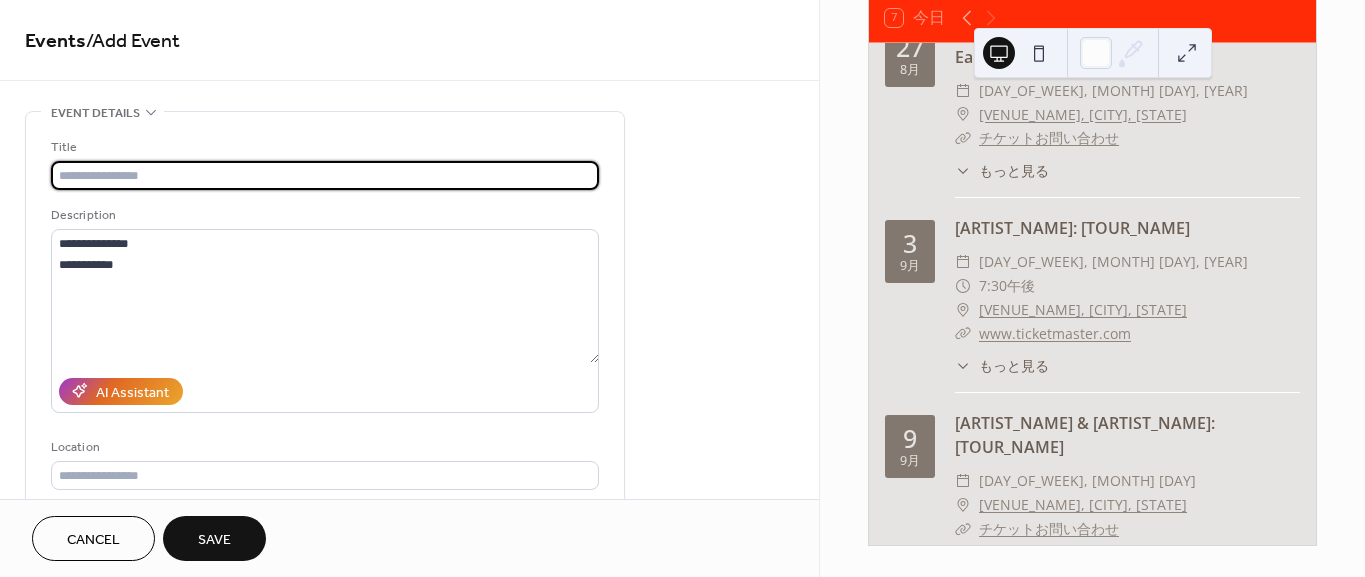 paste on "**********" 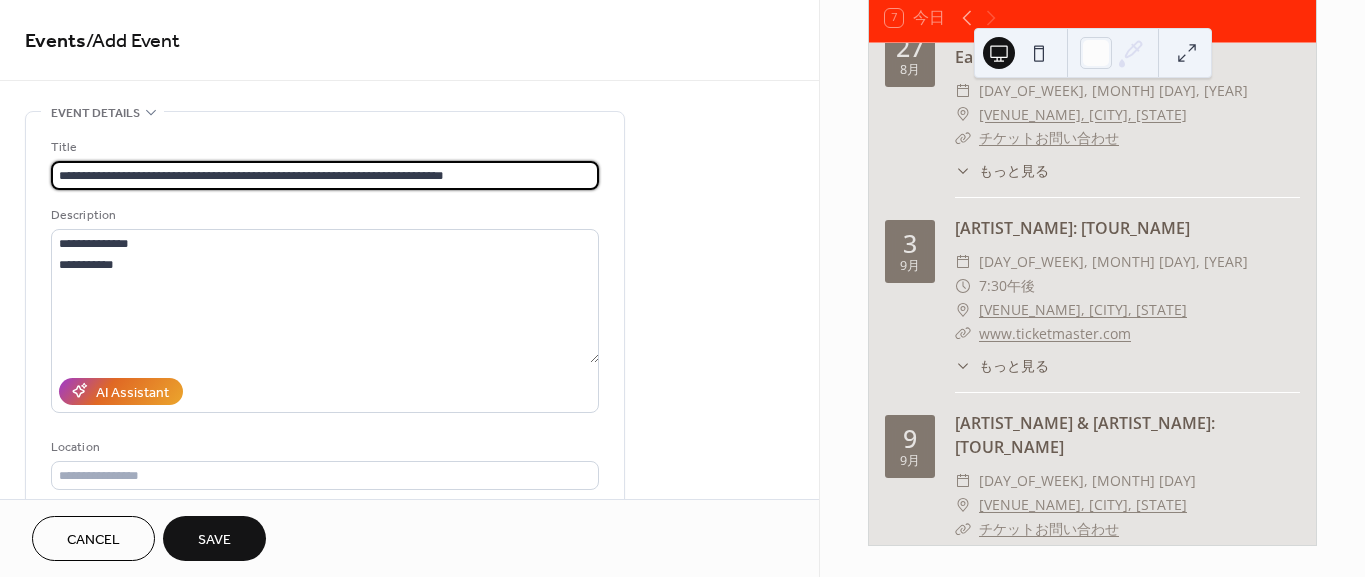 click on "**********" at bounding box center [325, 175] 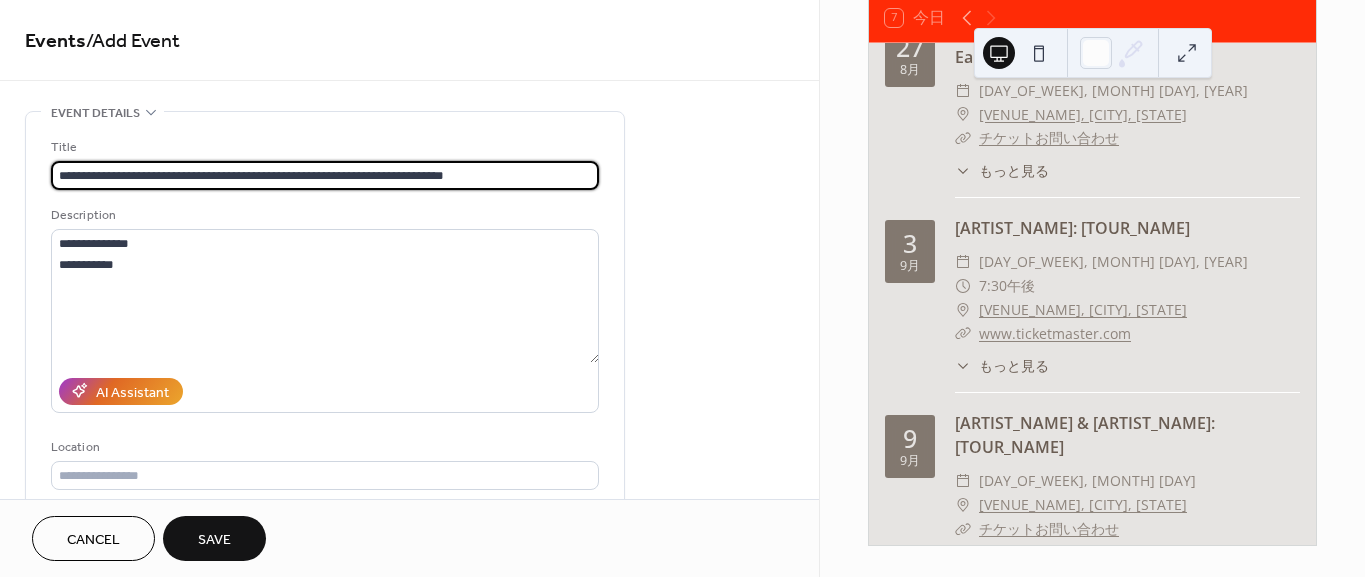 click on "**********" at bounding box center [325, 175] 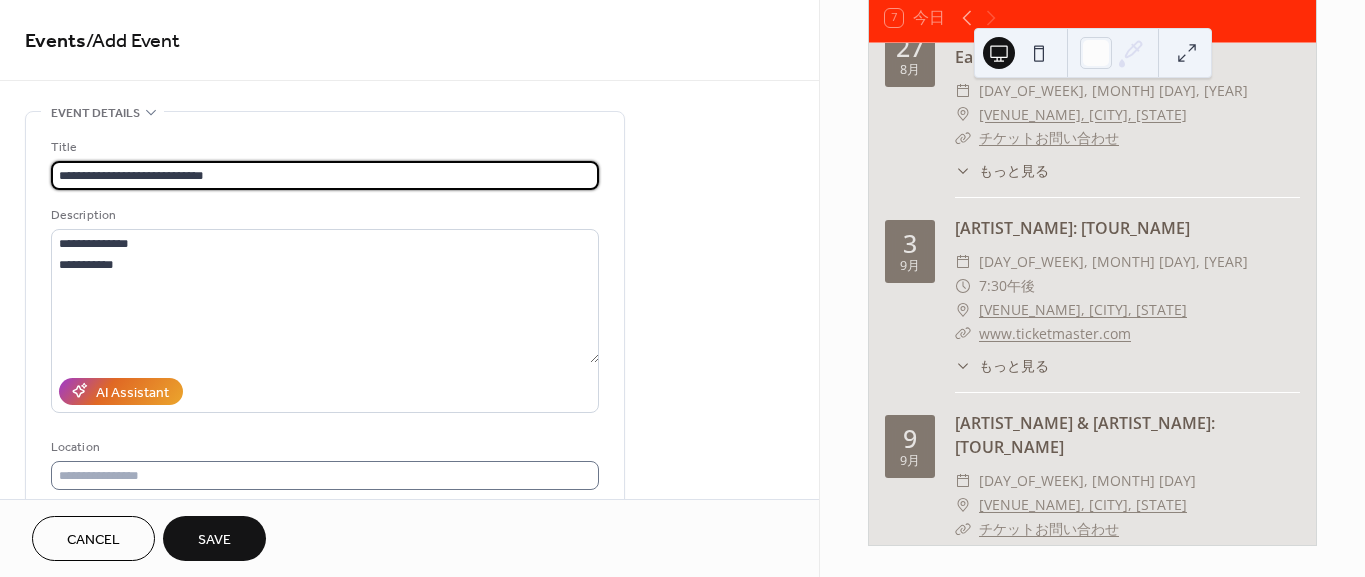 type on "**********" 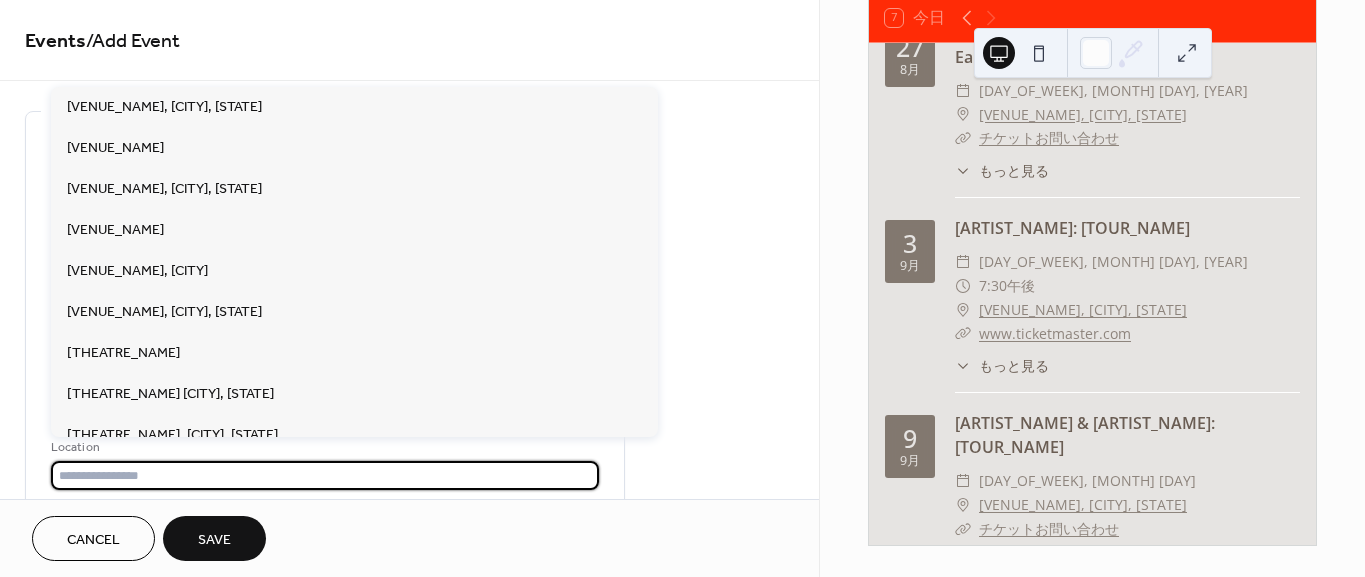 click at bounding box center (325, 475) 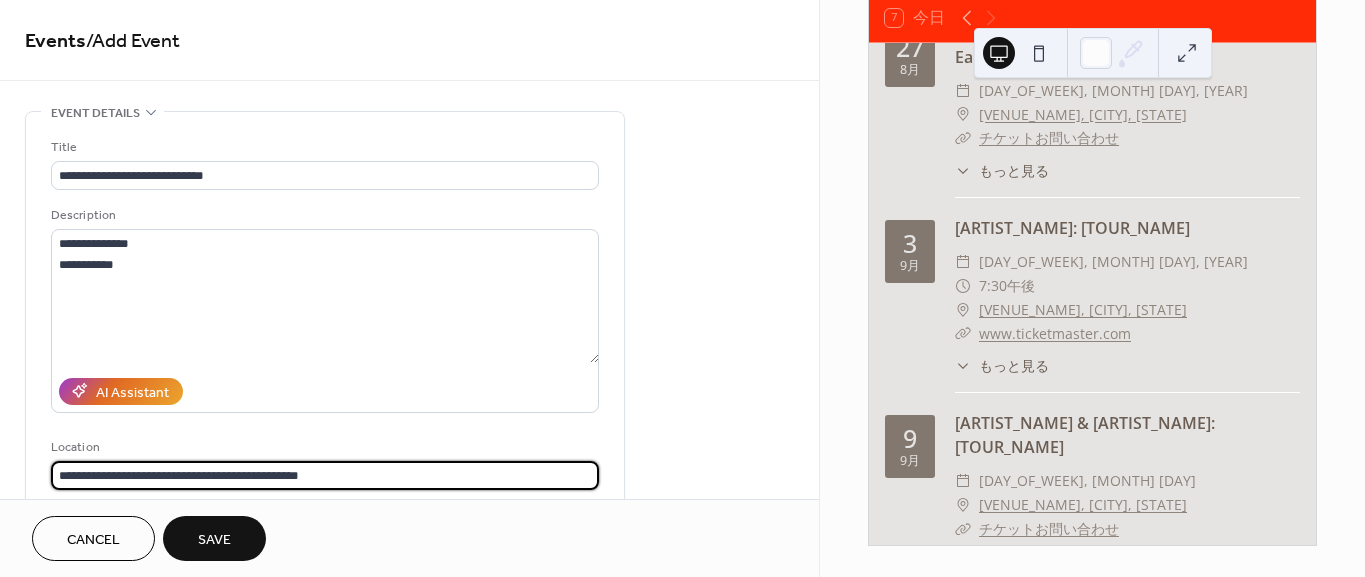 click on "**********" at bounding box center [325, 475] 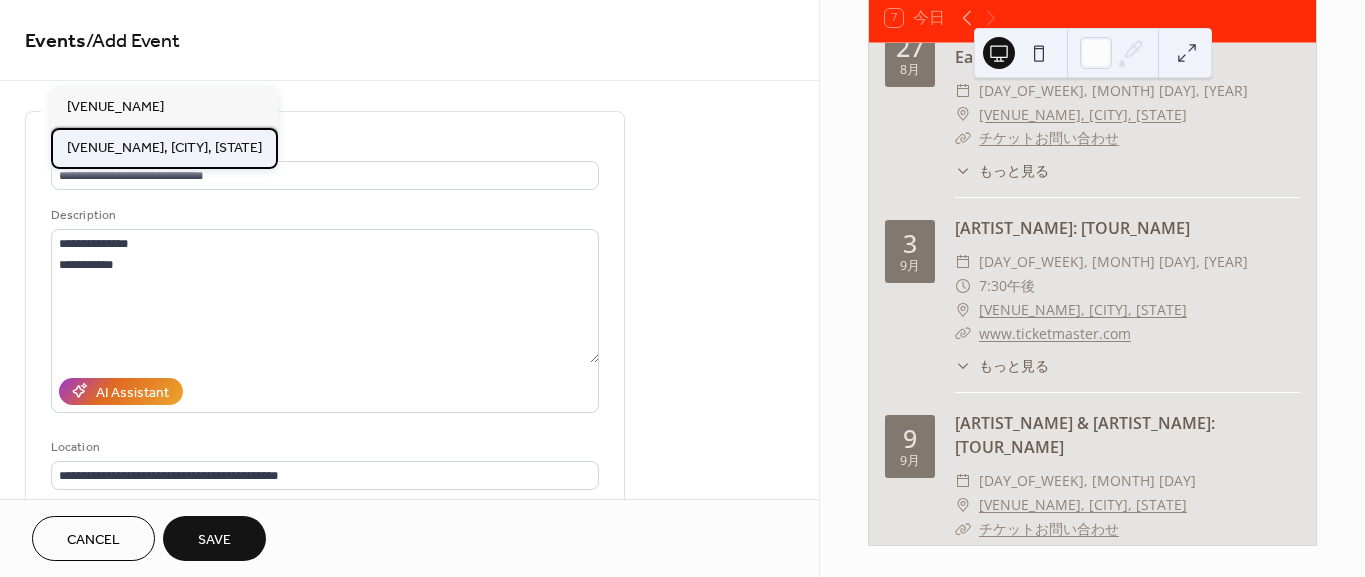click on "Huntington Bank Pavilion at Northerly Island, Chicago, IL" at bounding box center (164, 148) 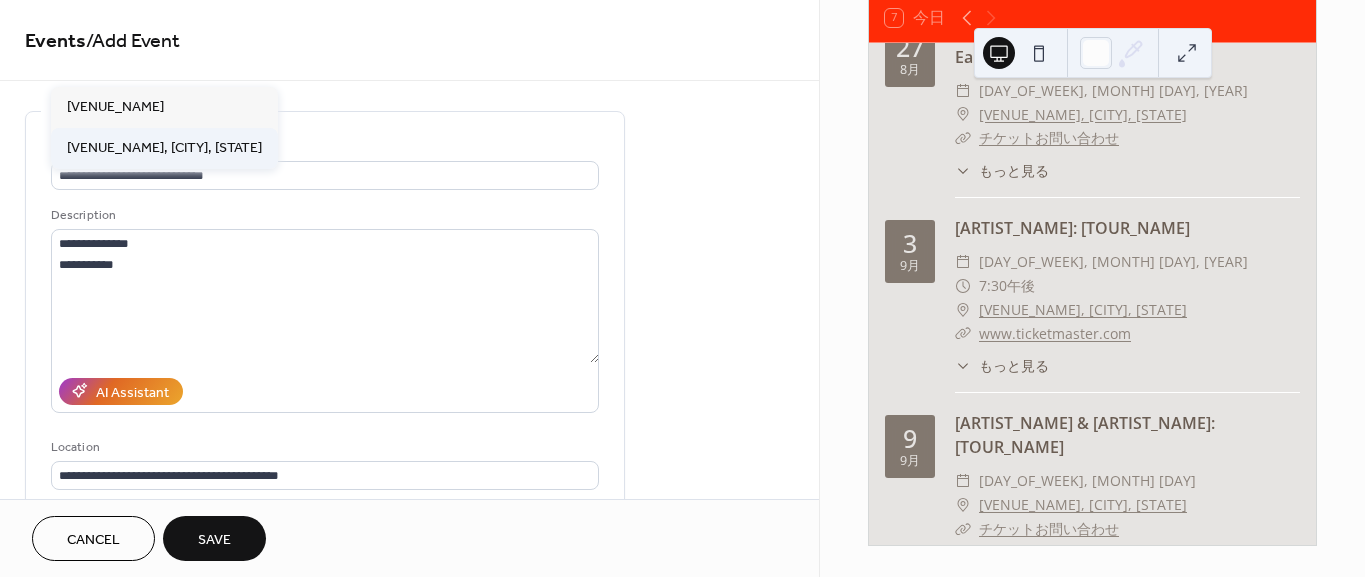 type on "**********" 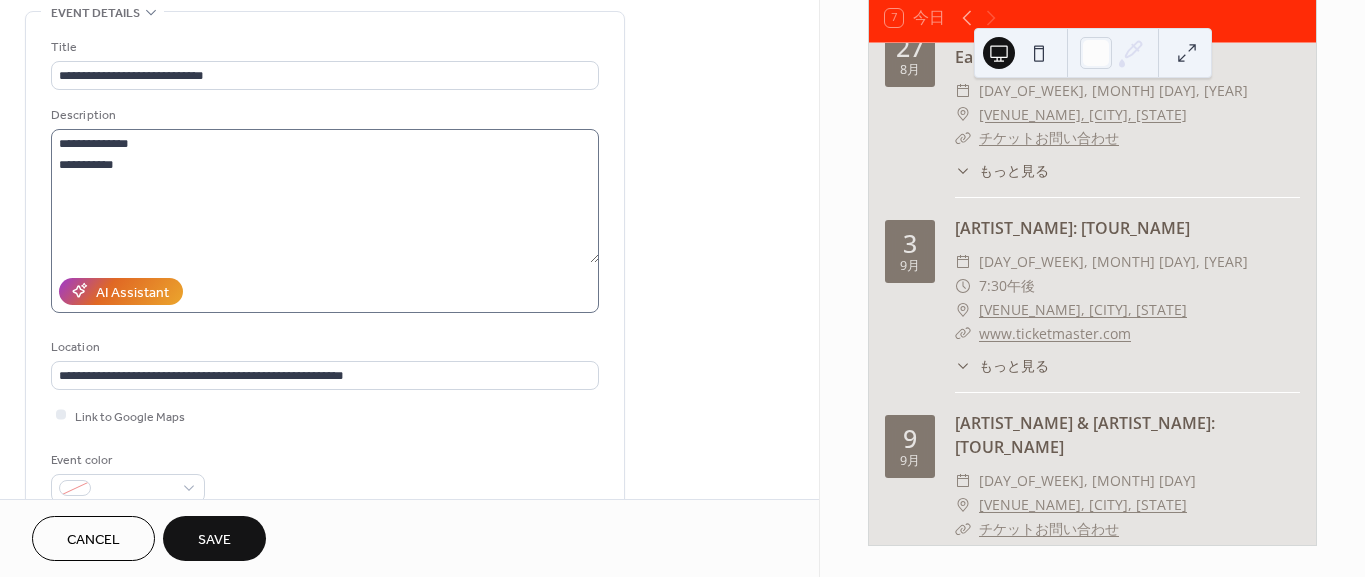 scroll, scrollTop: 111, scrollLeft: 0, axis: vertical 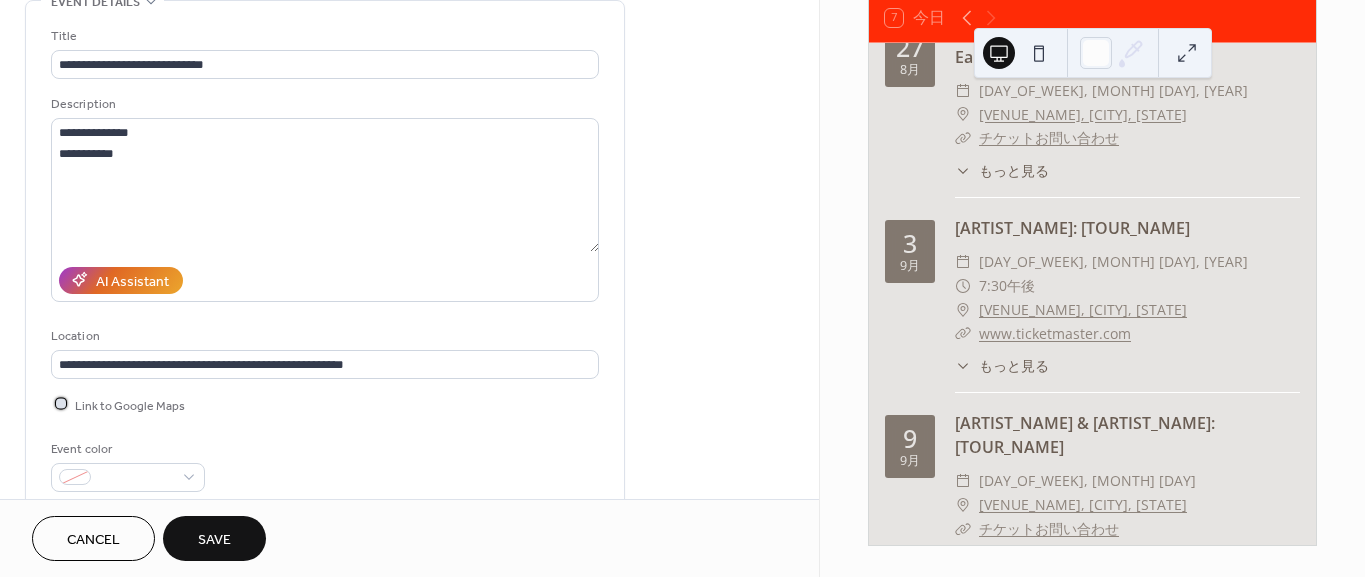click at bounding box center (61, 404) 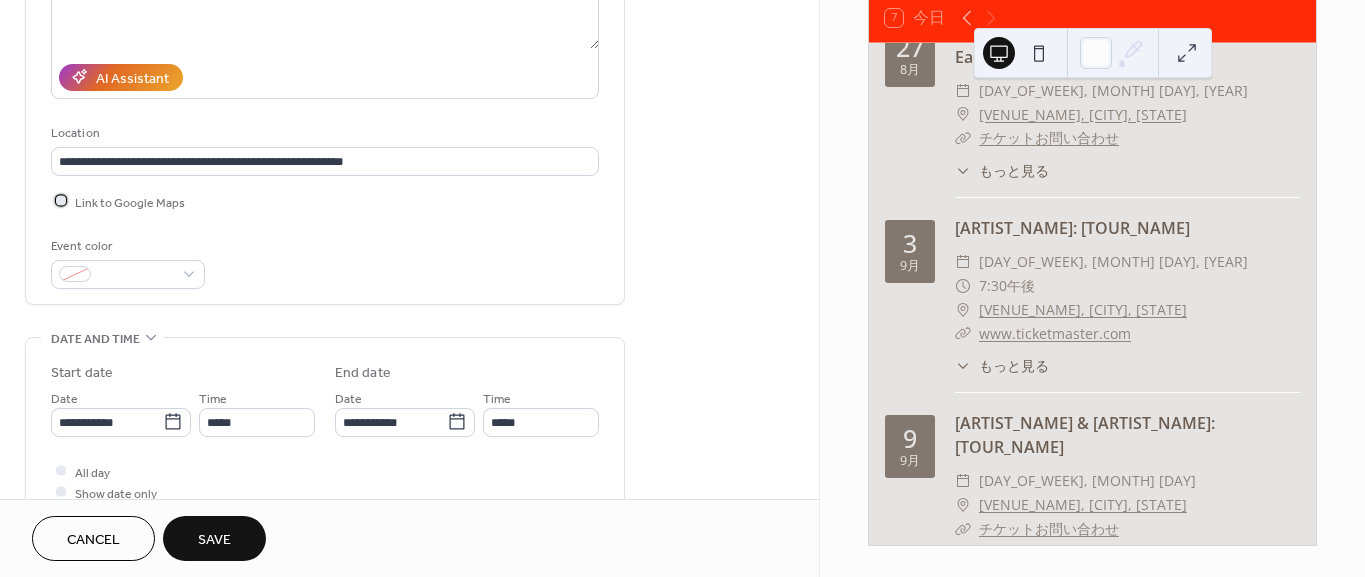 scroll, scrollTop: 333, scrollLeft: 0, axis: vertical 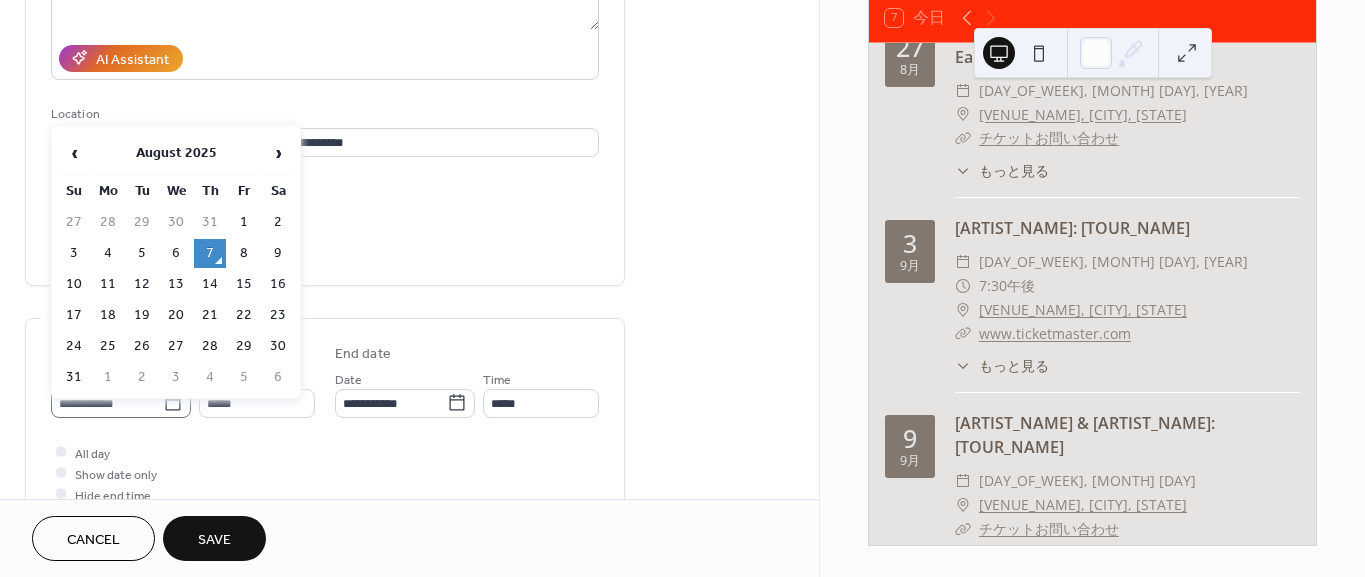 click 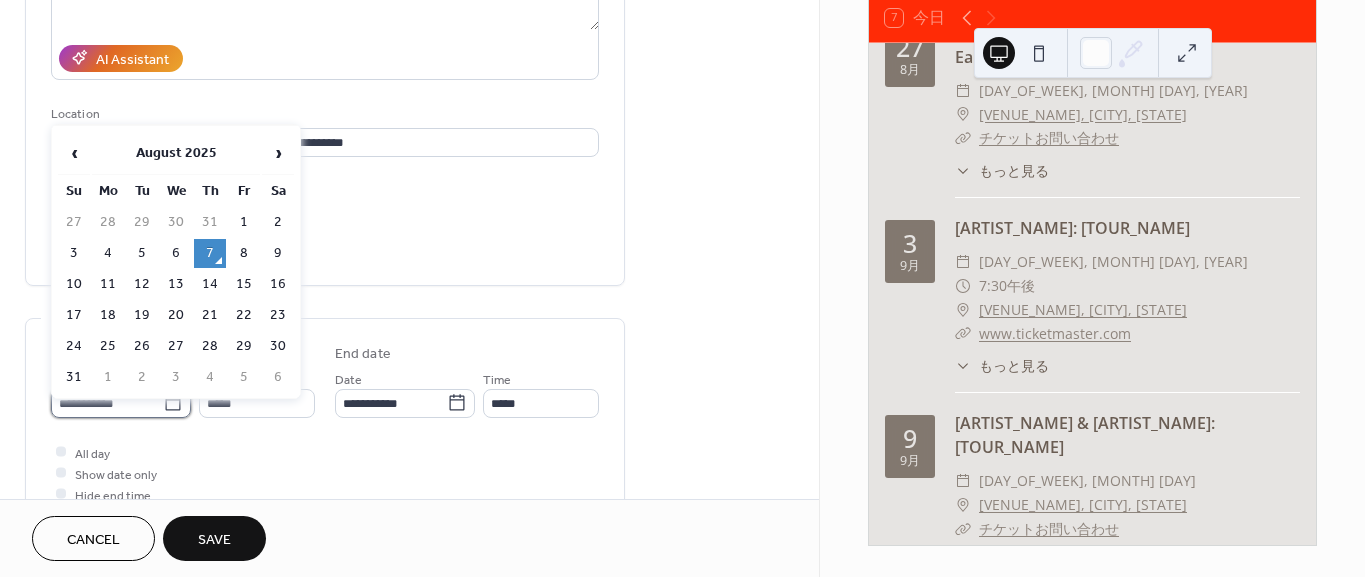 click on "**********" at bounding box center [107, 403] 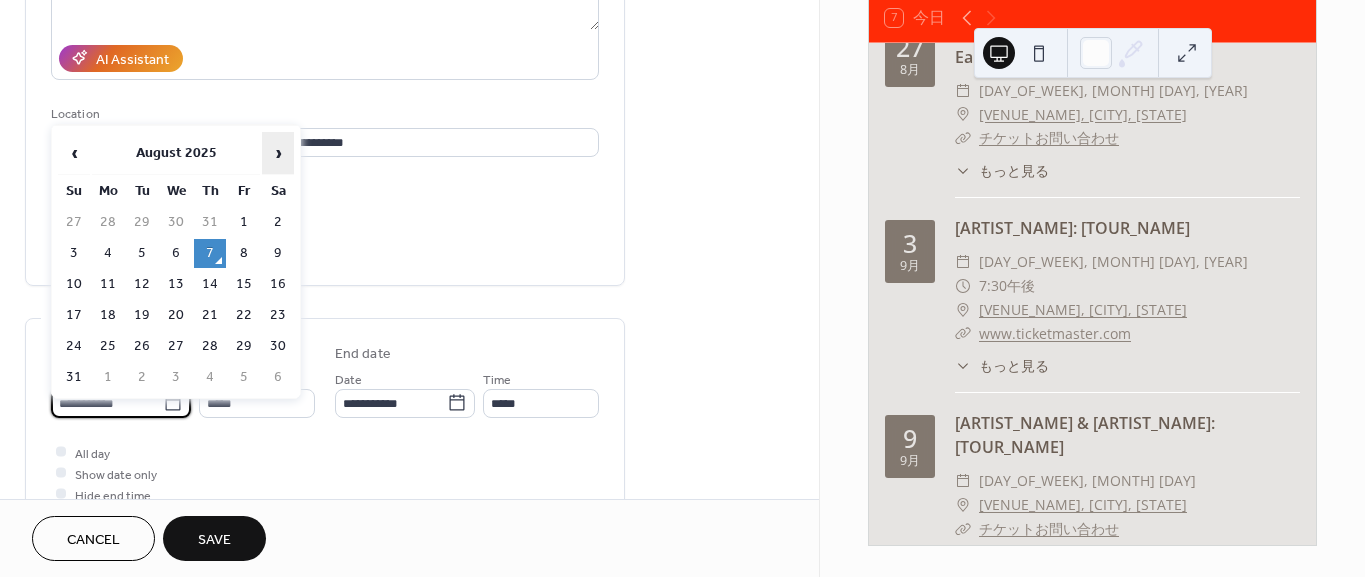 click on "›" at bounding box center [278, 153] 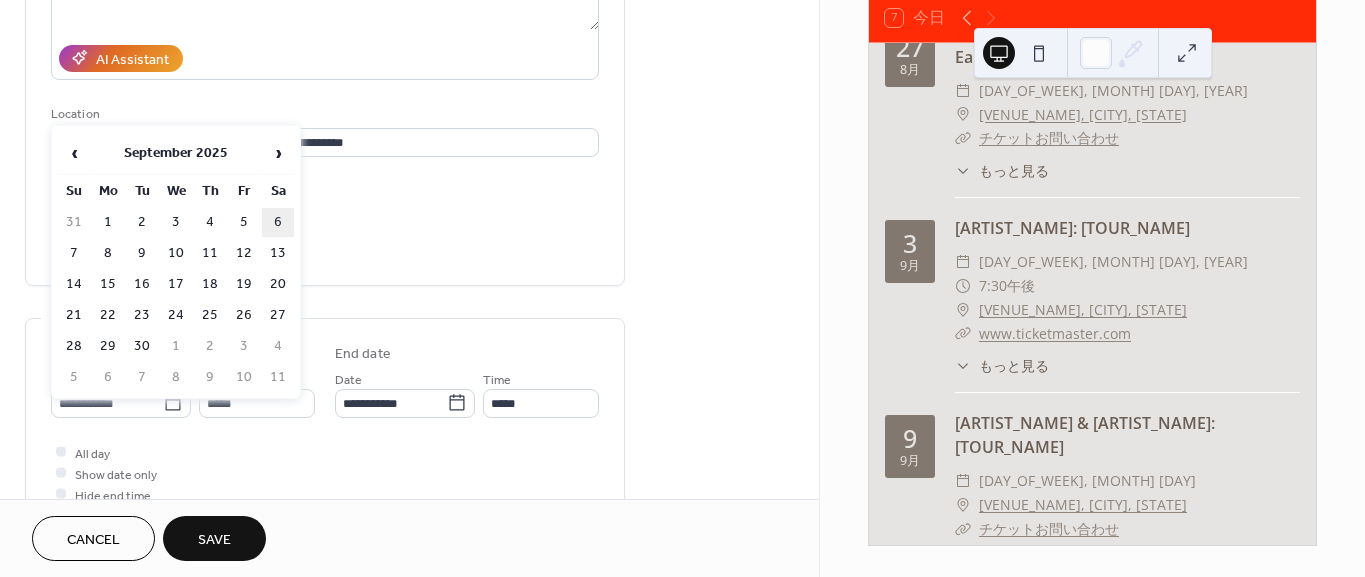 click on "6" at bounding box center (278, 222) 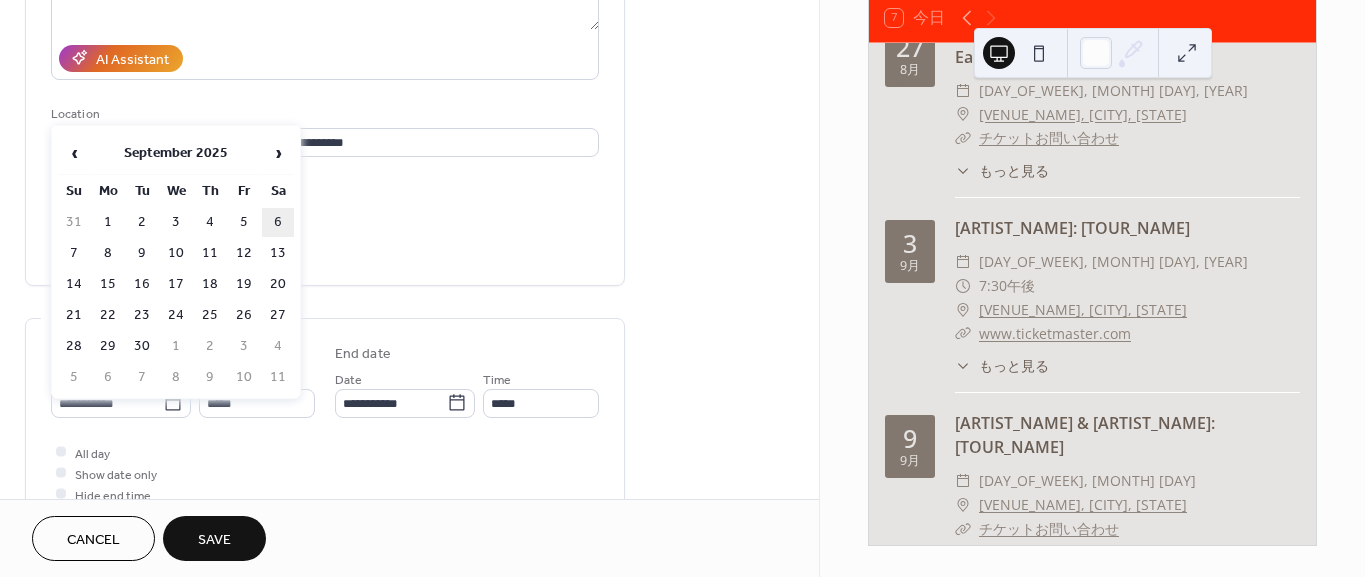 click on "Event color" at bounding box center [325, 243] 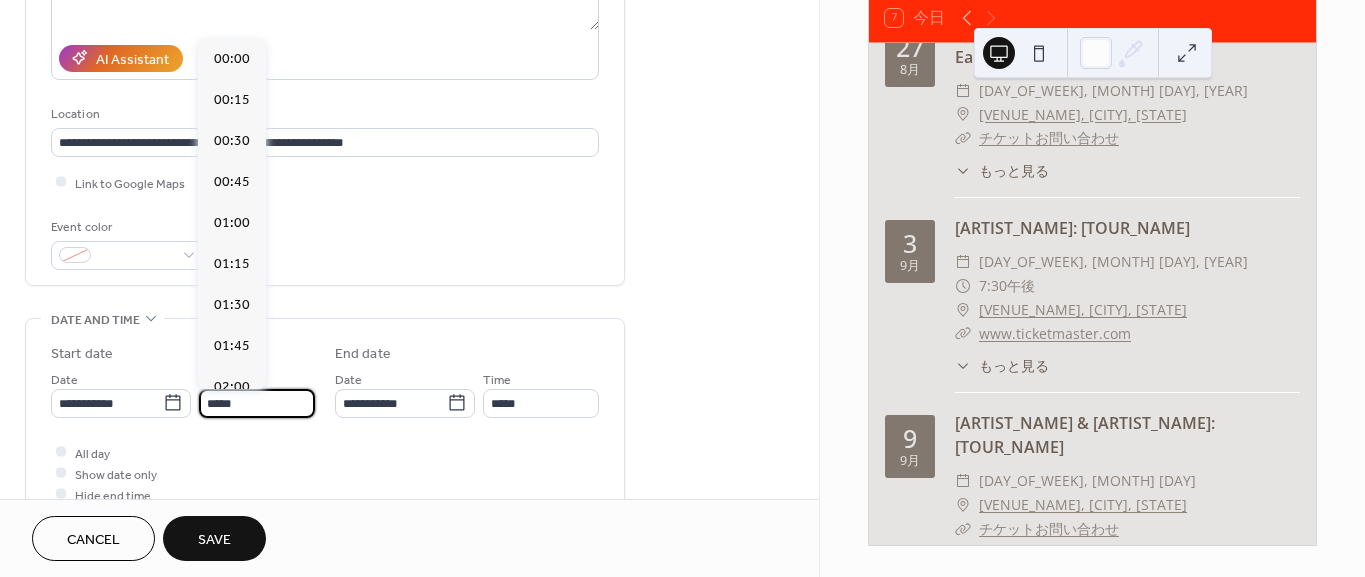 click on "*****" at bounding box center [257, 403] 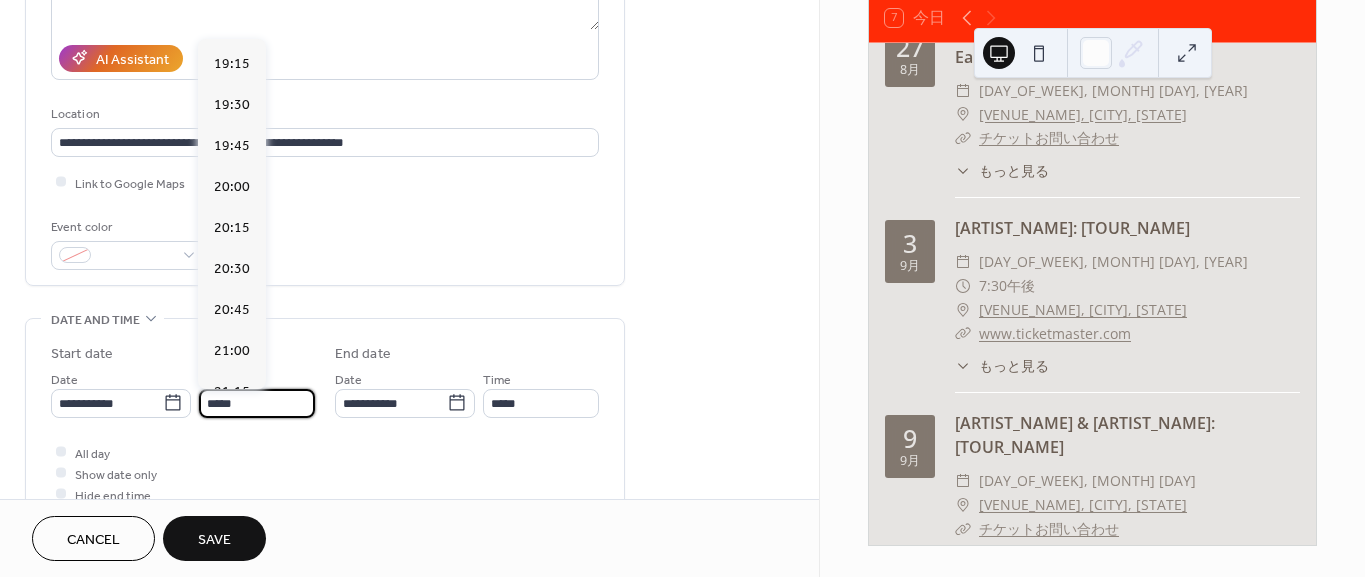 scroll, scrollTop: 3095, scrollLeft: 0, axis: vertical 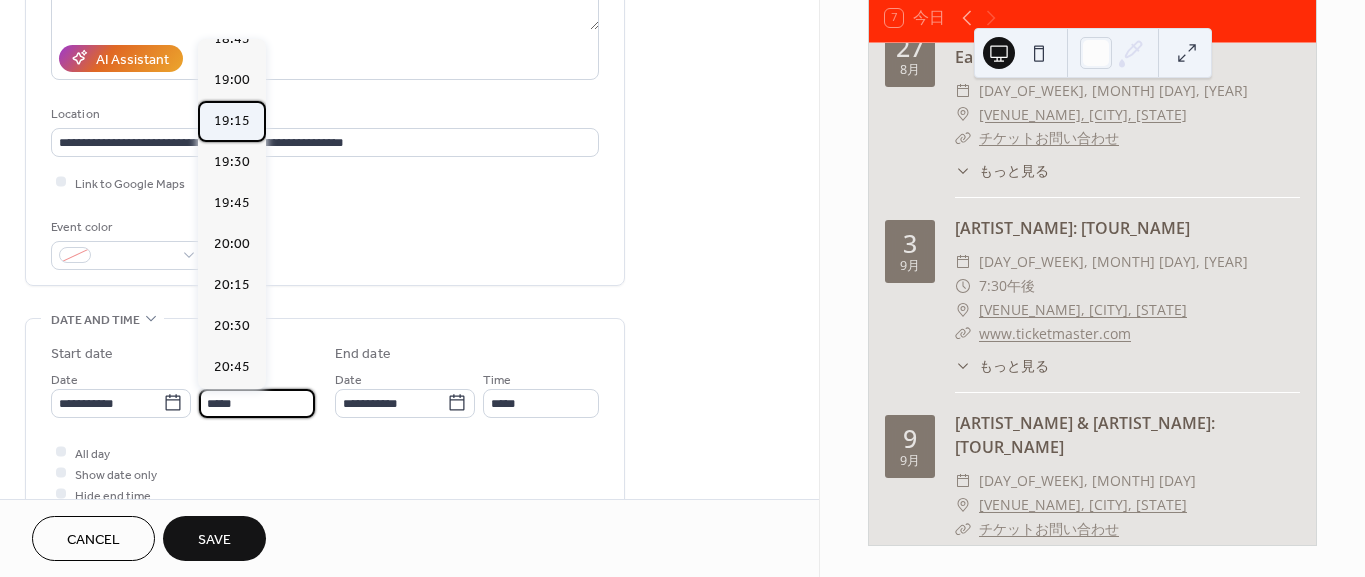 click on "19:15" at bounding box center (232, 120) 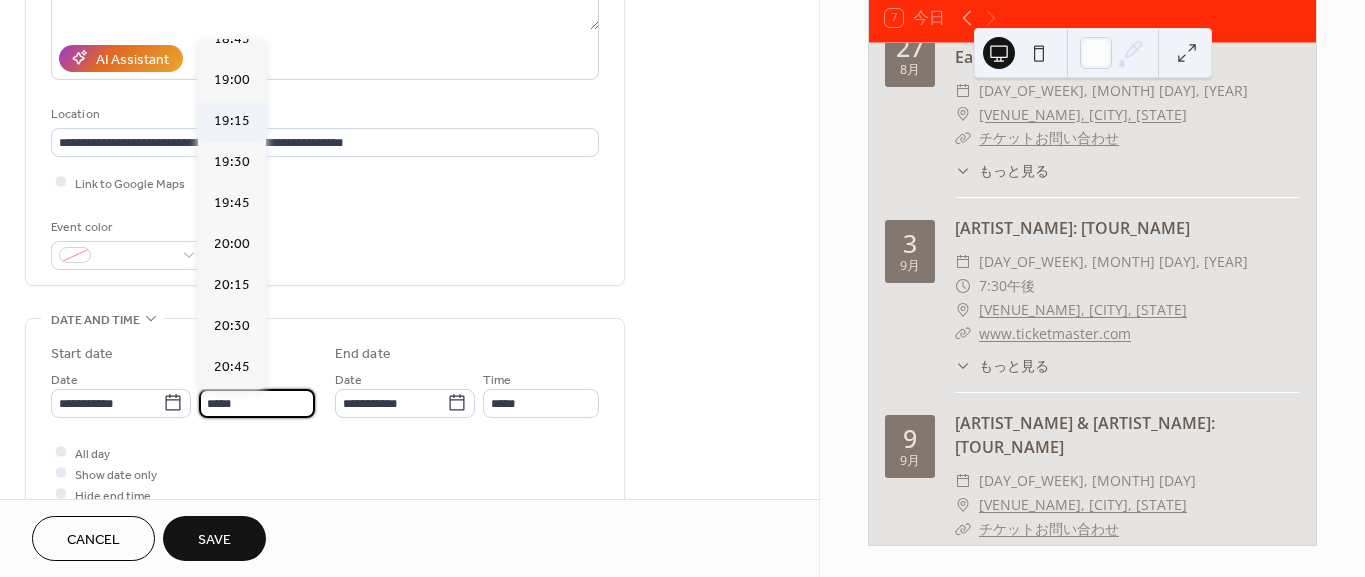 type on "*****" 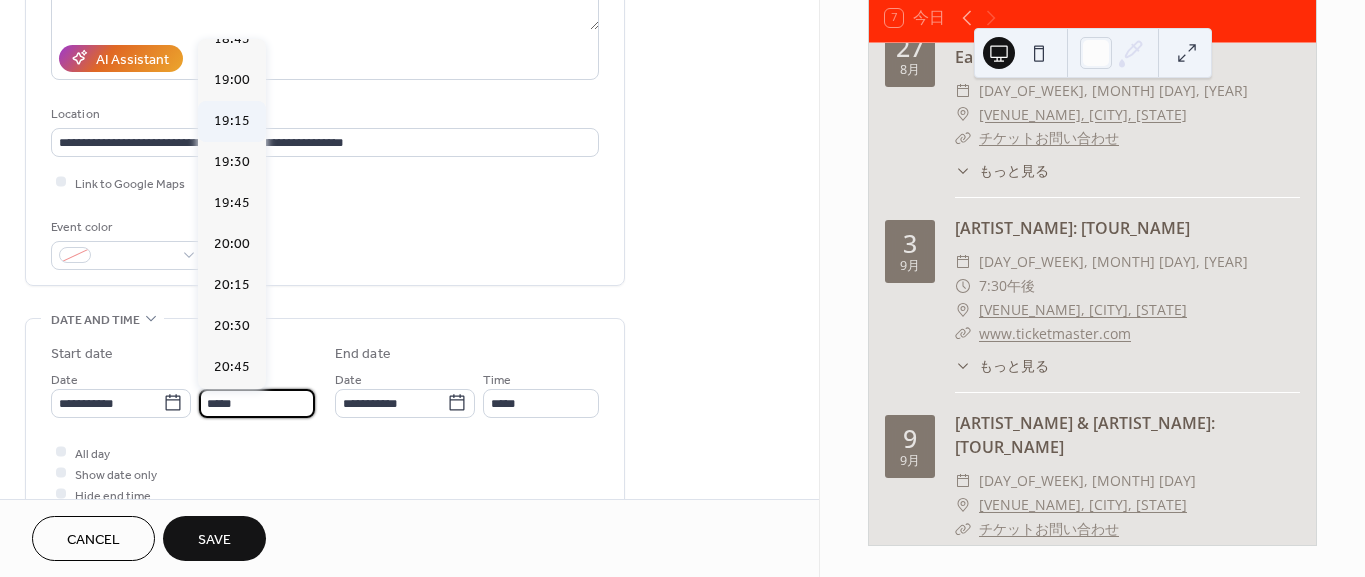 type on "*****" 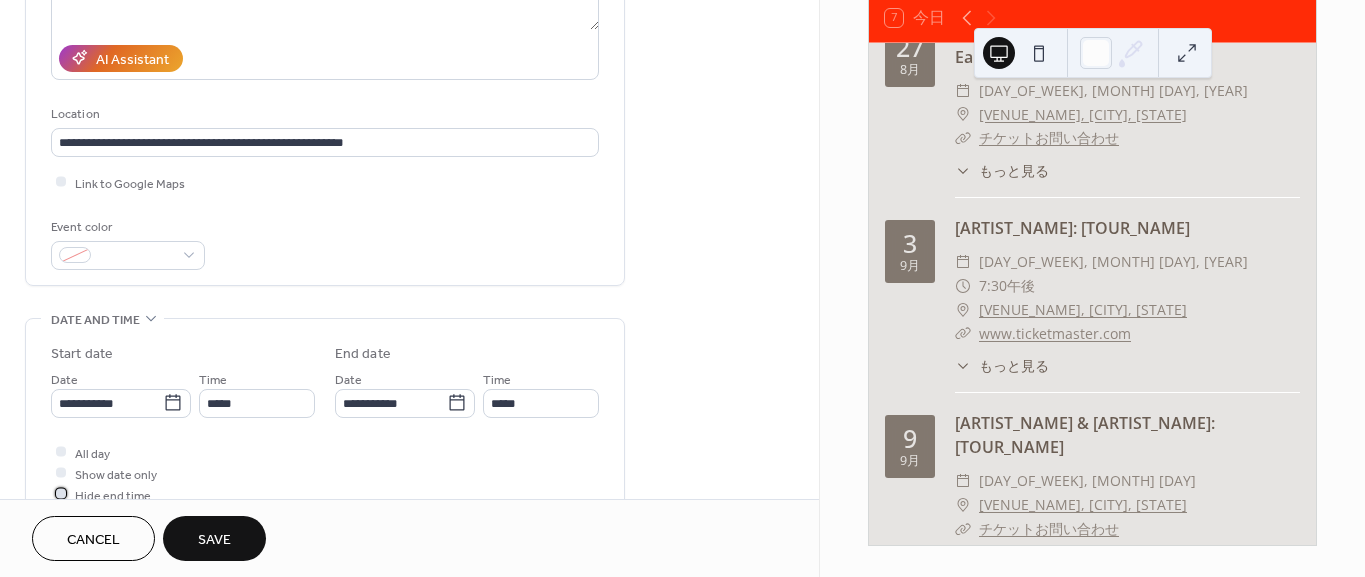 click at bounding box center [61, 494] 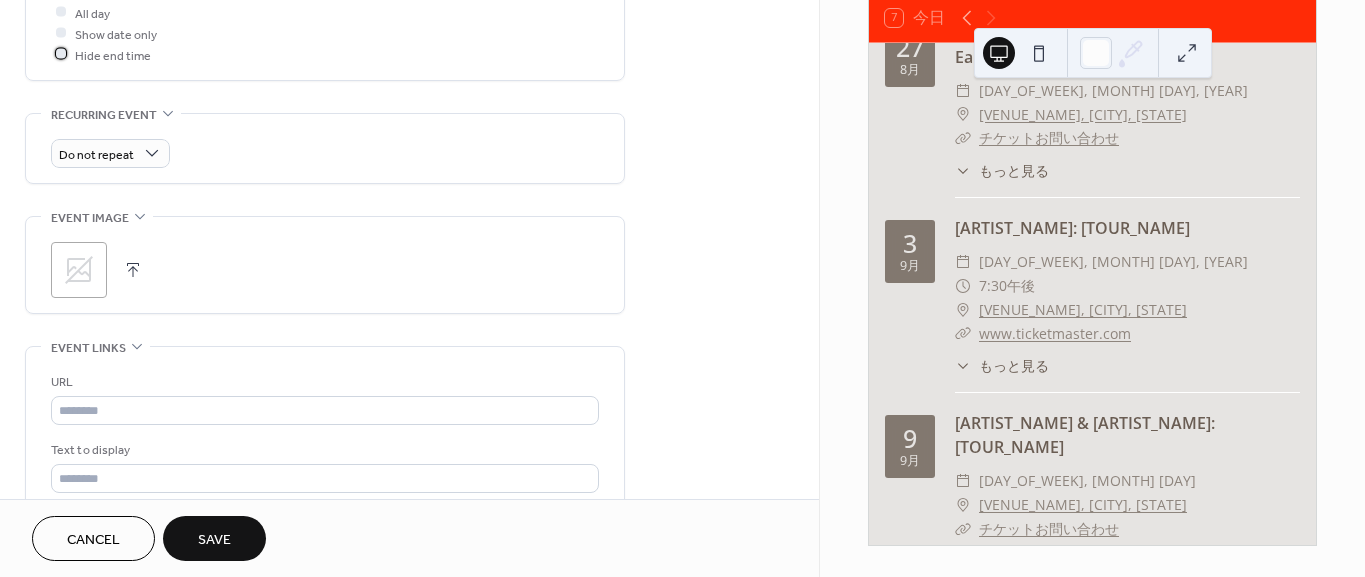 scroll, scrollTop: 777, scrollLeft: 0, axis: vertical 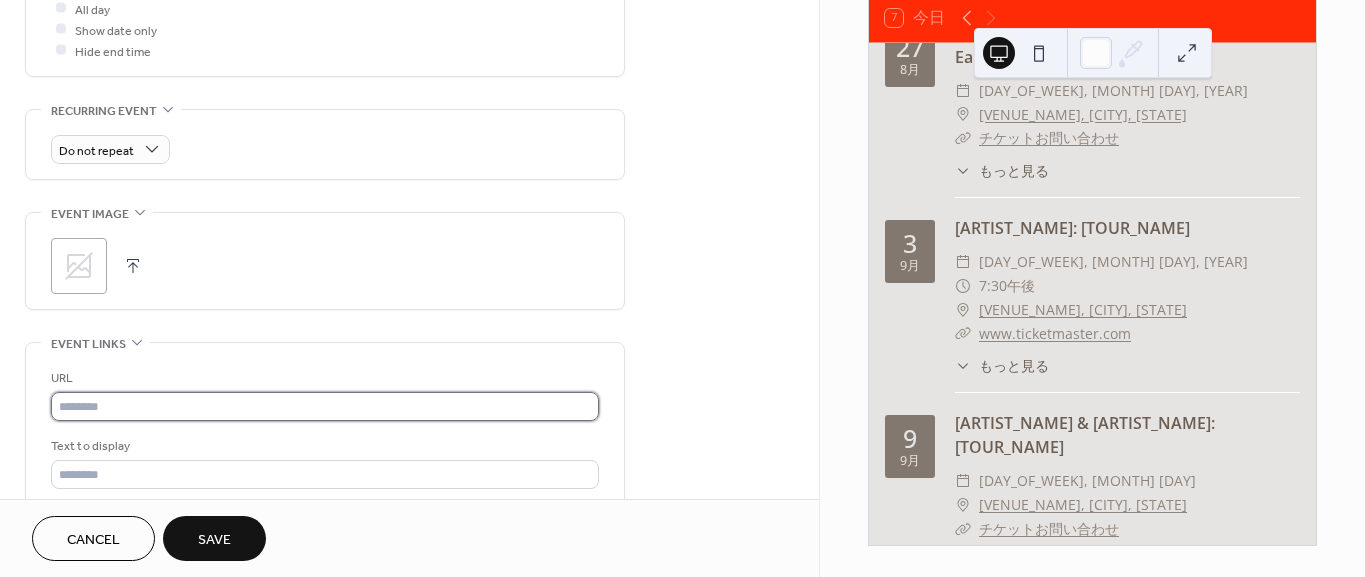 click at bounding box center (325, 406) 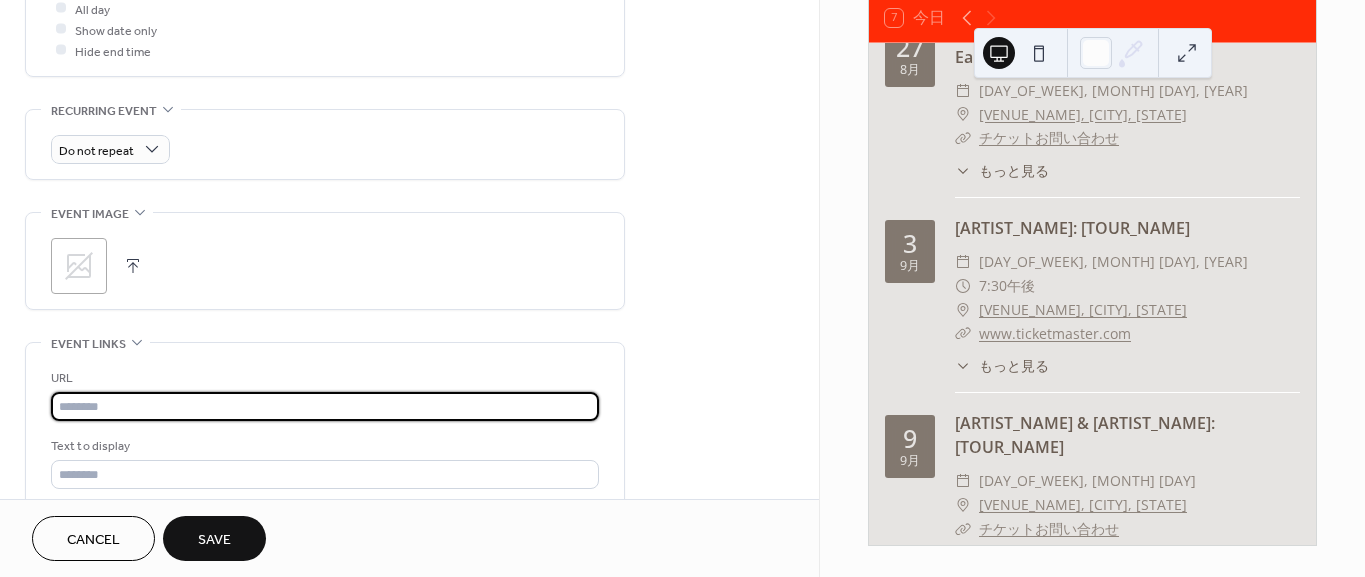 type on "**********" 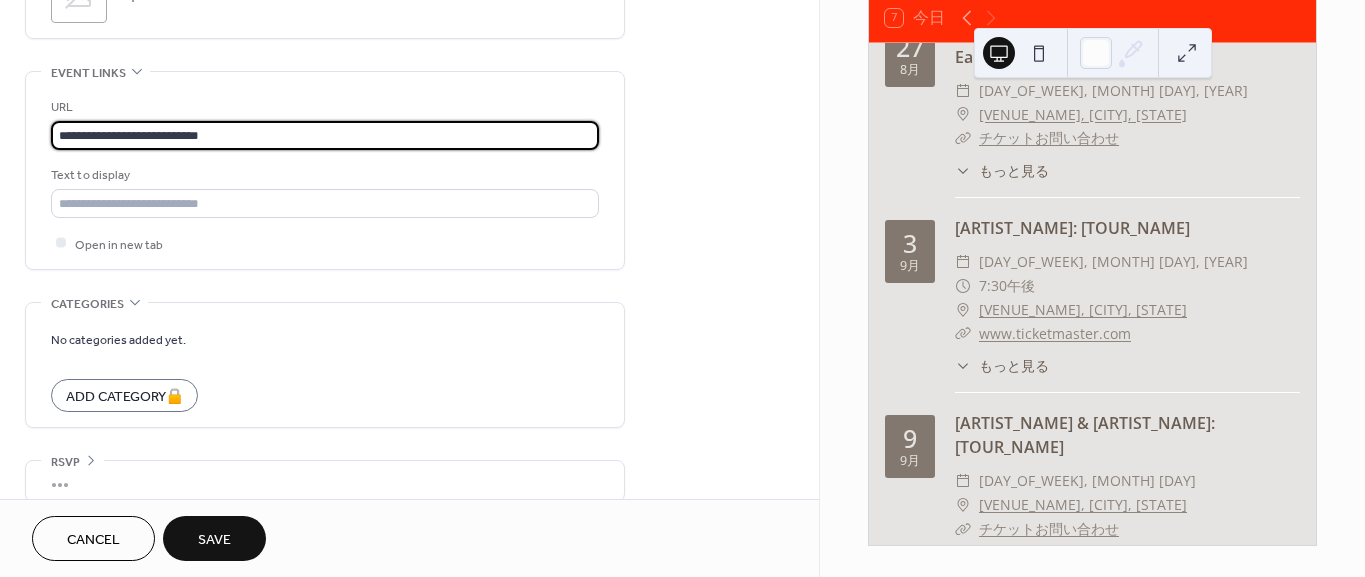 scroll, scrollTop: 1071, scrollLeft: 0, axis: vertical 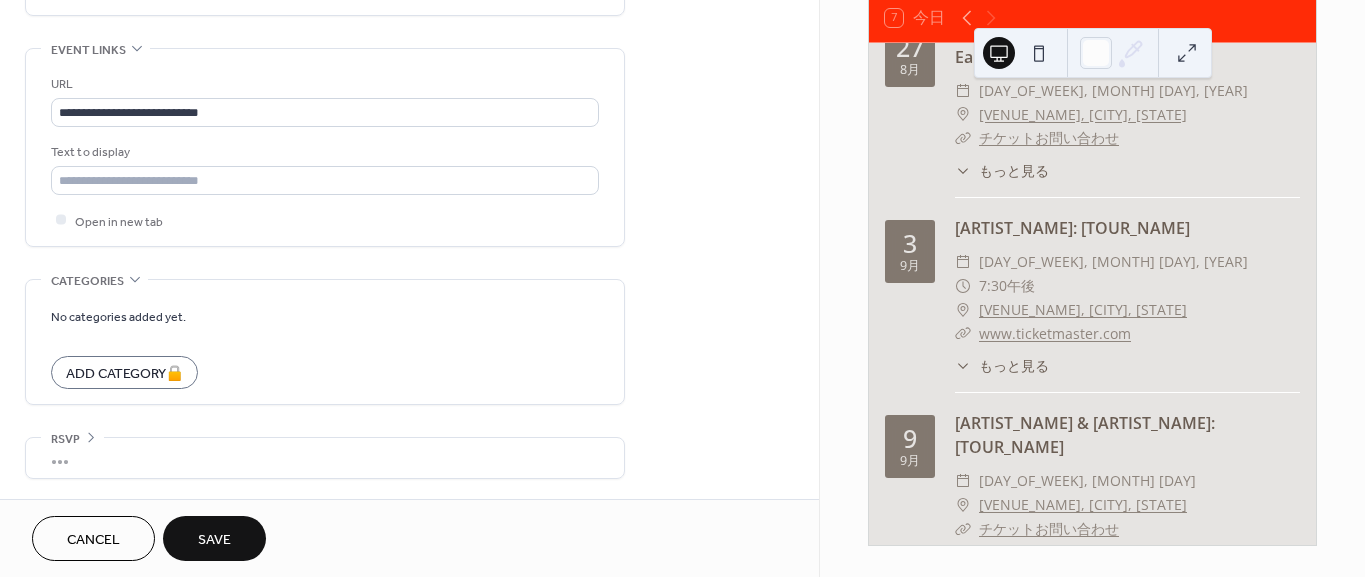 click on "Save" at bounding box center (214, 540) 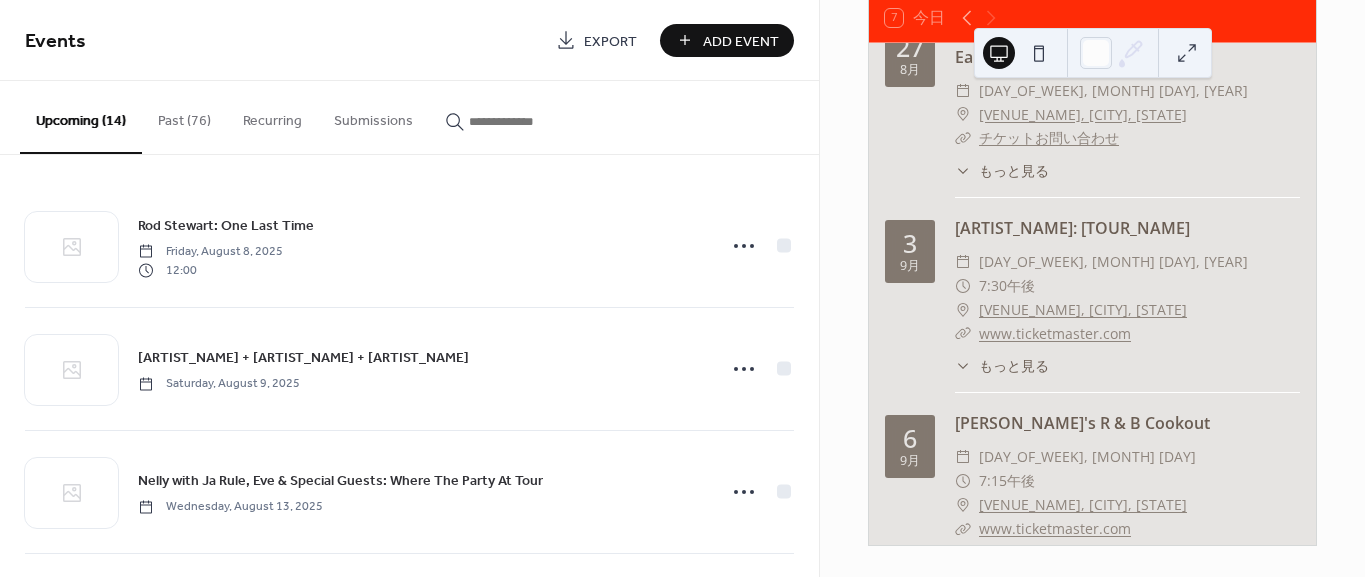 click on "Add Event" at bounding box center [741, 41] 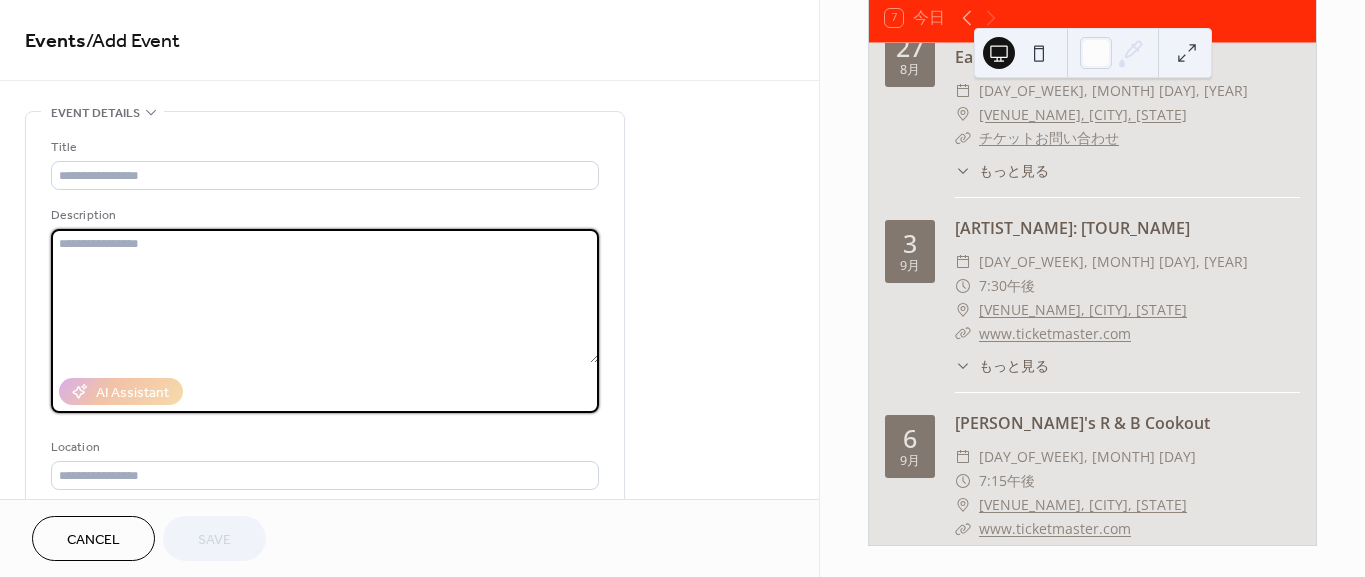 click at bounding box center (325, 296) 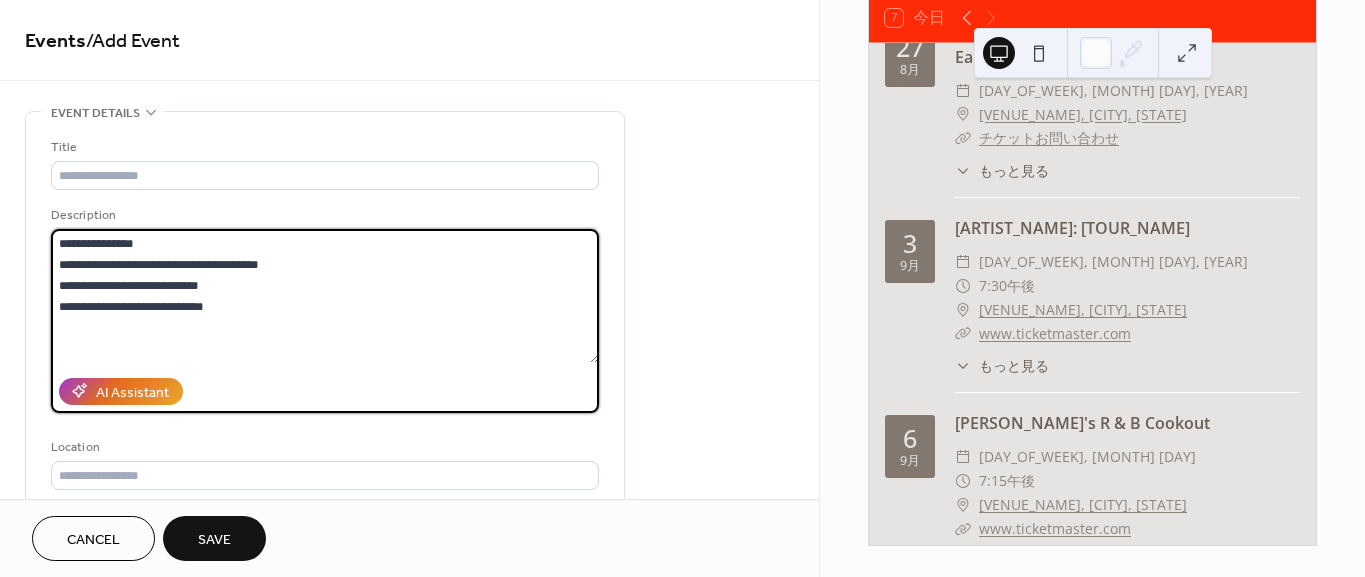 click on "**********" at bounding box center [325, 296] 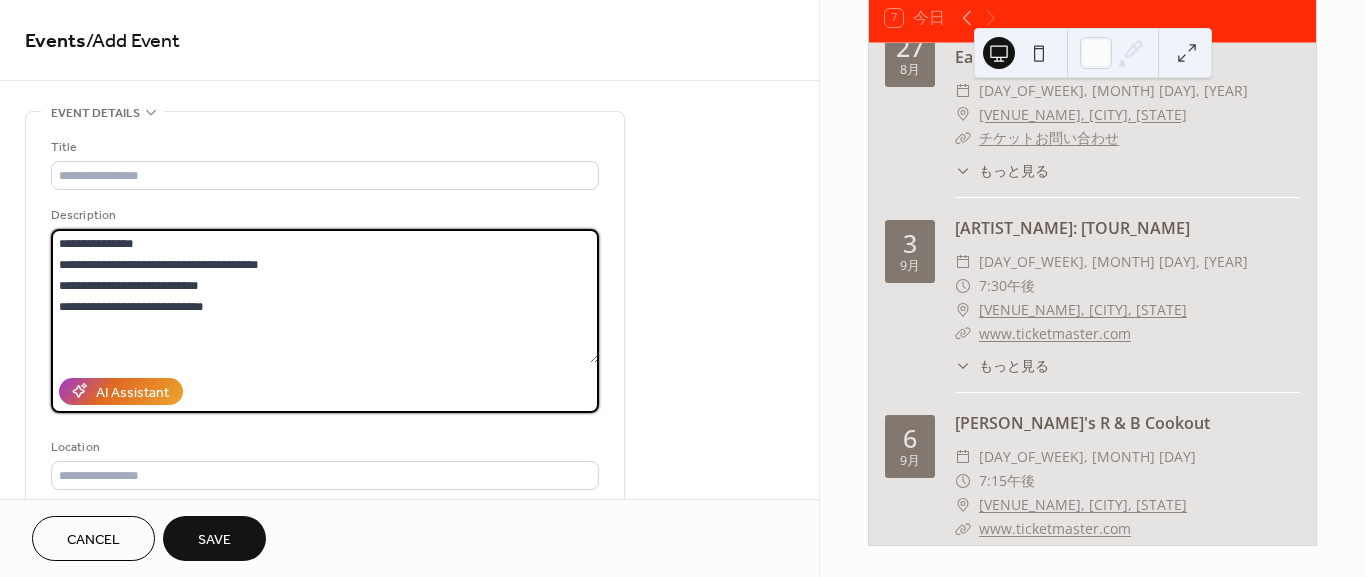 click on "**********" at bounding box center (325, 296) 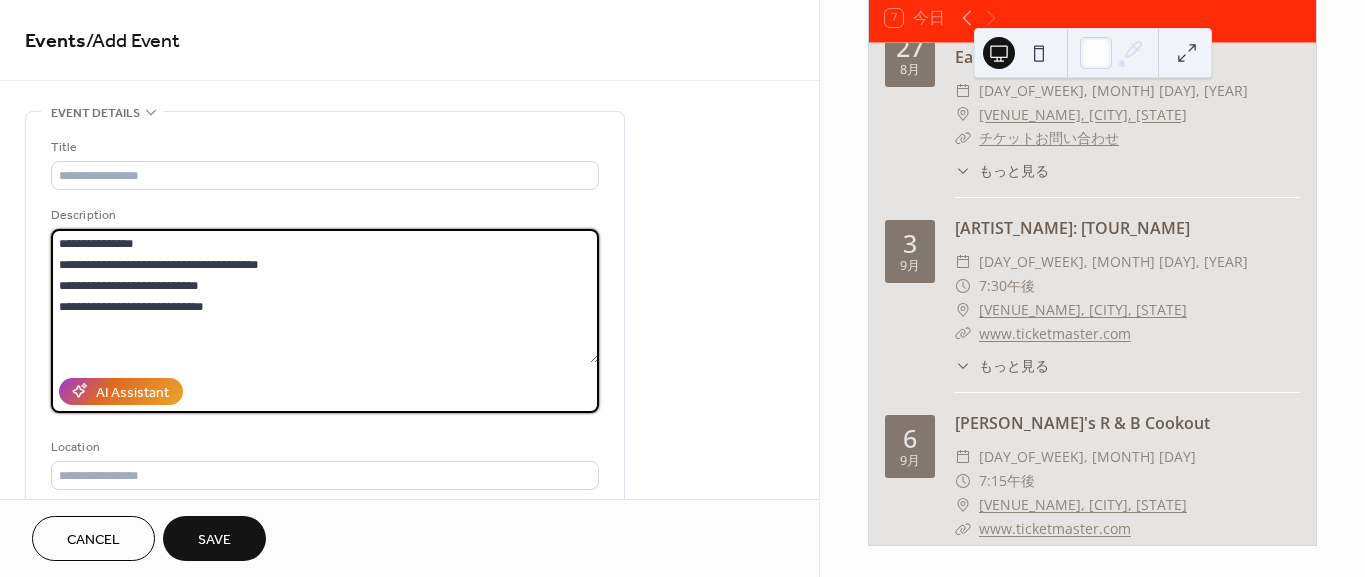 click on "**********" at bounding box center [325, 296] 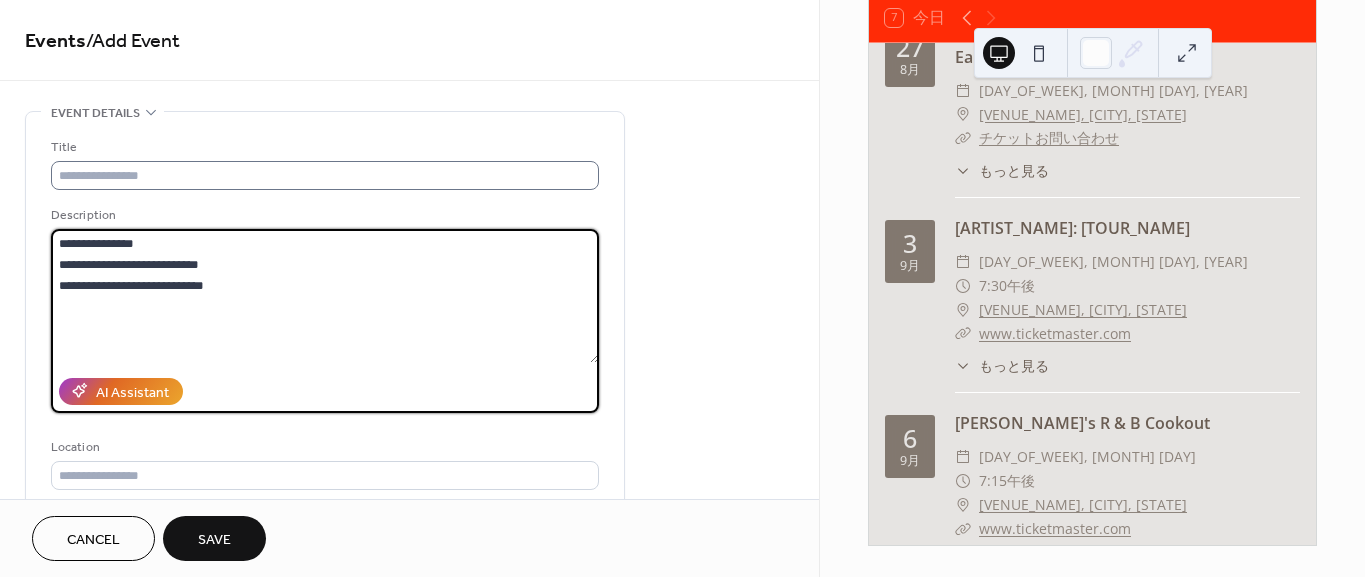 type on "**********" 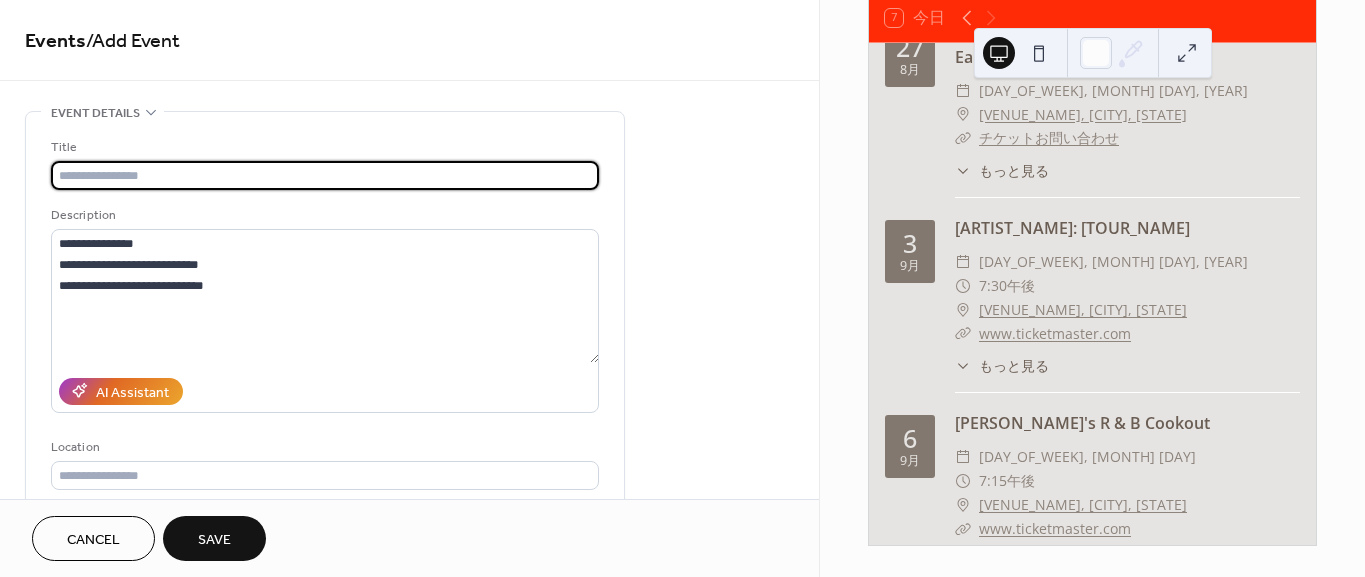 click at bounding box center [325, 175] 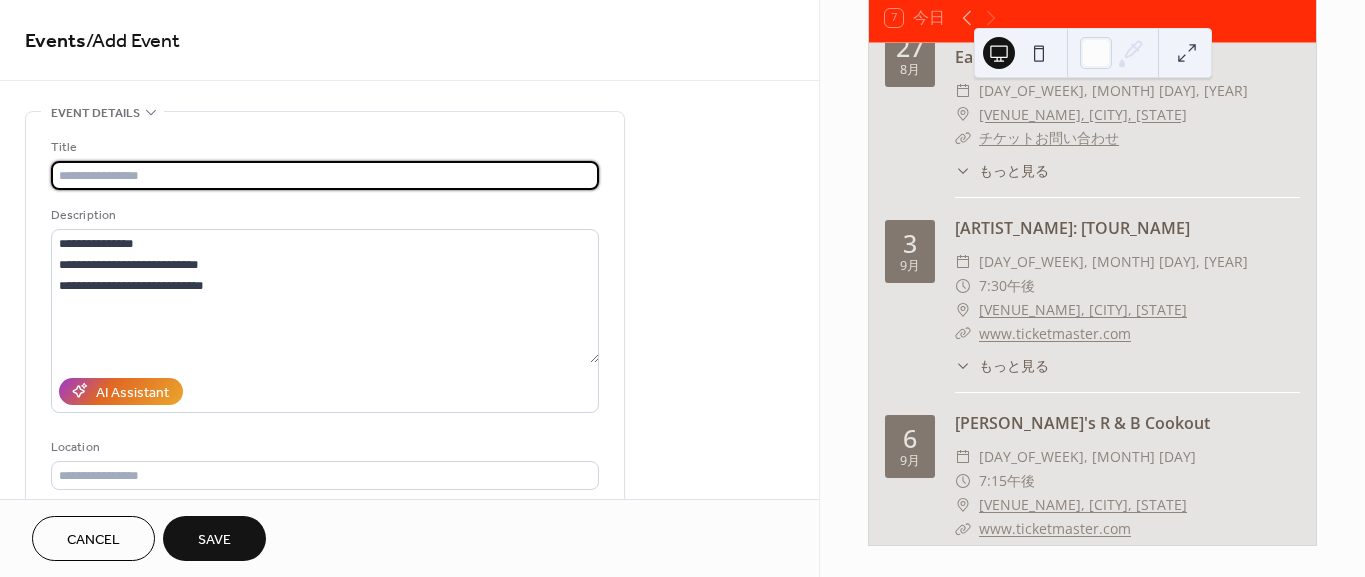paste on "**********" 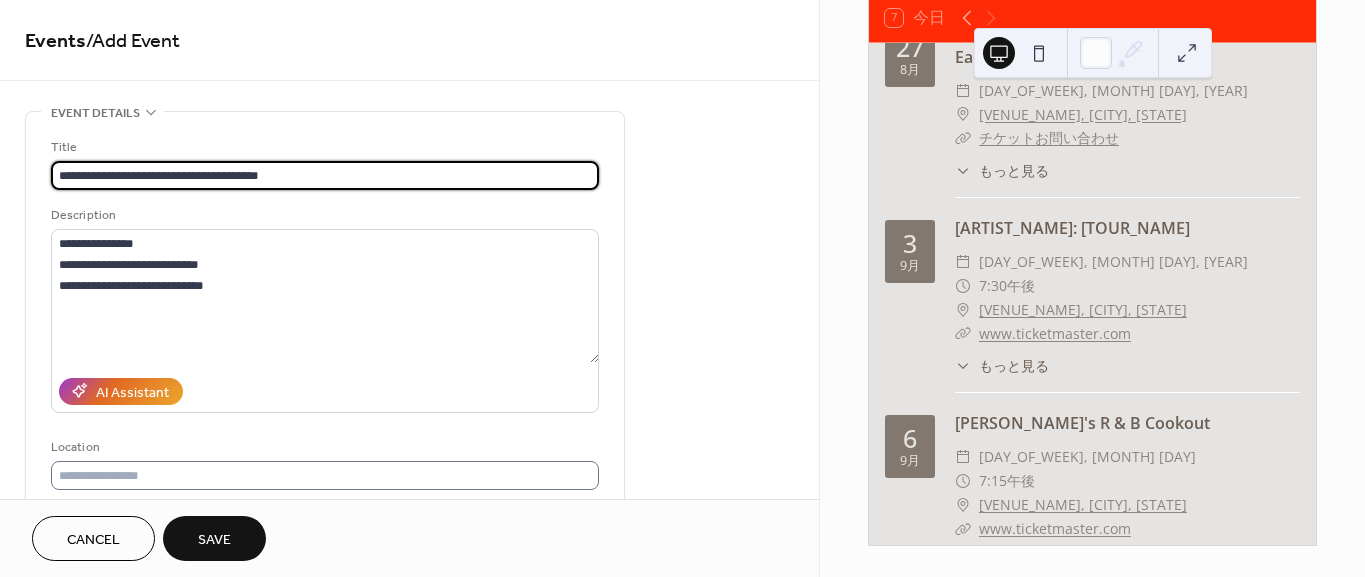 type on "**********" 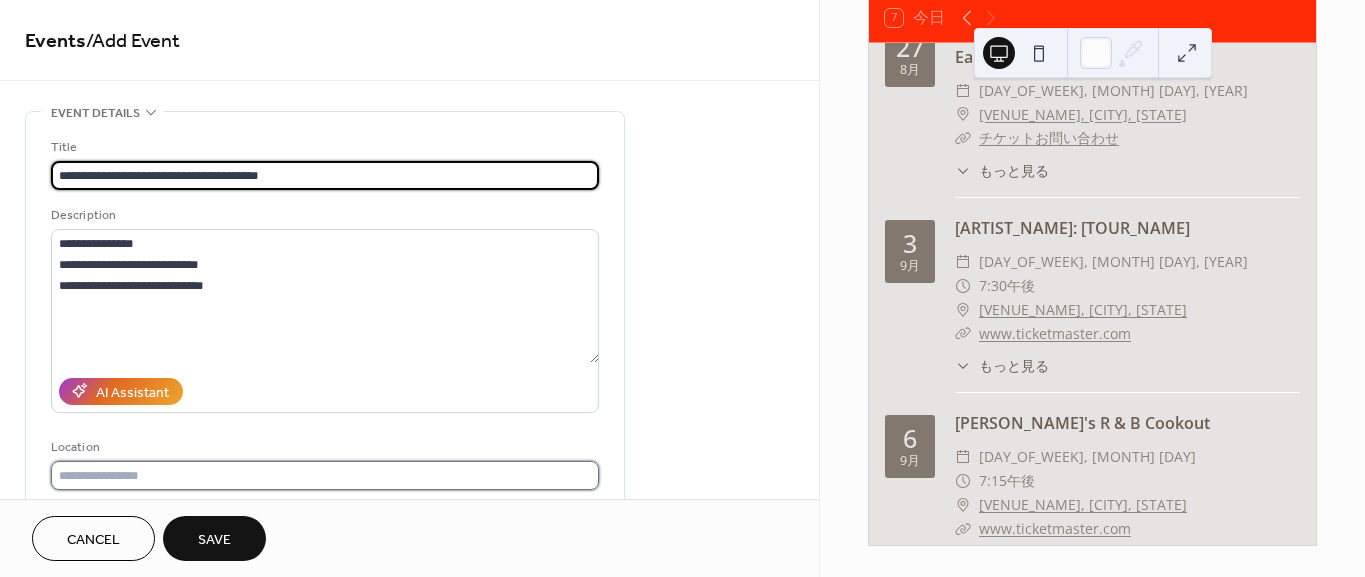 click at bounding box center (325, 475) 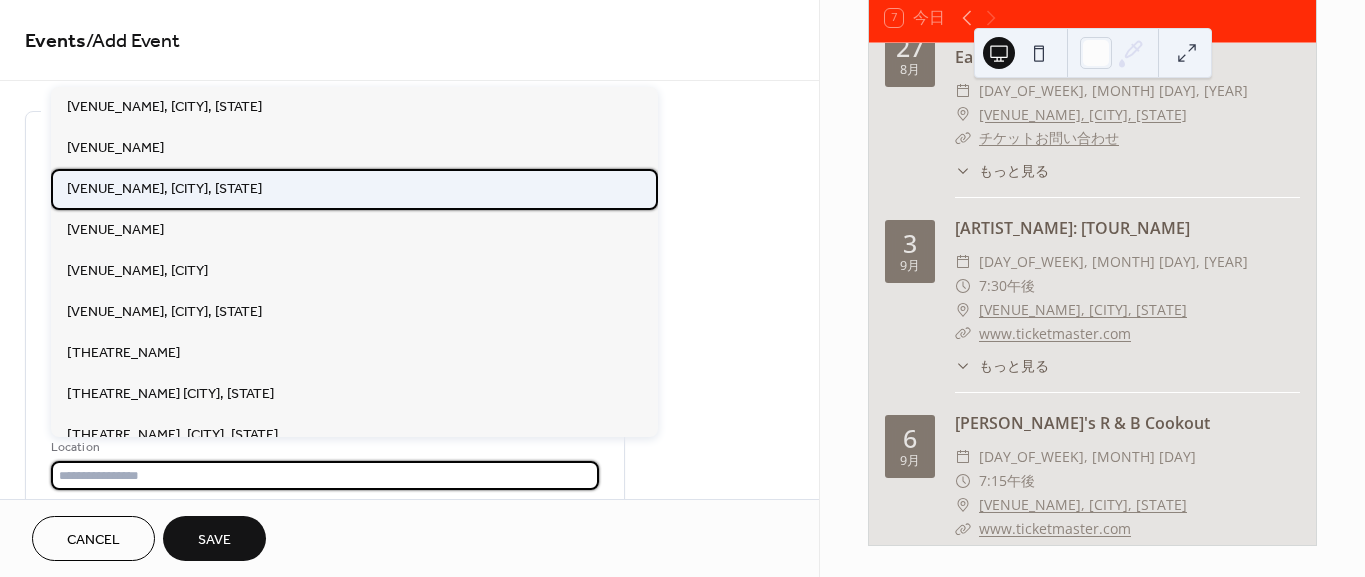 click on "United Center, Chicago, IL" at bounding box center (164, 189) 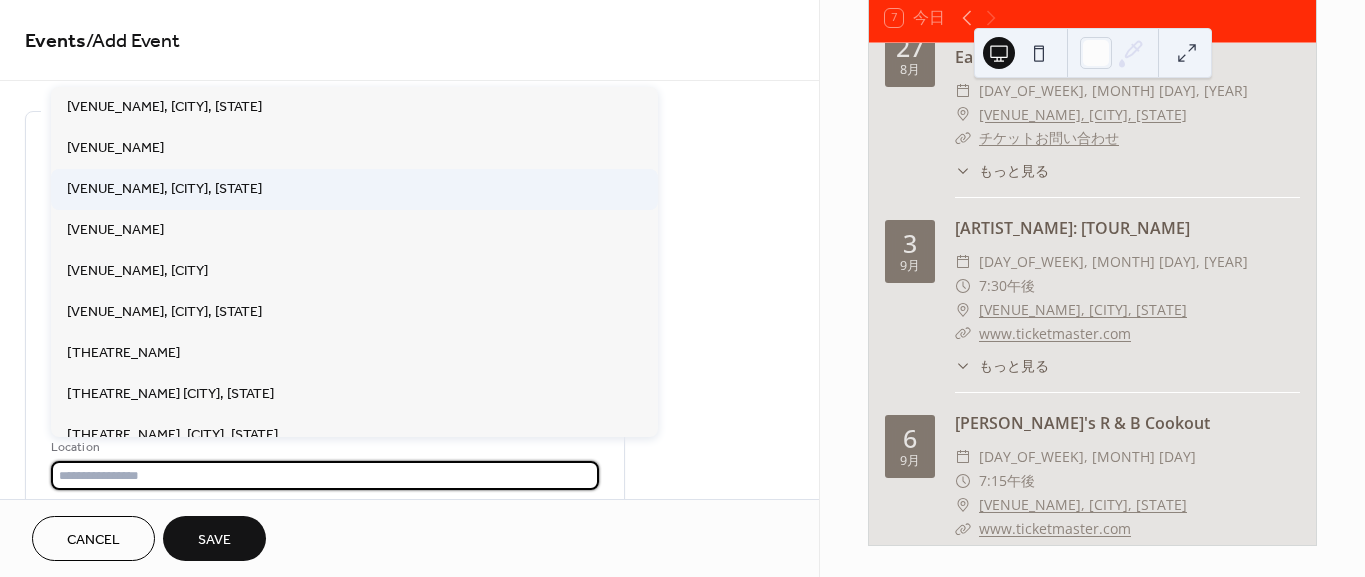 type on "**********" 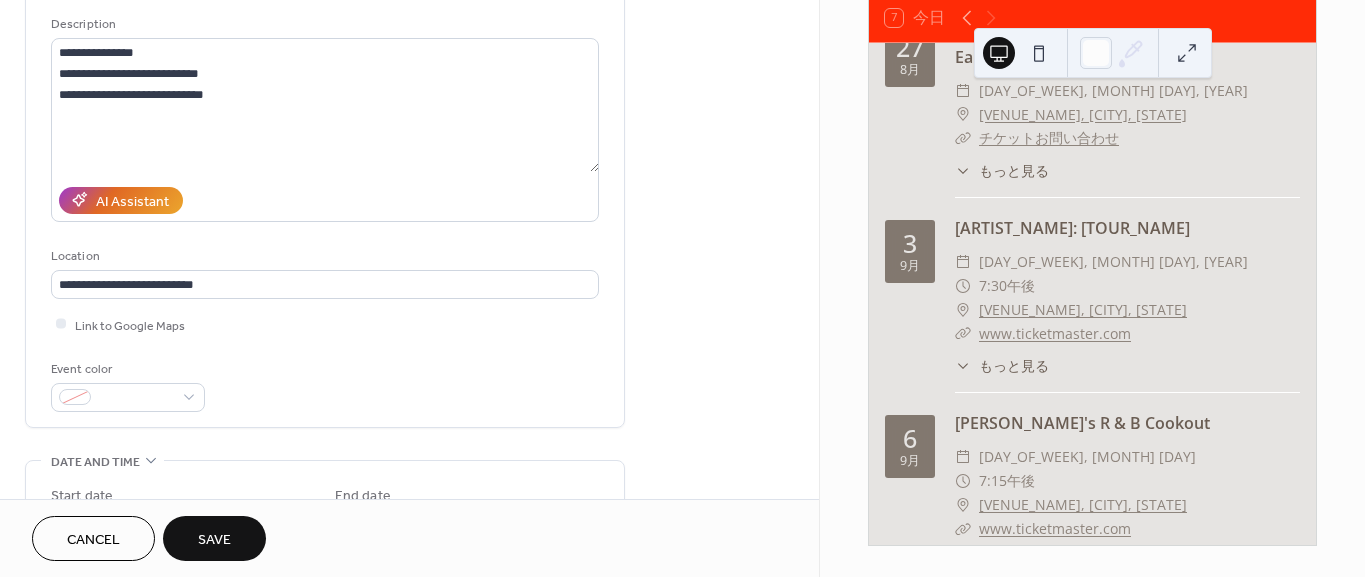 scroll, scrollTop: 333, scrollLeft: 0, axis: vertical 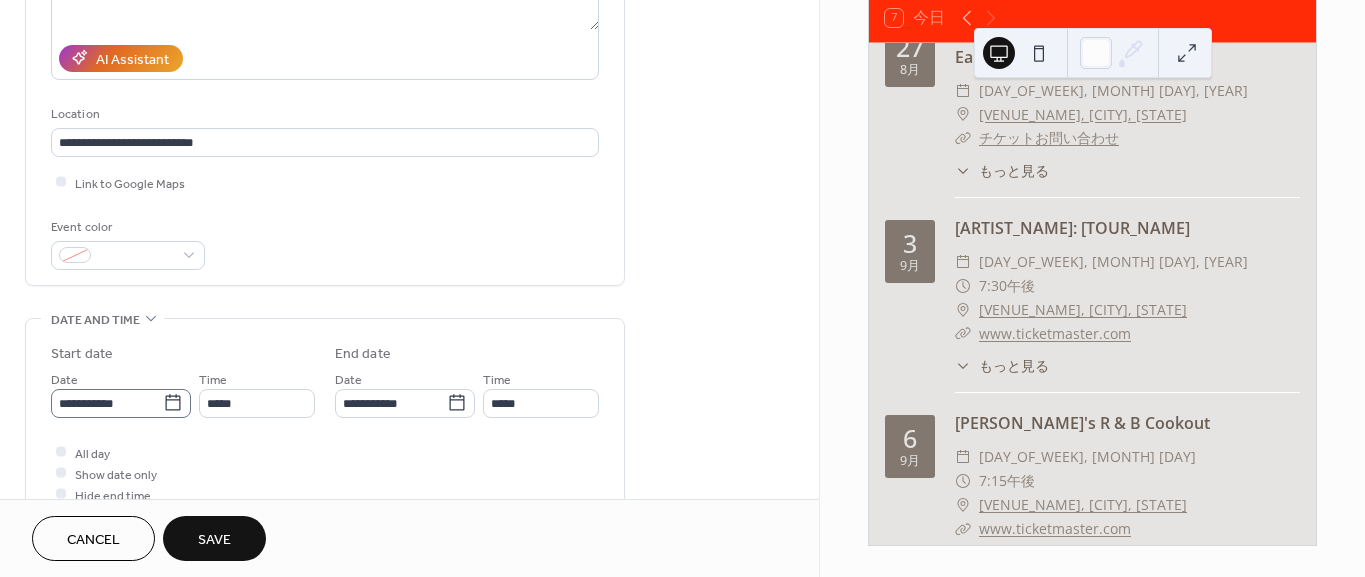 click 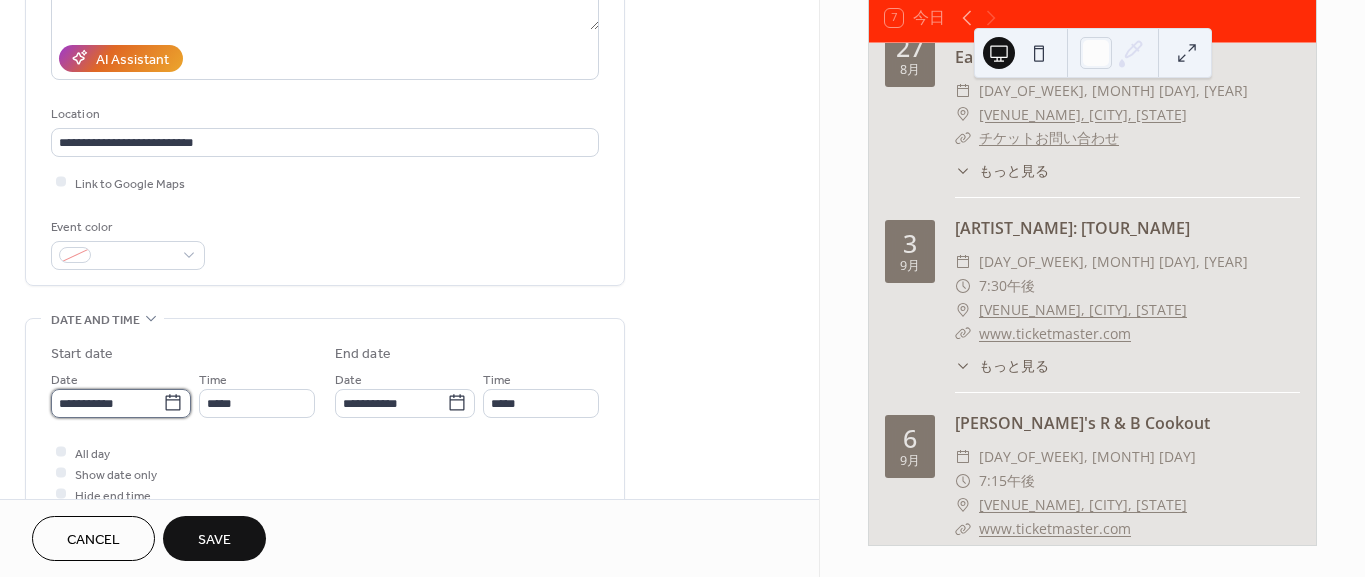 click on "**********" at bounding box center [107, 403] 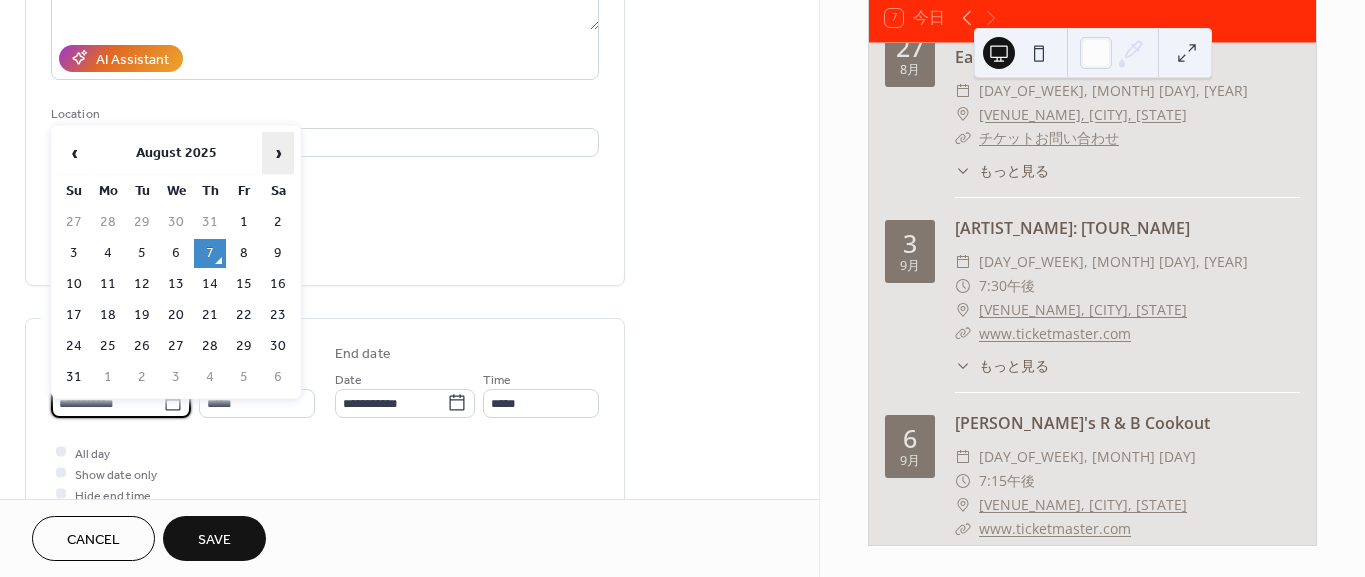 click on "›" at bounding box center (278, 153) 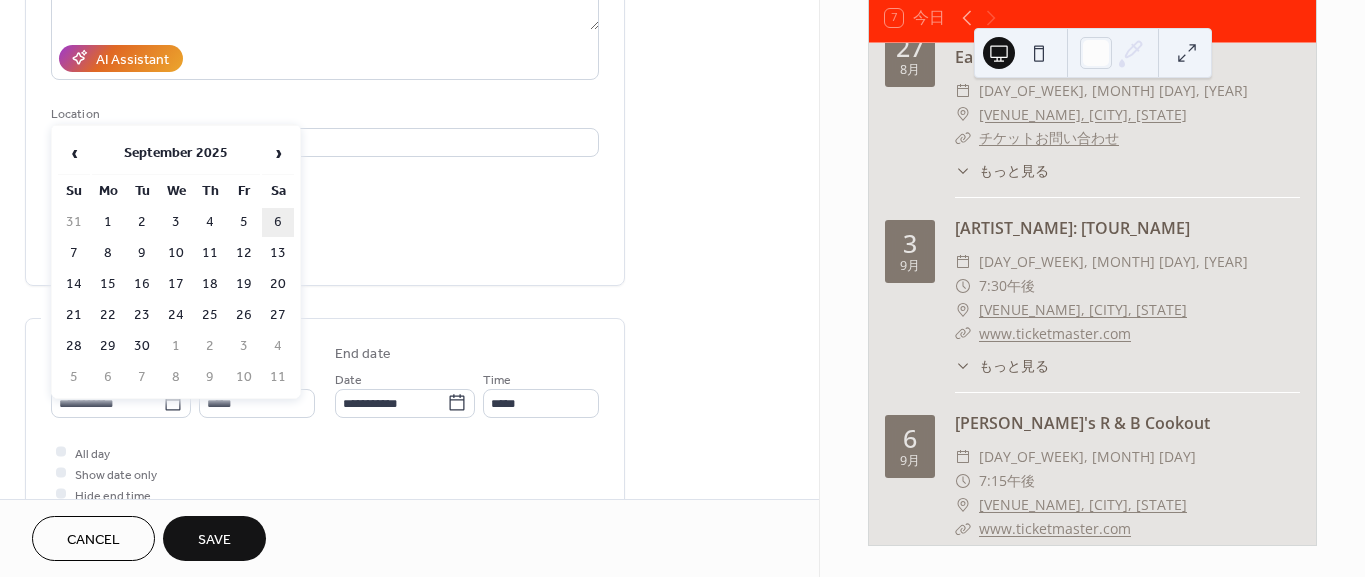 click on "6" at bounding box center [278, 222] 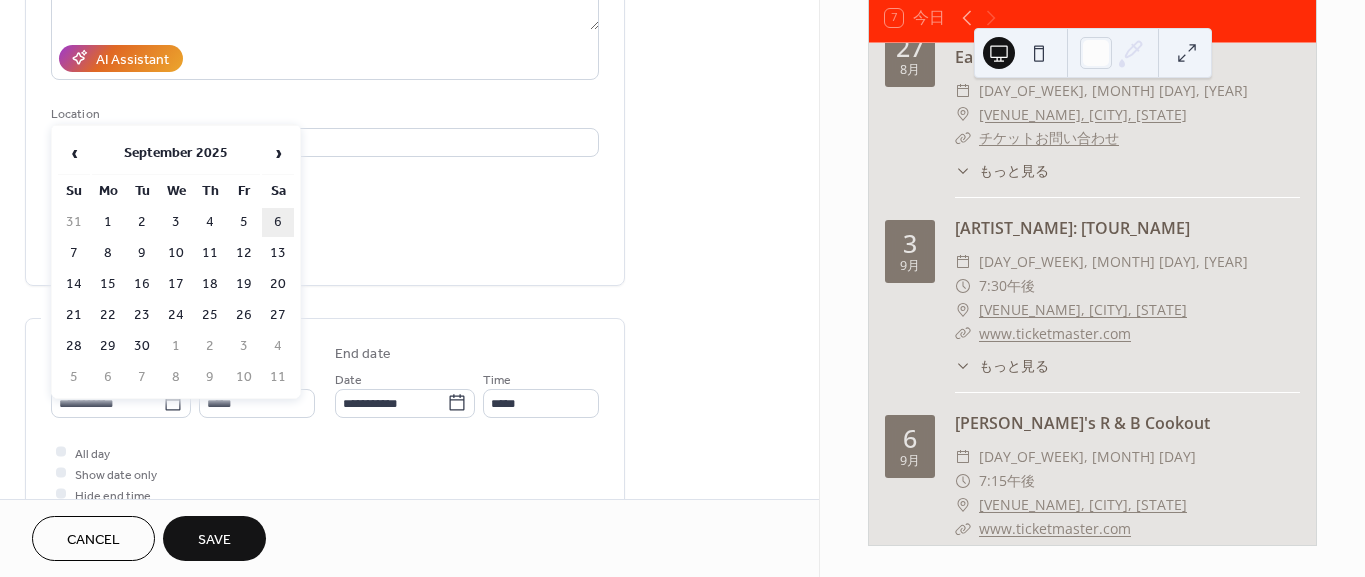 type on "**********" 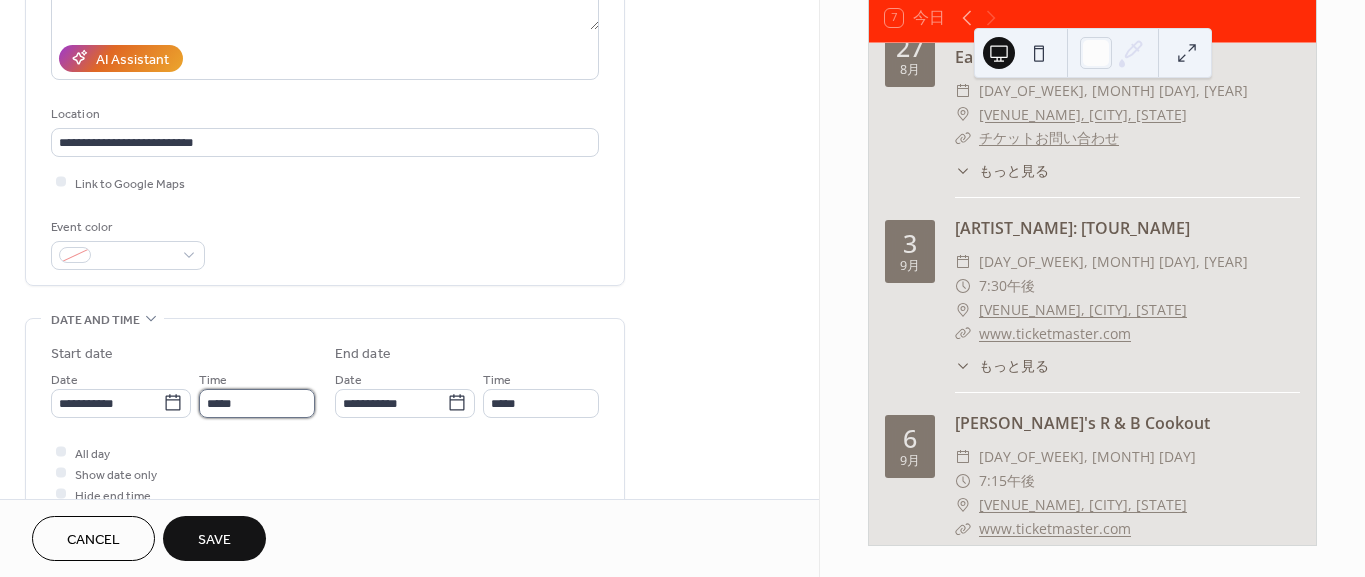 click on "*****" at bounding box center (257, 403) 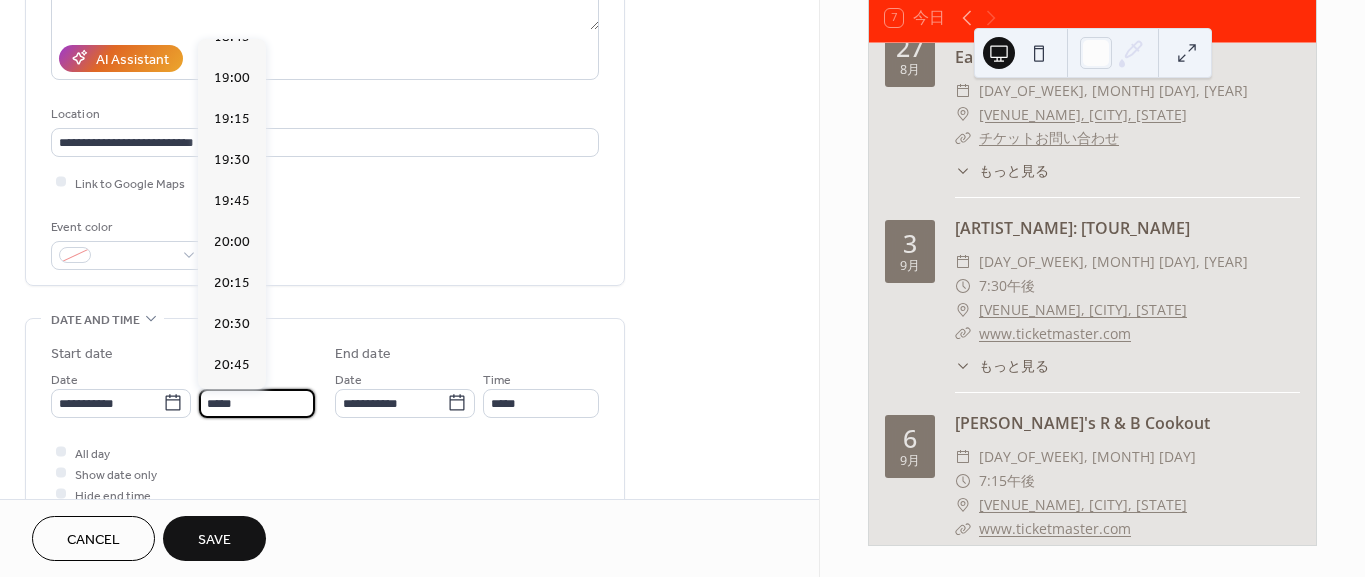 scroll, scrollTop: 3095, scrollLeft: 0, axis: vertical 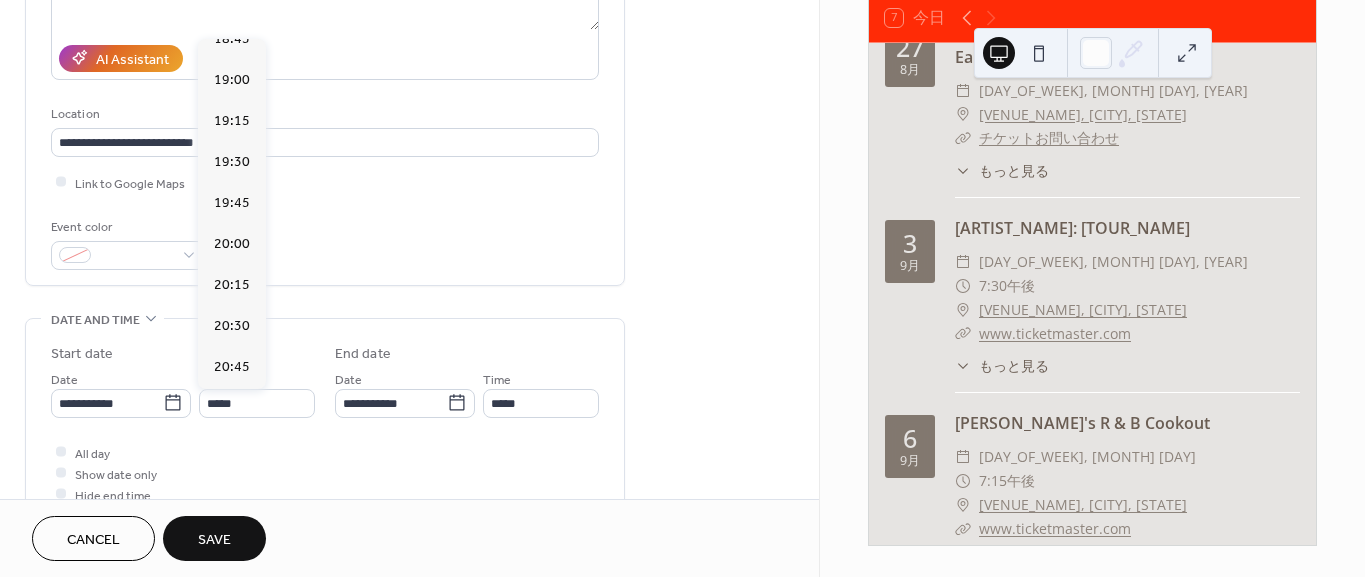 click on "18:00" at bounding box center (232, -85) 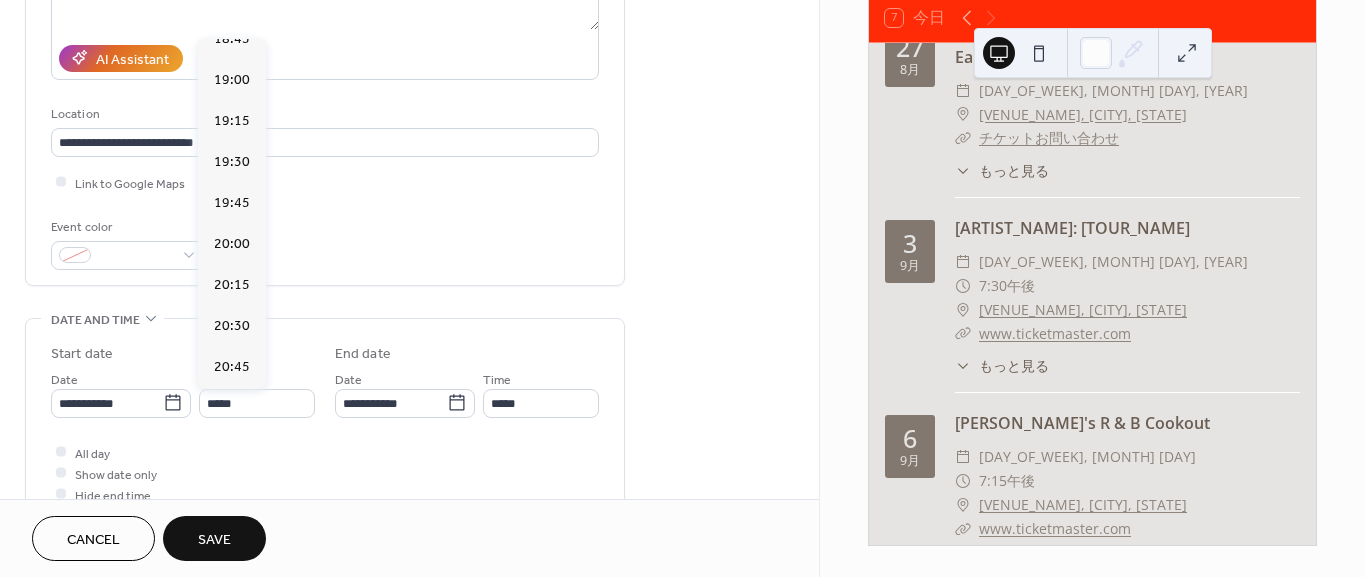 type on "*****" 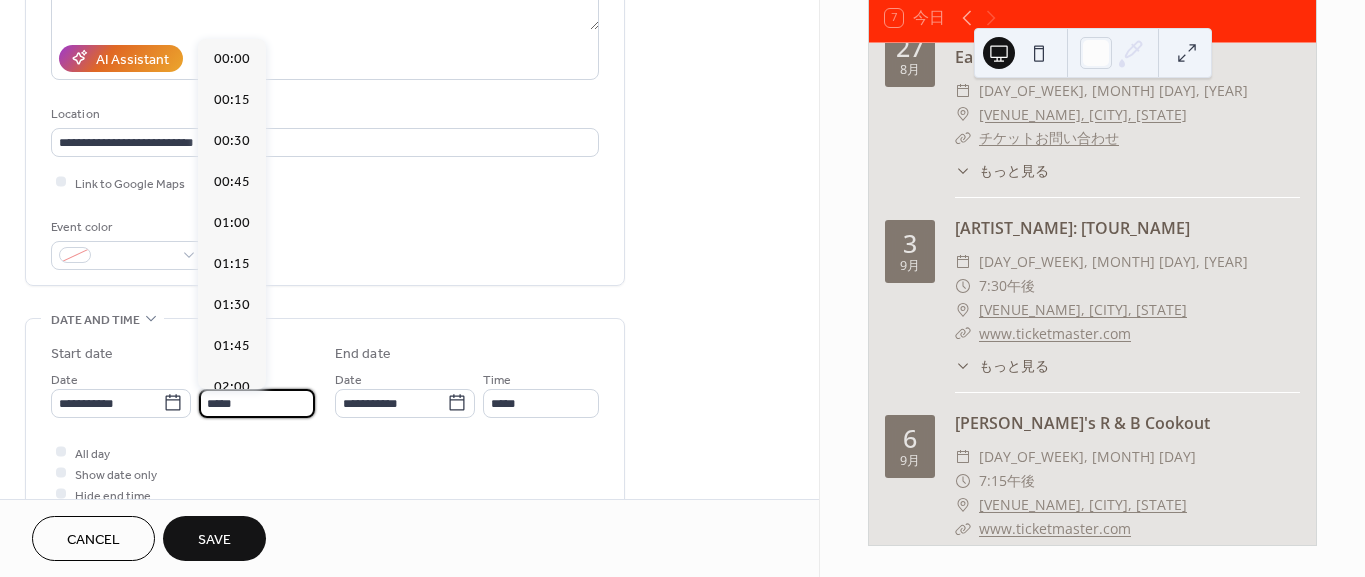 click on "*****" at bounding box center (257, 403) 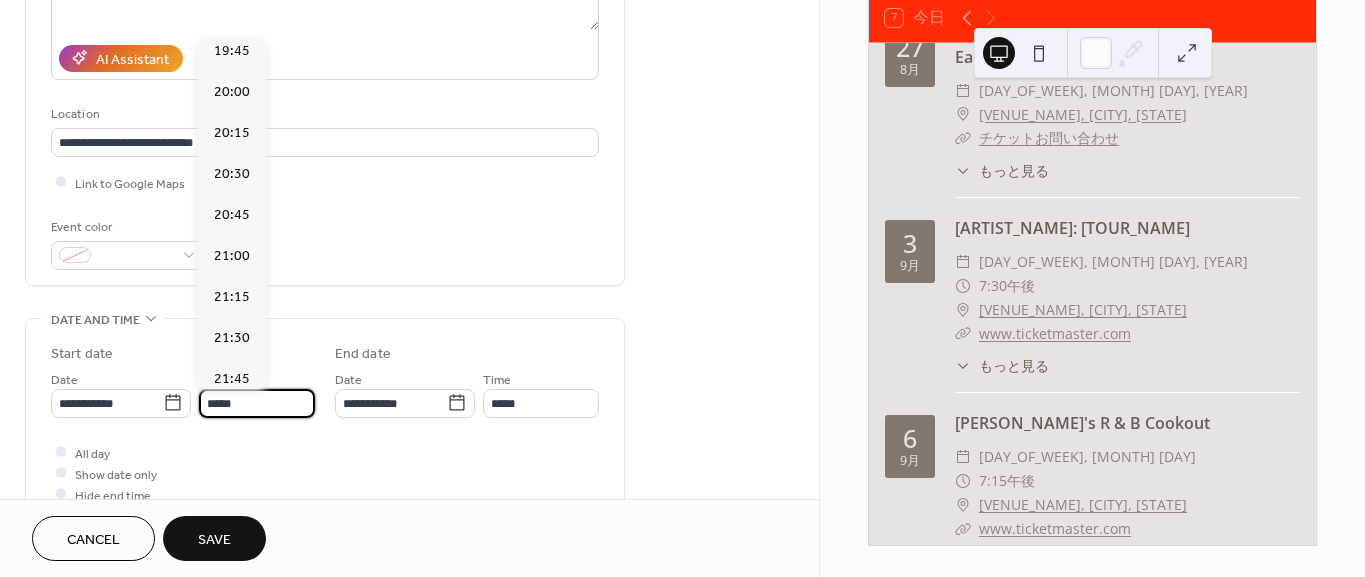 scroll, scrollTop: 3253, scrollLeft: 0, axis: vertical 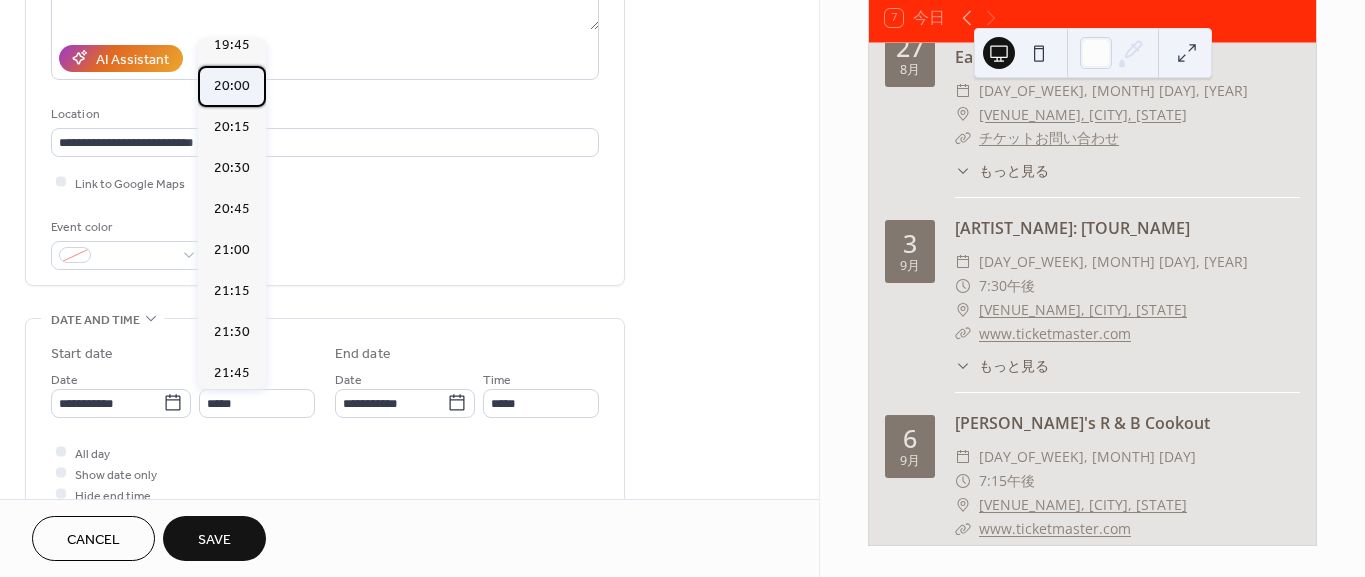 click on "20:00" at bounding box center (232, 85) 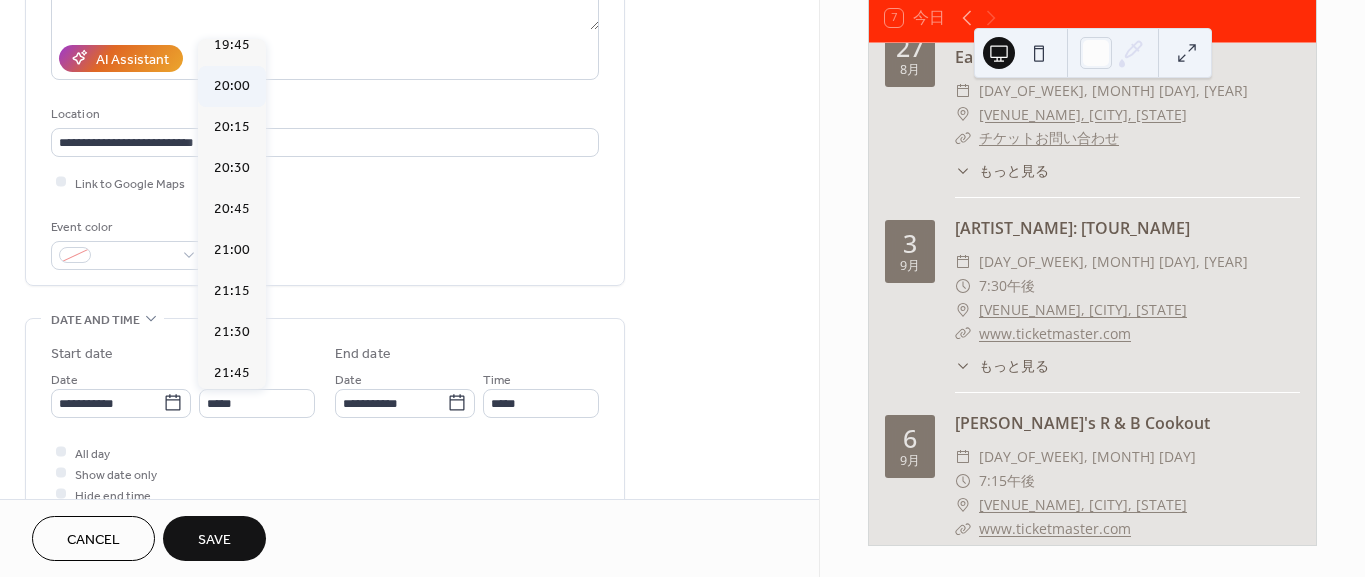type on "*****" 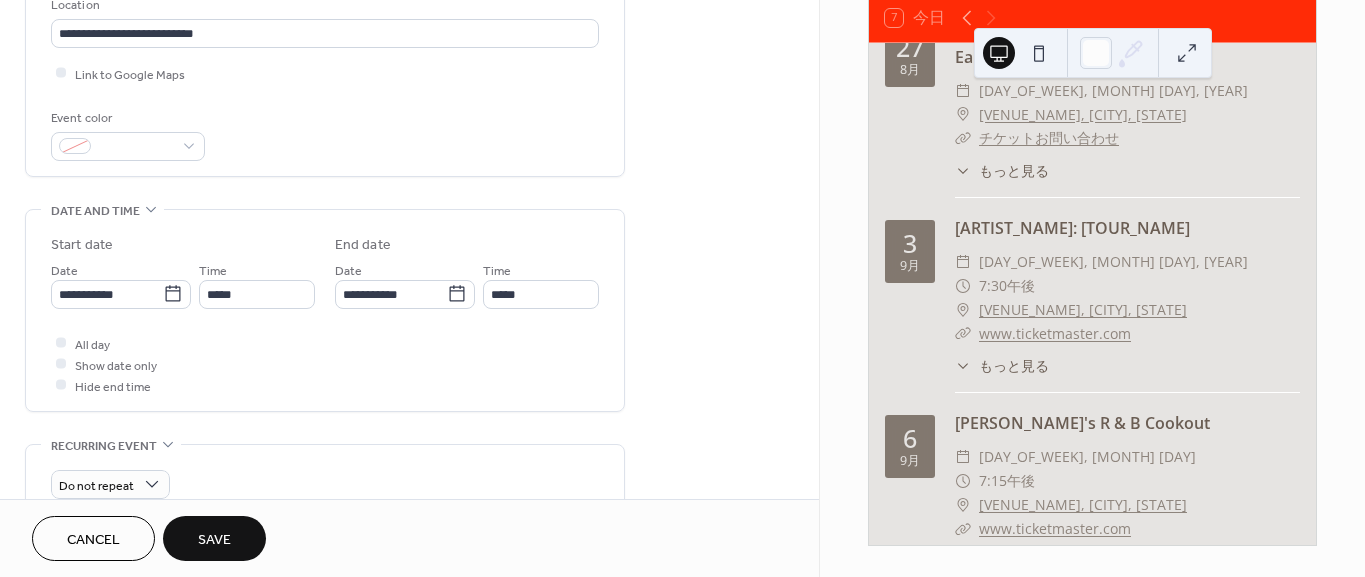 scroll, scrollTop: 444, scrollLeft: 0, axis: vertical 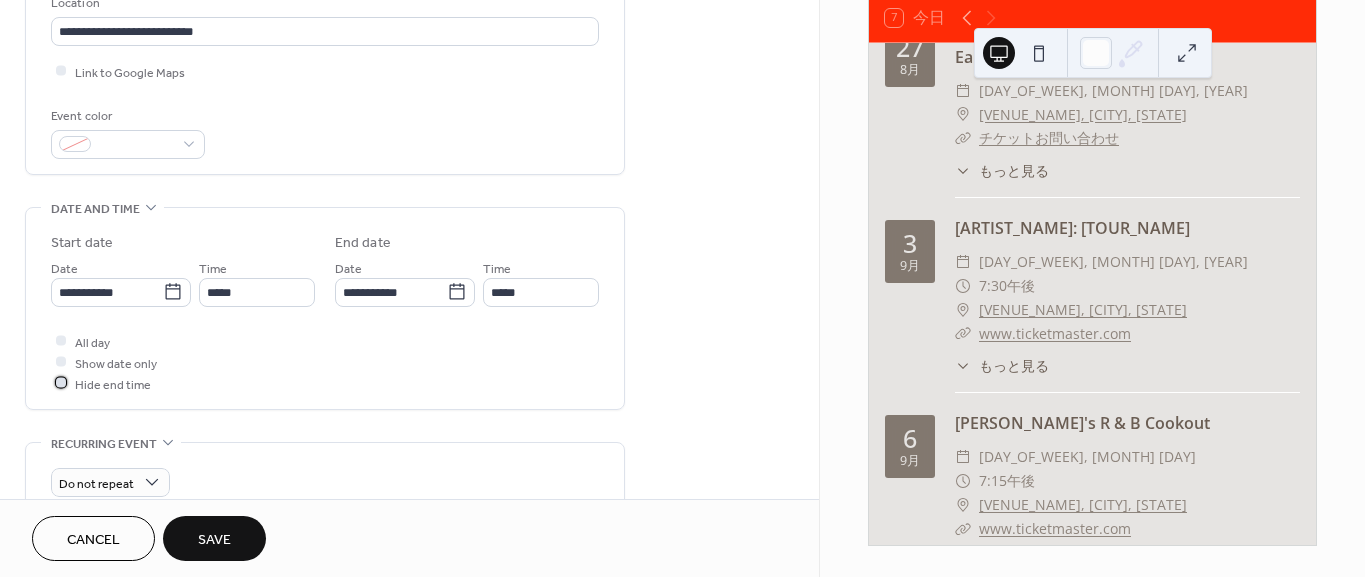 click at bounding box center [61, 383] 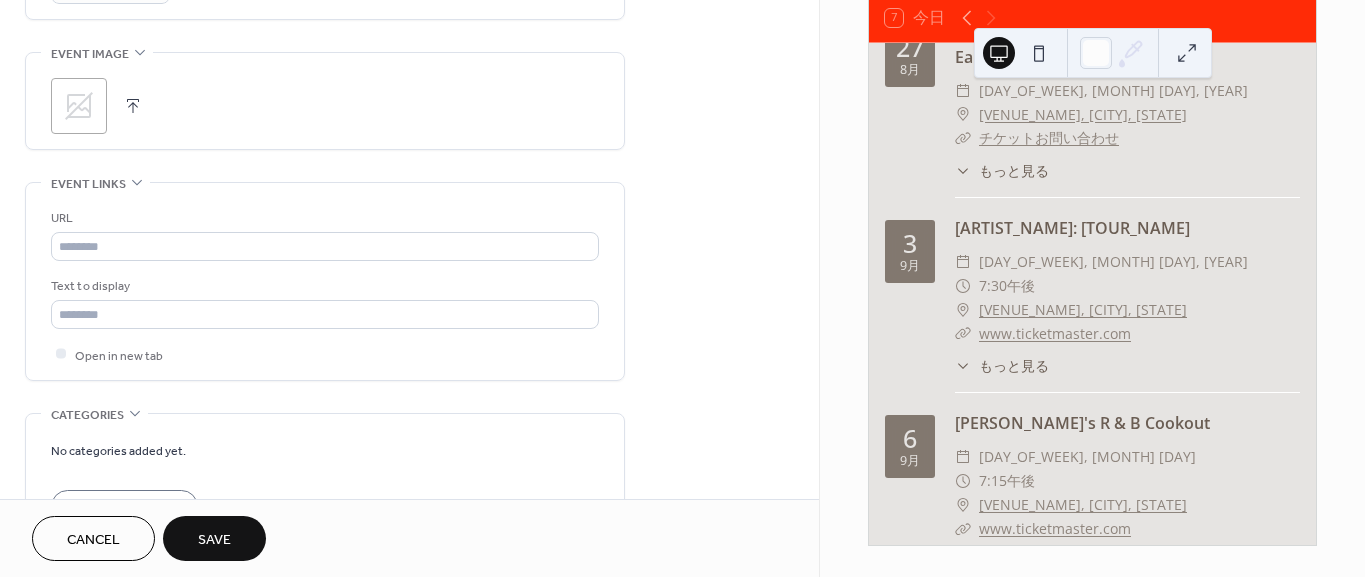 scroll, scrollTop: 1000, scrollLeft: 0, axis: vertical 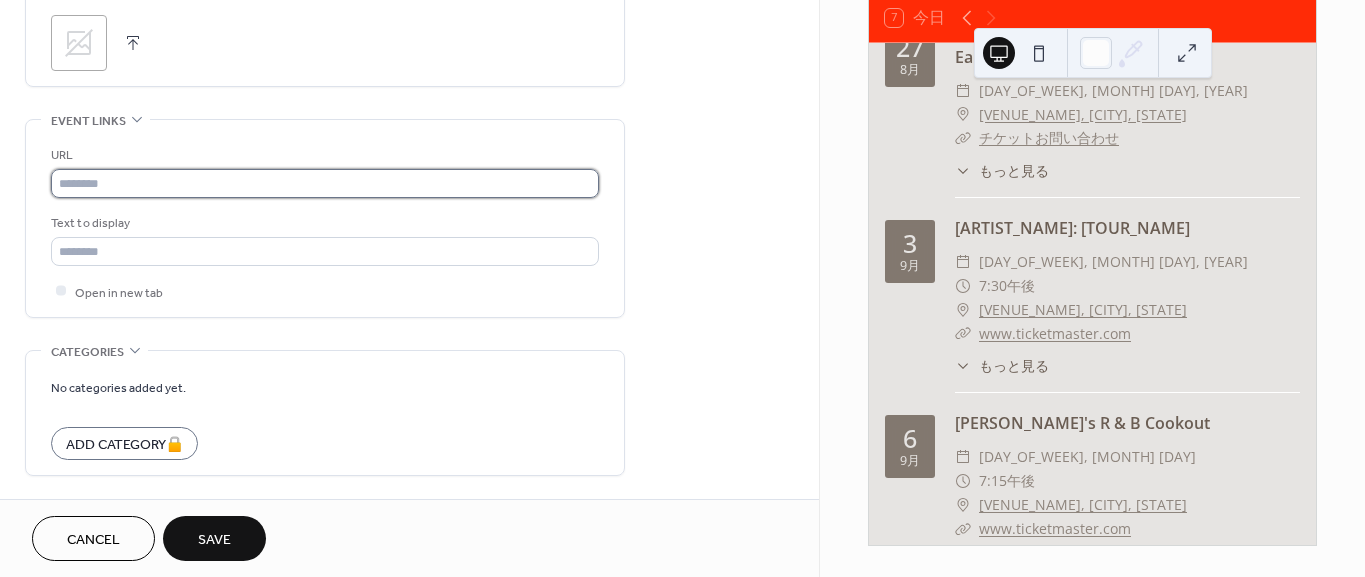 click at bounding box center [325, 183] 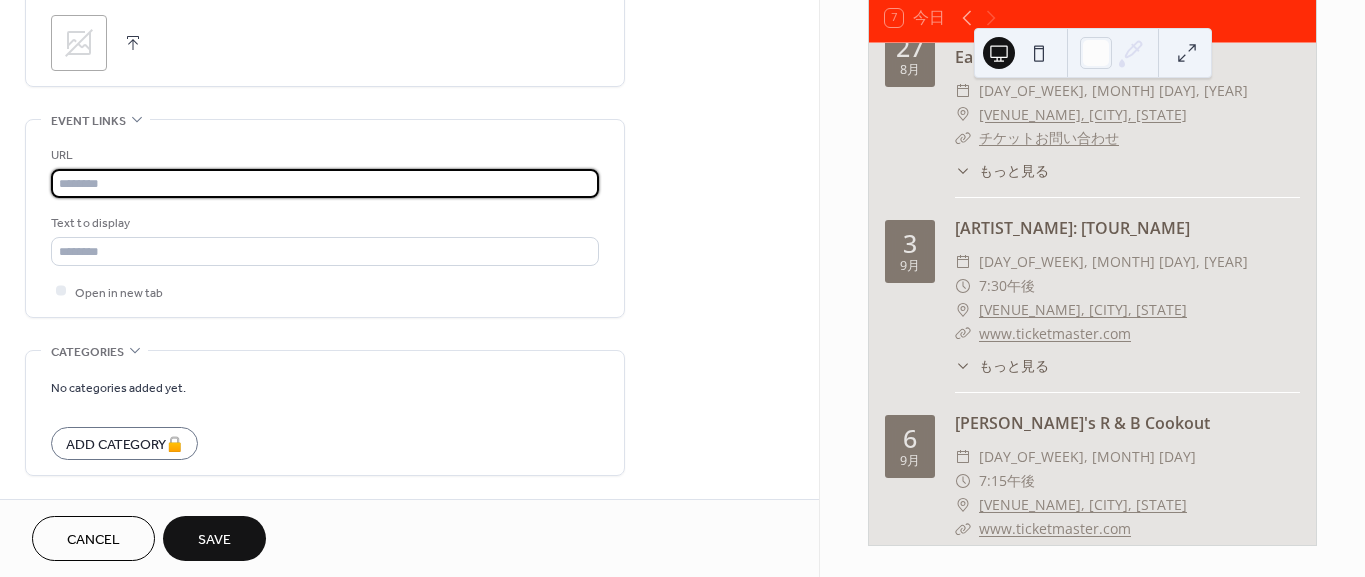 type on "**********" 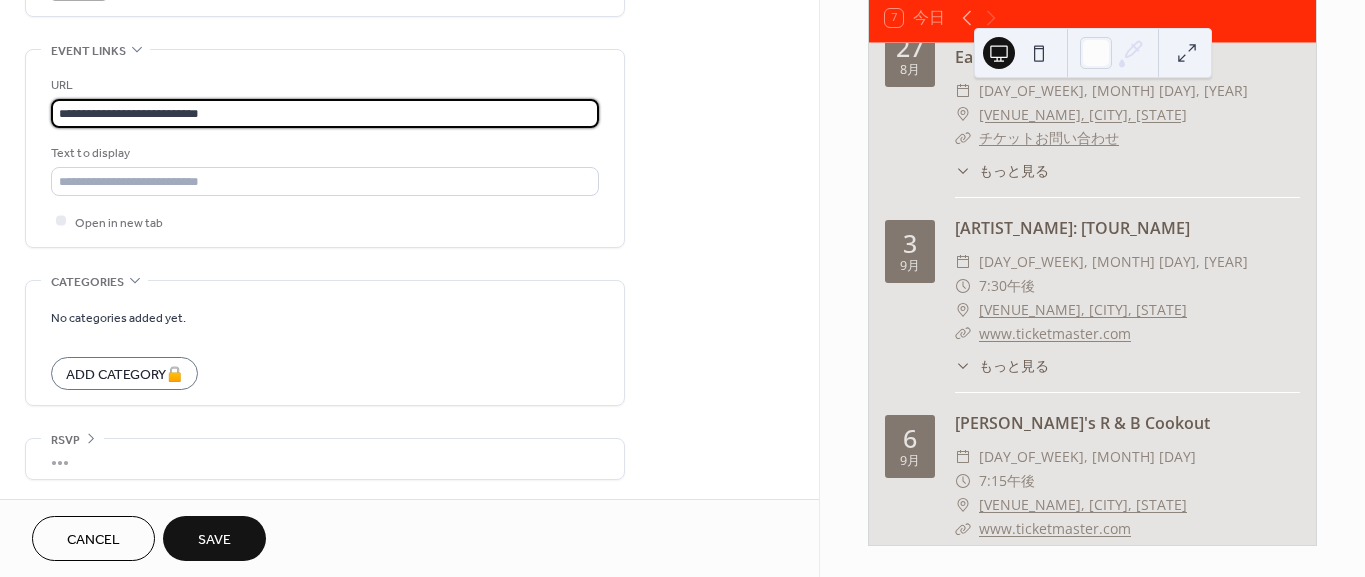 scroll, scrollTop: 1071, scrollLeft: 0, axis: vertical 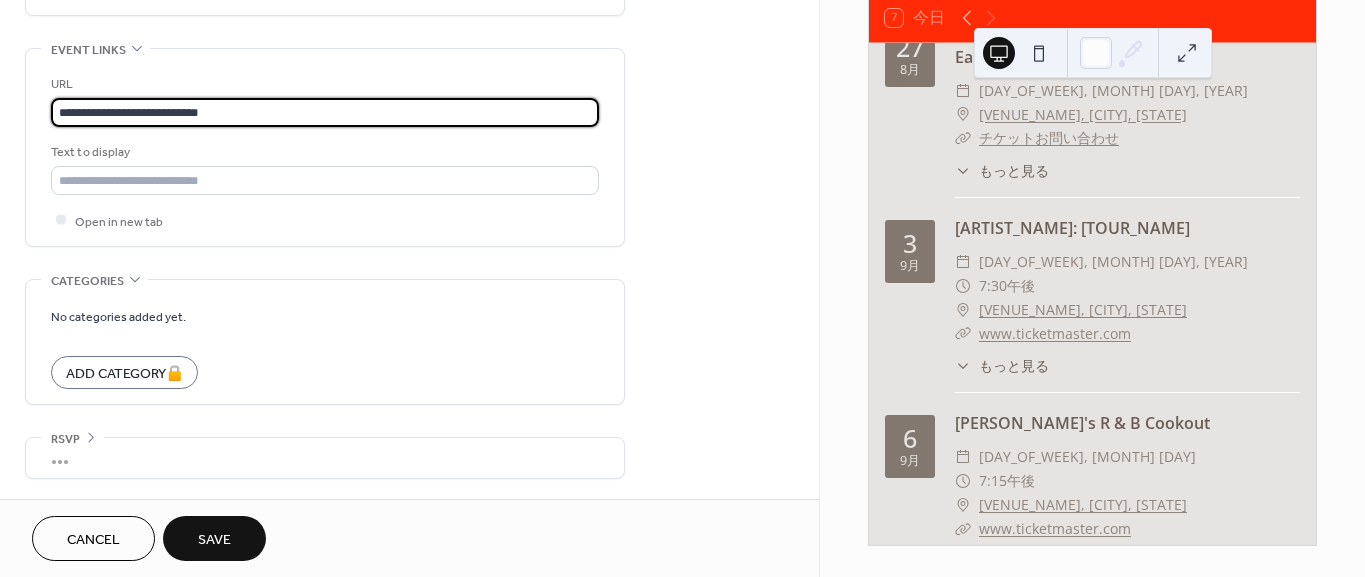 click on "Save" at bounding box center [214, 540] 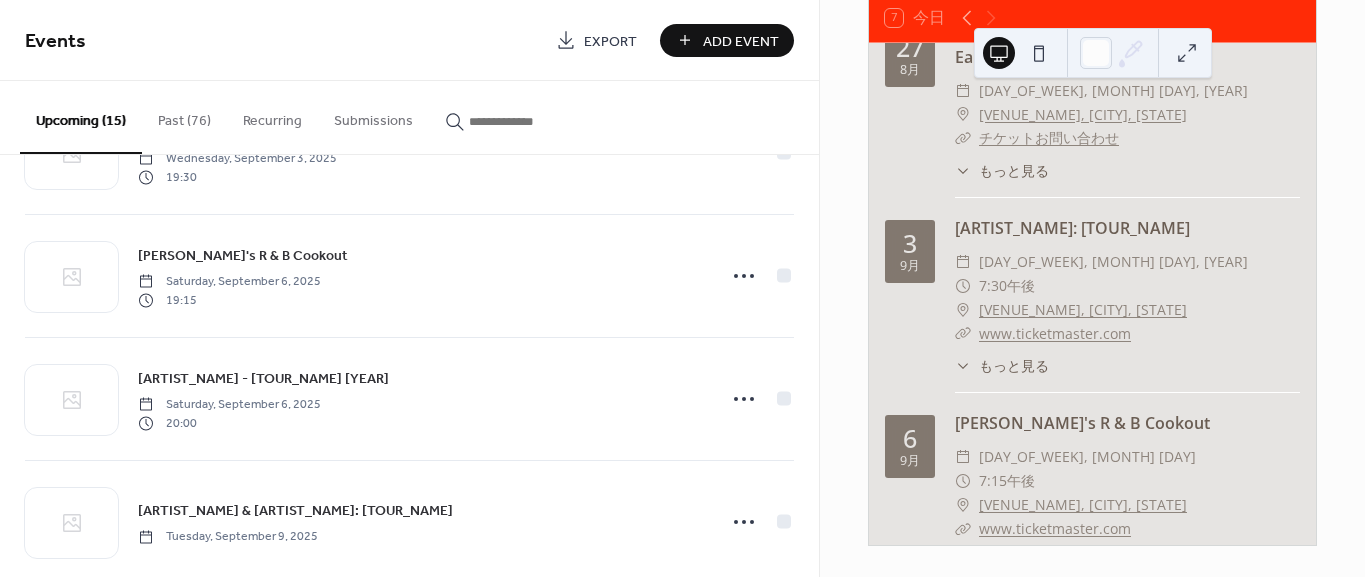scroll, scrollTop: 888, scrollLeft: 0, axis: vertical 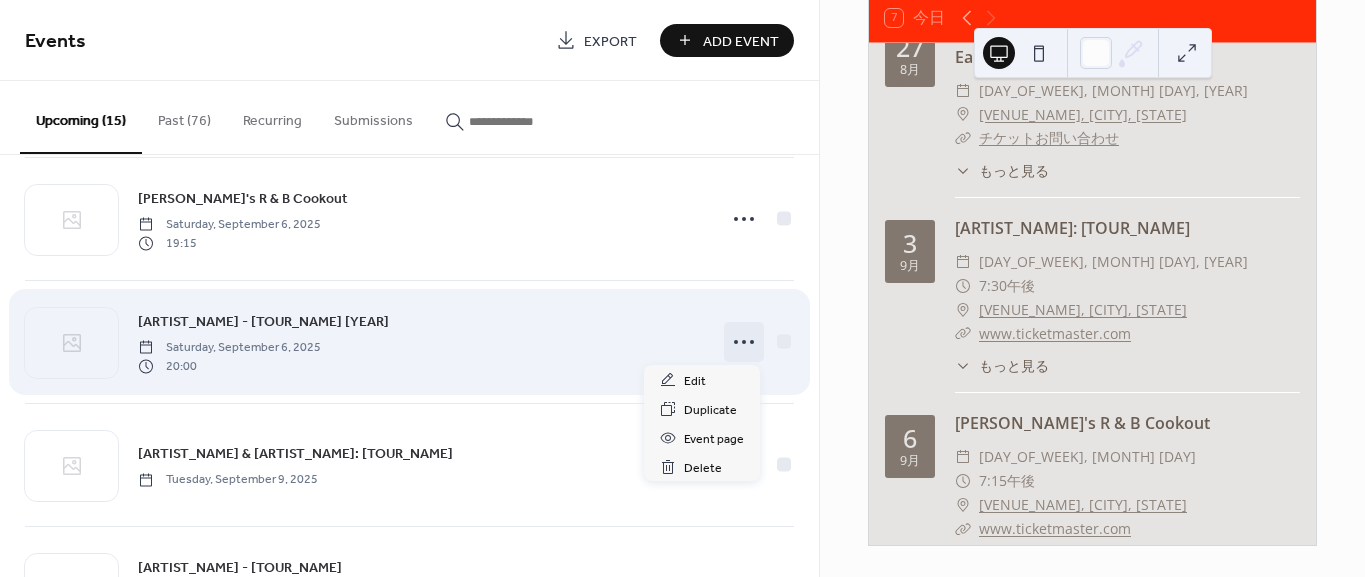 click 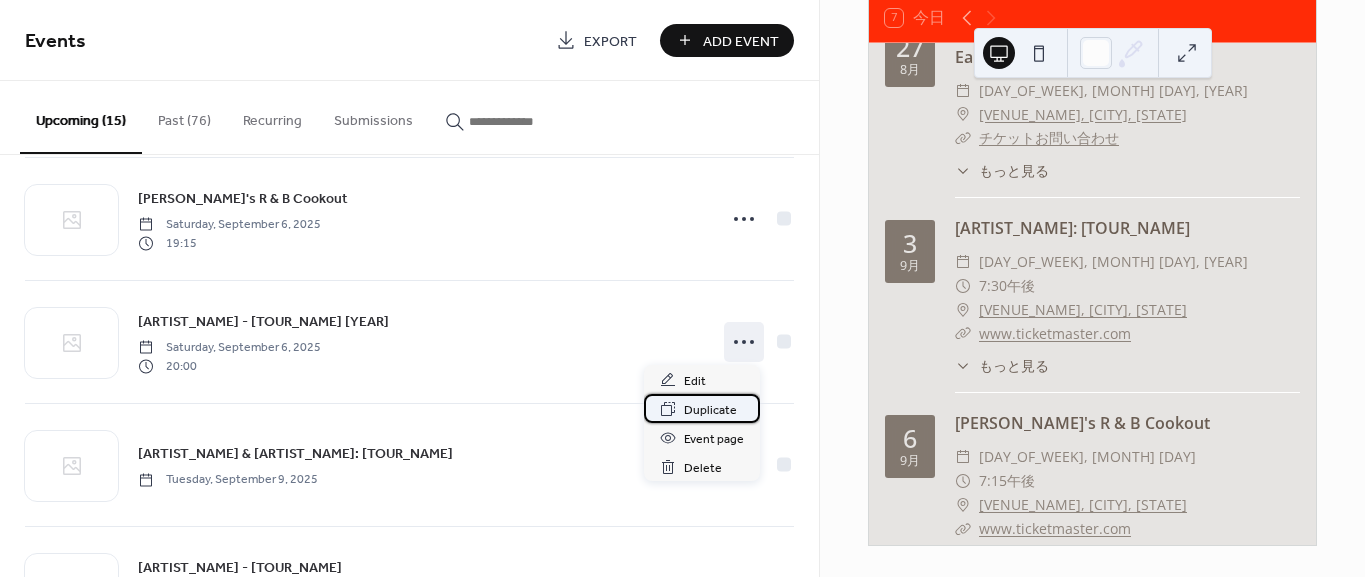 click on "Duplicate" at bounding box center [710, 410] 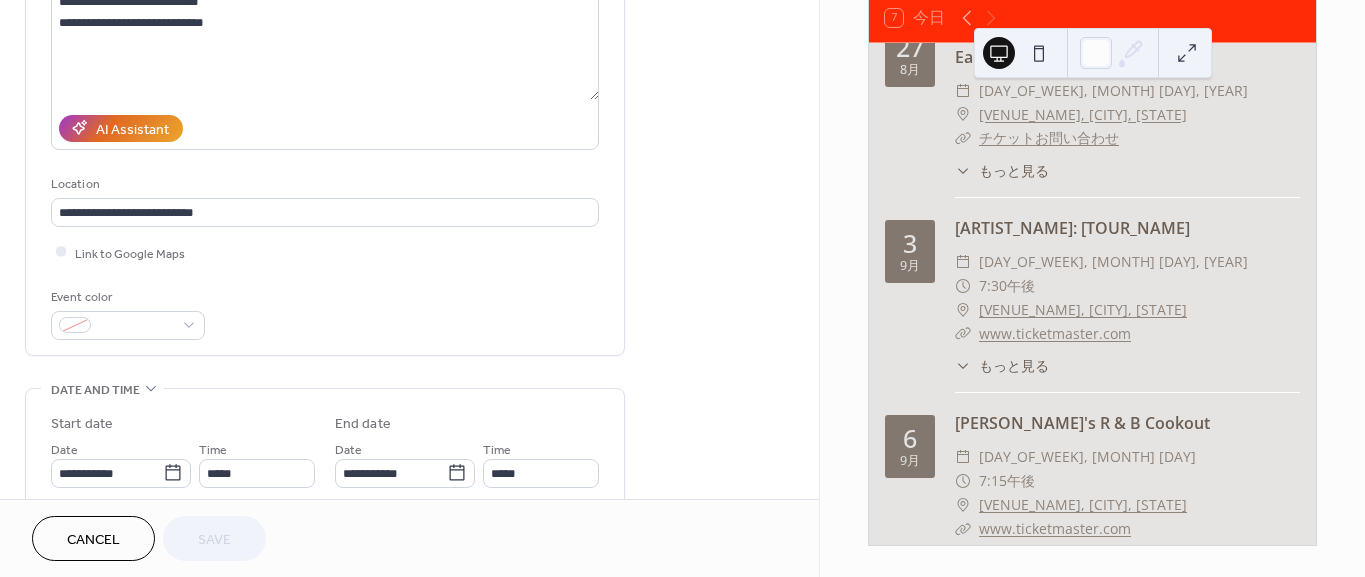 scroll, scrollTop: 333, scrollLeft: 0, axis: vertical 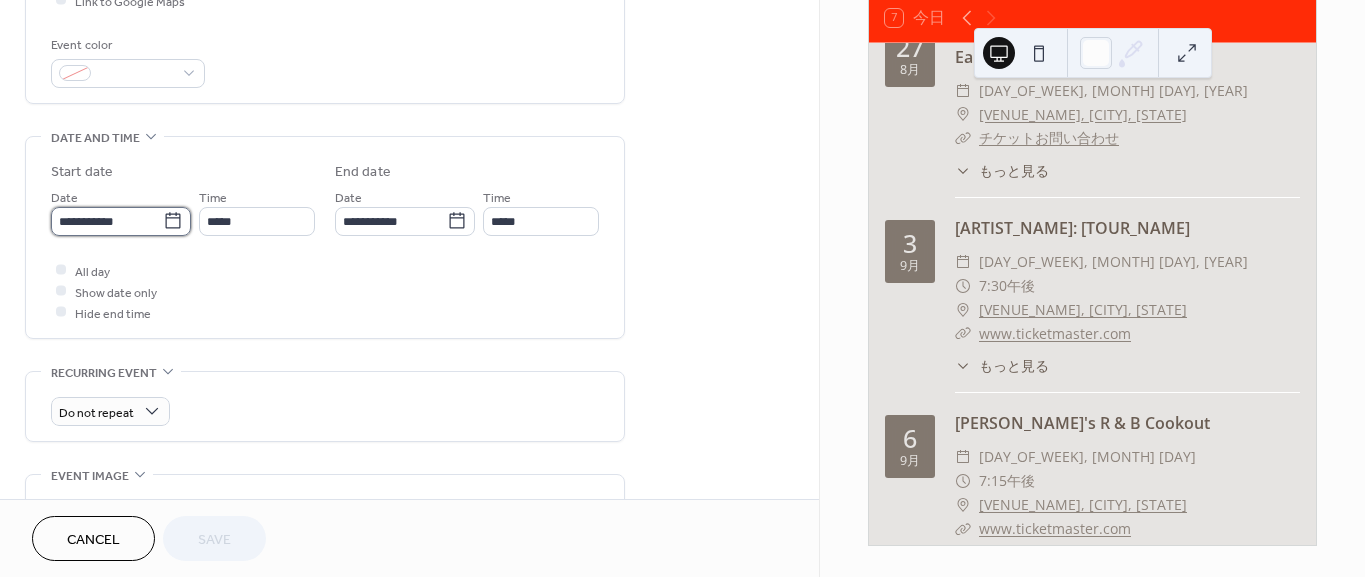 click on "**********" at bounding box center (107, 221) 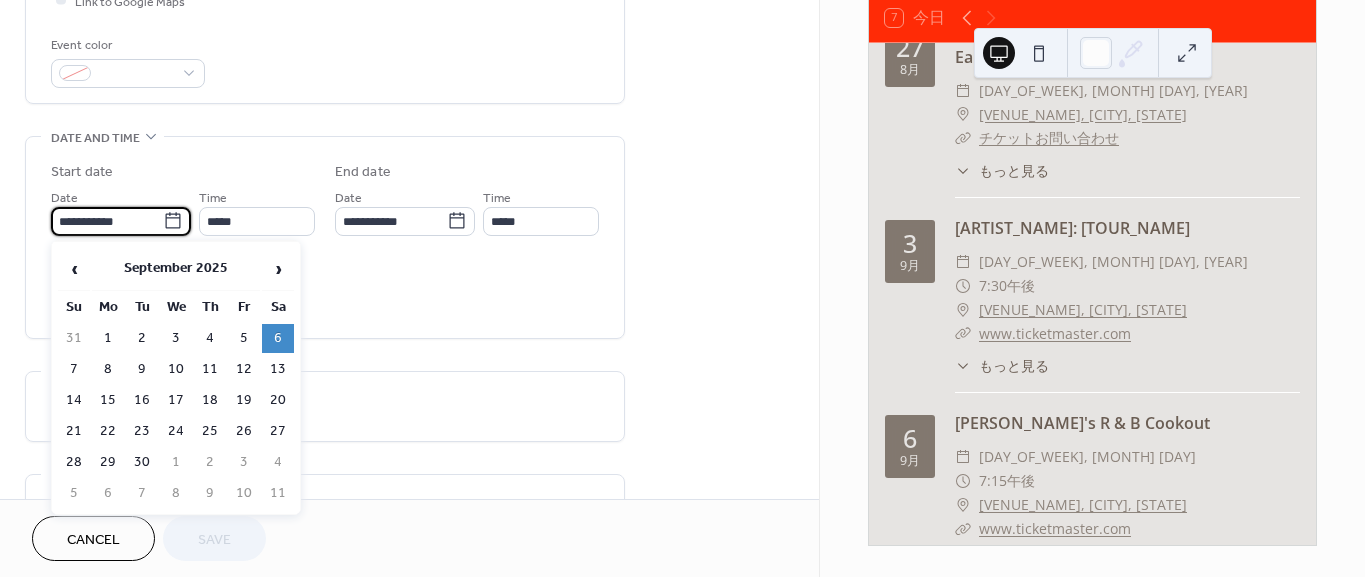 click 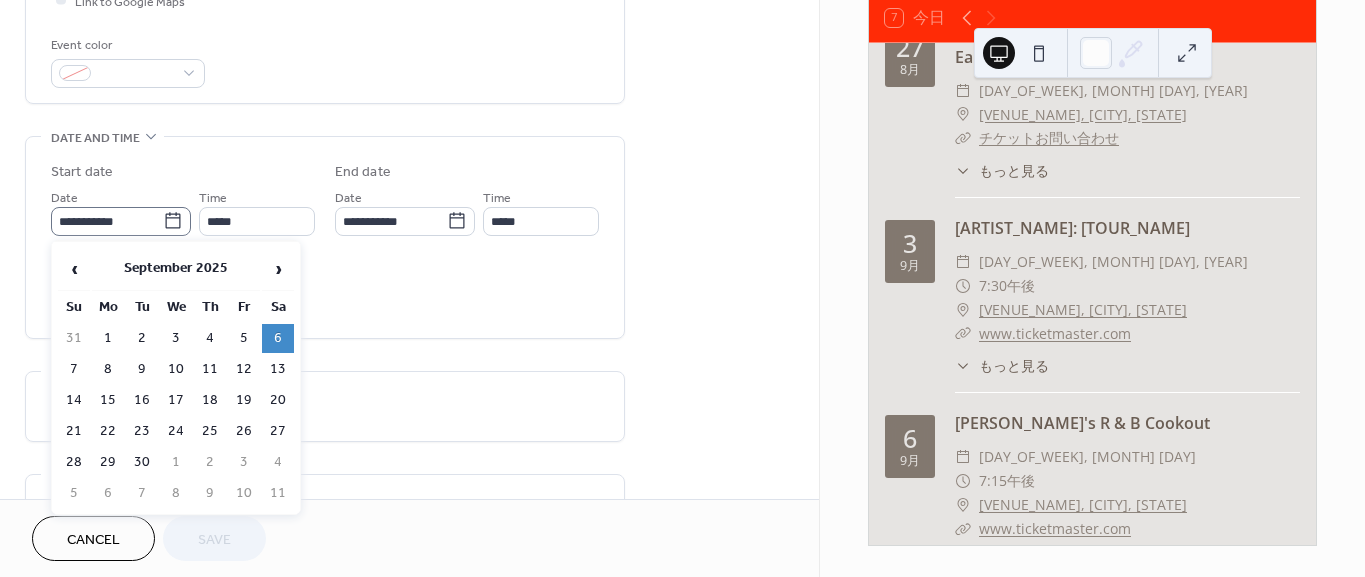 click 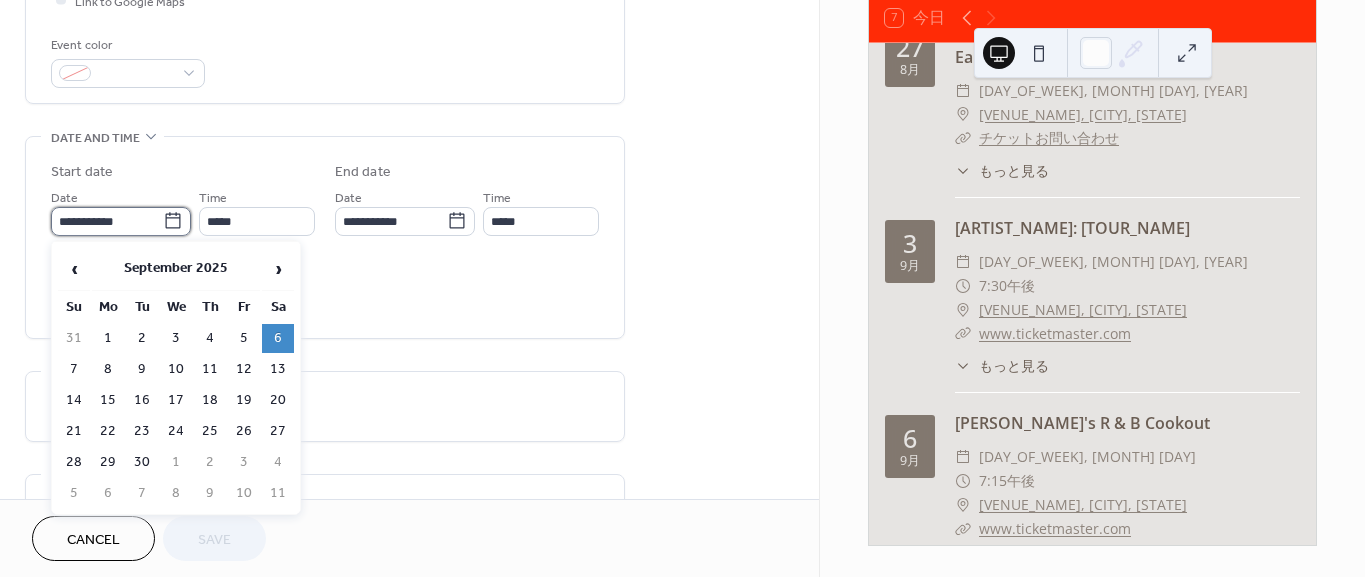 click on "**********" at bounding box center [107, 221] 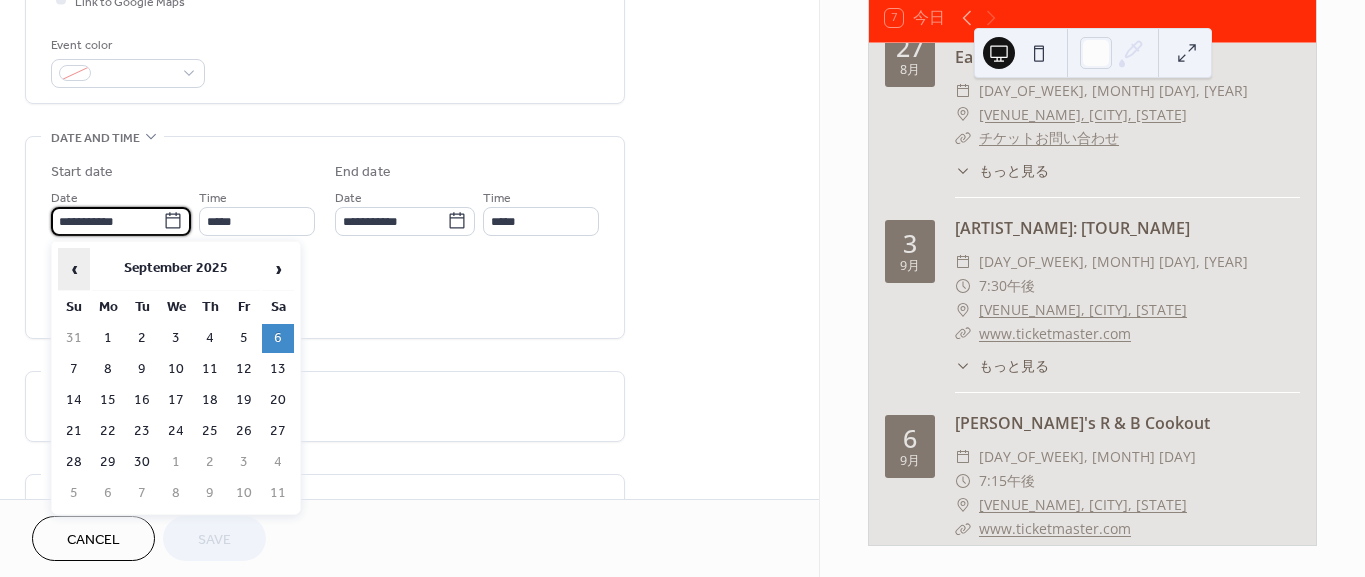 click on "‹" at bounding box center (74, 269) 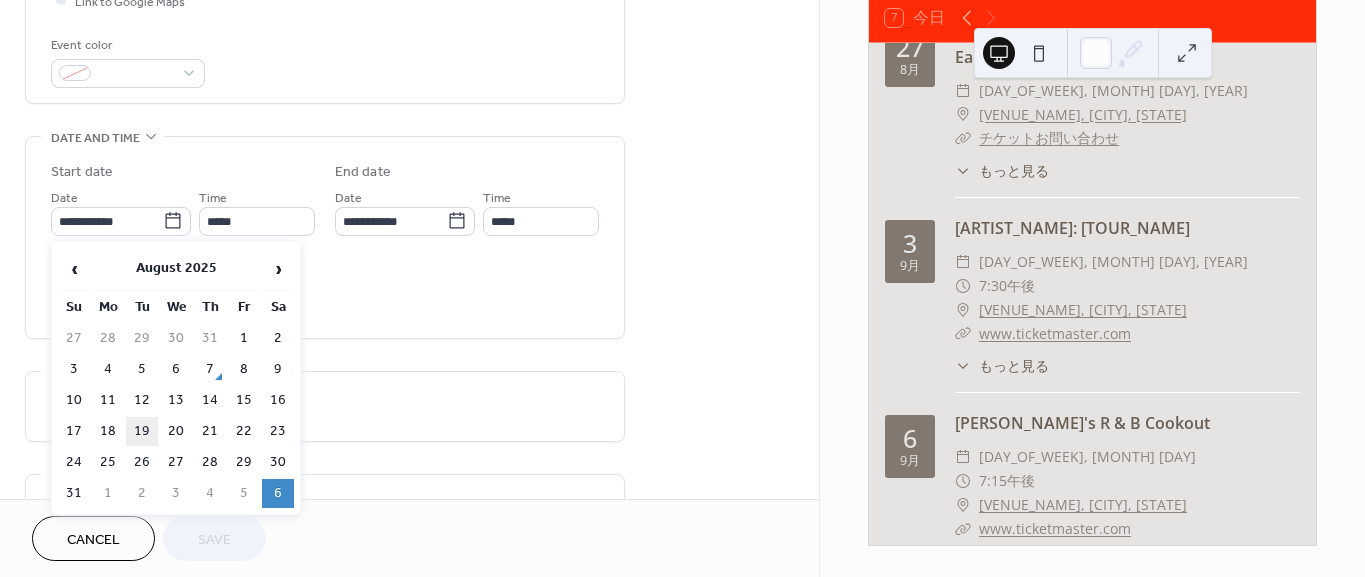 click on "19" at bounding box center (142, 431) 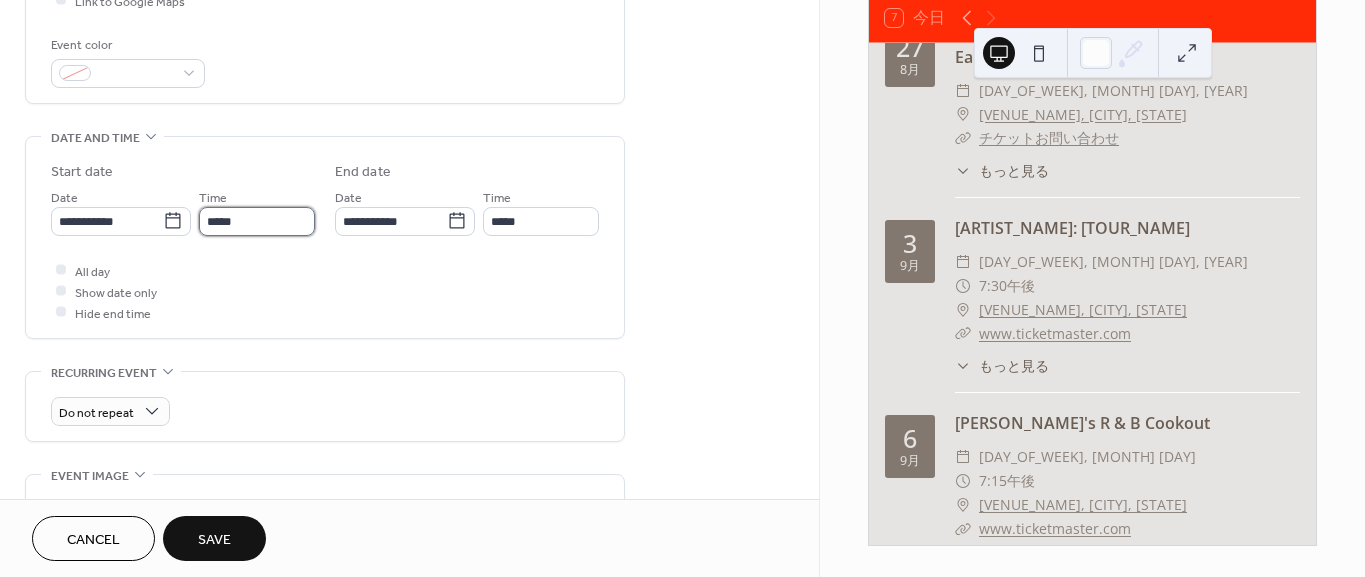 click on "*****" at bounding box center [257, 221] 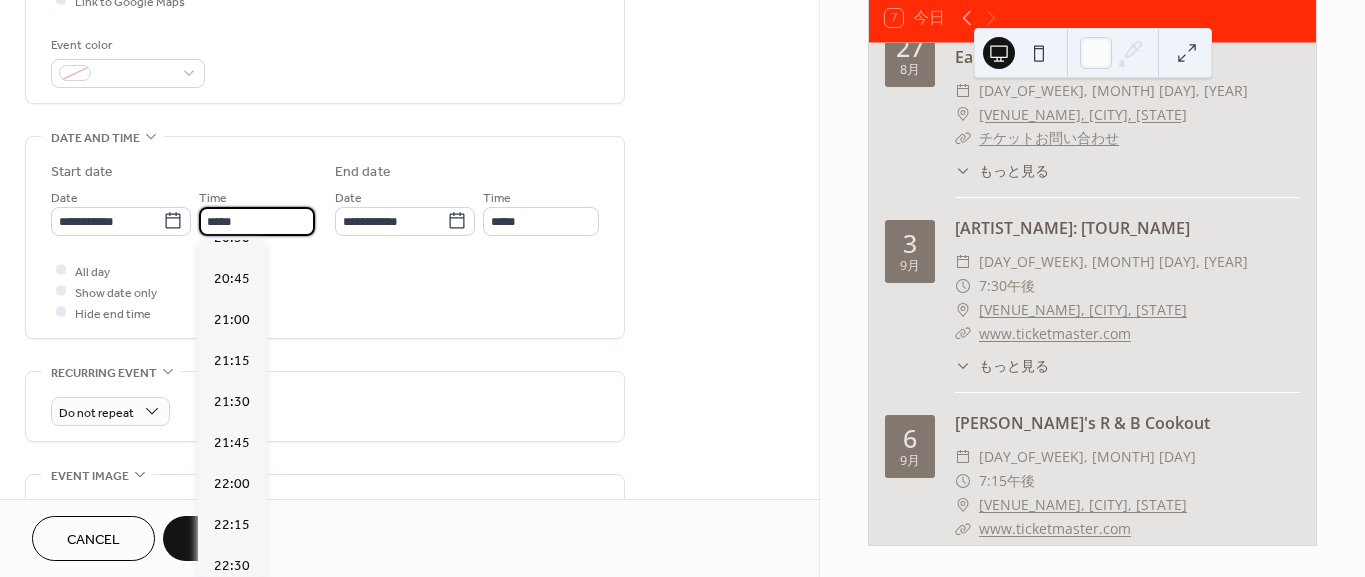 scroll, scrollTop: 3381, scrollLeft: 0, axis: vertical 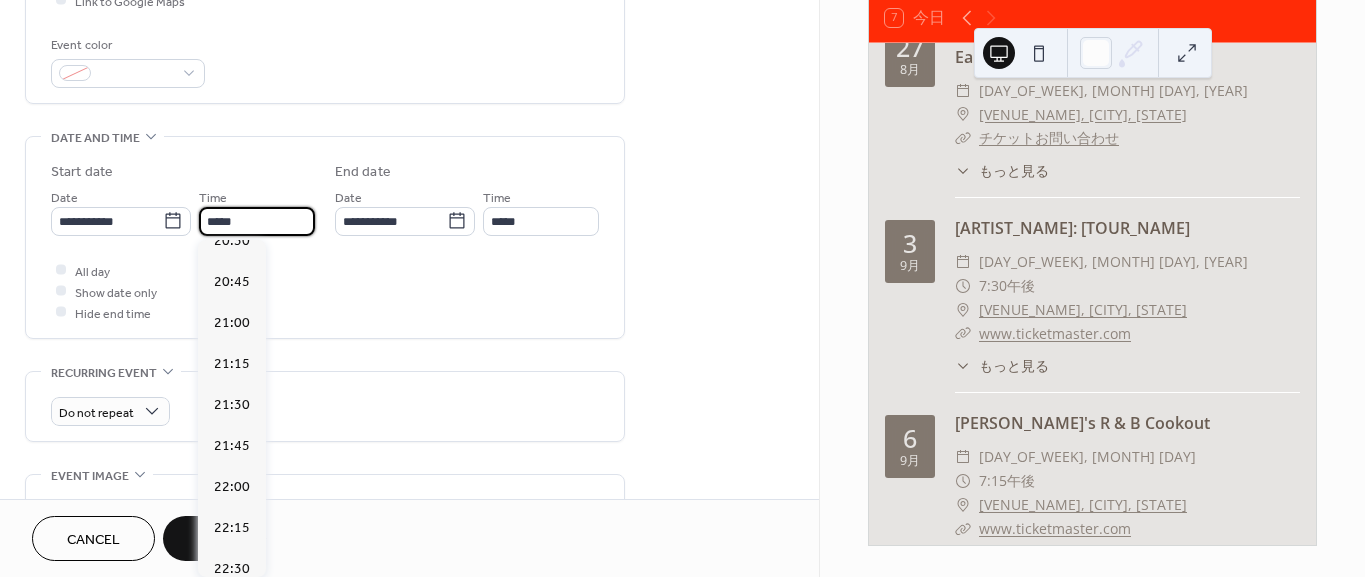 click on "19:30" at bounding box center [232, 76] 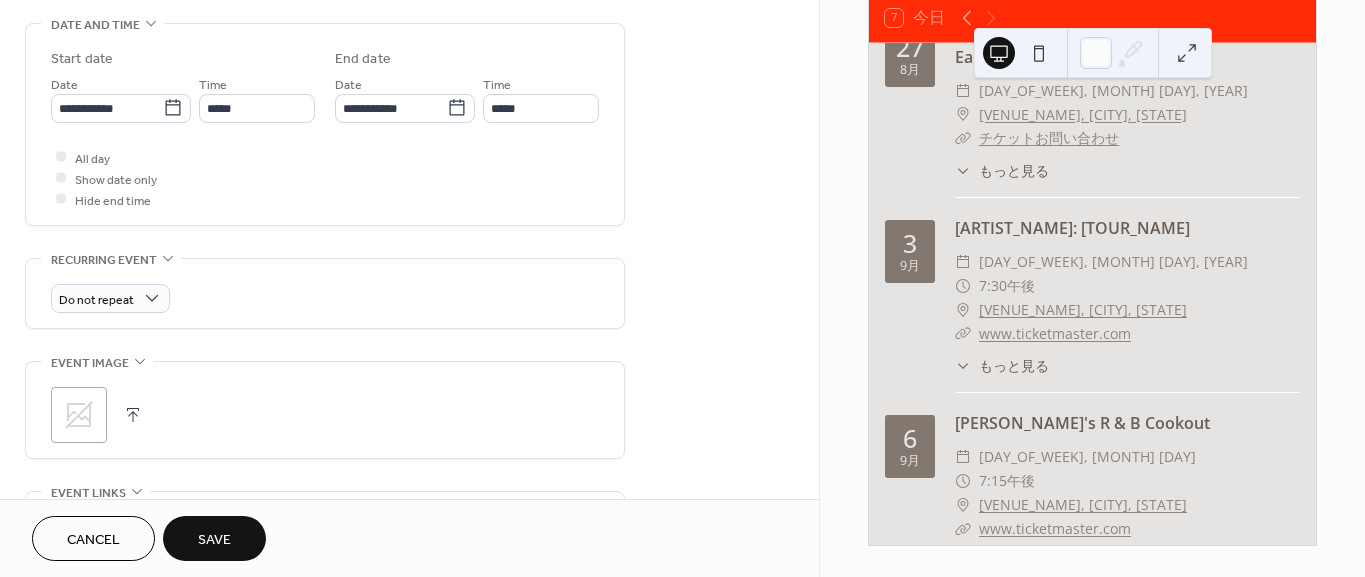 scroll, scrollTop: 626, scrollLeft: 0, axis: vertical 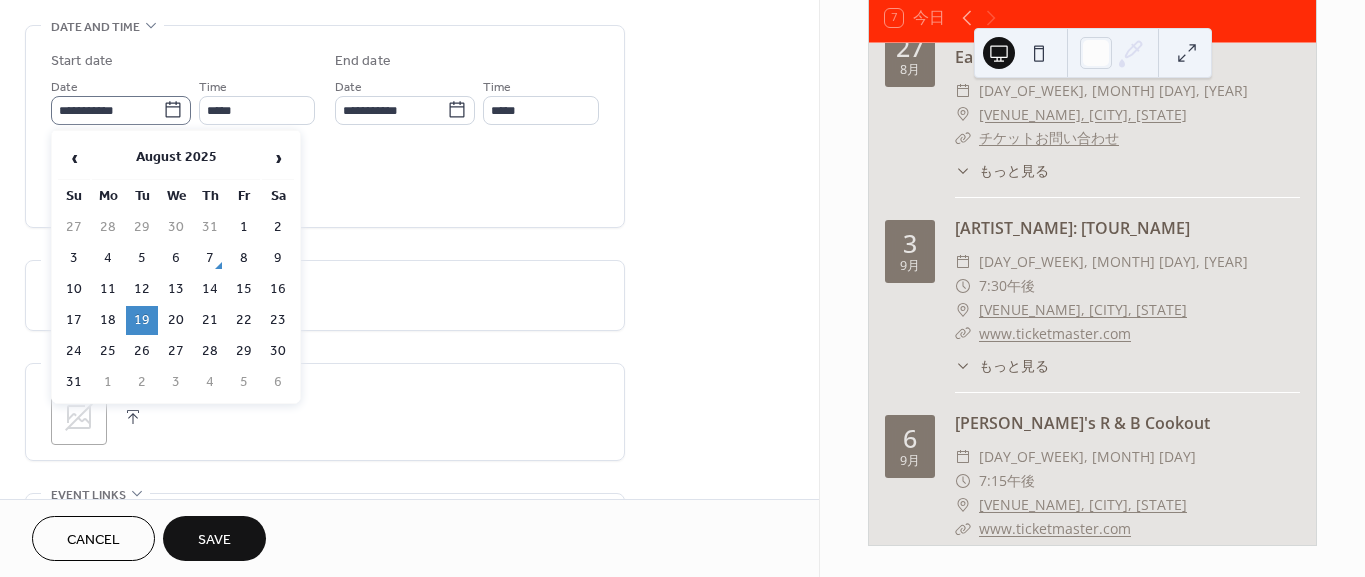 click 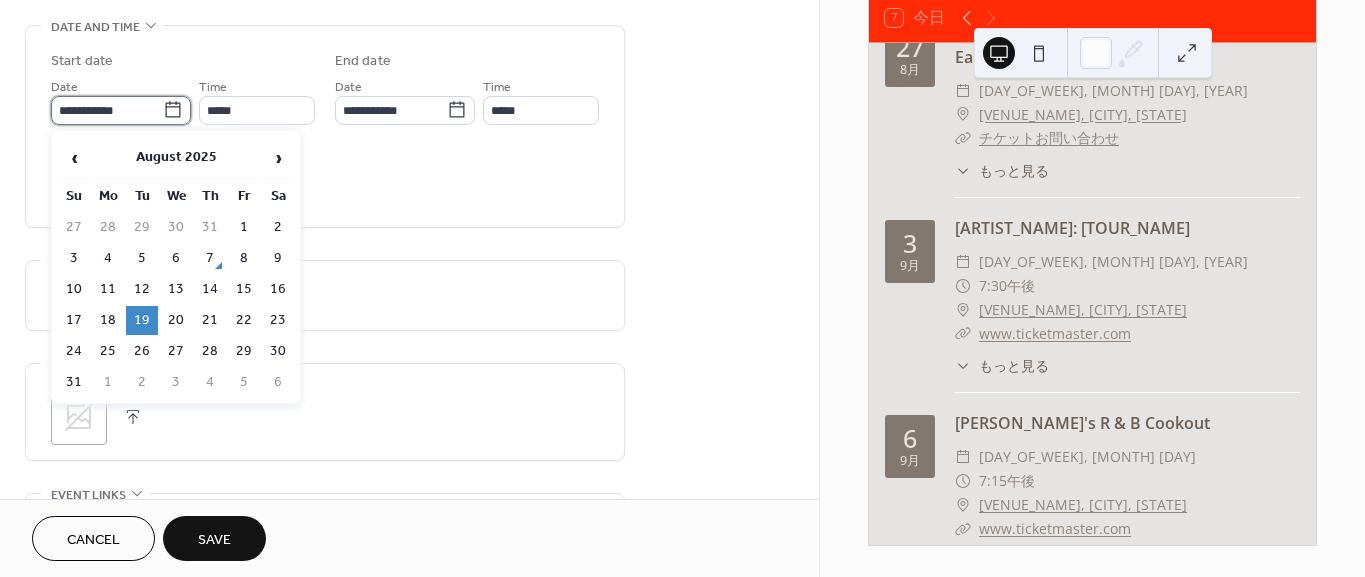 click on "**********" at bounding box center (107, 110) 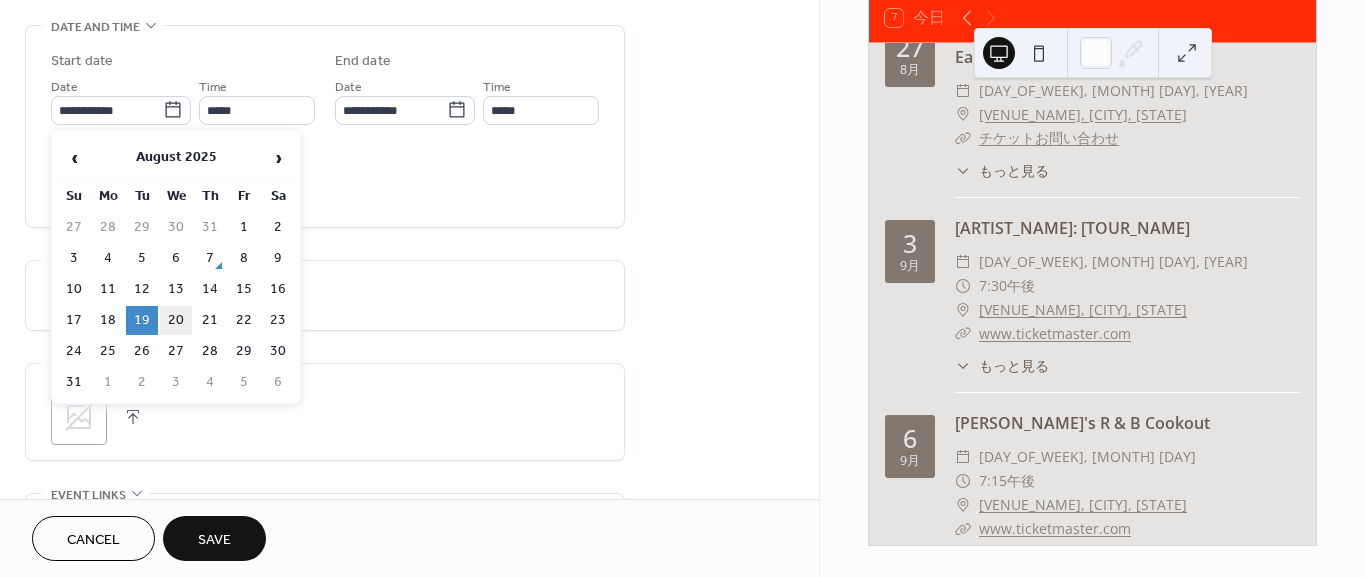 click on "20" at bounding box center (176, 320) 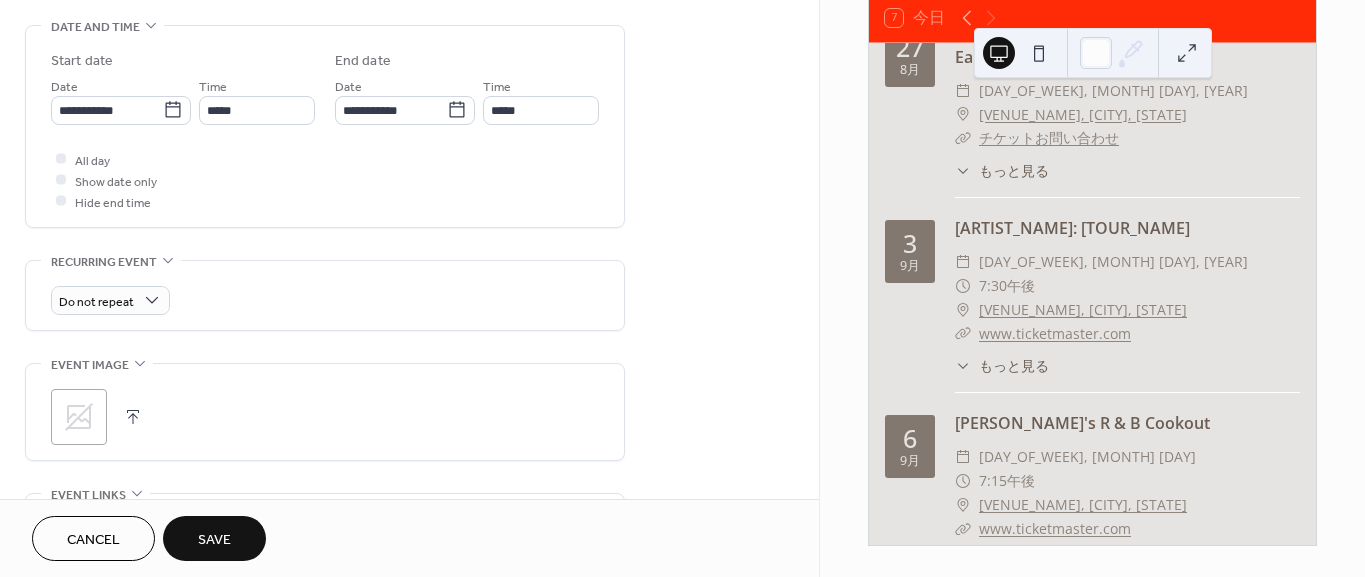 click on "Save" at bounding box center (214, 540) 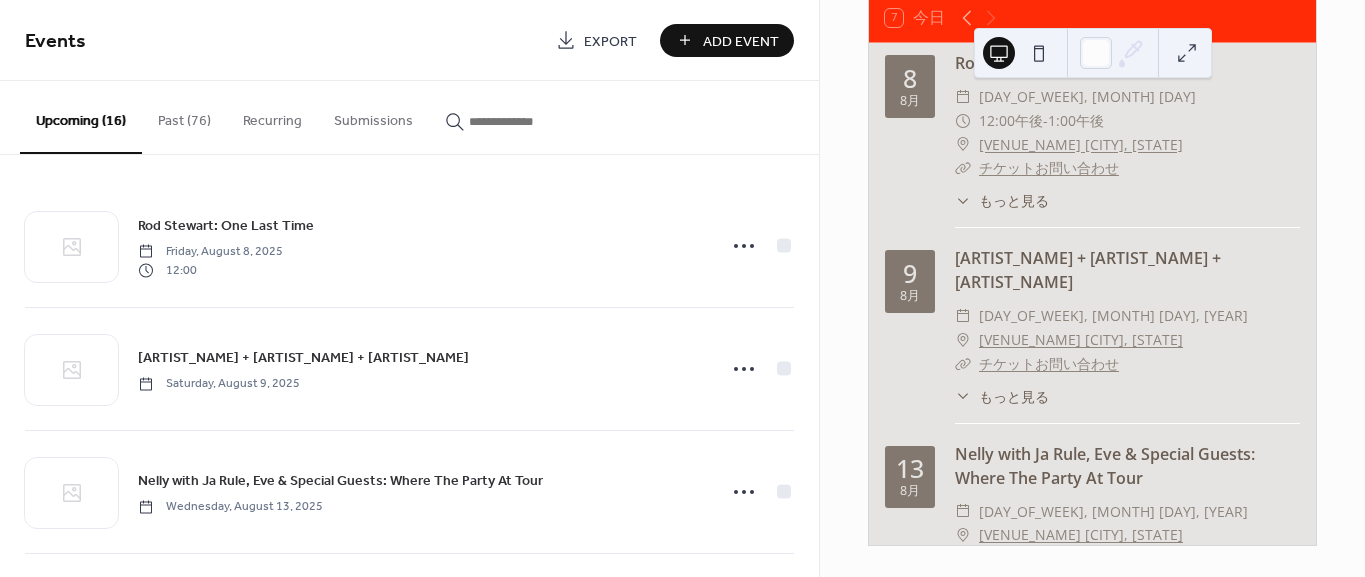 scroll, scrollTop: 0, scrollLeft: 0, axis: both 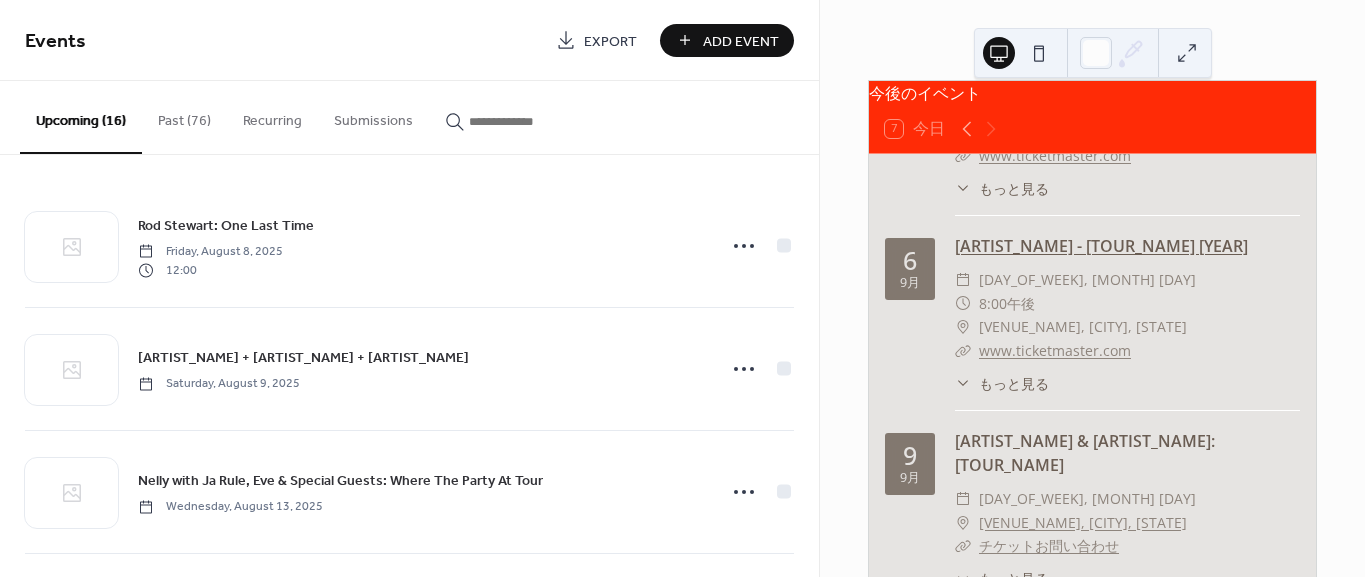 click on "Nine Inch Nails - Peel It Back Tour 2025" at bounding box center [1101, 246] 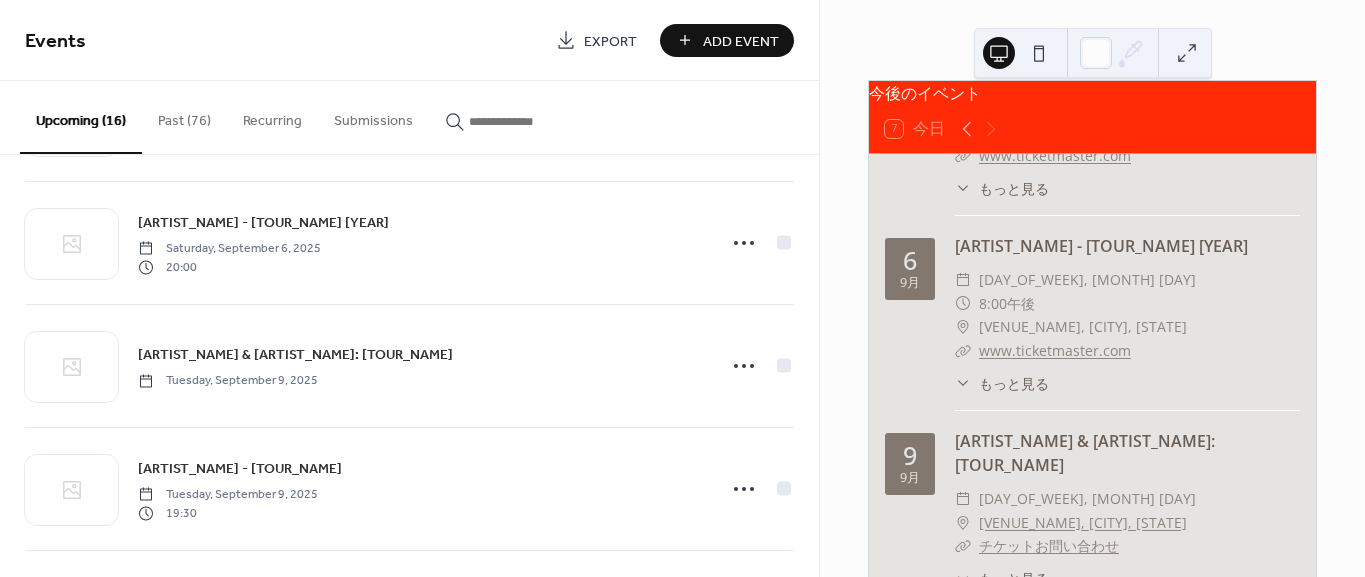 scroll, scrollTop: 1111, scrollLeft: 0, axis: vertical 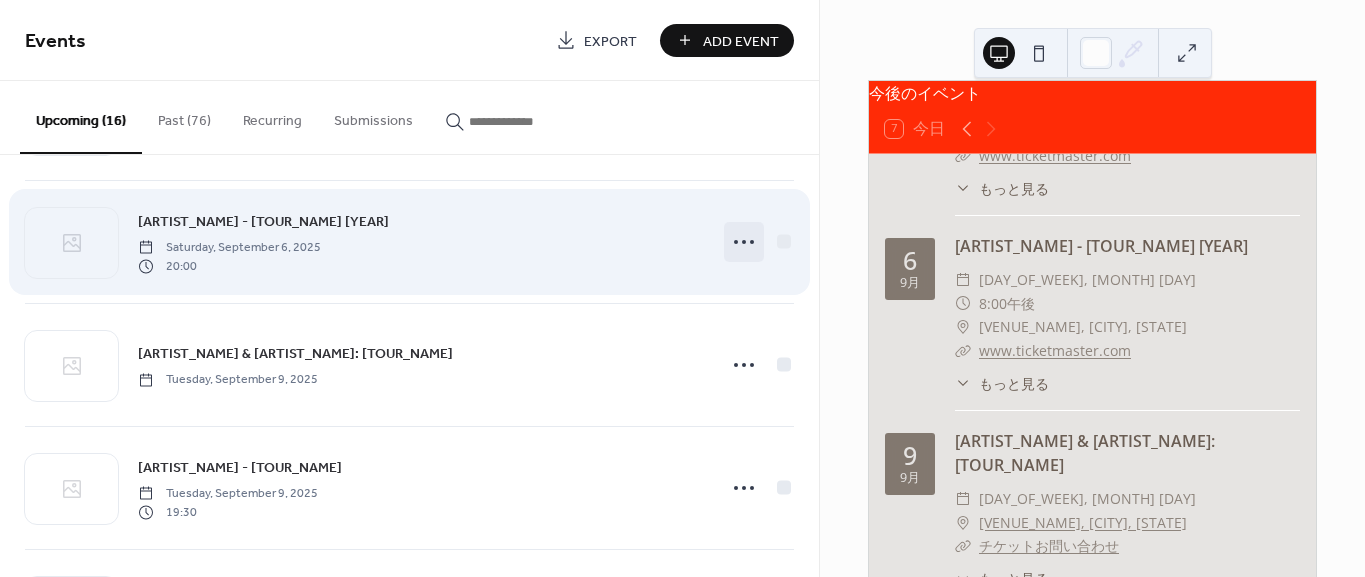 click 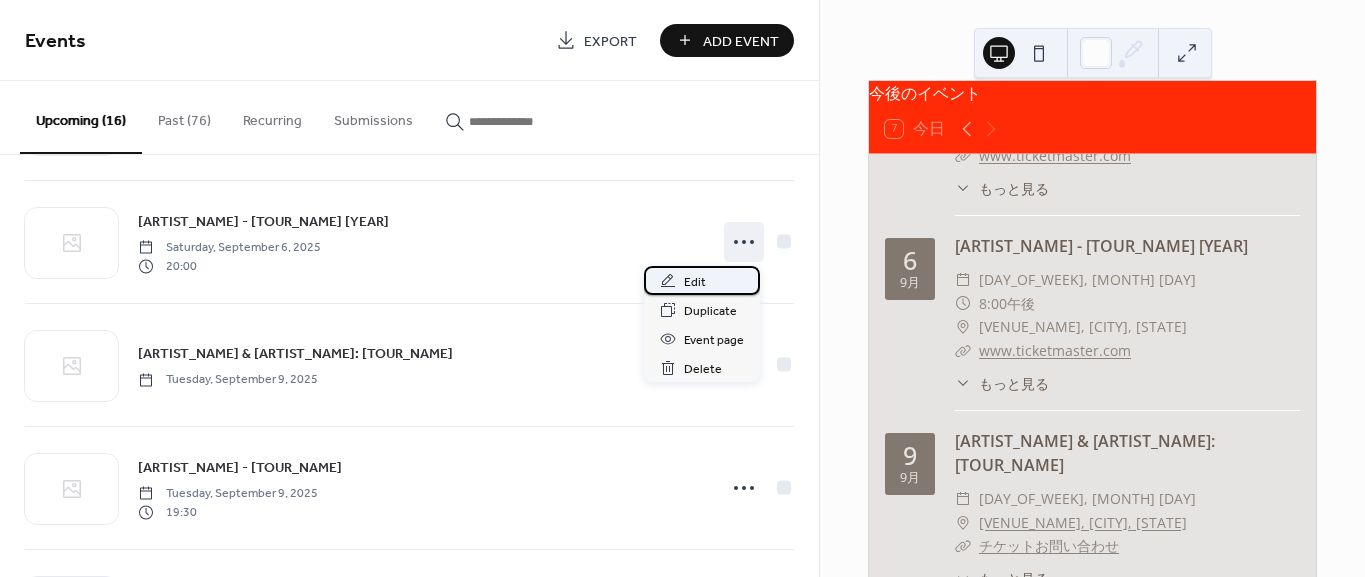click on "Edit" at bounding box center [695, 282] 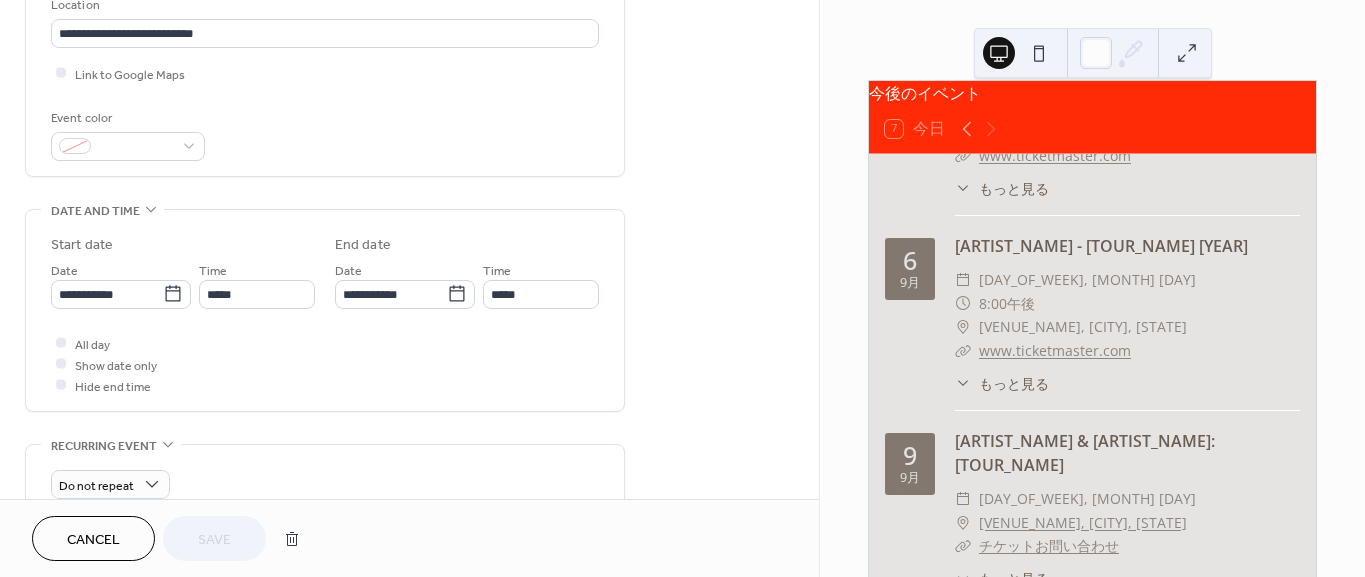 scroll, scrollTop: 444, scrollLeft: 0, axis: vertical 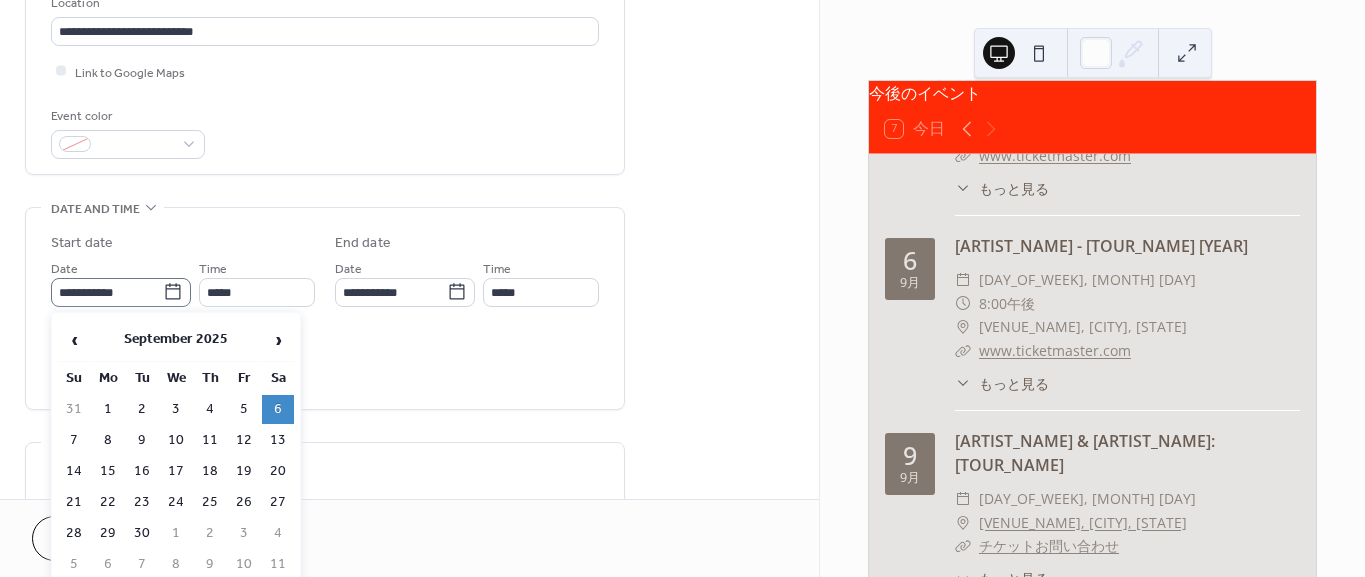 click 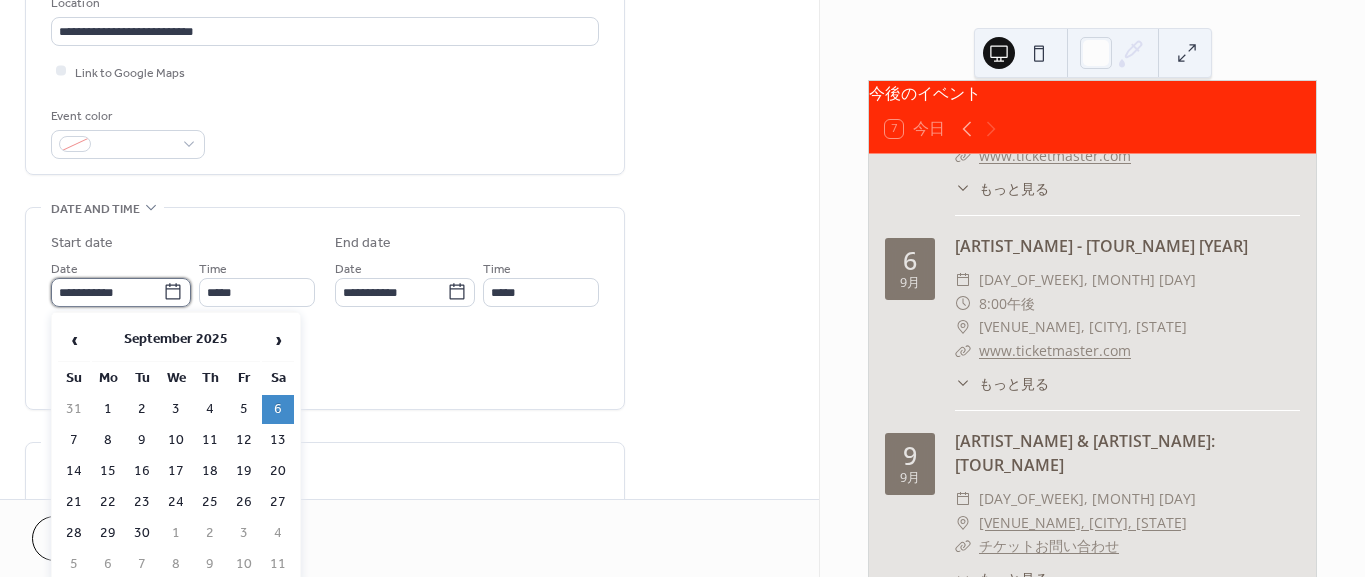 click on "**********" at bounding box center (107, 292) 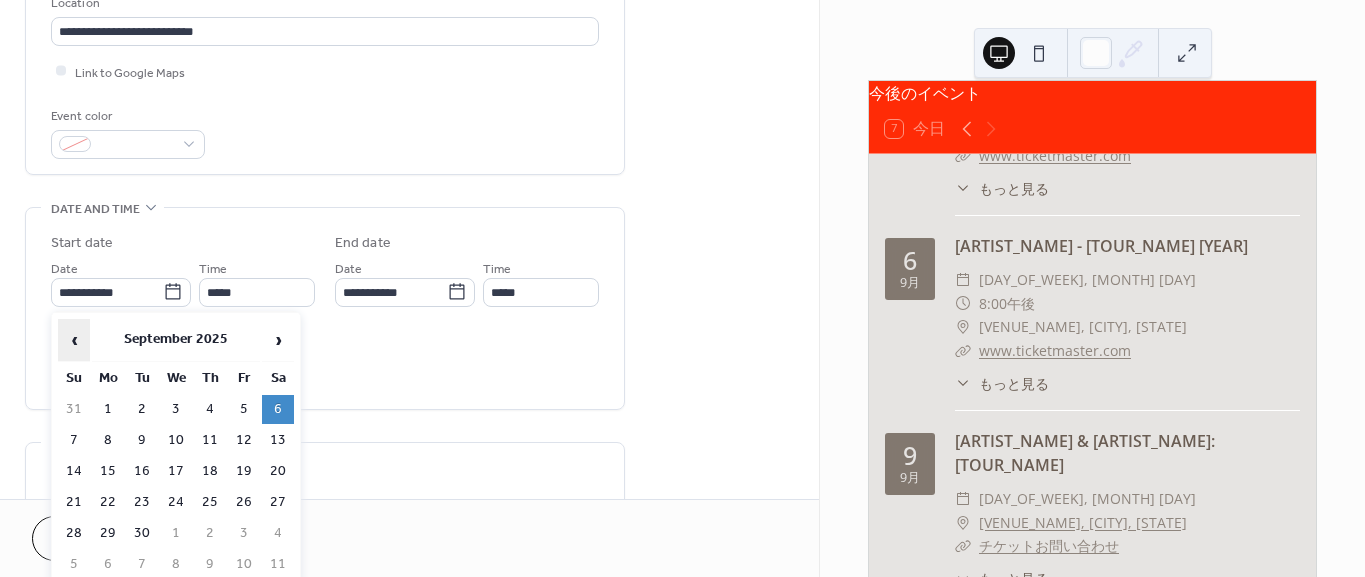 click on "‹" at bounding box center (74, 340) 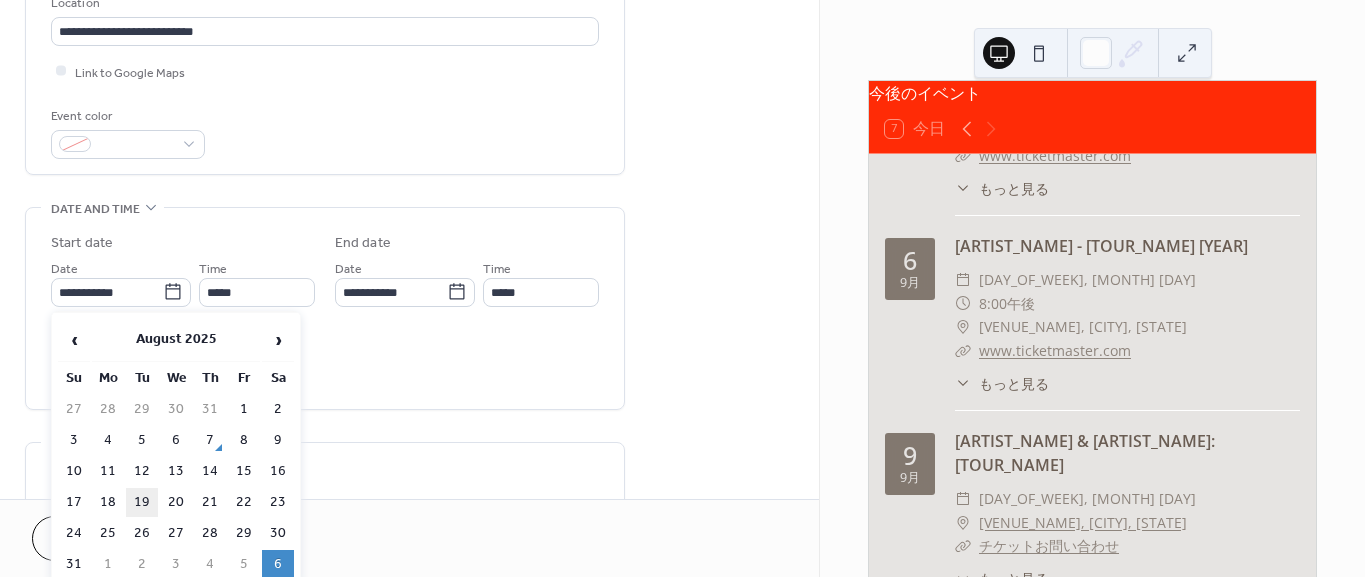 click on "19" at bounding box center (142, 502) 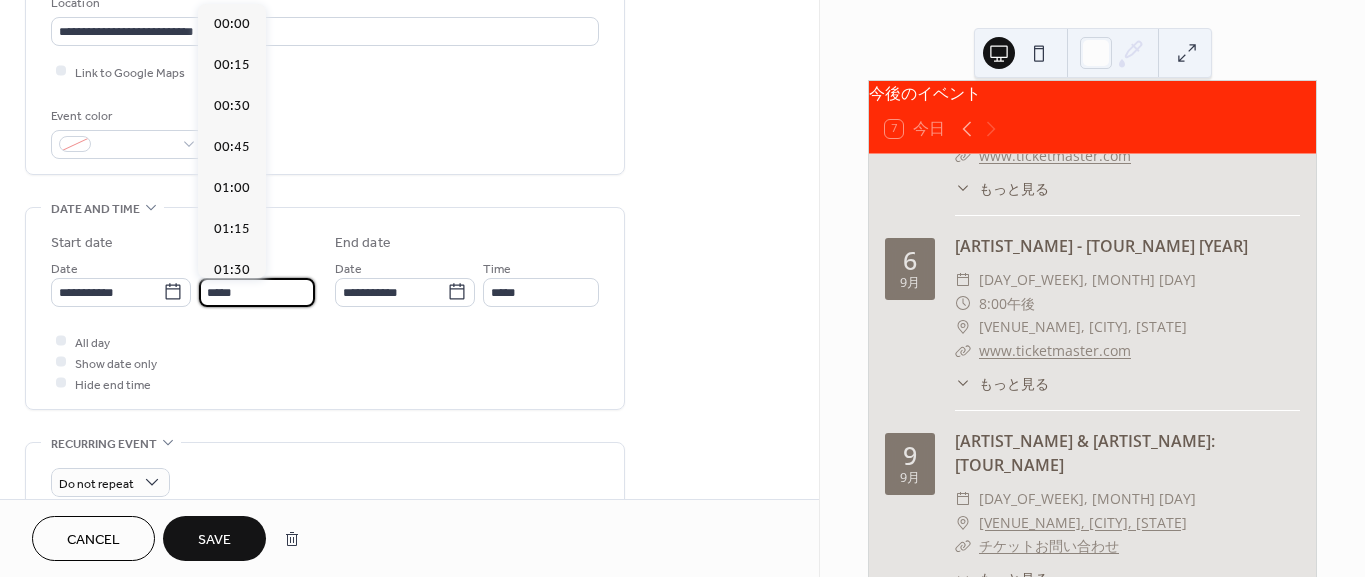 click on "*****" at bounding box center [257, 292] 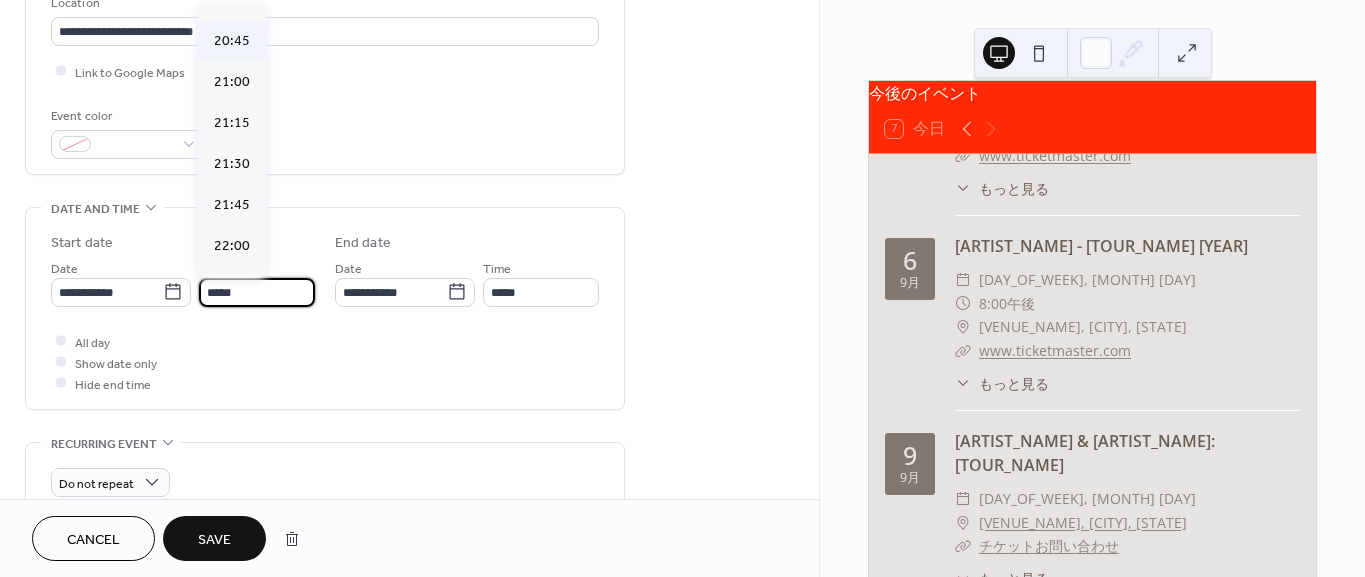 scroll, scrollTop: 3381, scrollLeft: 0, axis: vertical 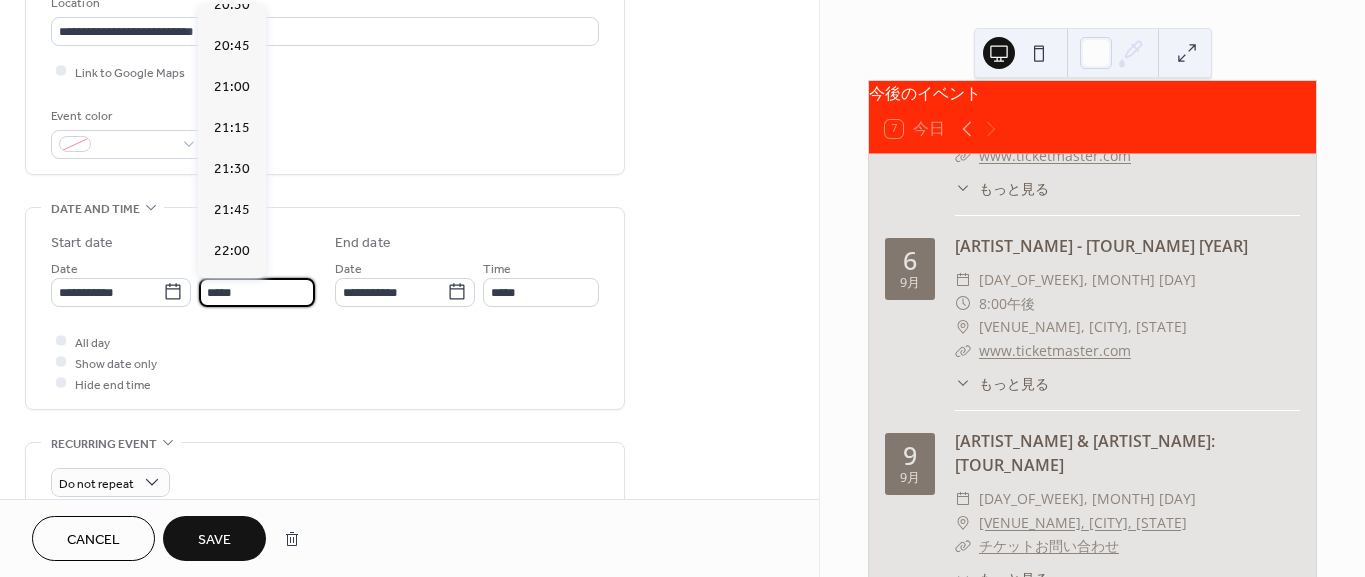 click on "19:30" at bounding box center [232, -159] 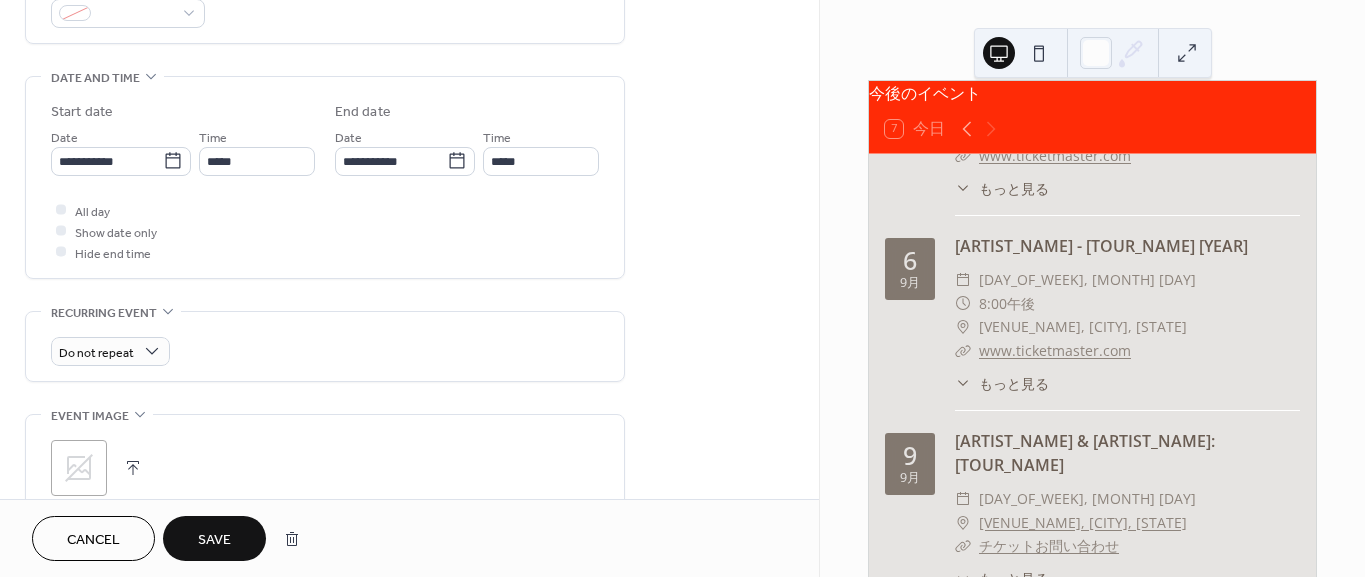 scroll, scrollTop: 666, scrollLeft: 0, axis: vertical 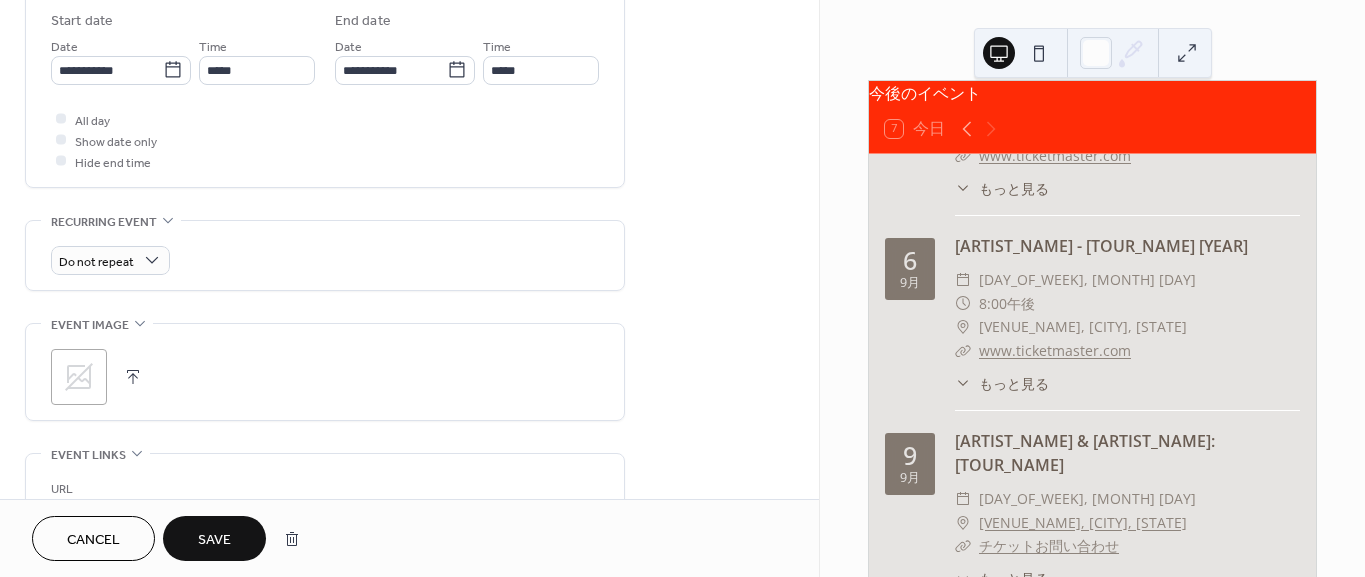 click on "Save" at bounding box center (214, 540) 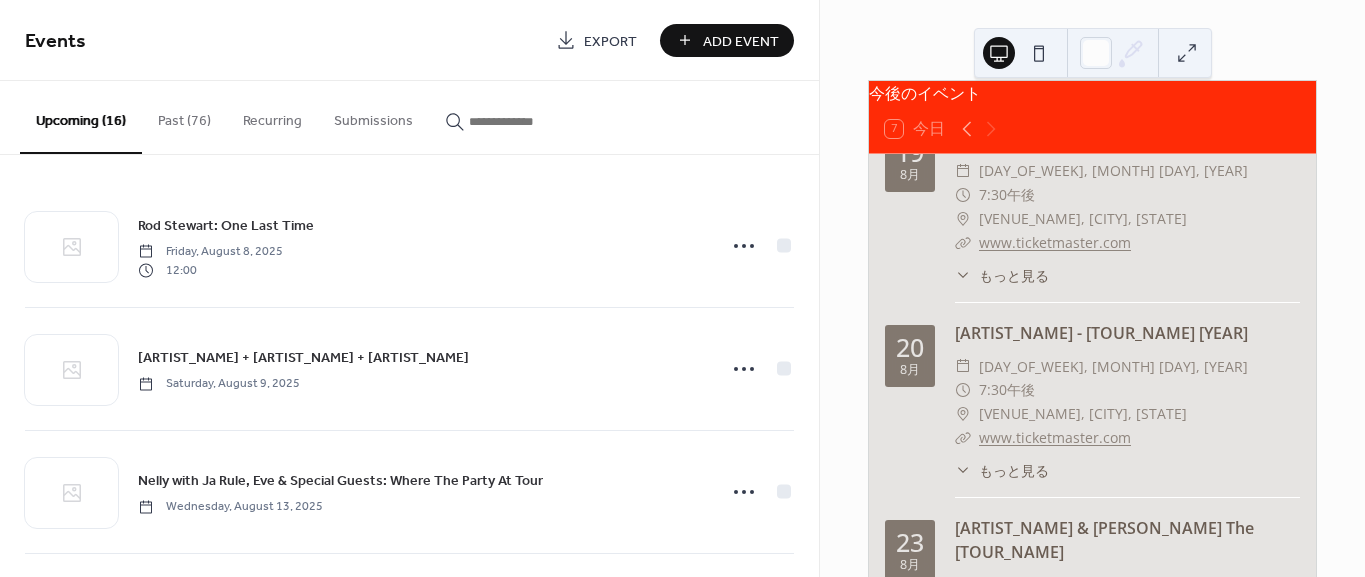 scroll, scrollTop: 801, scrollLeft: 0, axis: vertical 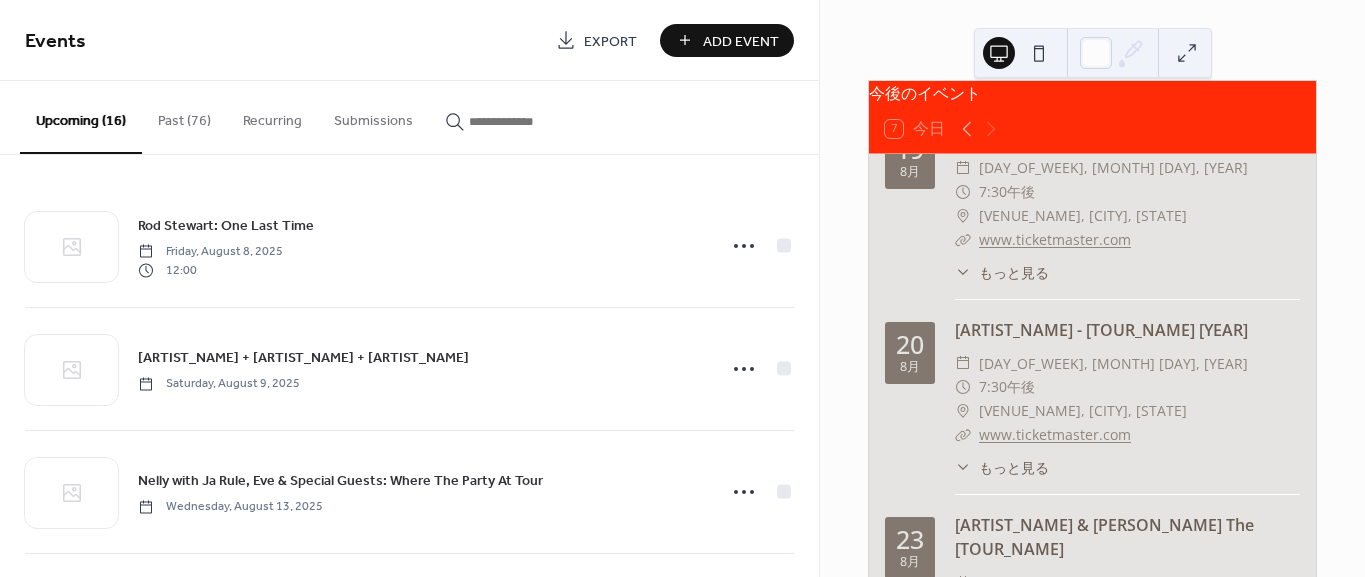 click on "Add Event" at bounding box center (741, 41) 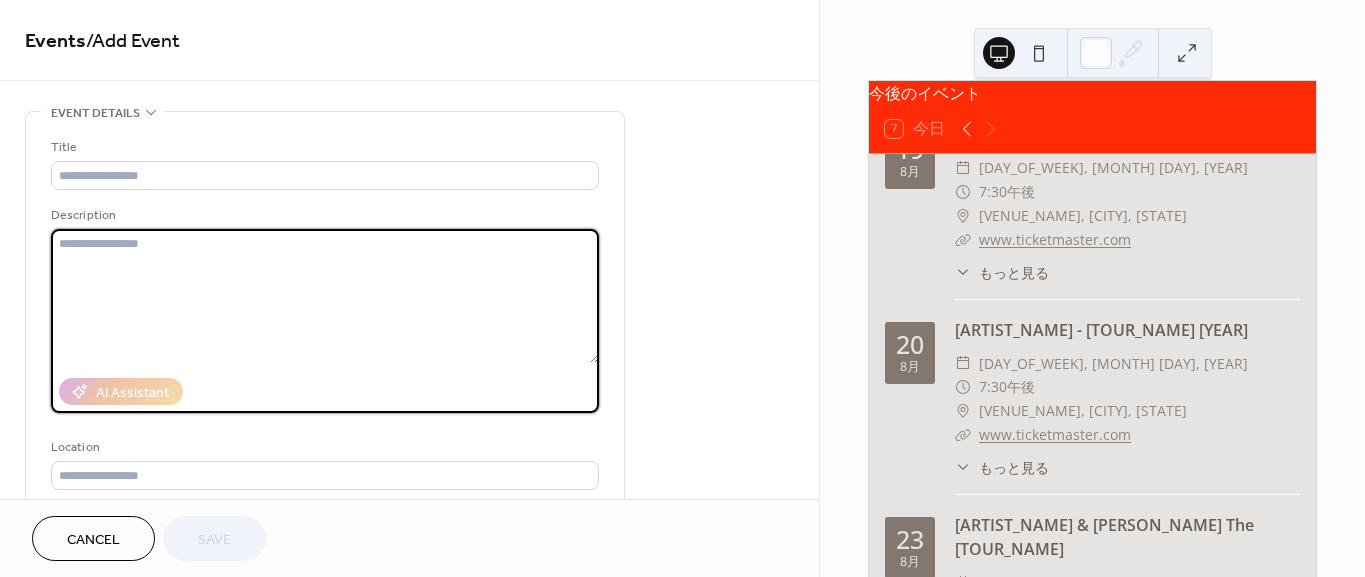 click at bounding box center [325, 296] 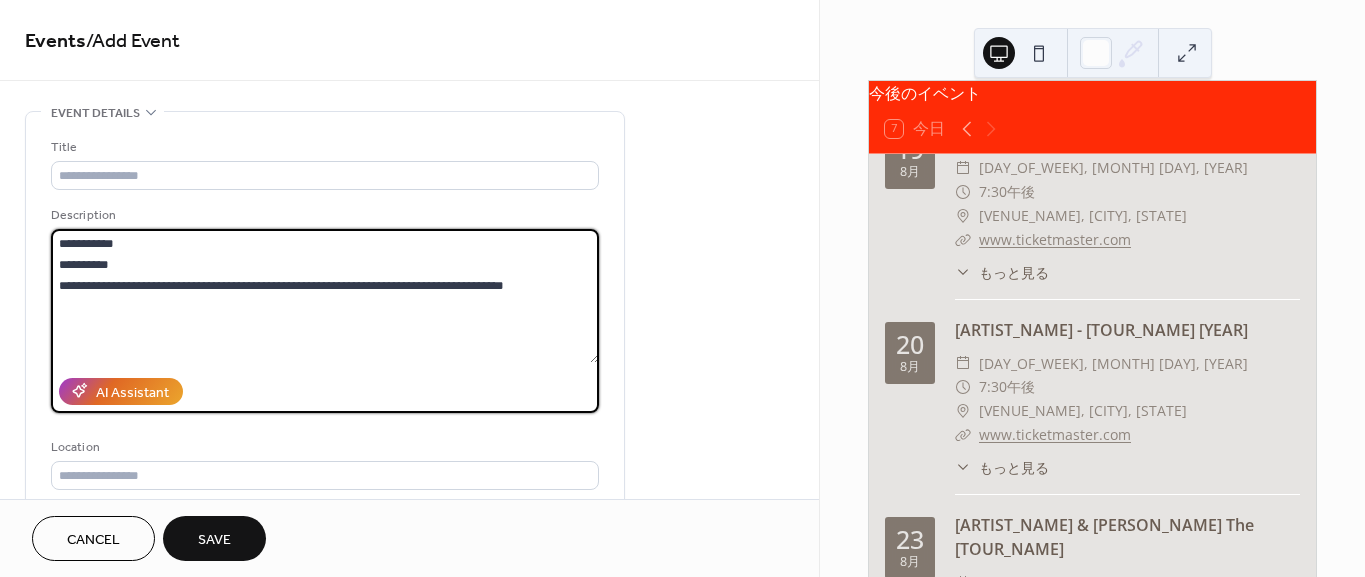 click on "**********" at bounding box center [325, 296] 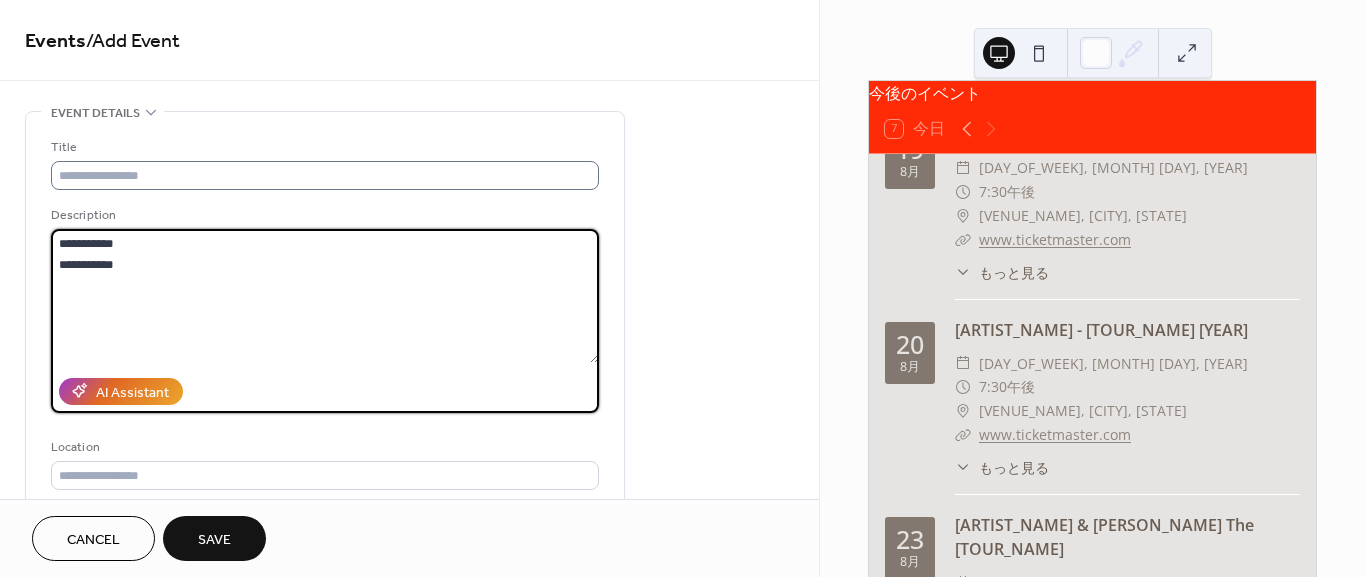 type on "**********" 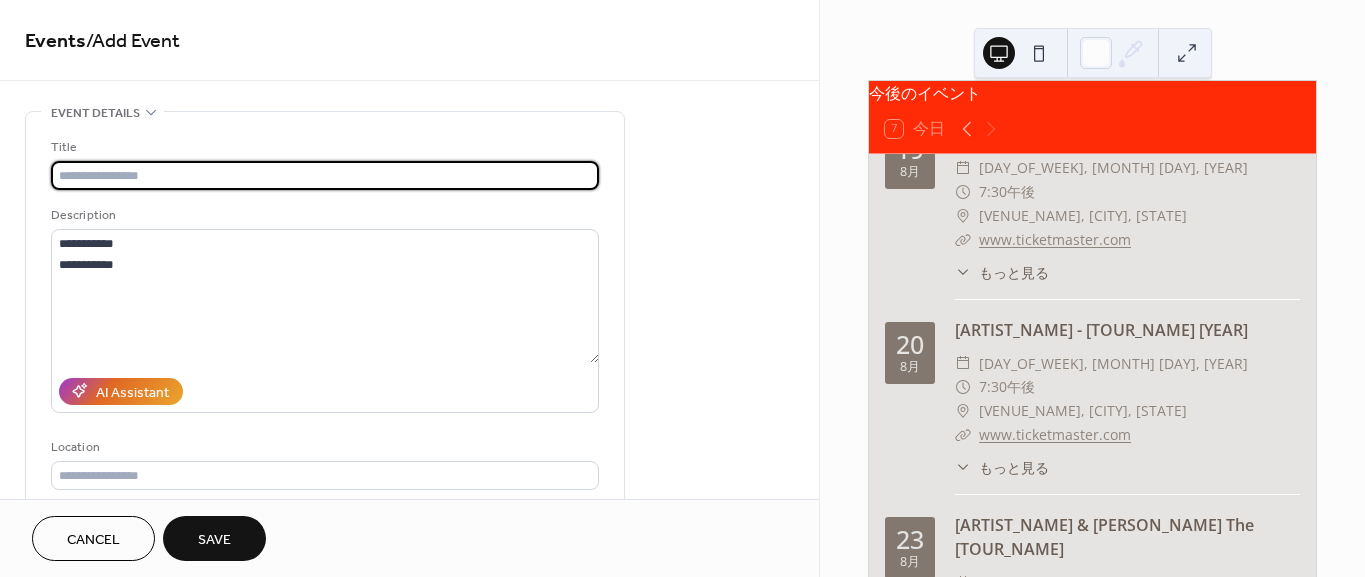 click at bounding box center [325, 175] 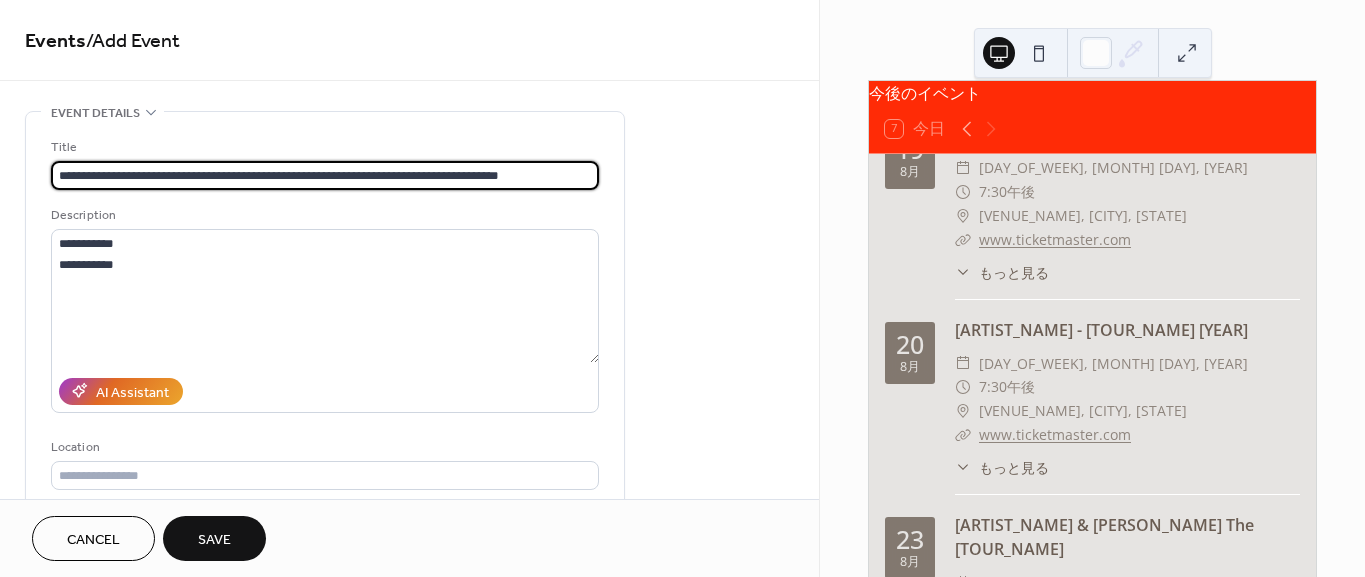 drag, startPoint x: 430, startPoint y: 173, endPoint x: 581, endPoint y: 177, distance: 151.05296 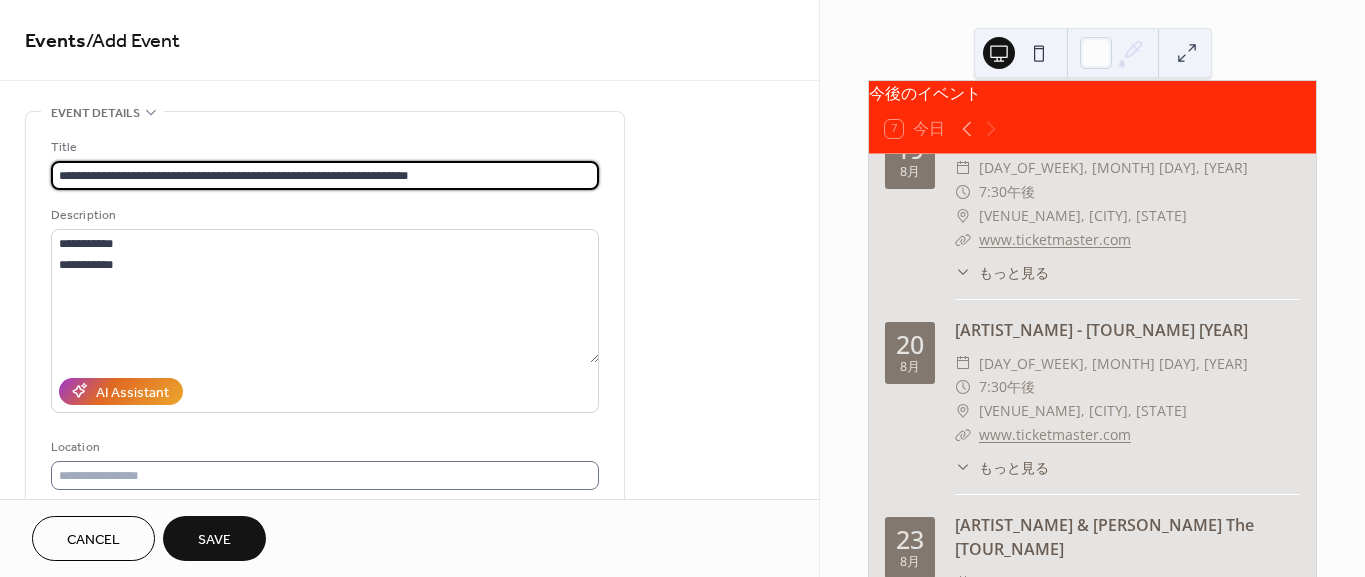 type on "**********" 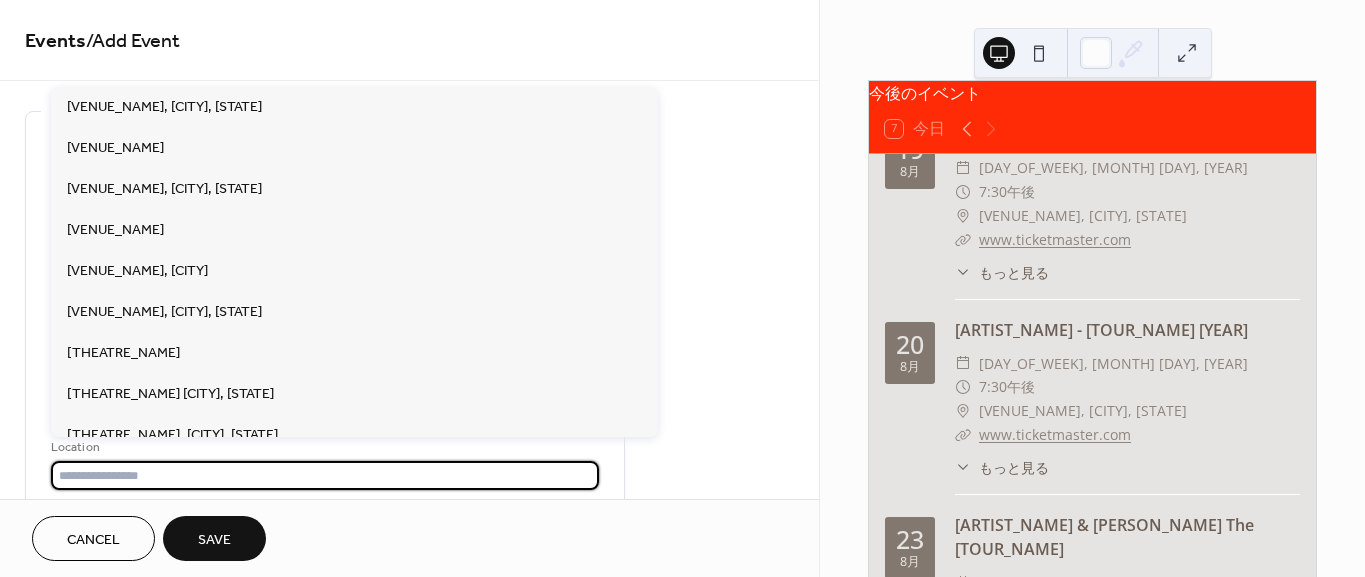 click at bounding box center [325, 475] 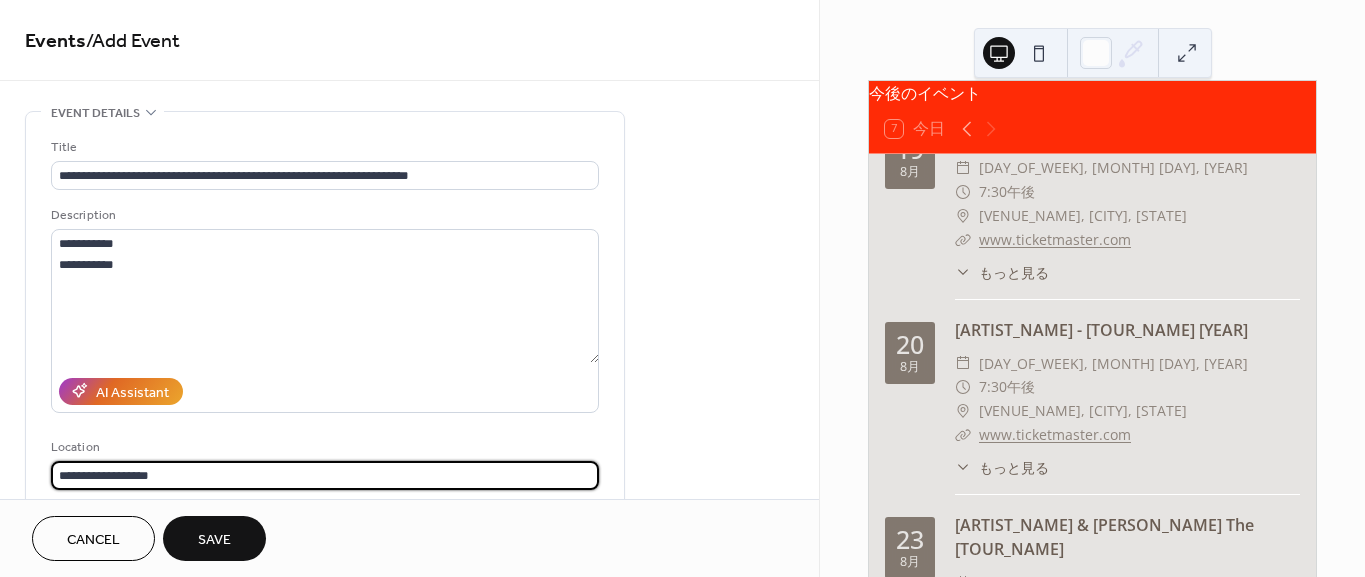 click on "**********" at bounding box center [325, 475] 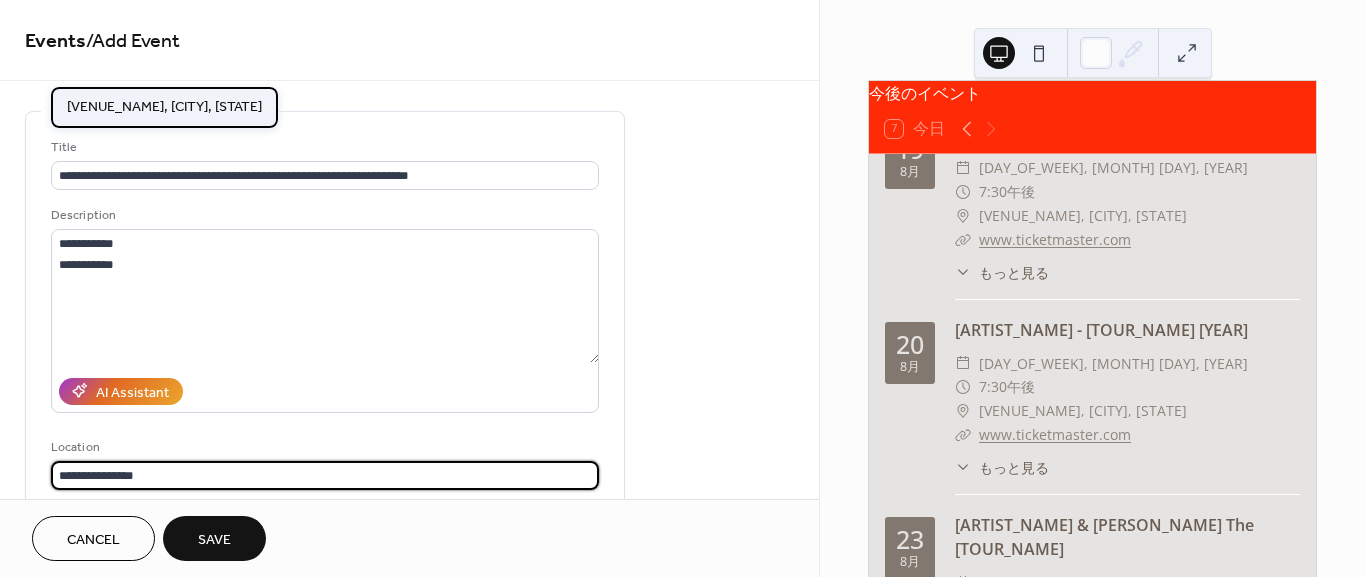 click on "Allstate Arena, Rosemont, IL" at bounding box center (164, 107) 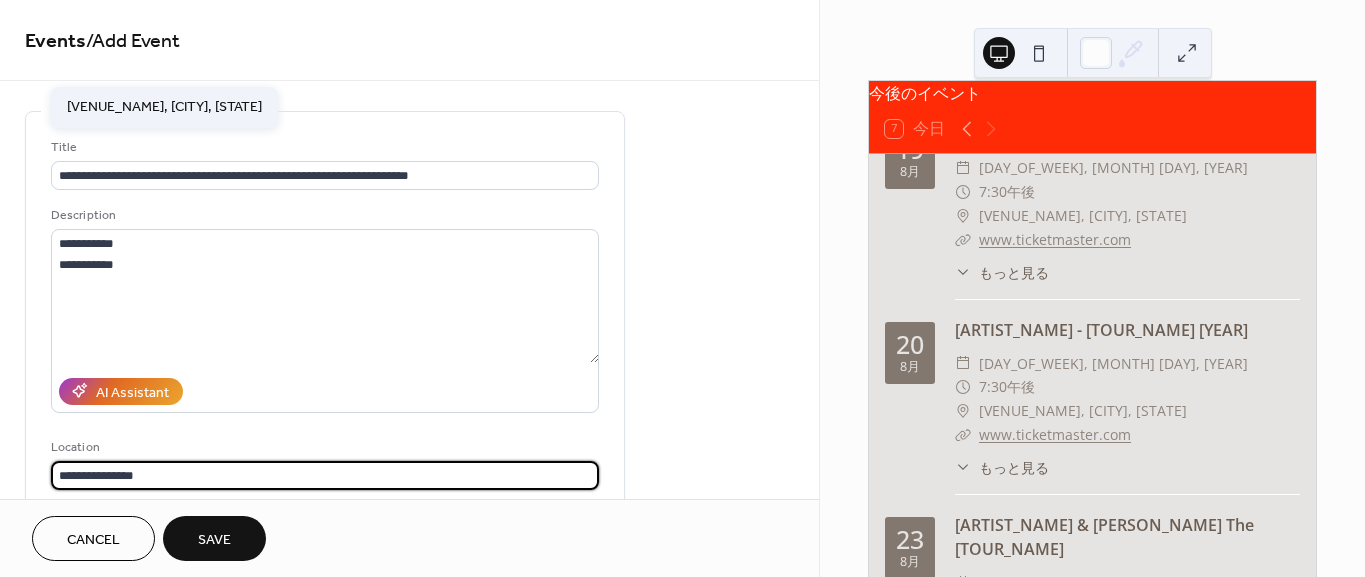 type on "**********" 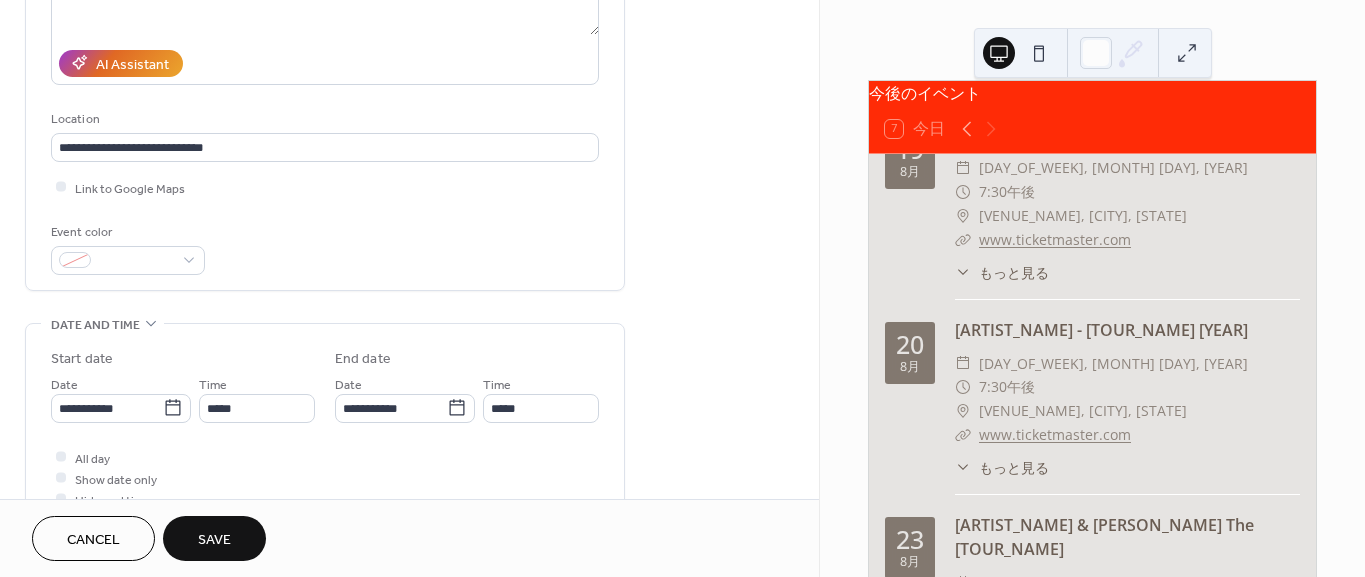 scroll, scrollTop: 333, scrollLeft: 0, axis: vertical 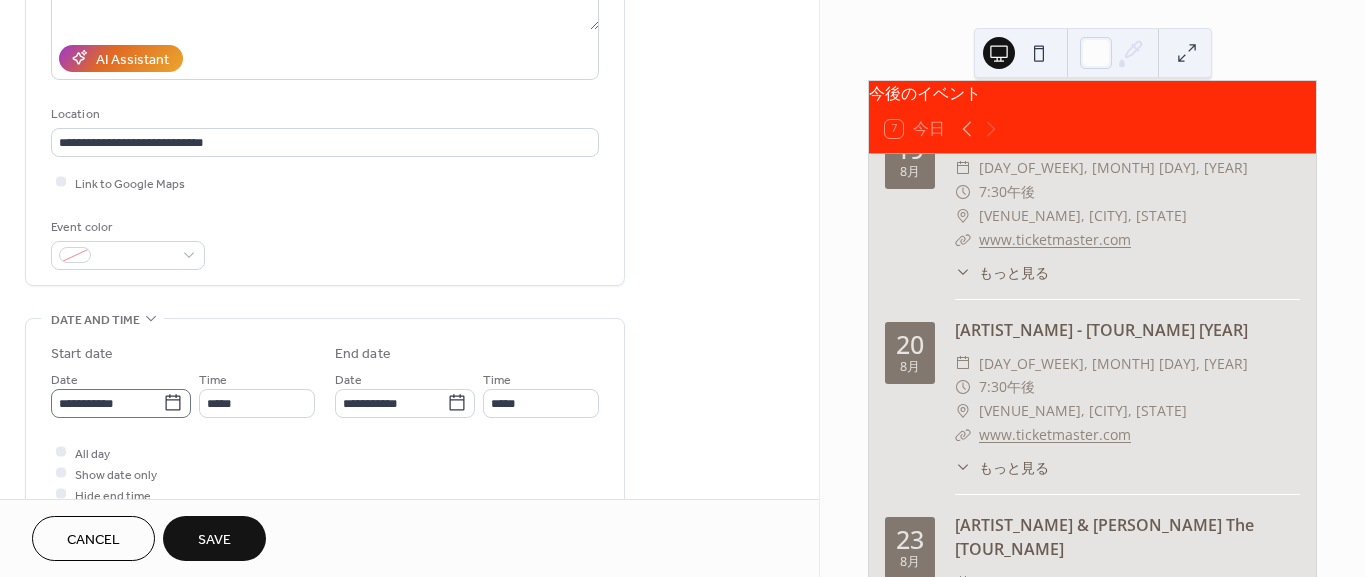 click 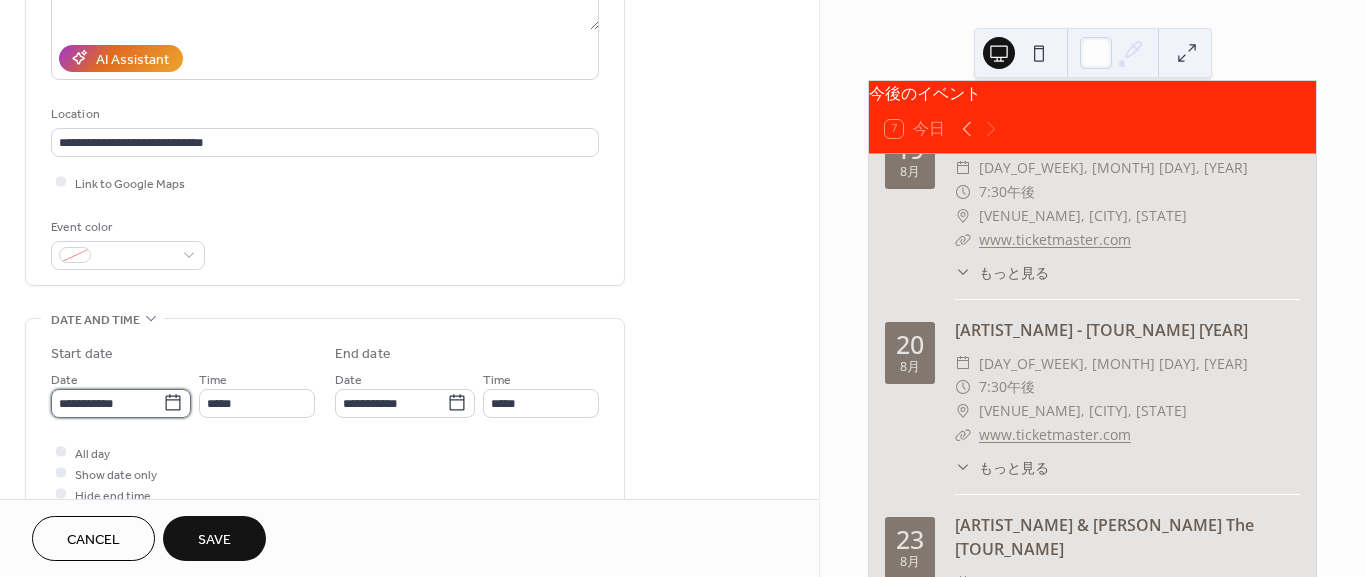 click on "**********" at bounding box center [107, 403] 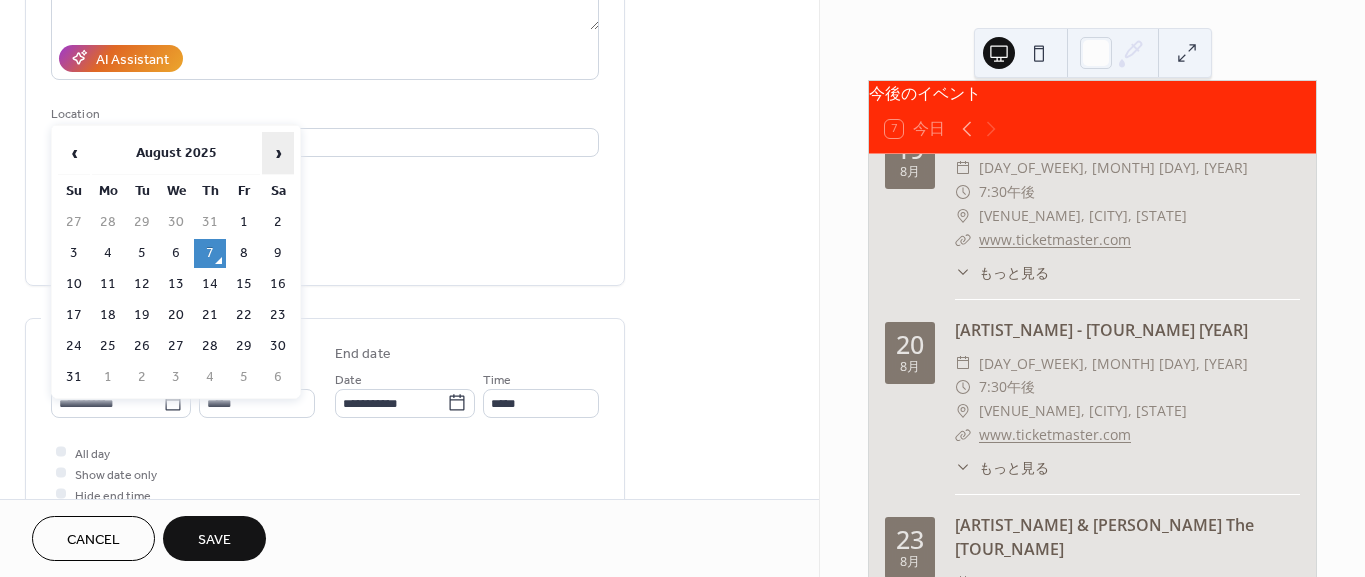 click on "›" at bounding box center (278, 153) 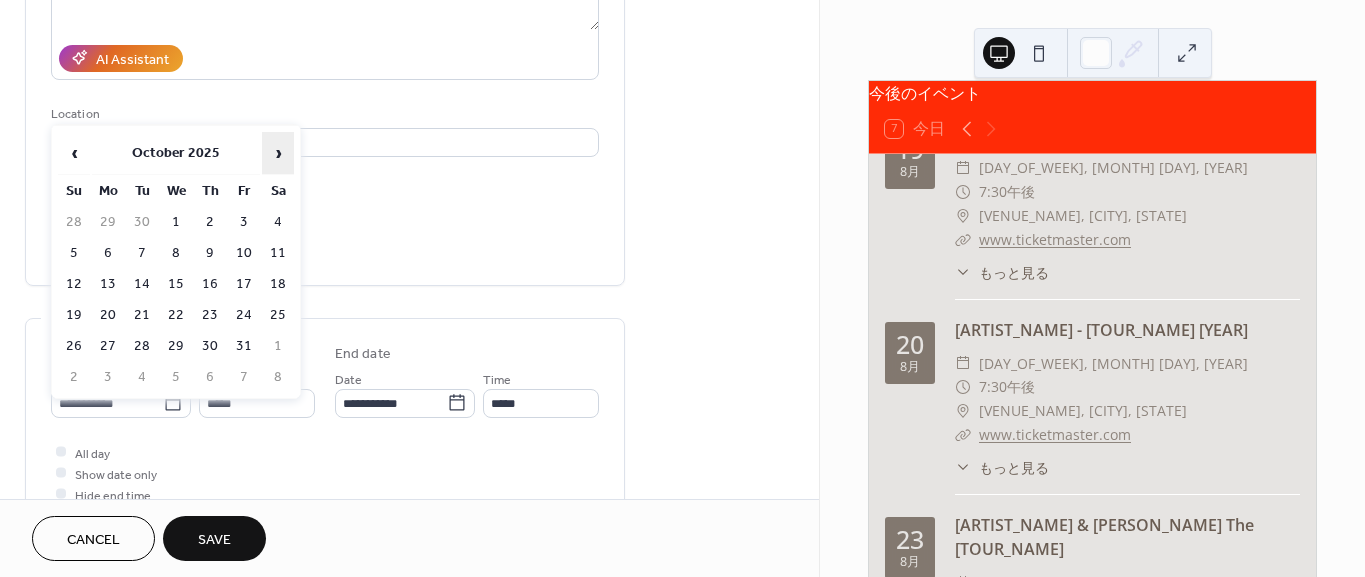 click on "›" at bounding box center [278, 153] 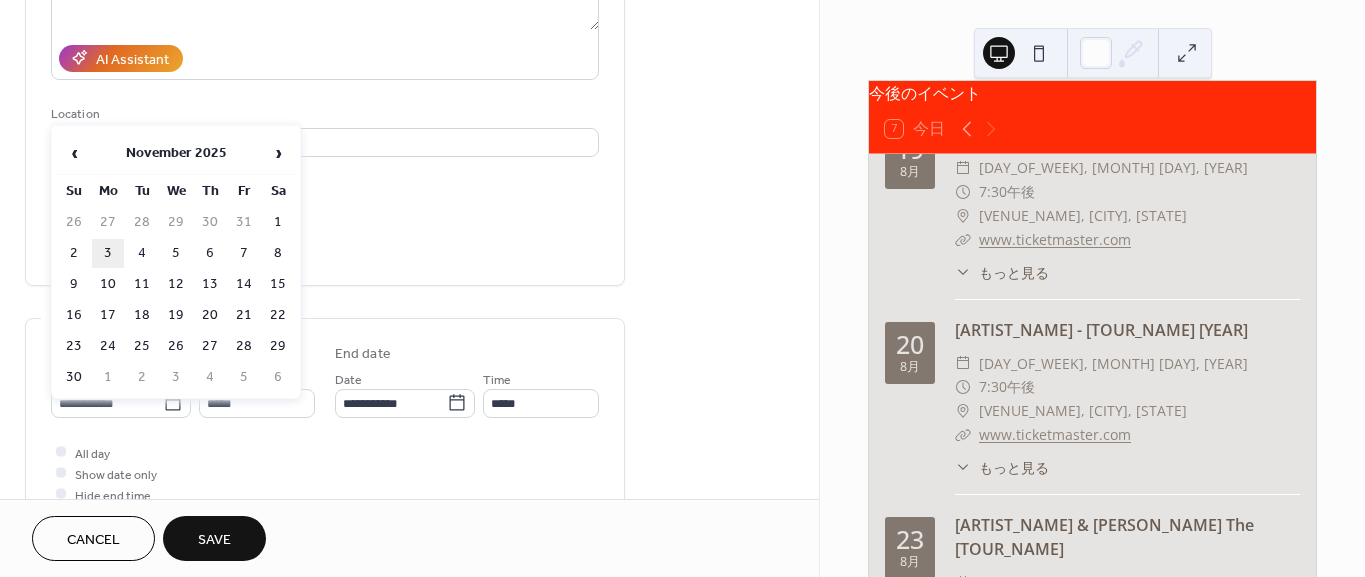 click on "3" at bounding box center (108, 253) 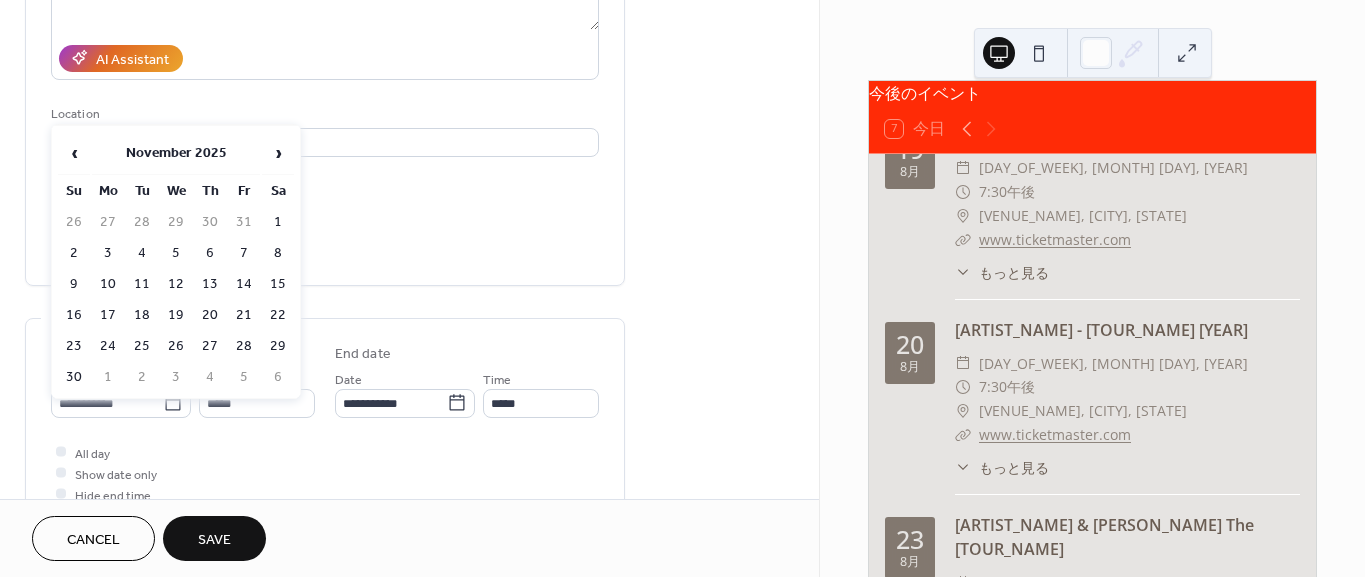 type on "**********" 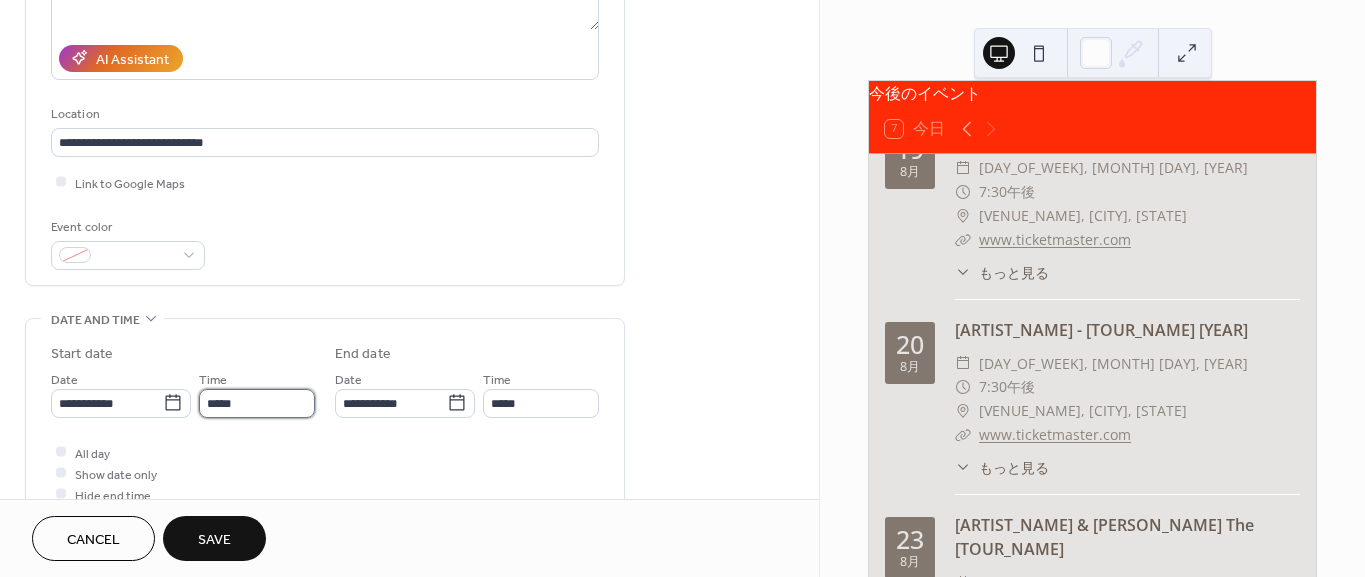 click on "*****" at bounding box center [257, 403] 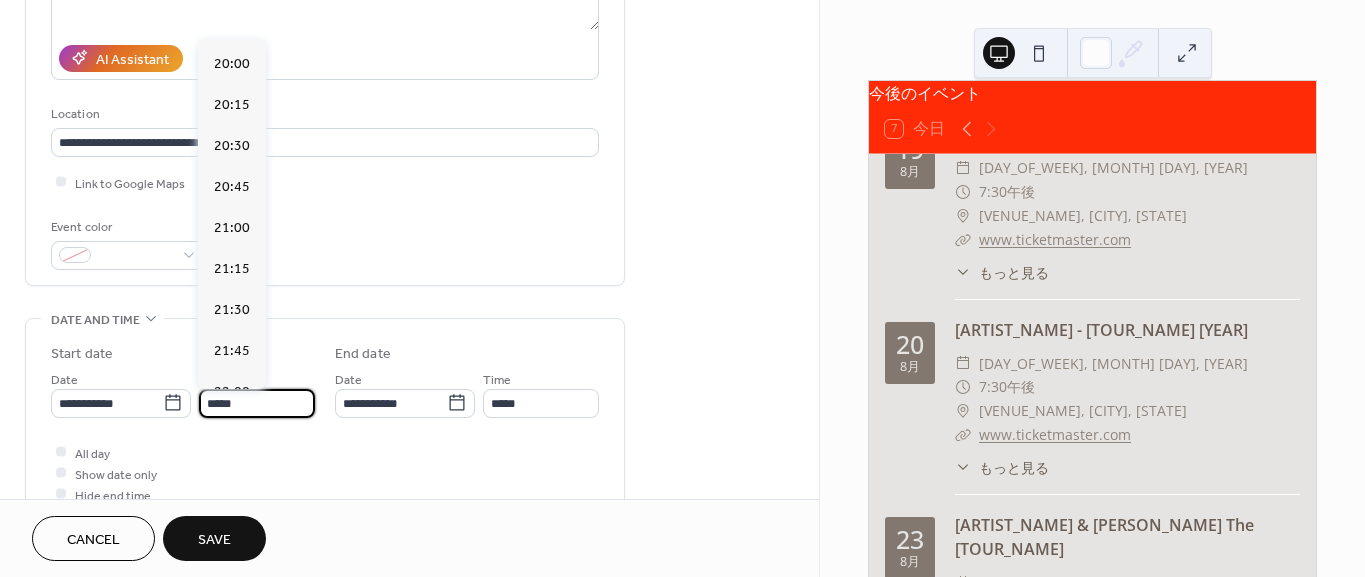 scroll, scrollTop: 3317, scrollLeft: 0, axis: vertical 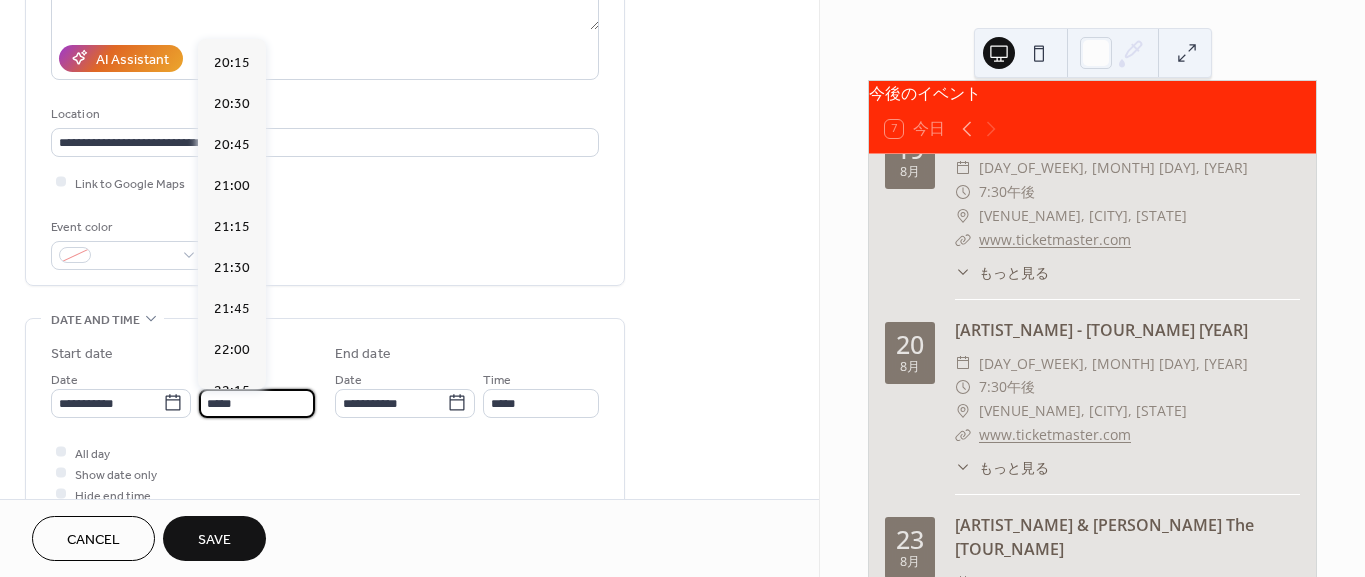 click on "19:30" at bounding box center (232, -61) 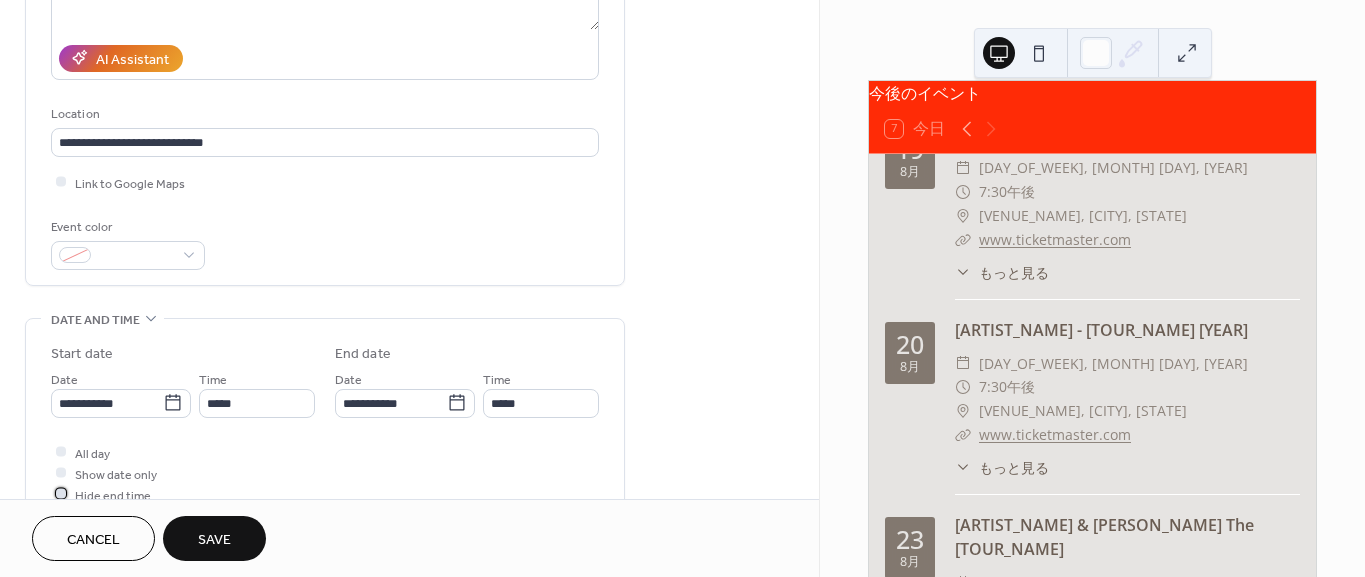 click at bounding box center (61, 494) 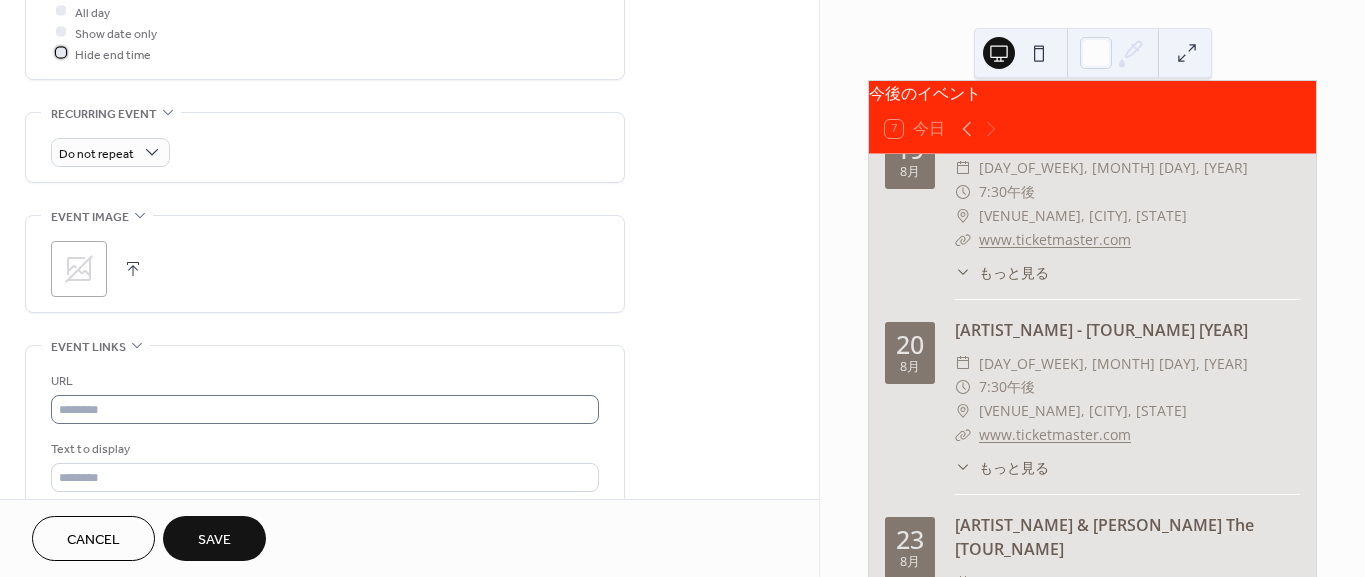 scroll, scrollTop: 777, scrollLeft: 0, axis: vertical 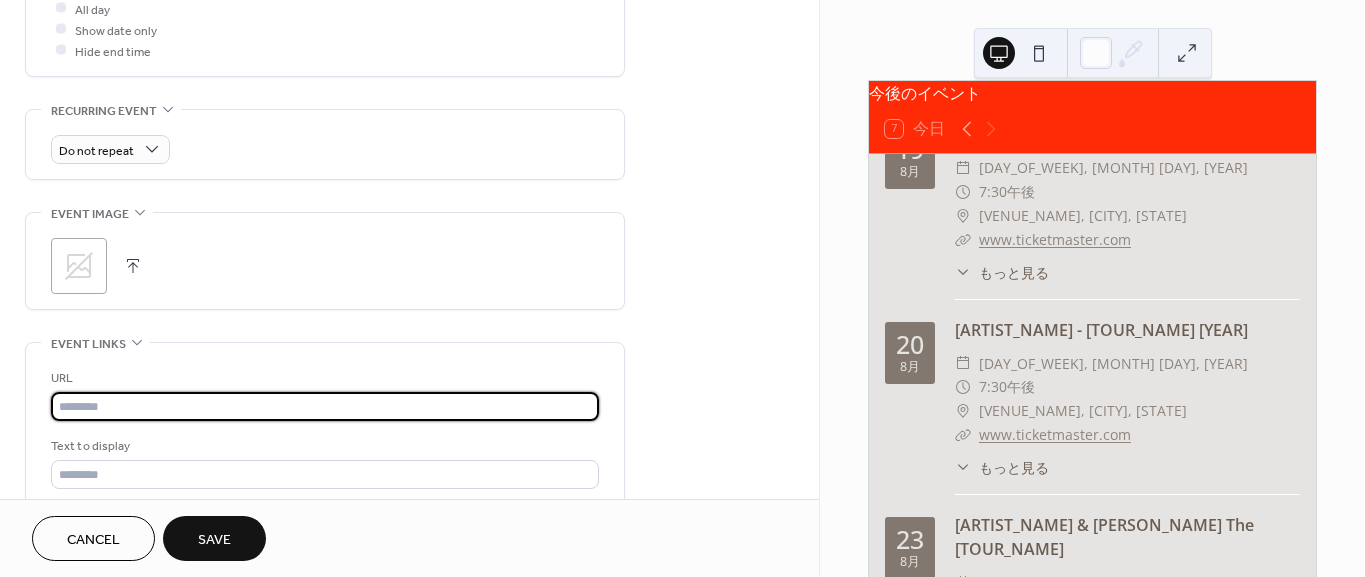 click at bounding box center [325, 406] 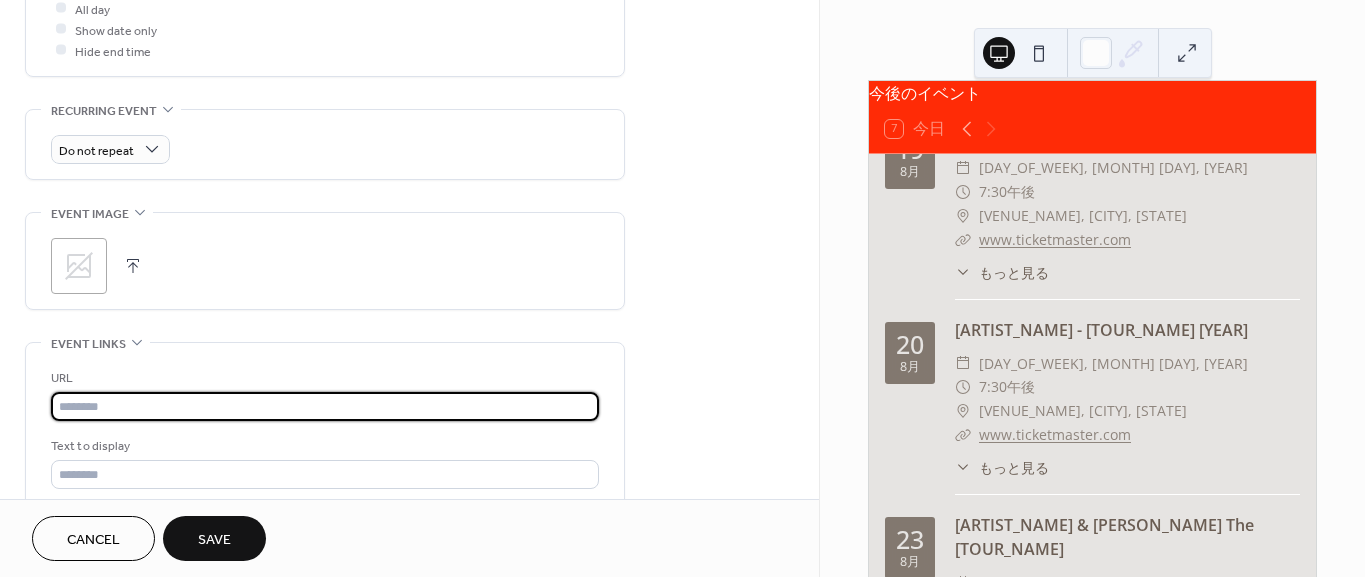 type on "**********" 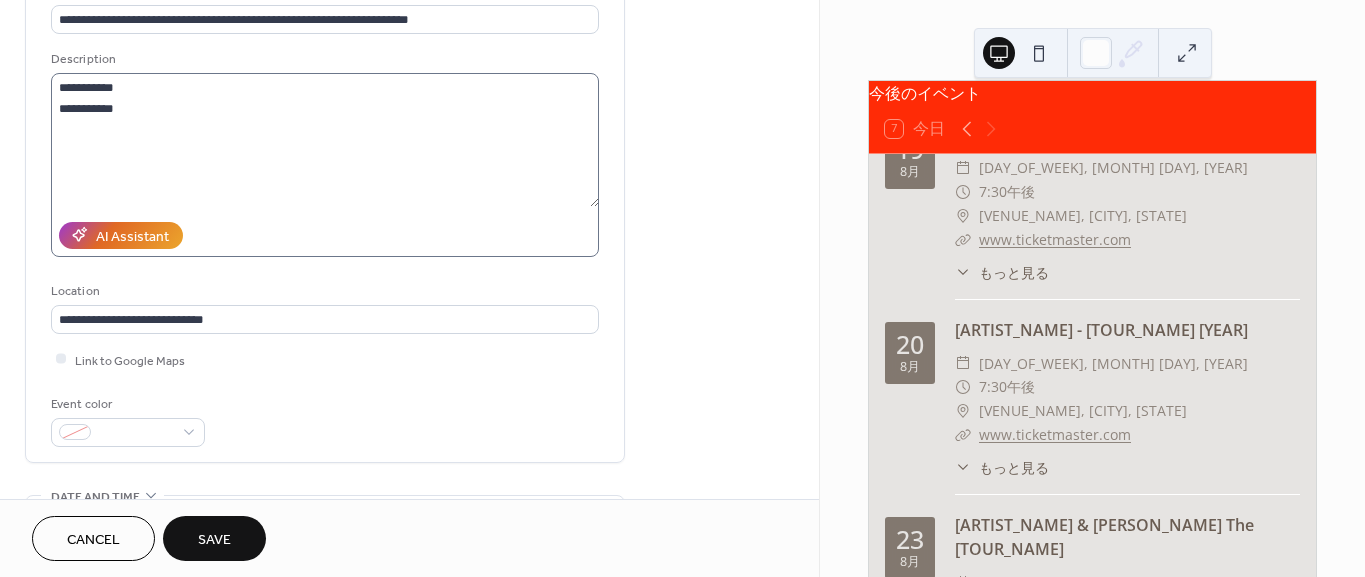 scroll, scrollTop: 333, scrollLeft: 0, axis: vertical 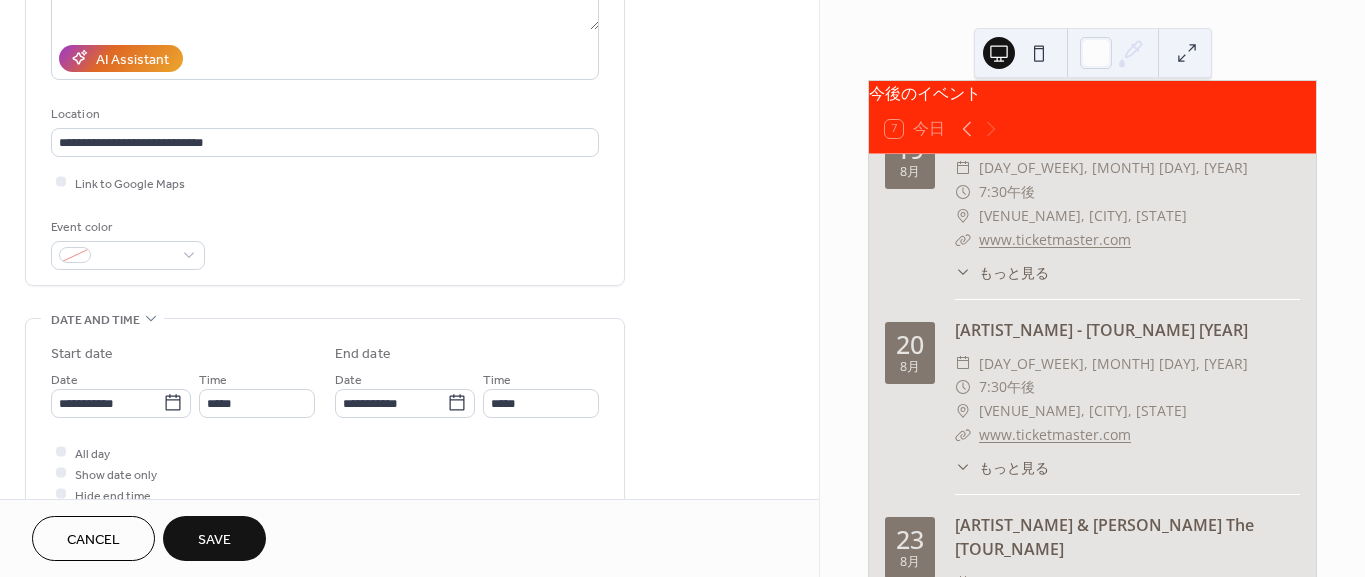 click on "Save" at bounding box center (214, 540) 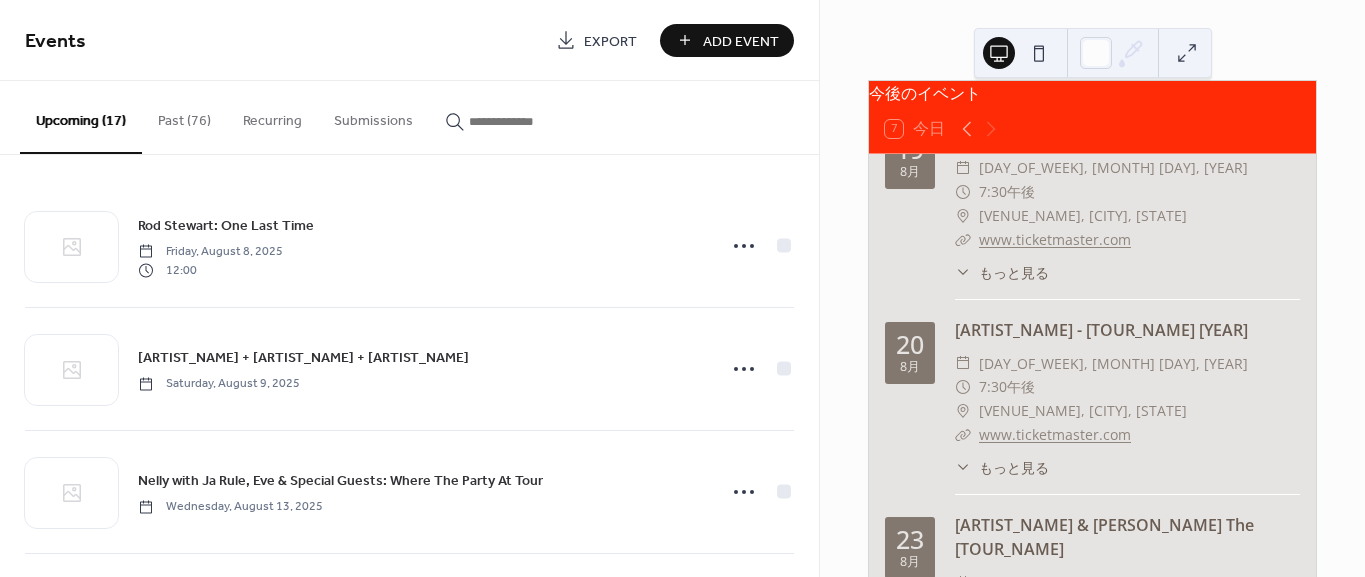 click on "Add Event" at bounding box center [741, 41] 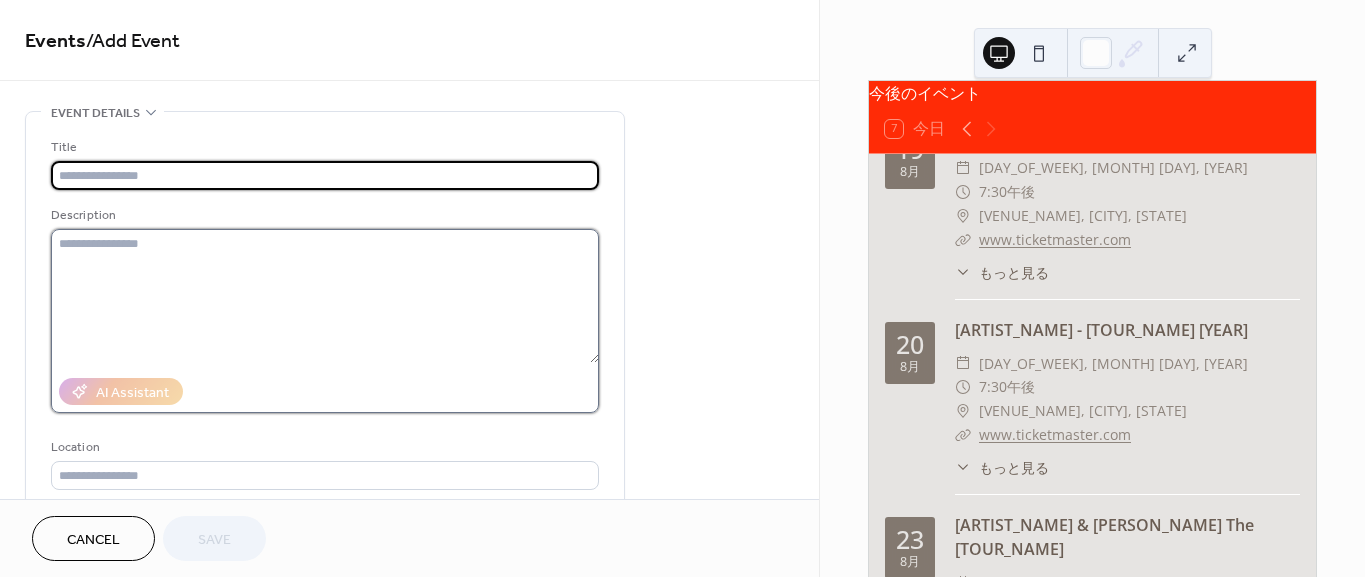 click at bounding box center [325, 296] 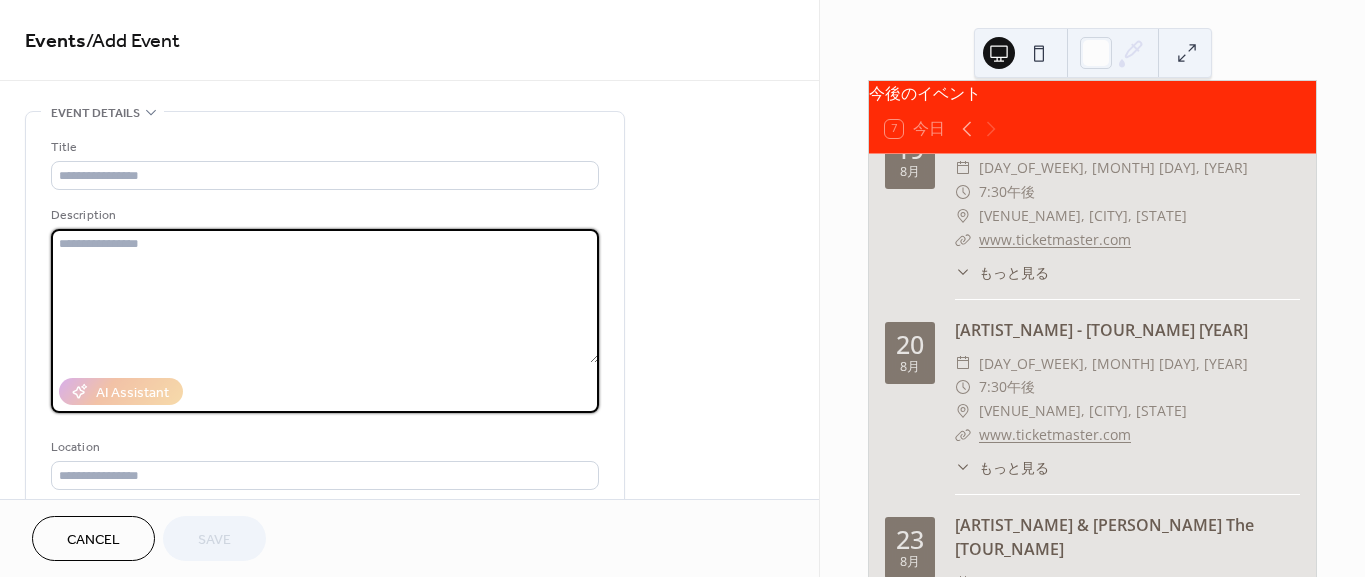 paste on "**********" 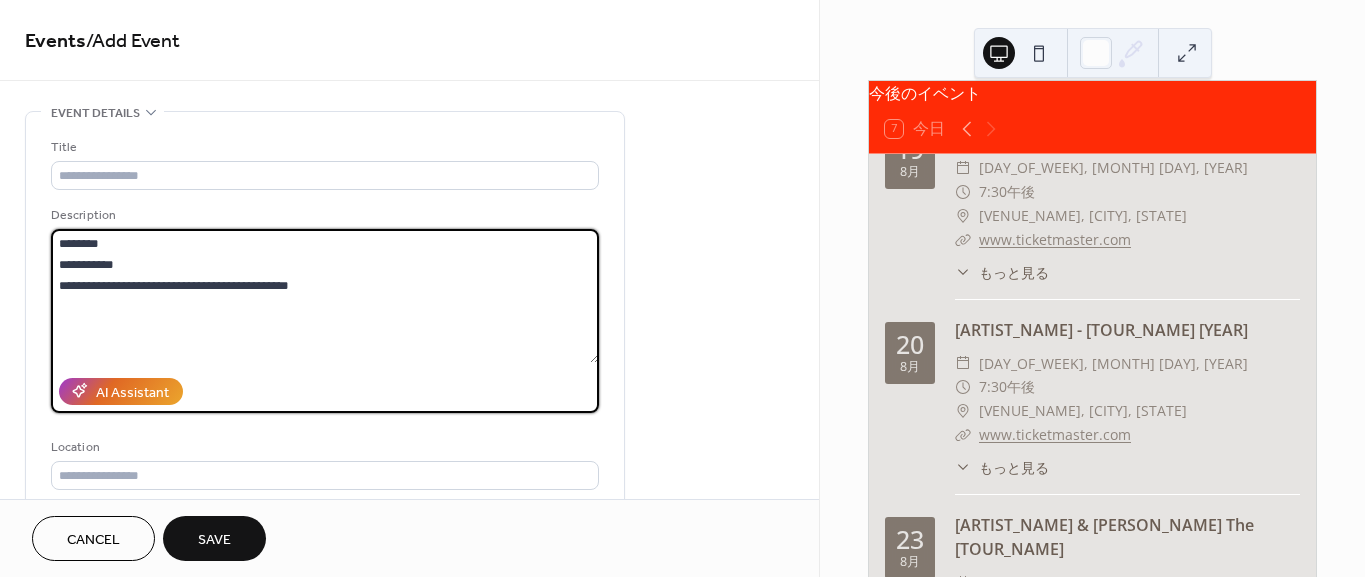 drag, startPoint x: 159, startPoint y: 270, endPoint x: 335, endPoint y: 287, distance: 176.81912 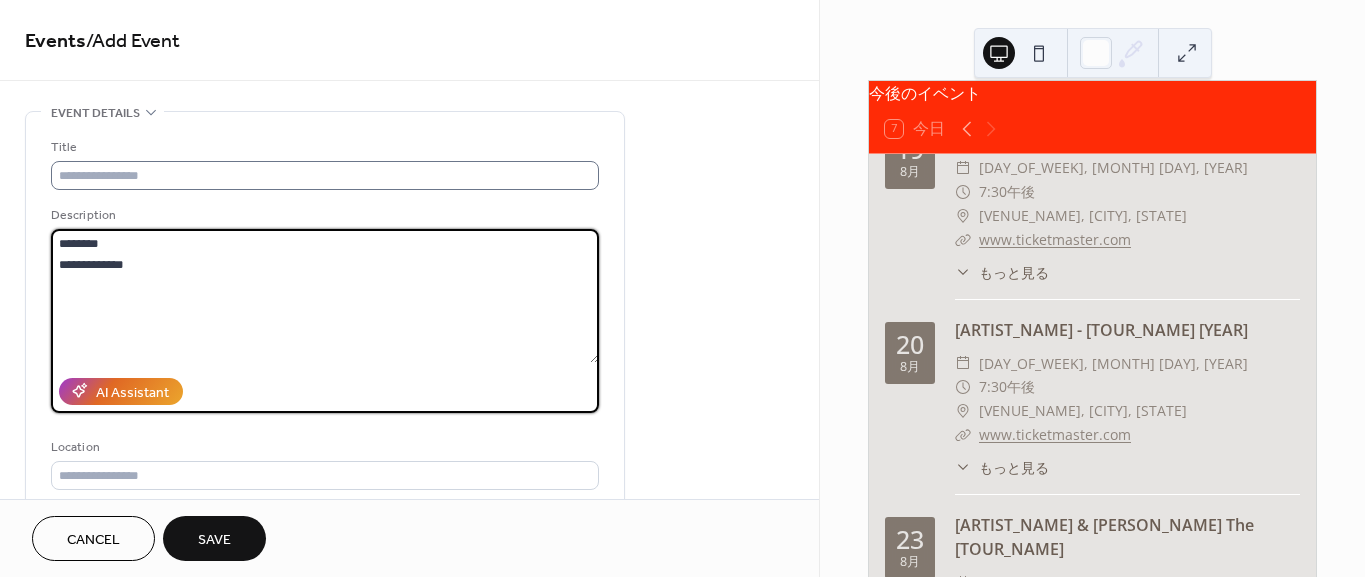 type on "**********" 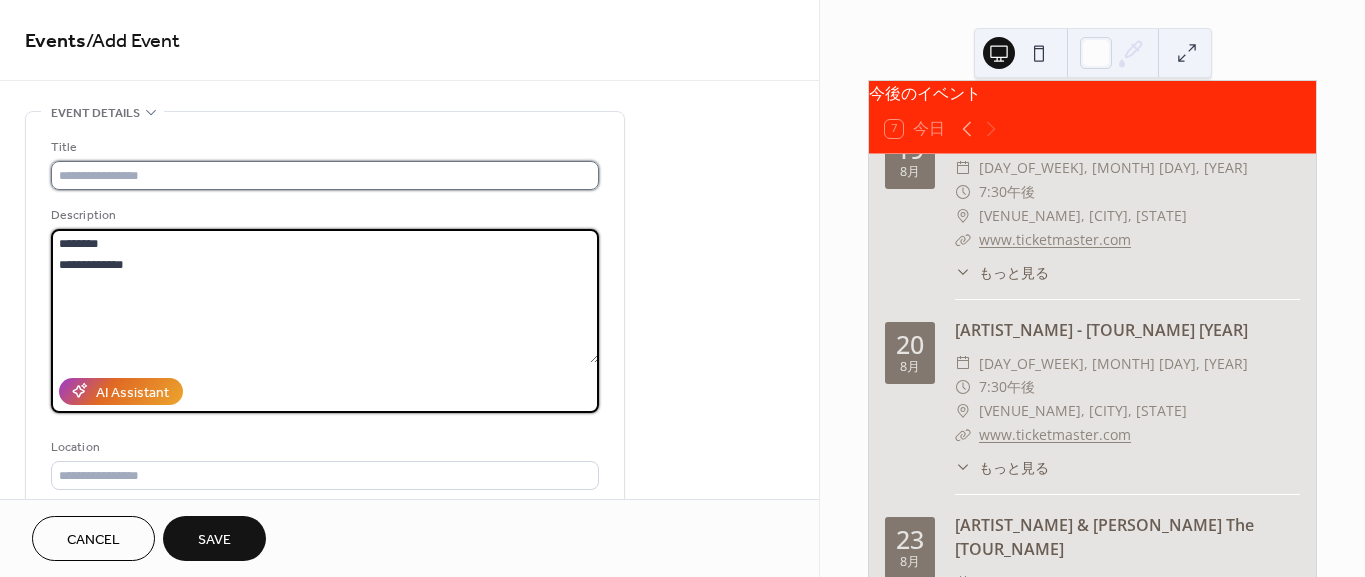click at bounding box center (325, 175) 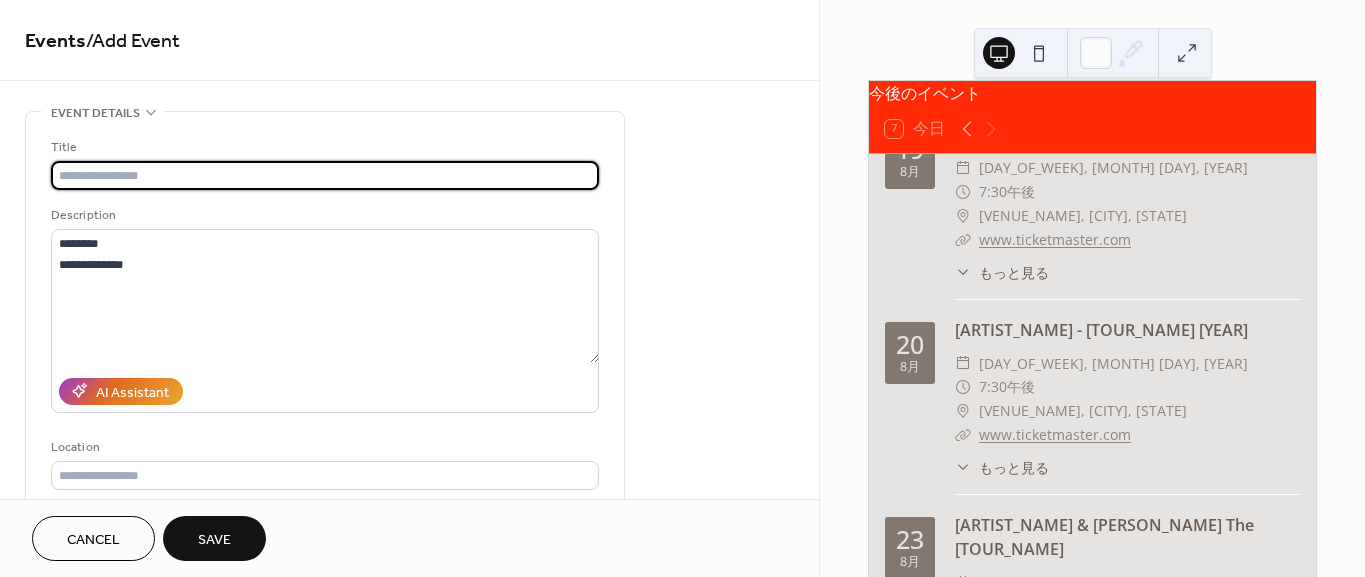 paste on "**********" 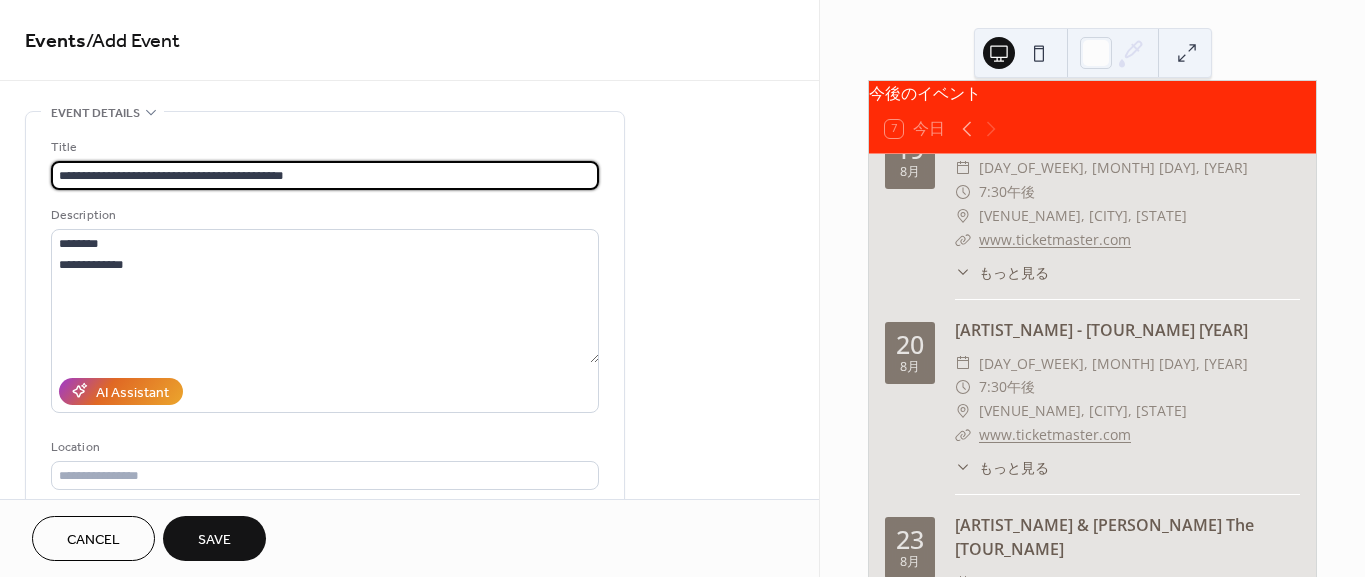 click on "**********" at bounding box center [325, 175] 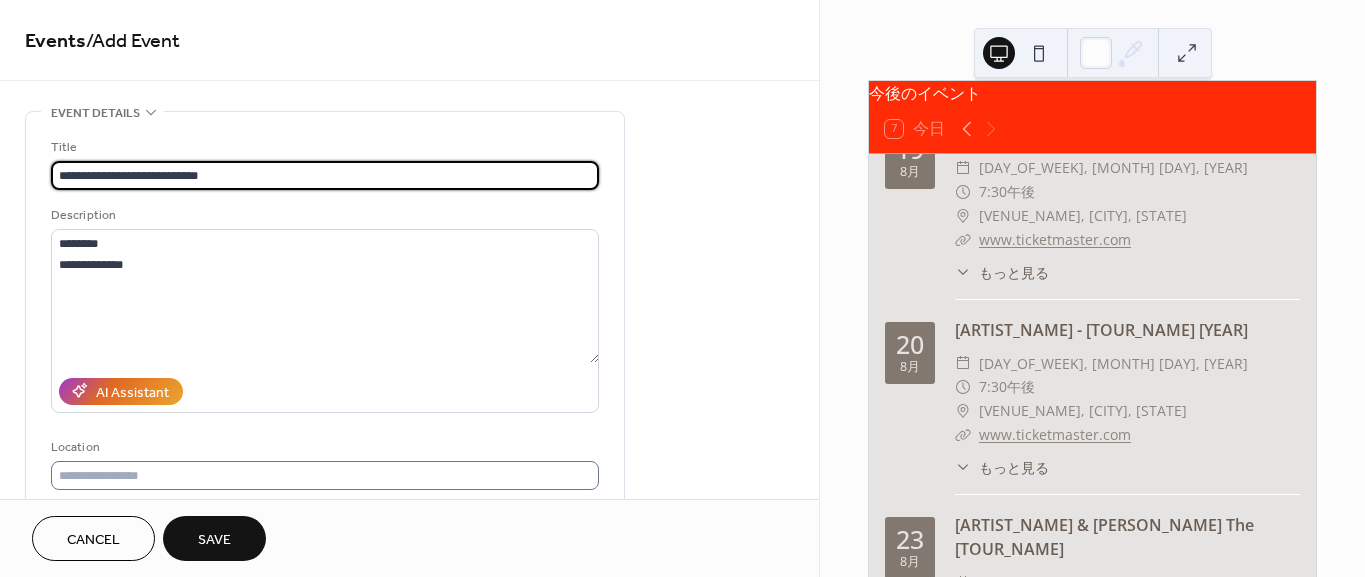 type on "**********" 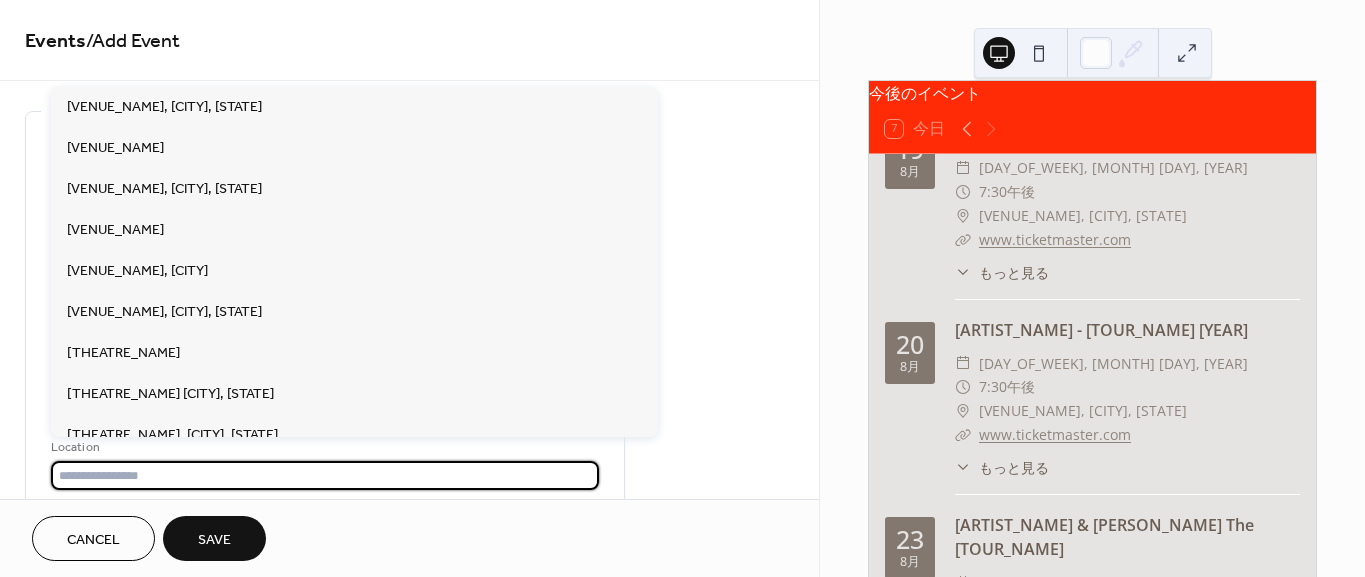 click at bounding box center [325, 475] 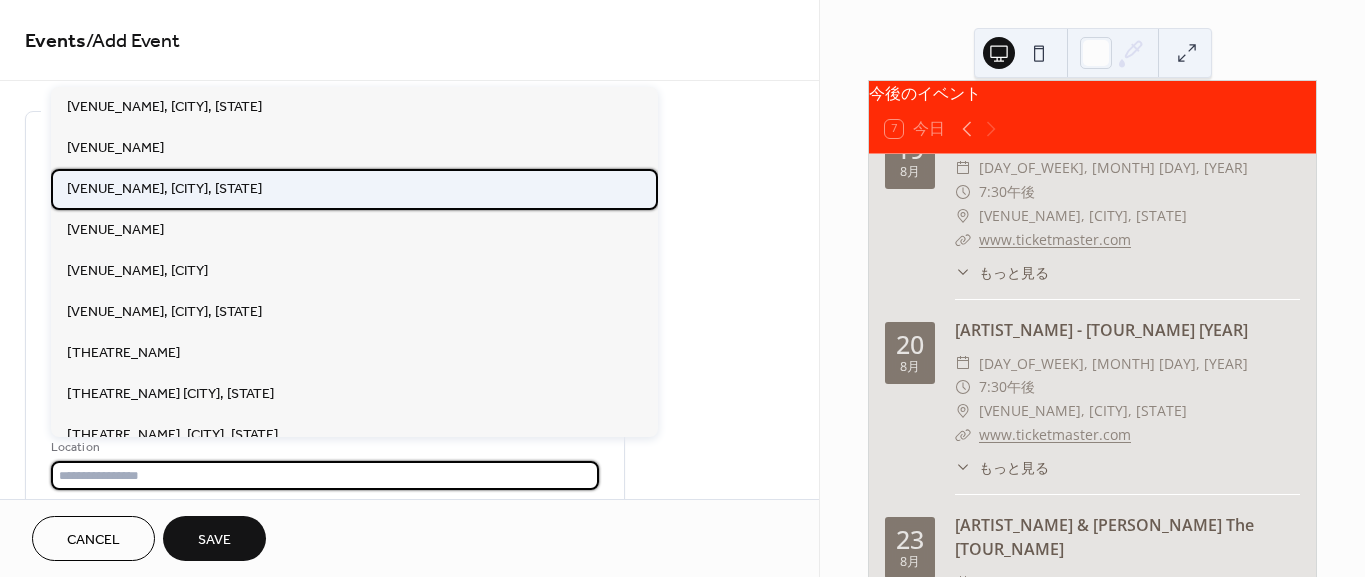 click on "United Center, Chicago, IL" at bounding box center [164, 189] 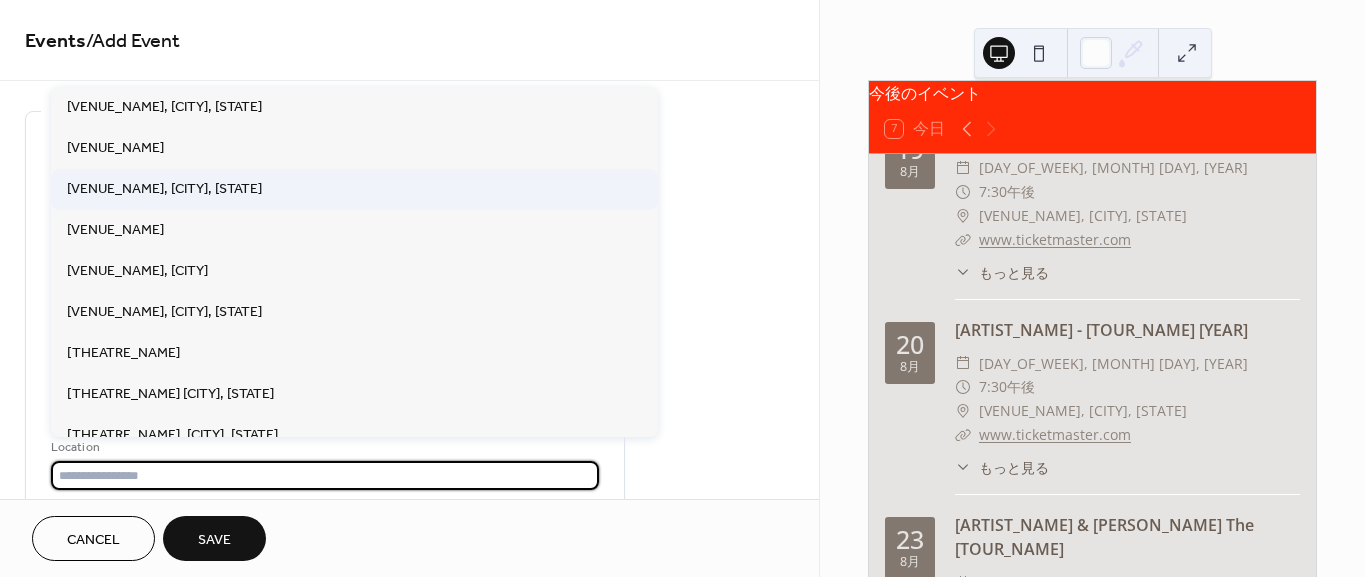 type on "**********" 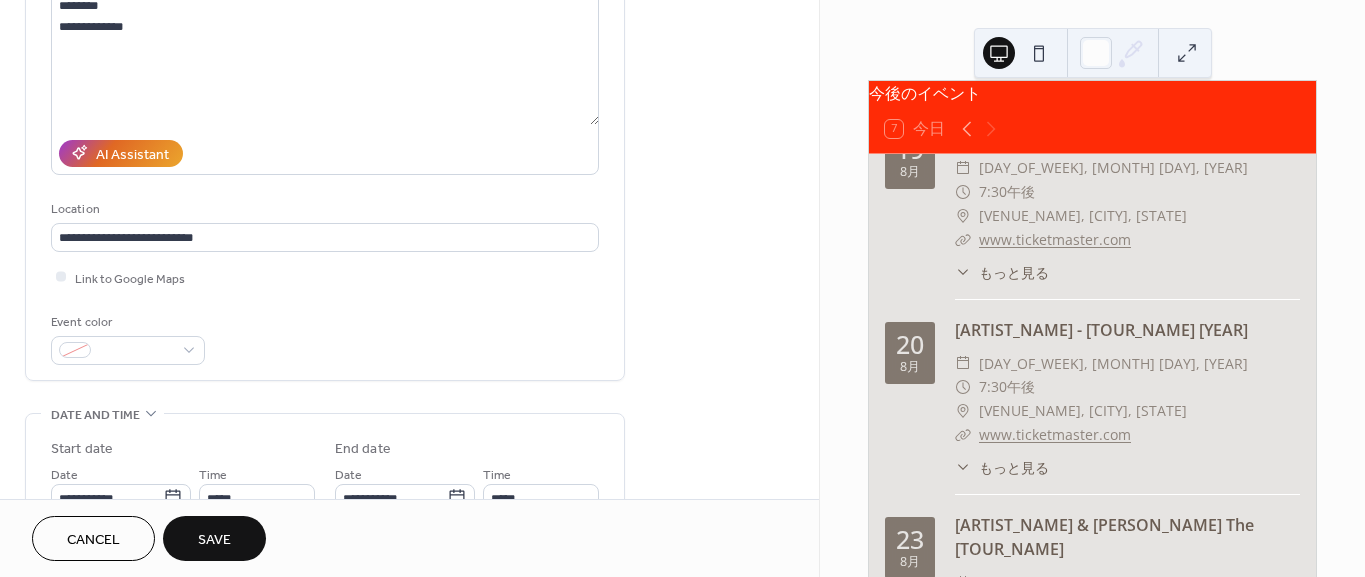 scroll, scrollTop: 444, scrollLeft: 0, axis: vertical 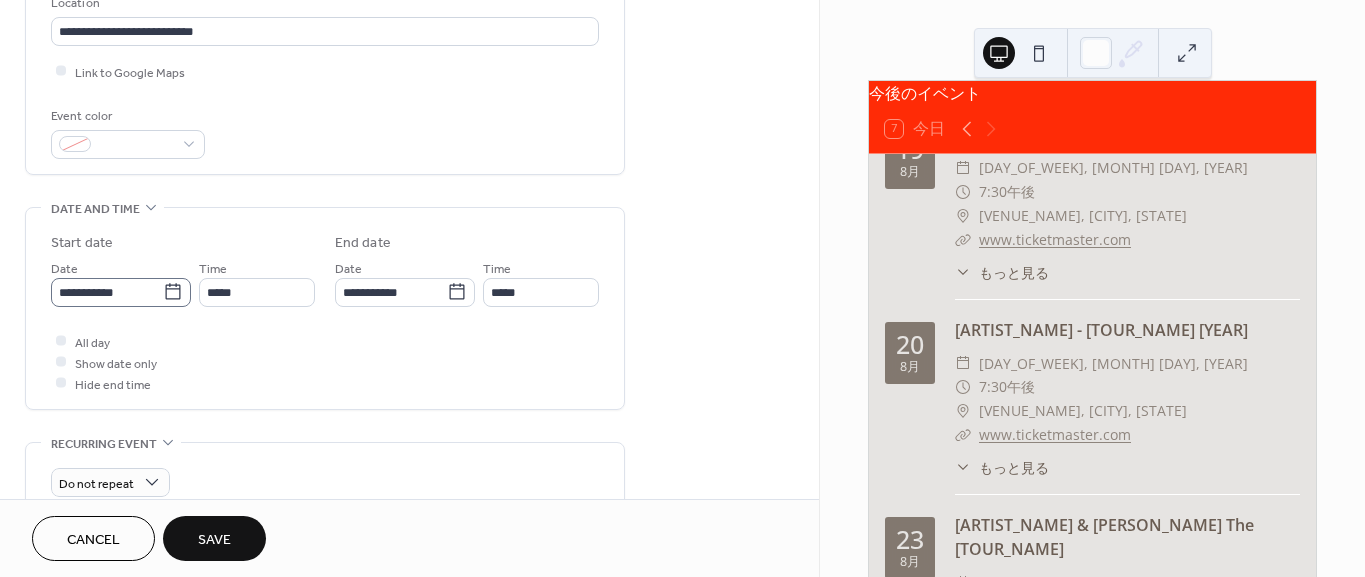 click 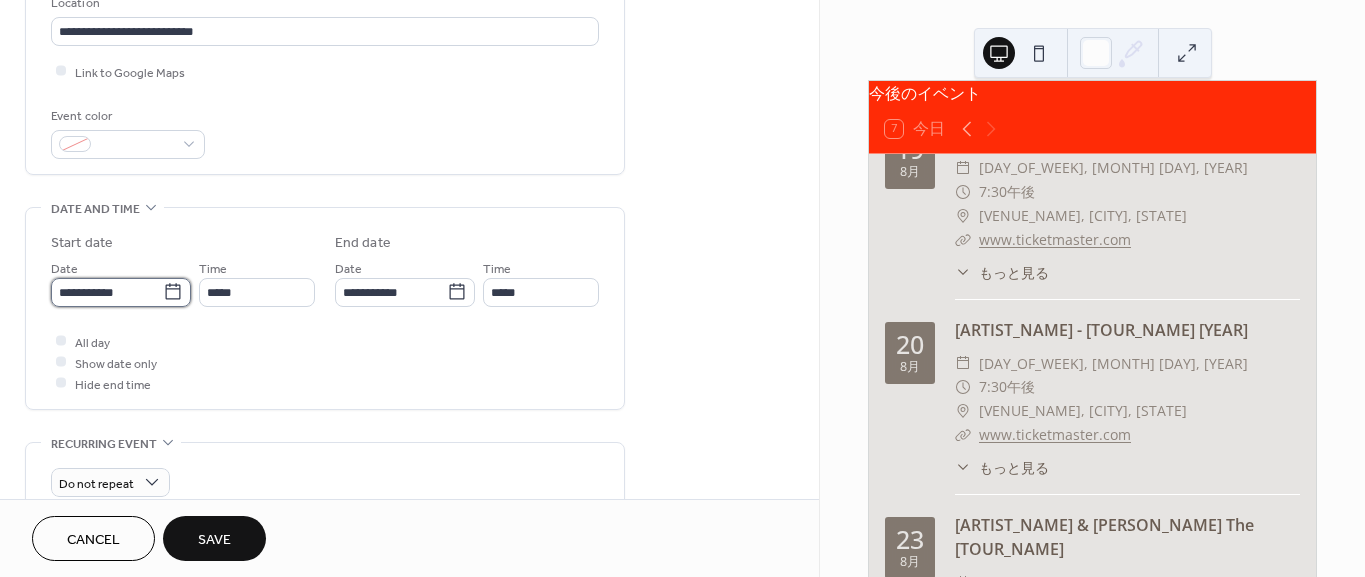 click on "**********" at bounding box center [107, 292] 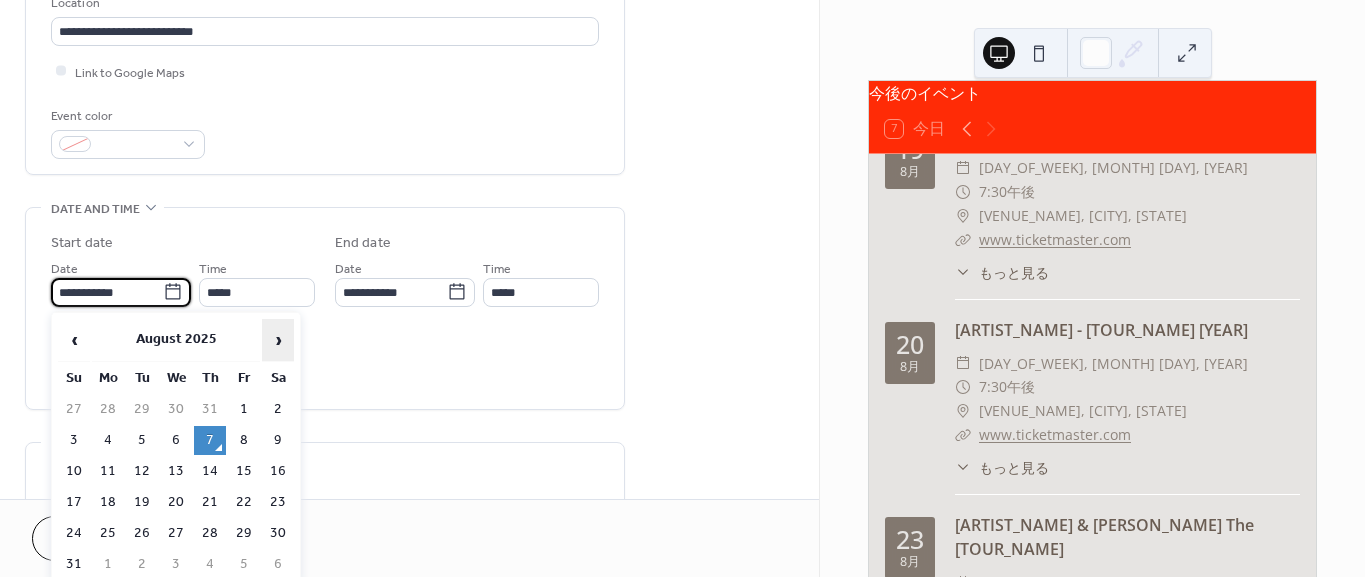 click on "›" at bounding box center (278, 340) 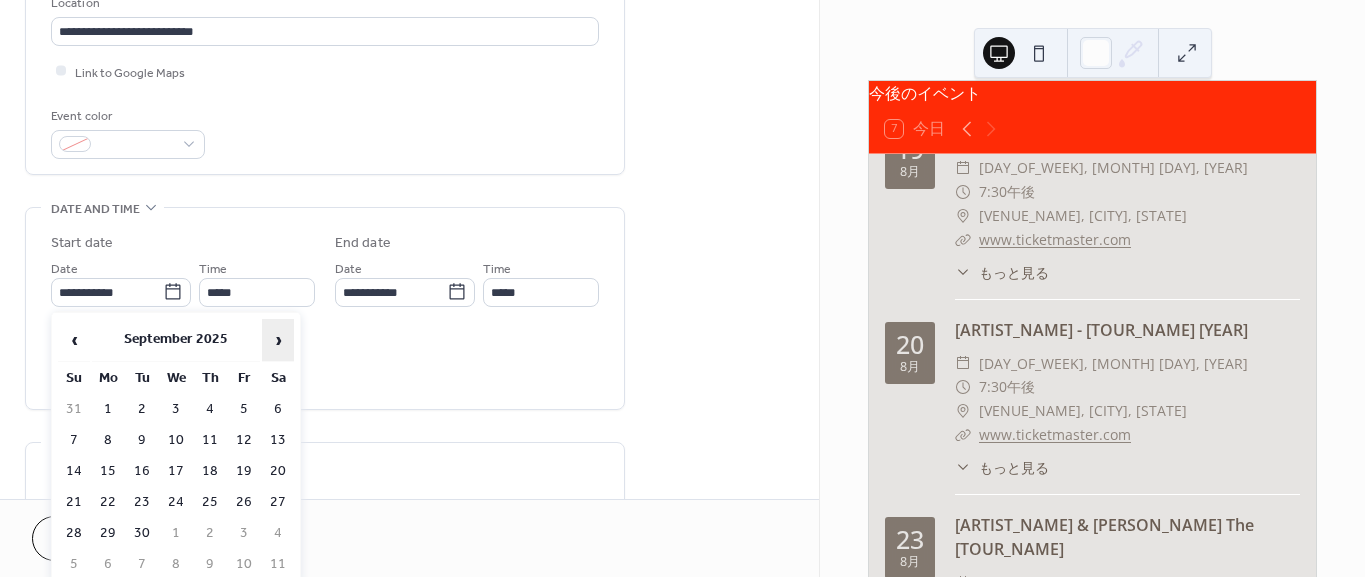 click on "›" at bounding box center (278, 340) 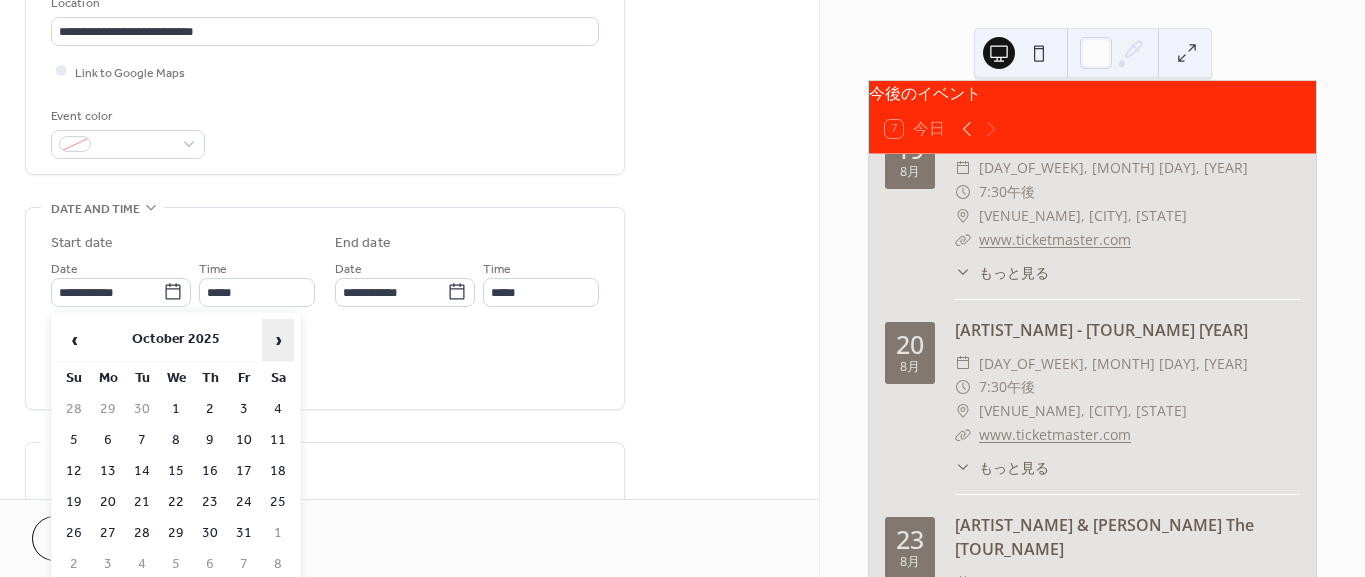 click on "›" at bounding box center [278, 340] 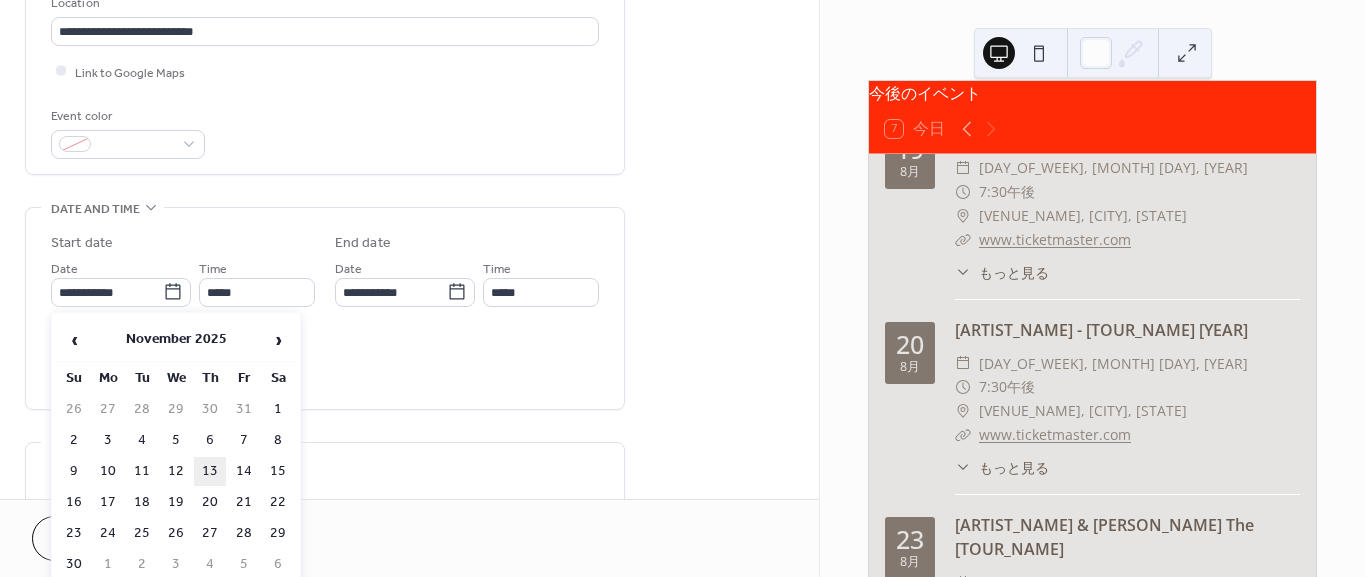 click on "13" at bounding box center [210, 471] 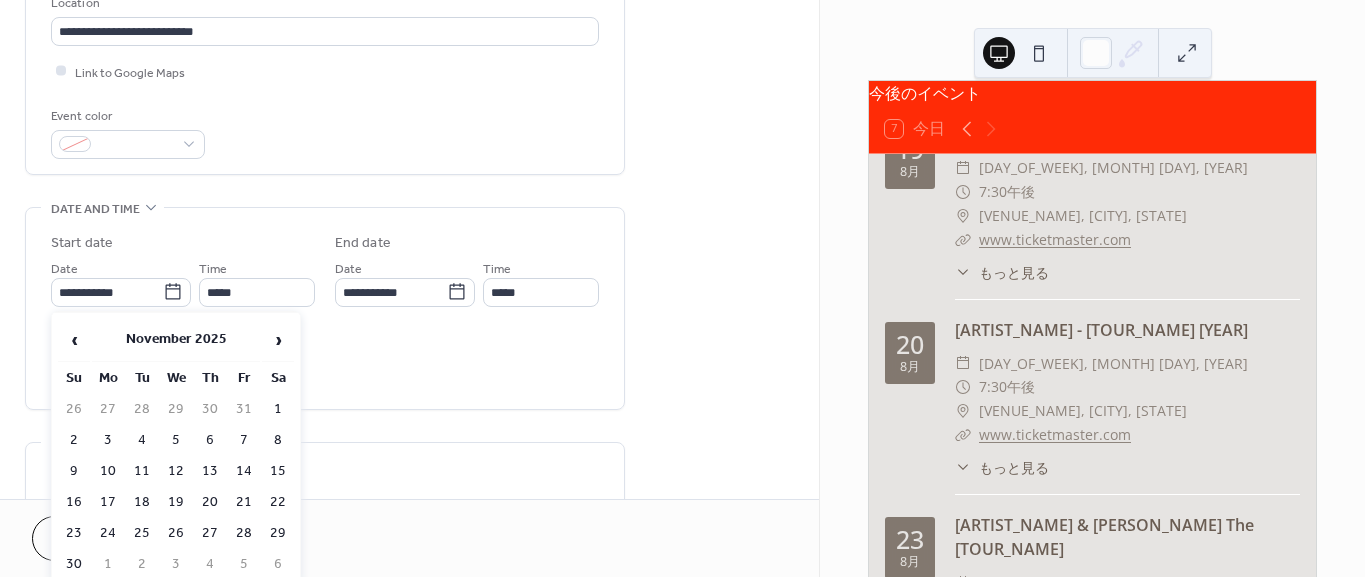type on "**********" 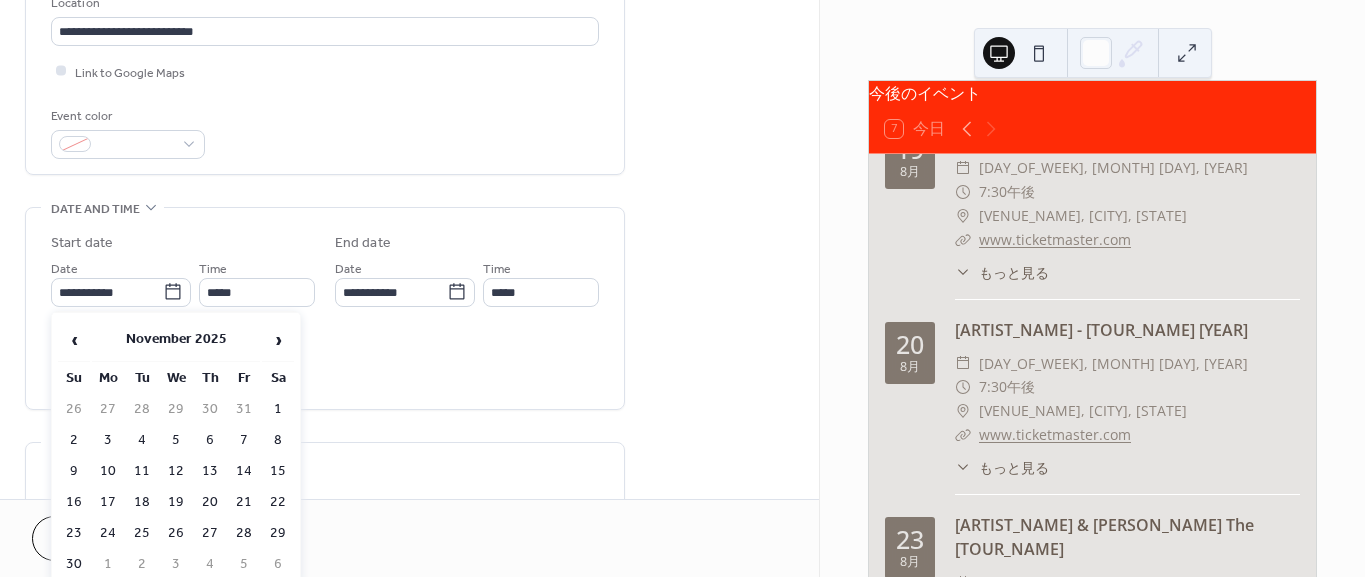 type on "**********" 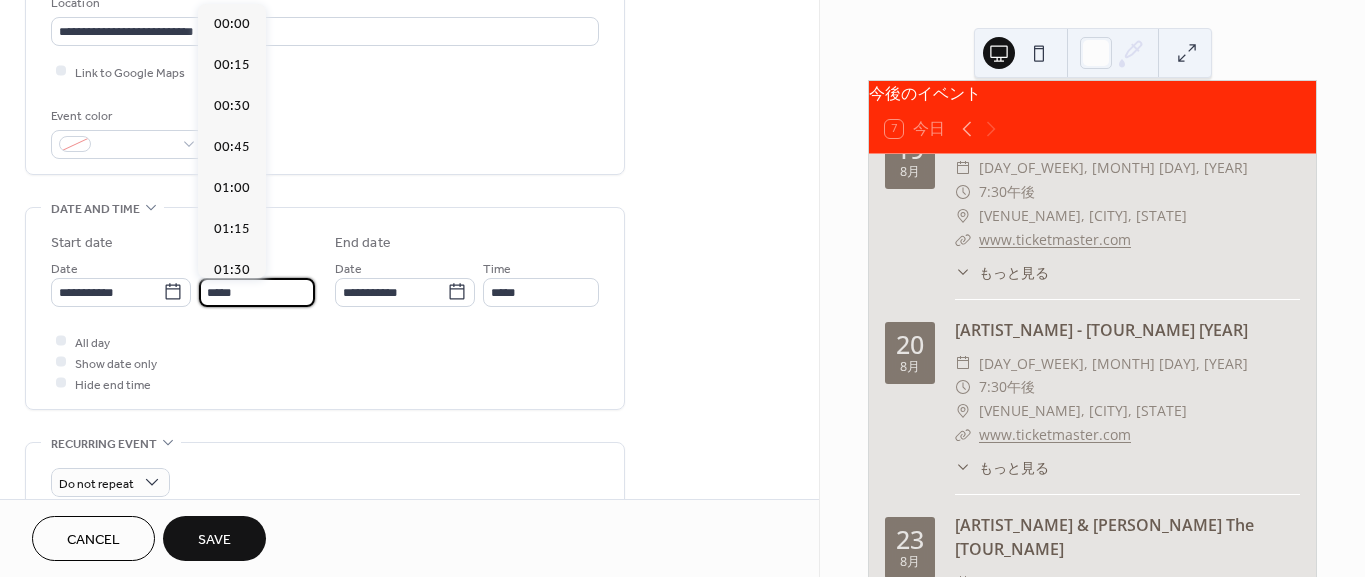 click on "*****" at bounding box center (257, 292) 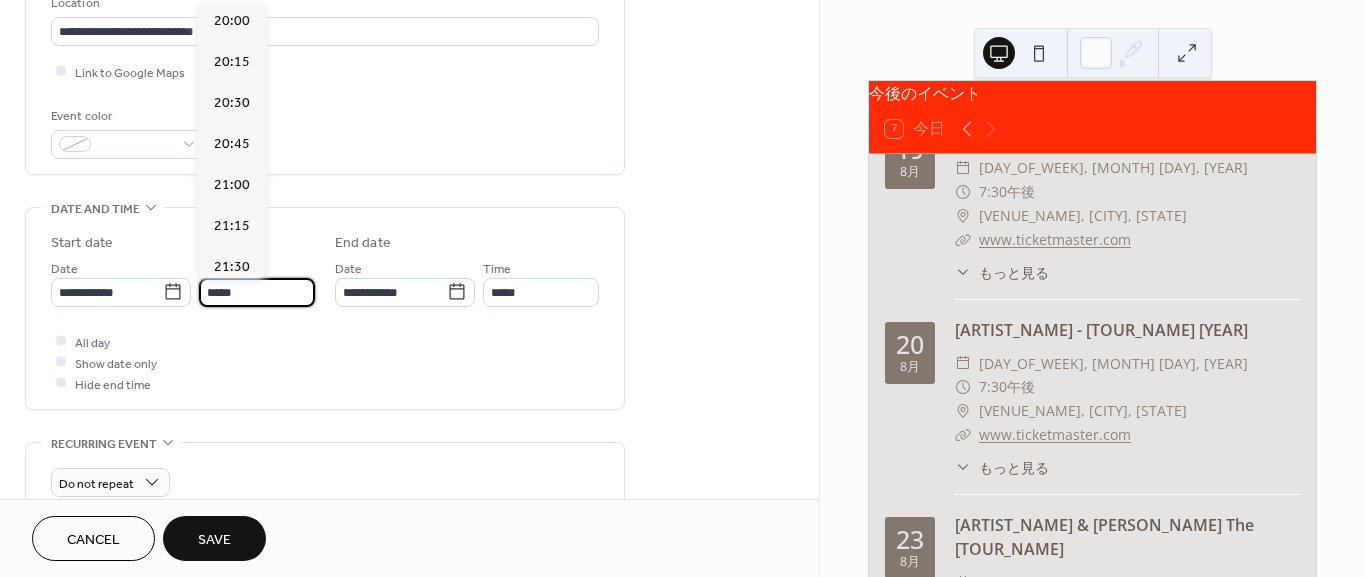 scroll, scrollTop: 3317, scrollLeft: 0, axis: vertical 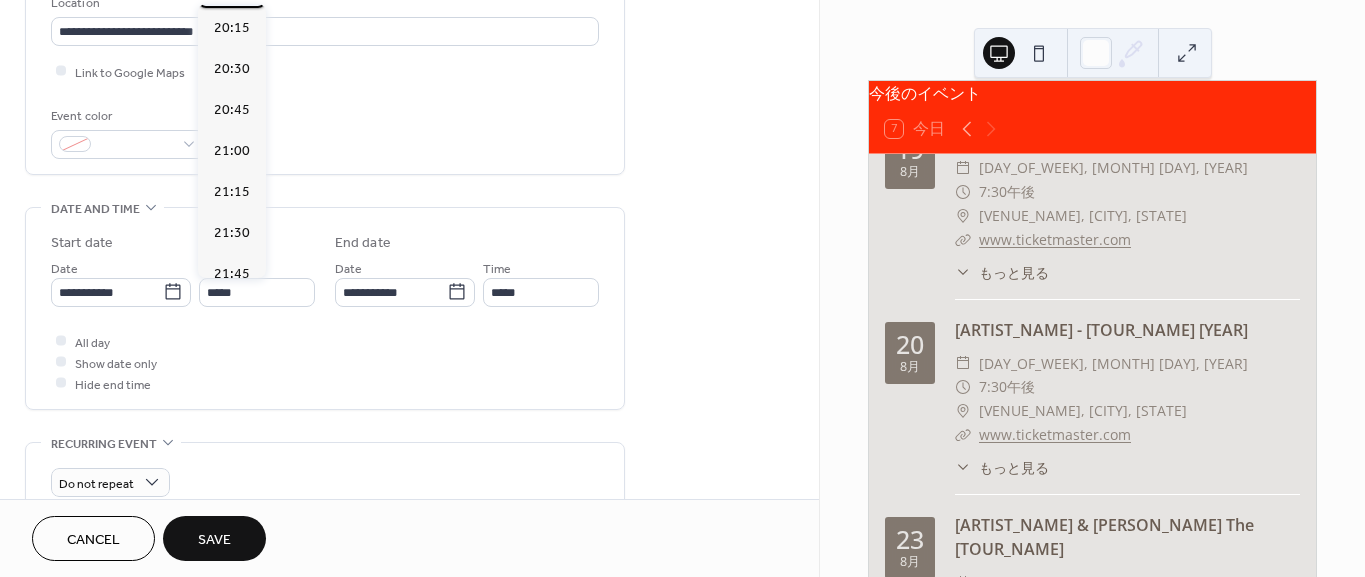 click on "20:00" at bounding box center (232, -13) 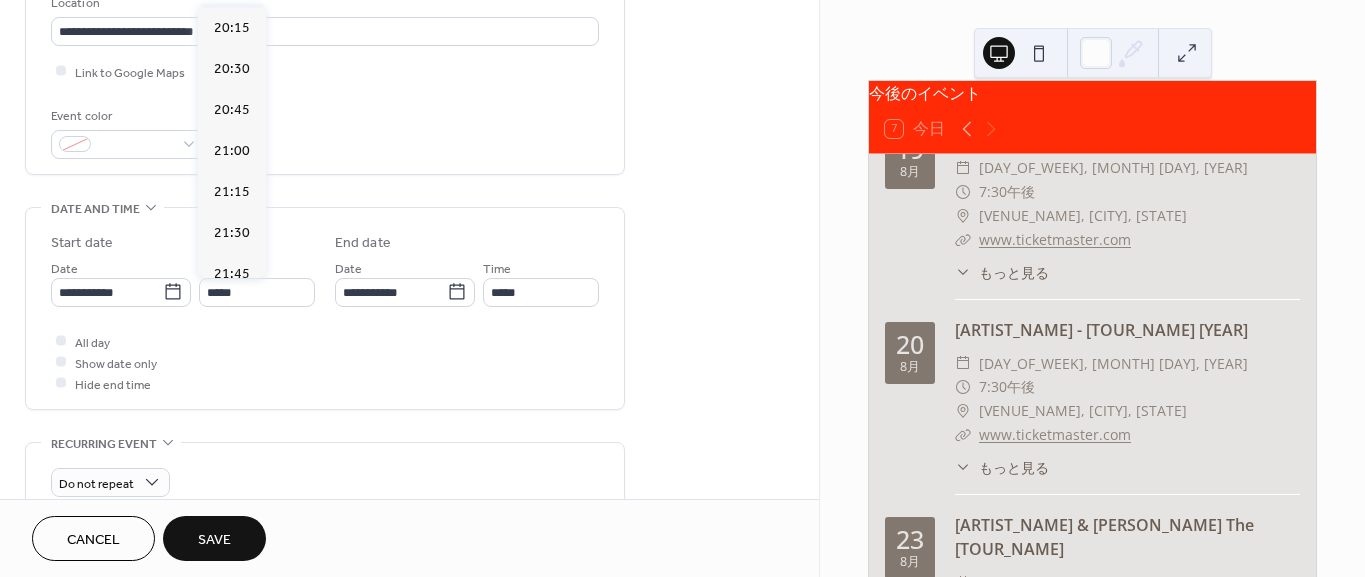 type on "*****" 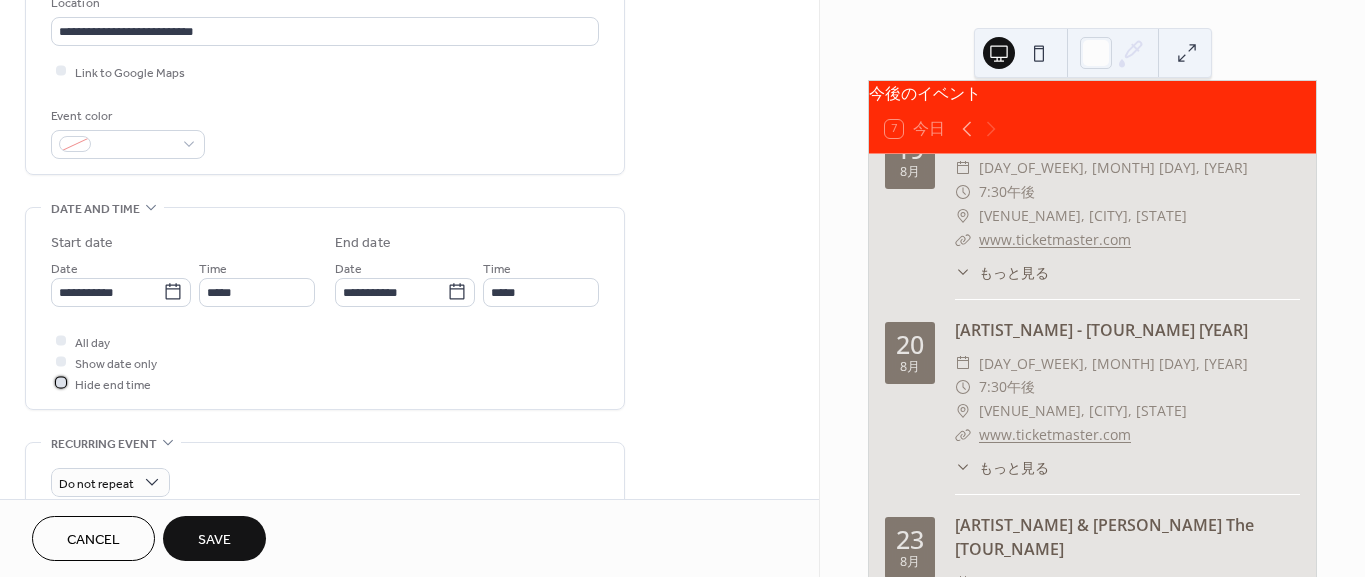 click at bounding box center [61, 383] 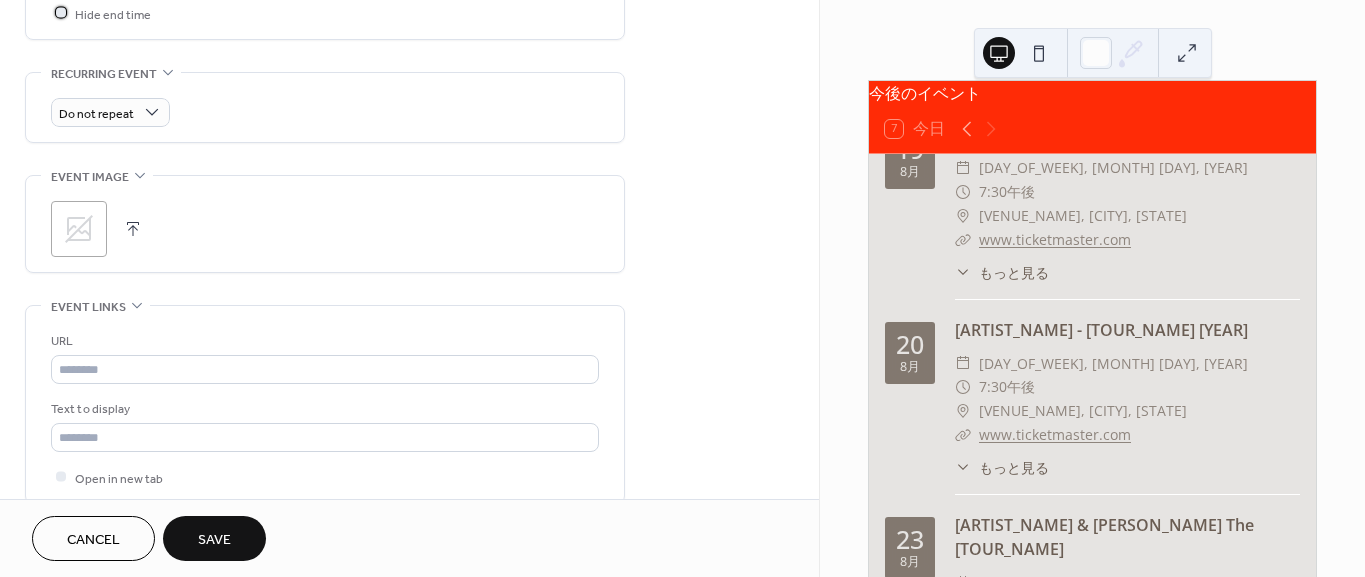 scroll, scrollTop: 888, scrollLeft: 0, axis: vertical 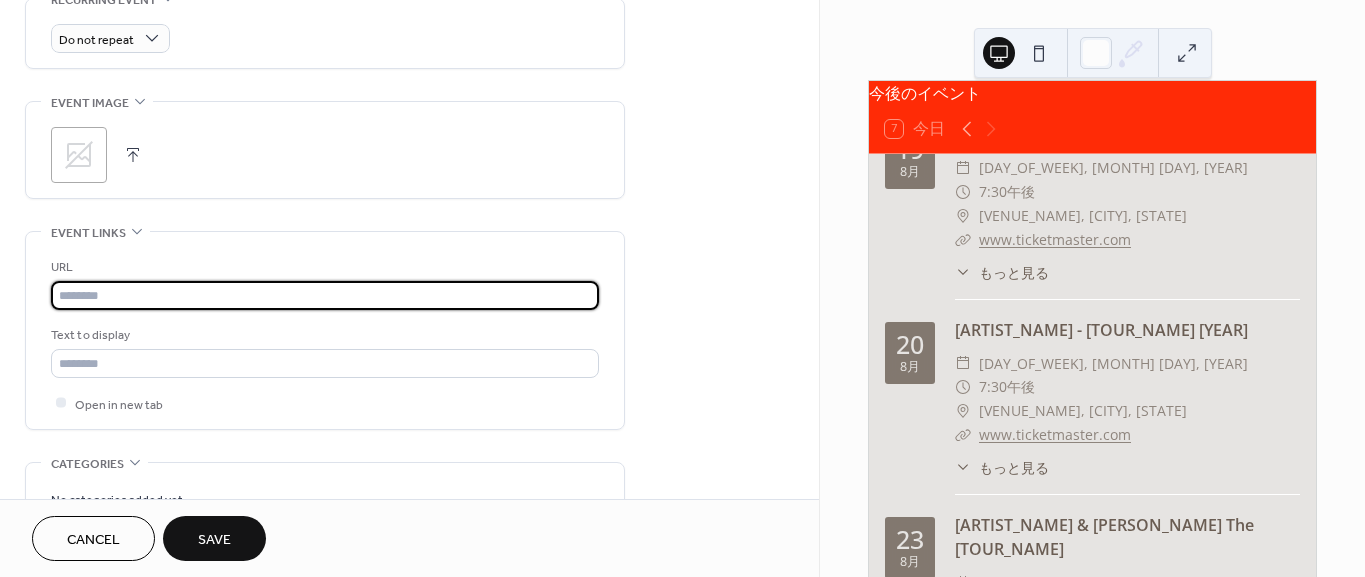 click at bounding box center (325, 295) 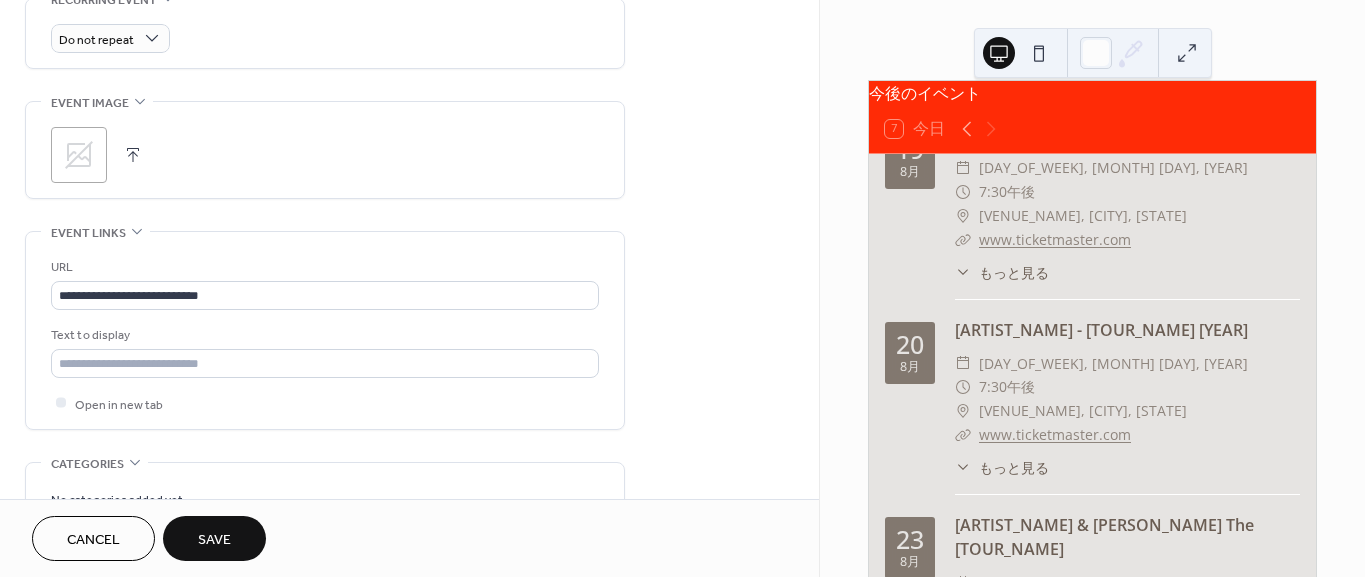 click on "**********" at bounding box center (409, -48) 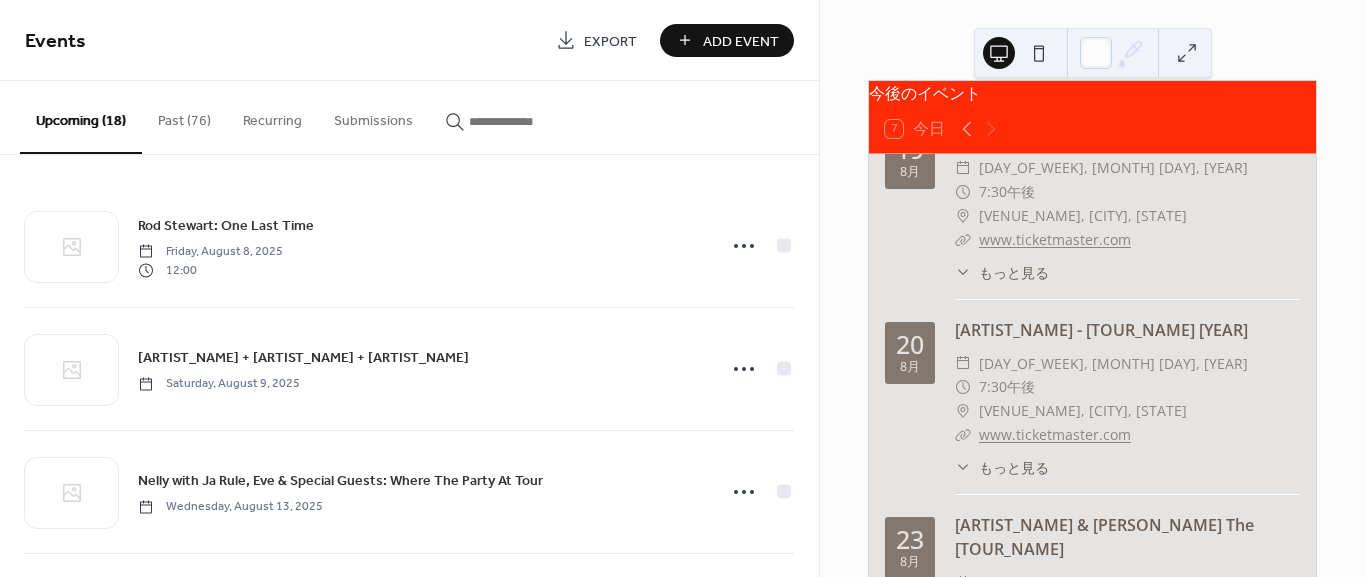 click on "Add Event" at bounding box center [741, 41] 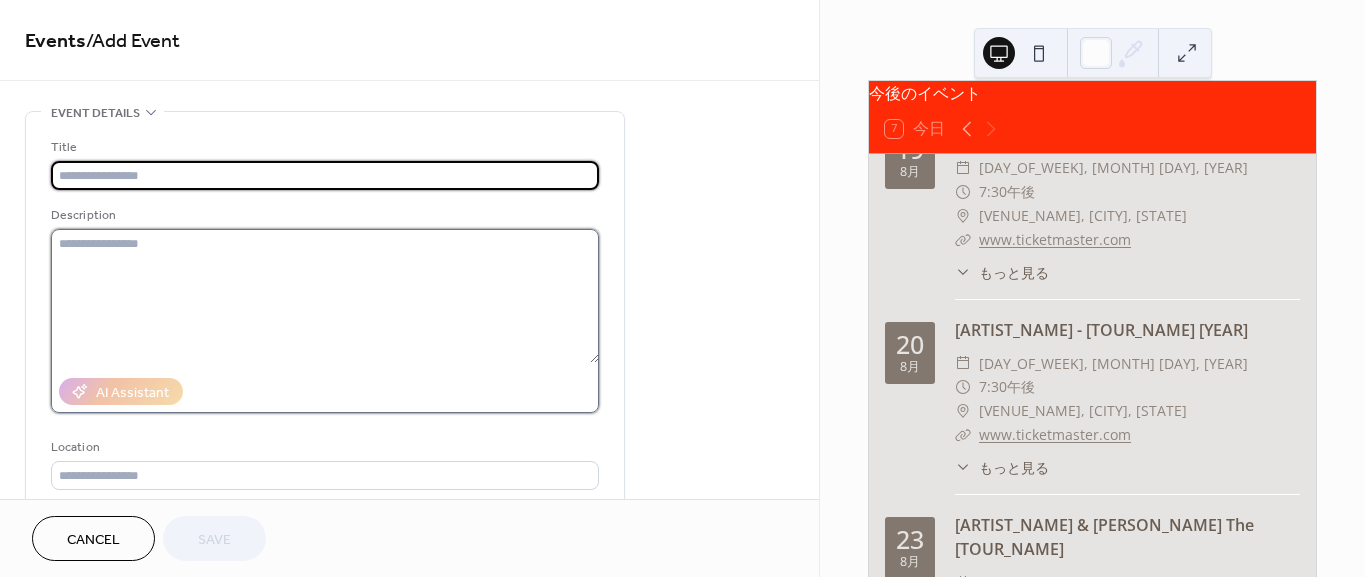 click at bounding box center (325, 296) 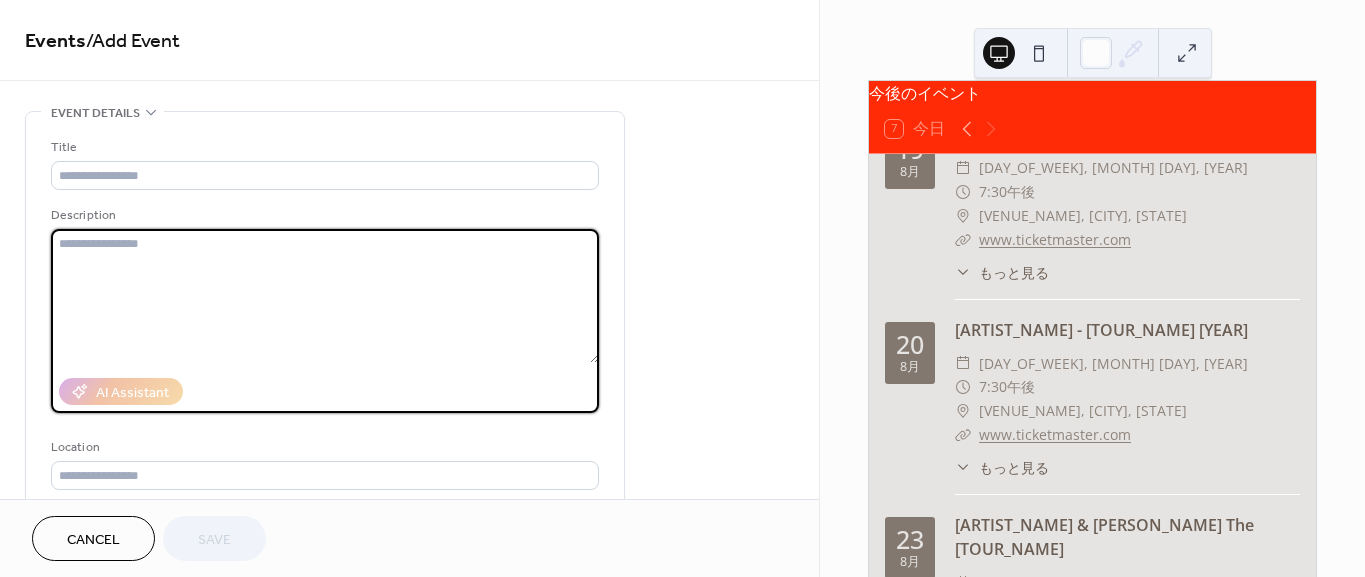 paste on "**********" 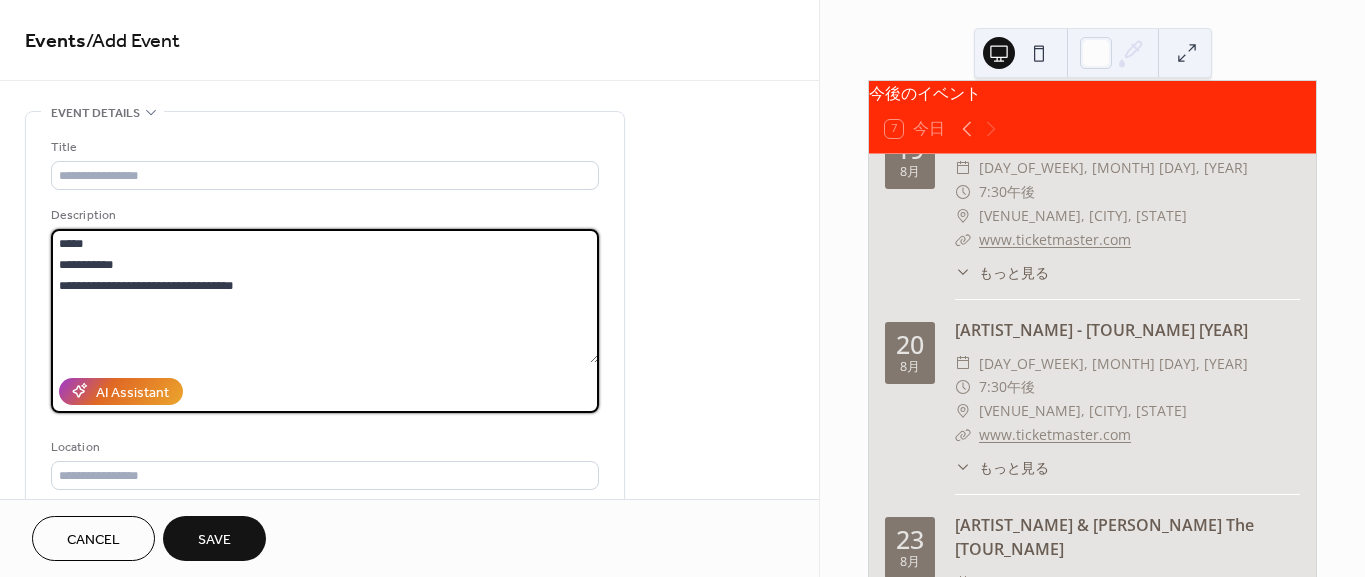 click on "**********" at bounding box center [325, 296] 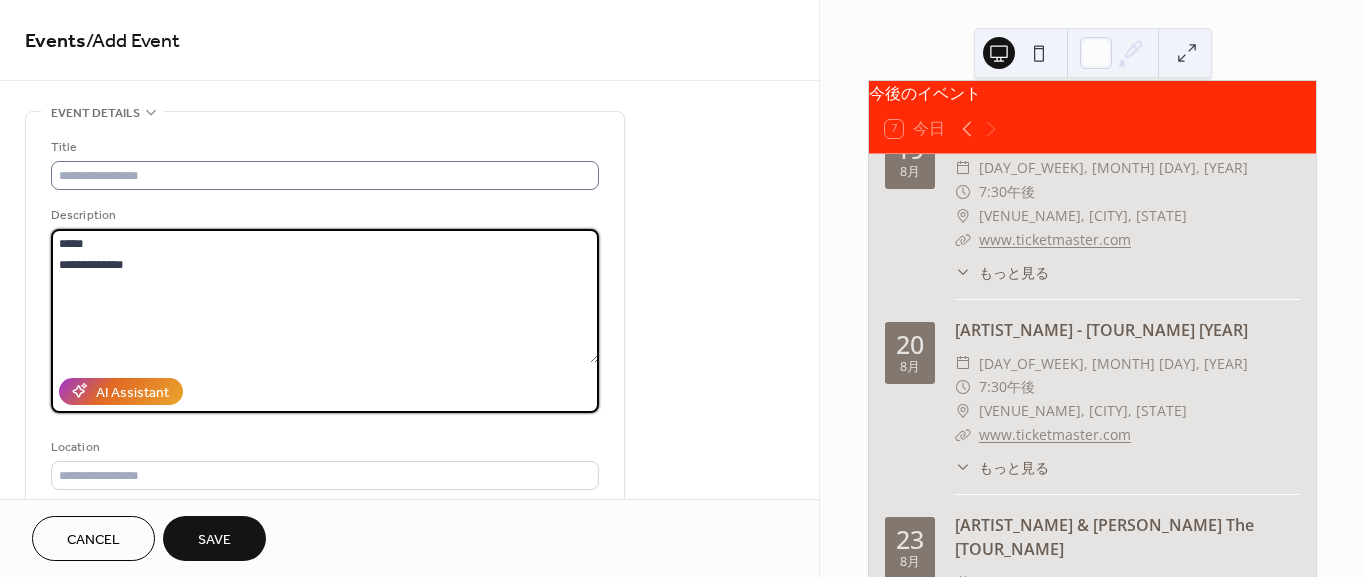 type on "**********" 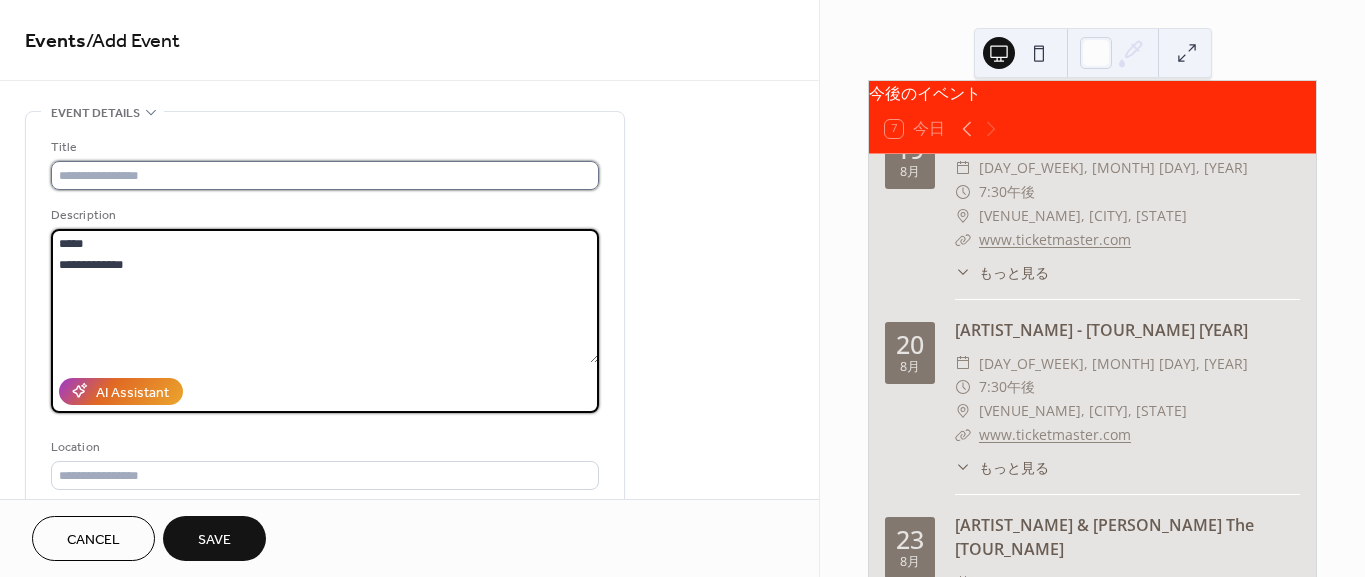 click at bounding box center (325, 175) 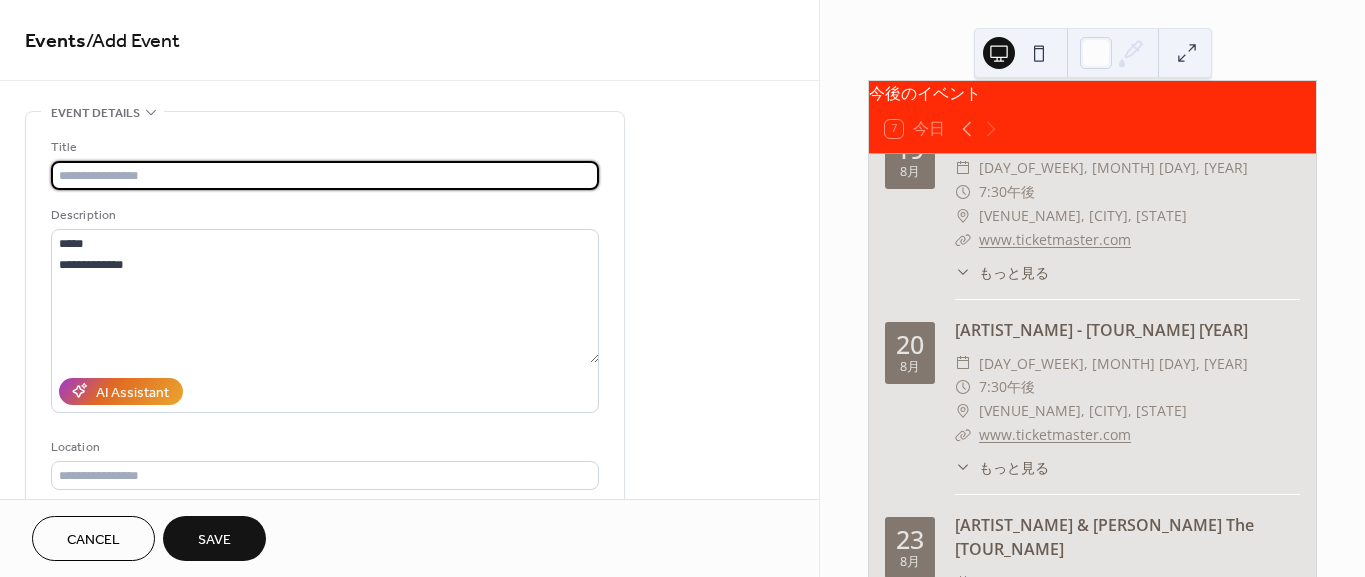 paste on "**********" 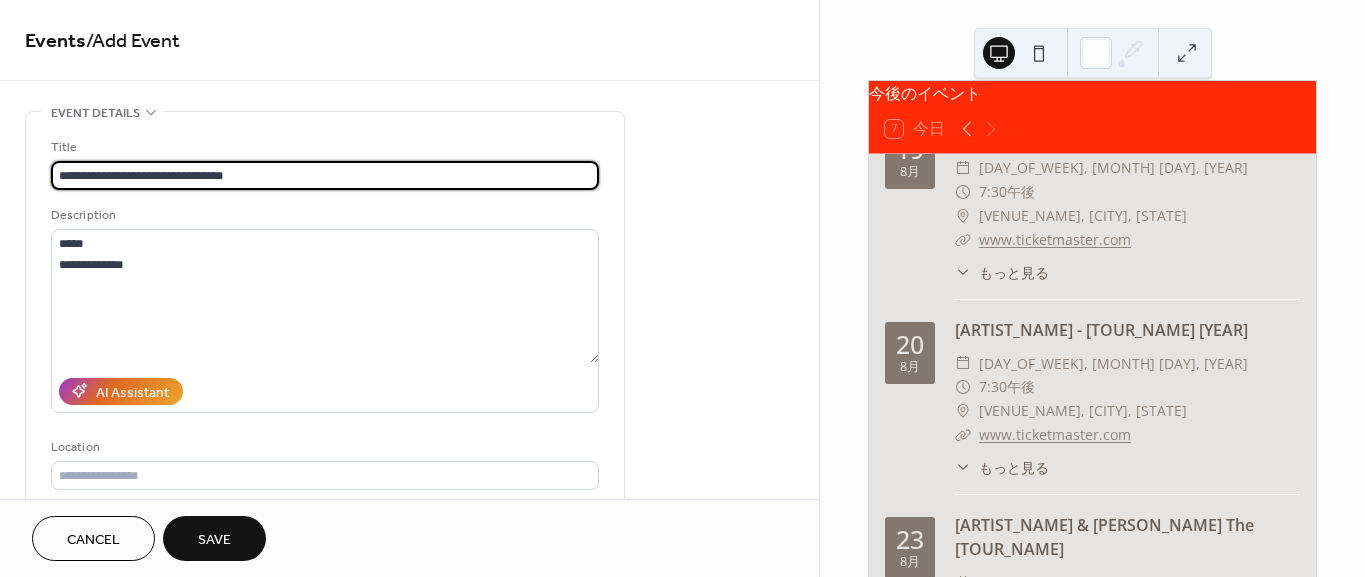 drag, startPoint x: 150, startPoint y: 173, endPoint x: 252, endPoint y: 175, distance: 102.01961 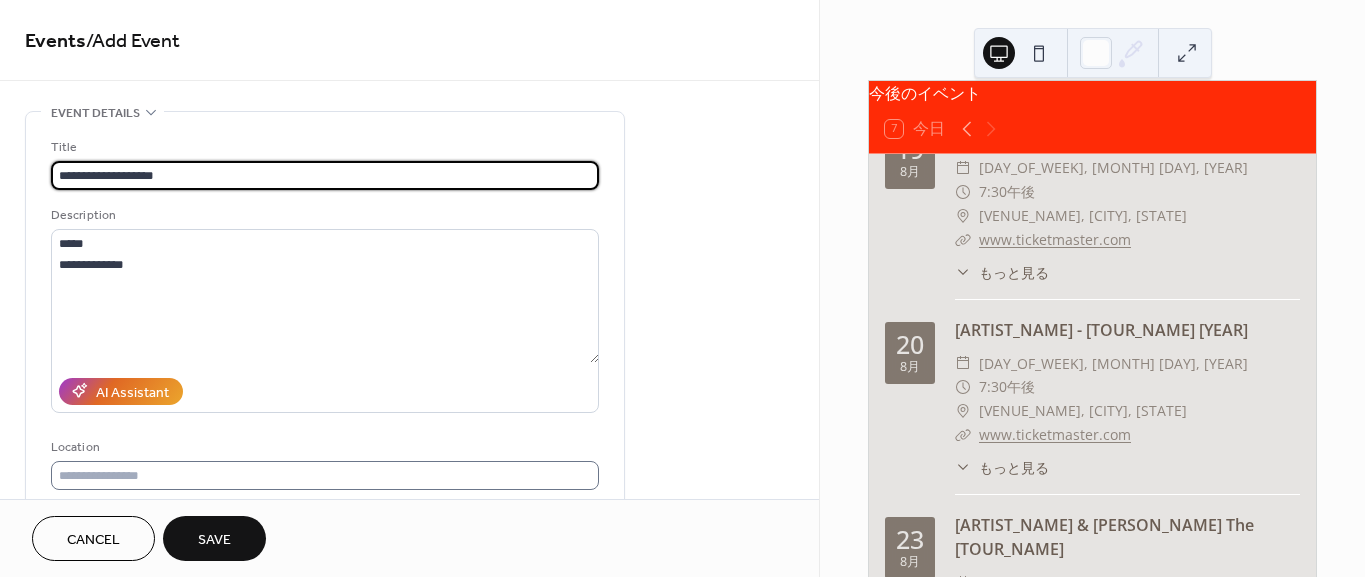 type on "**********" 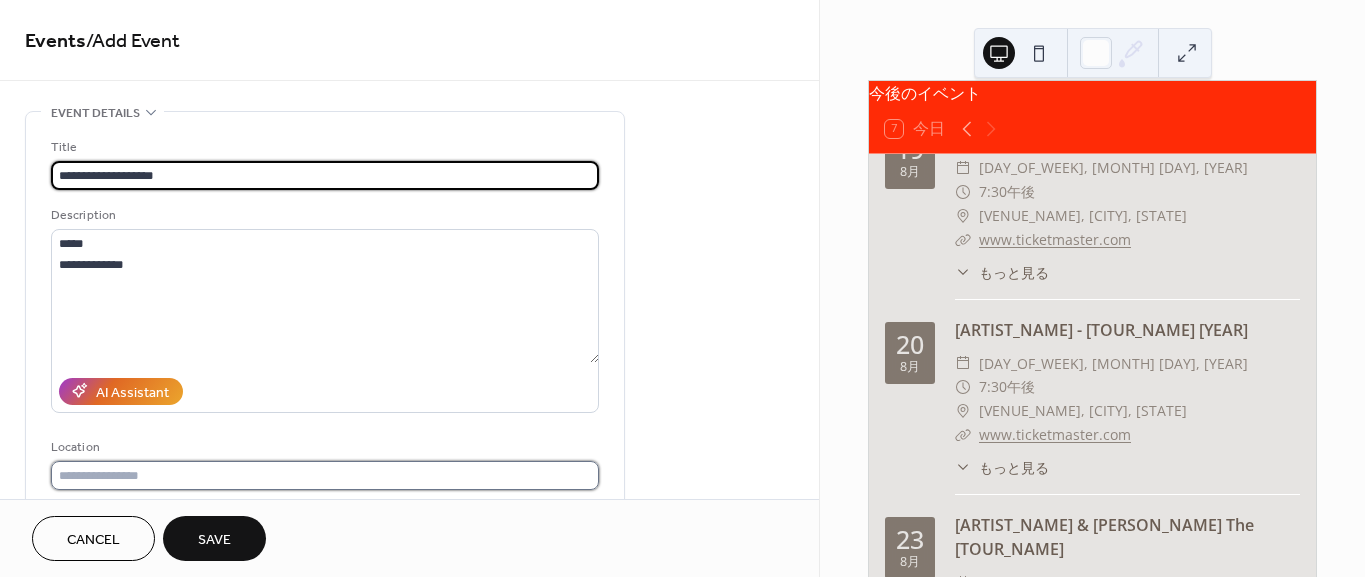 click at bounding box center [325, 475] 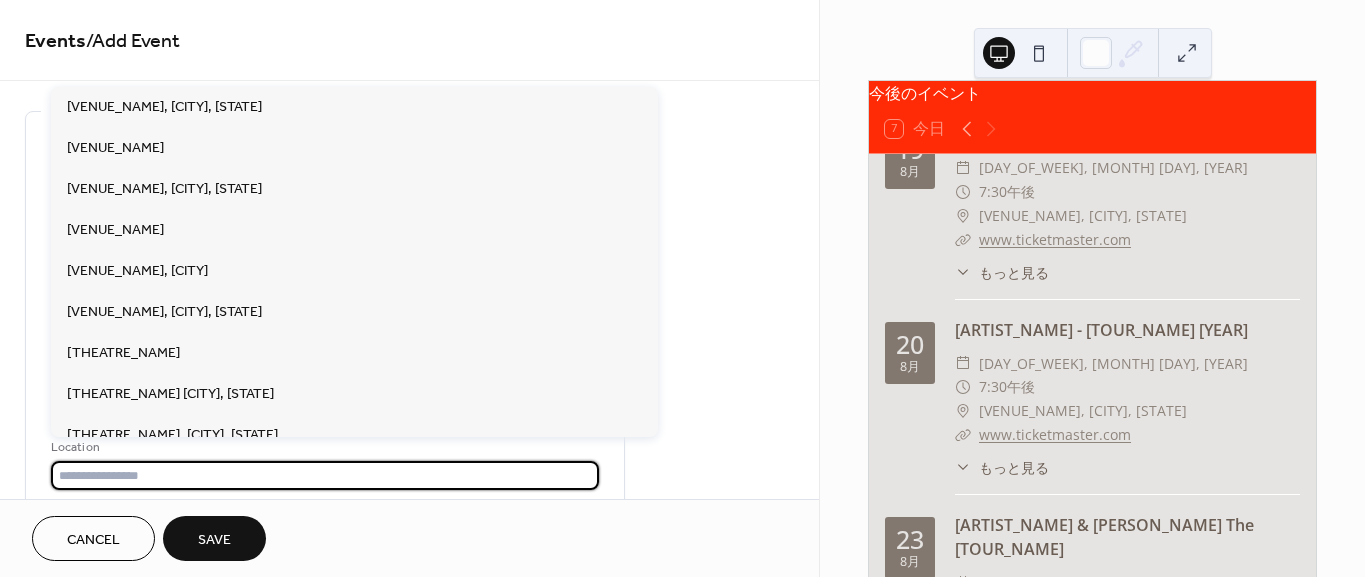 paste on "**********" 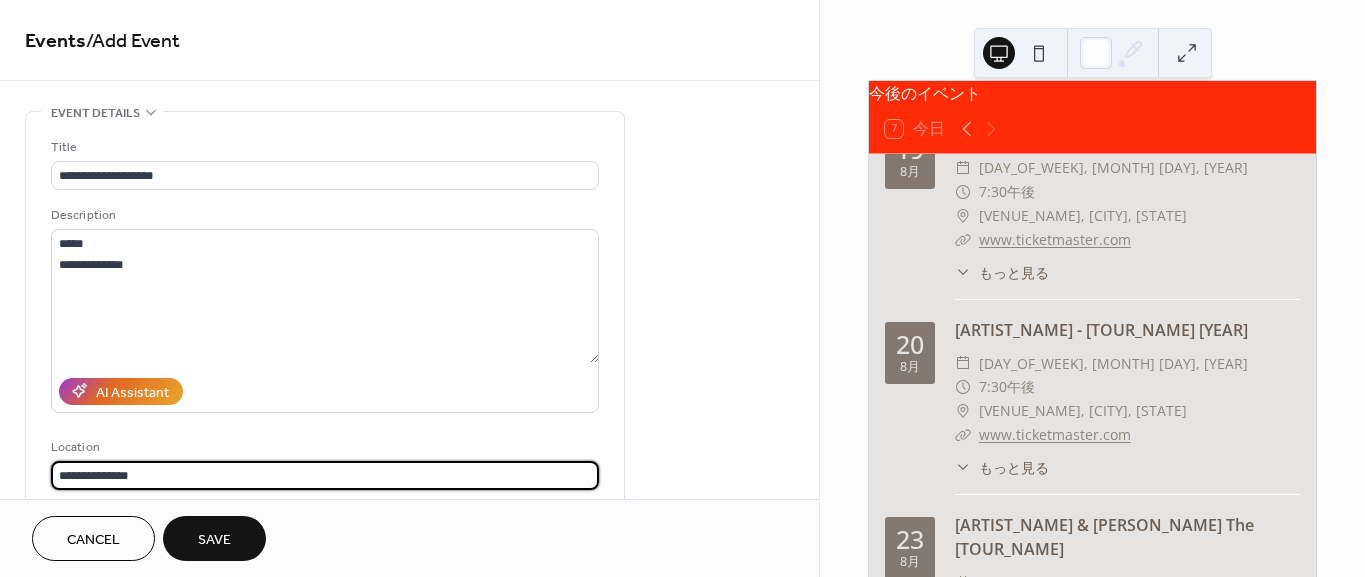 click on "**********" at bounding box center [325, 475] 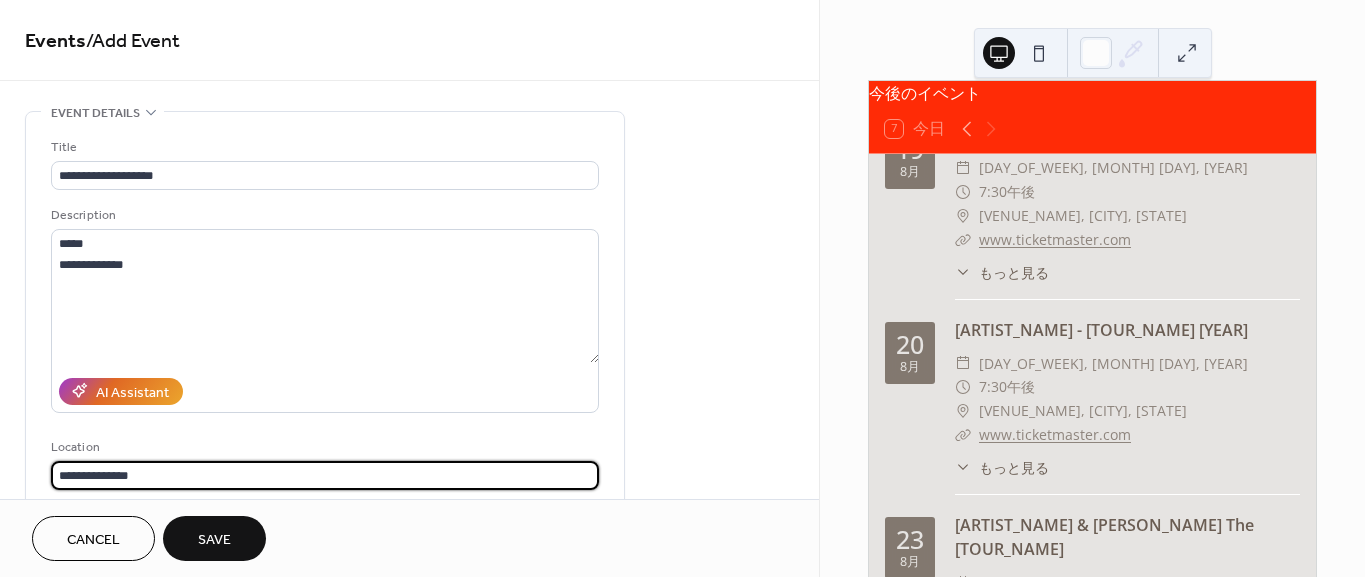 type on "**********" 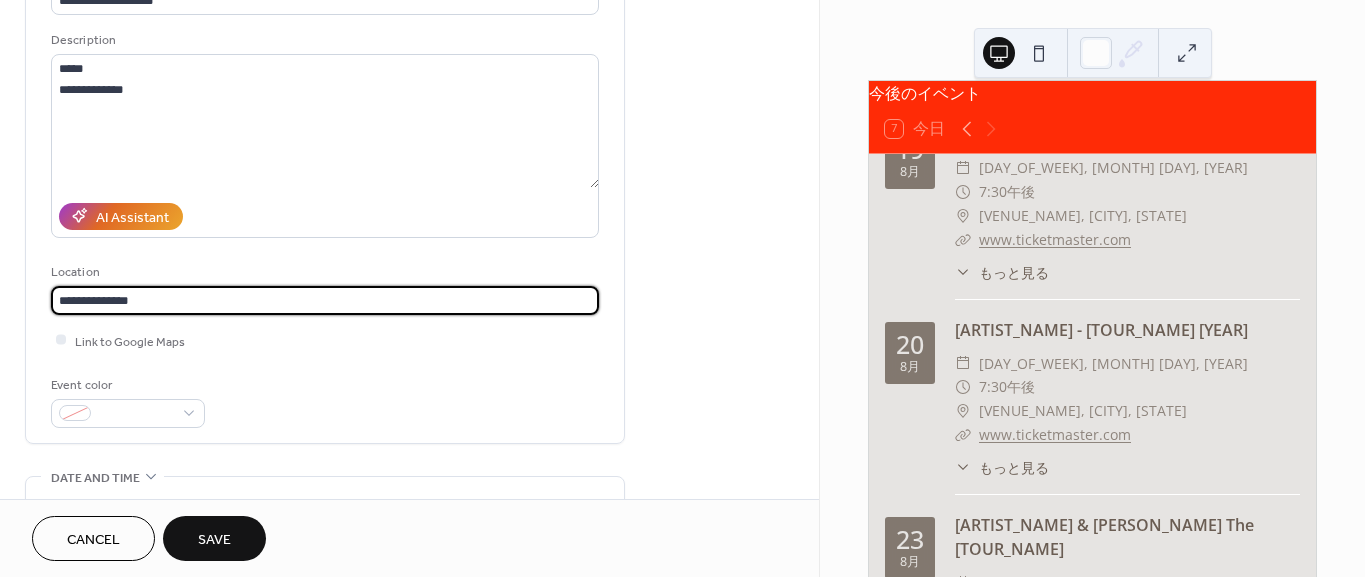 scroll, scrollTop: 333, scrollLeft: 0, axis: vertical 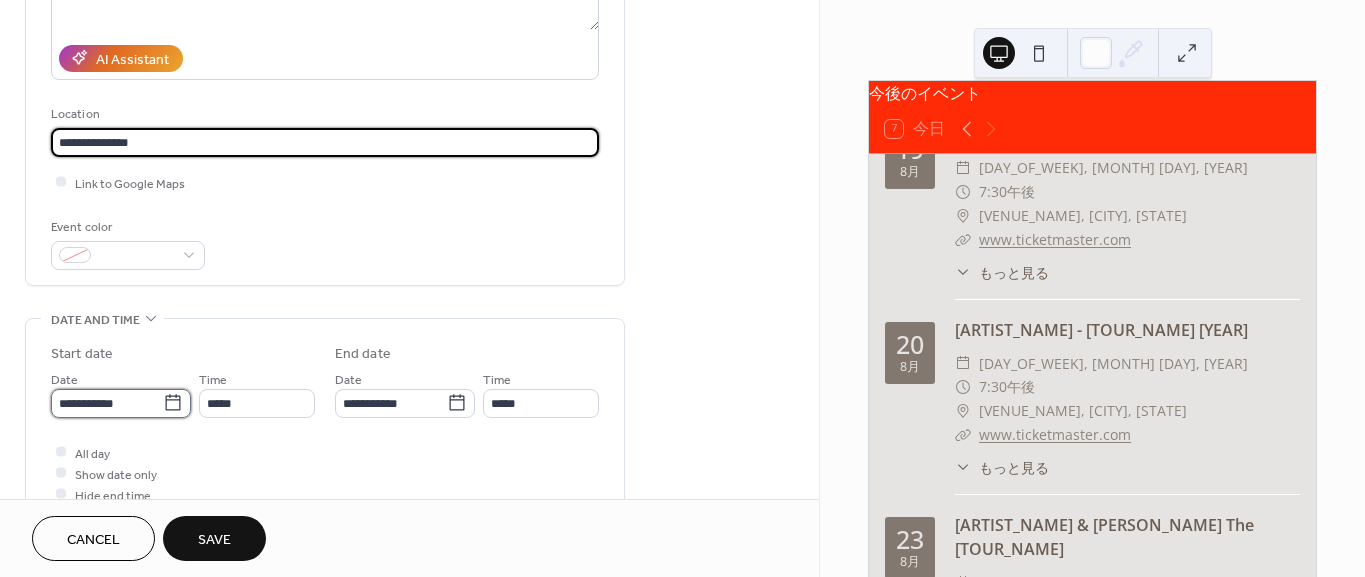 click on "**********" at bounding box center [107, 403] 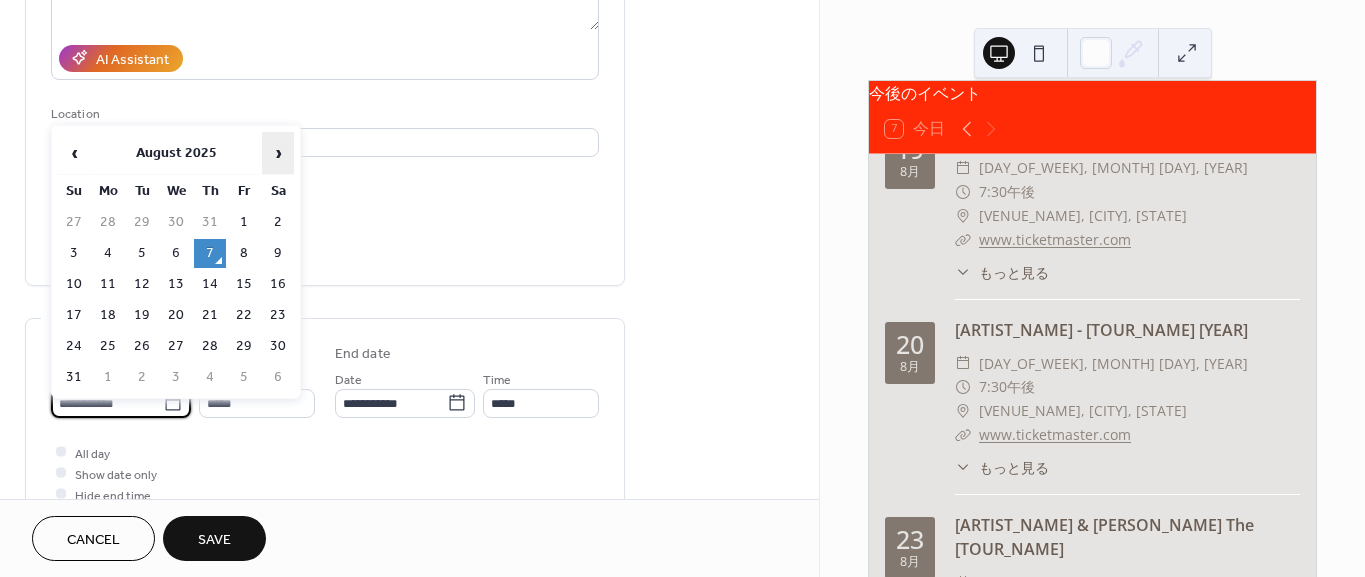 click on "›" at bounding box center [278, 153] 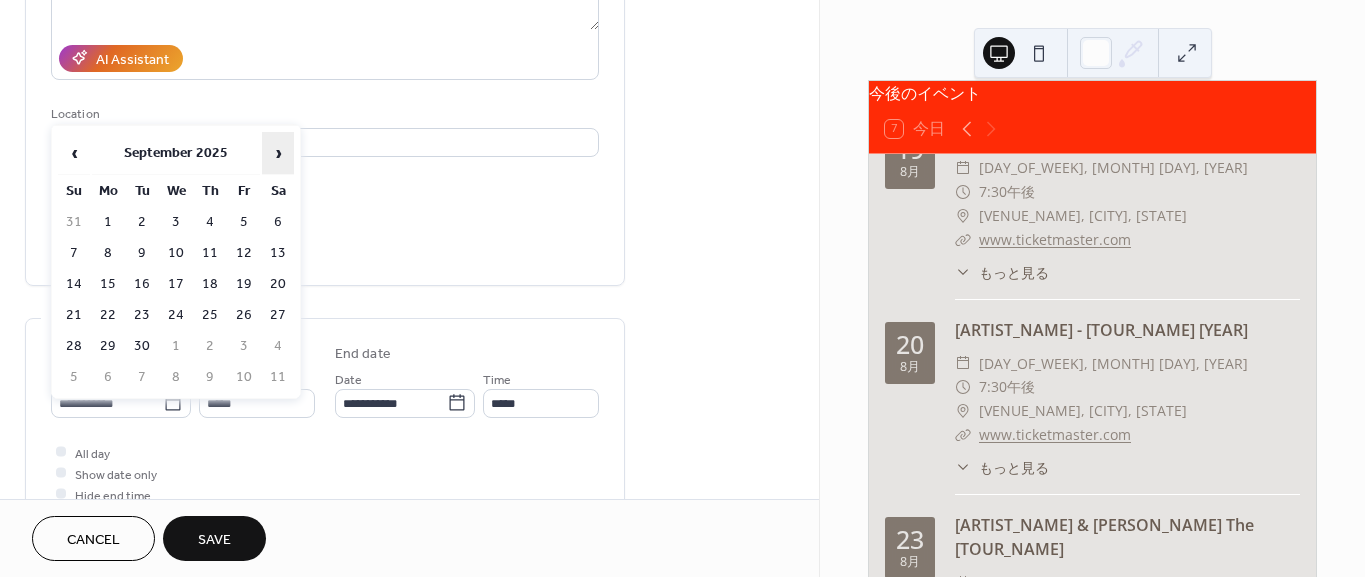 click on "›" at bounding box center (278, 153) 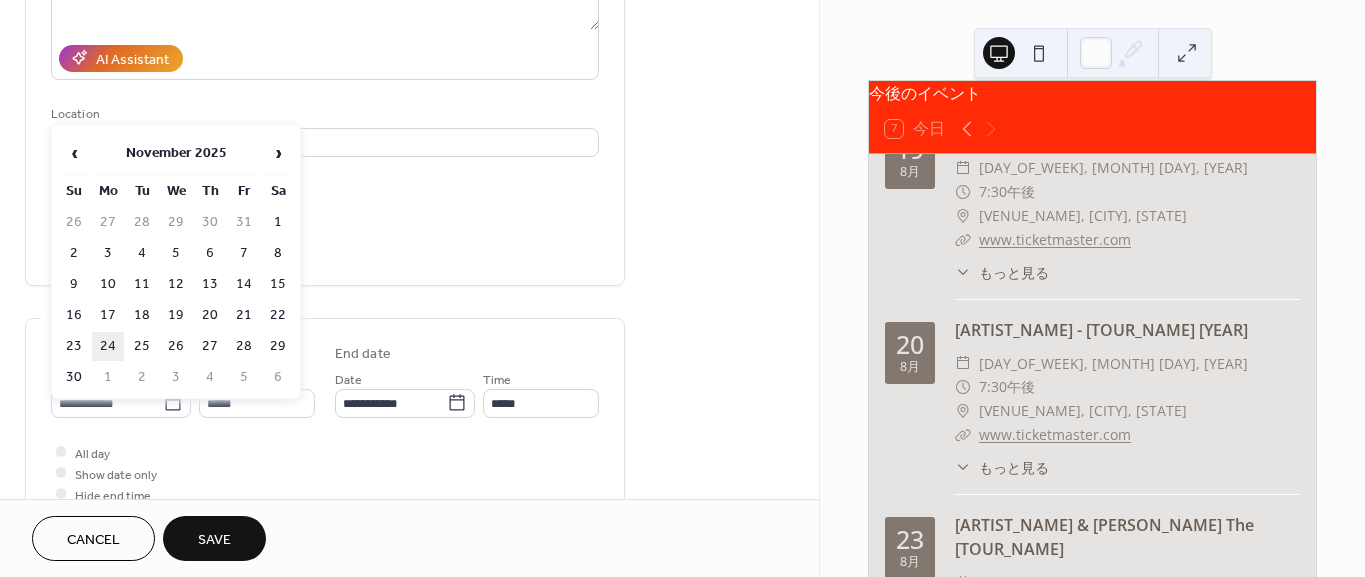 click on "24" at bounding box center [108, 346] 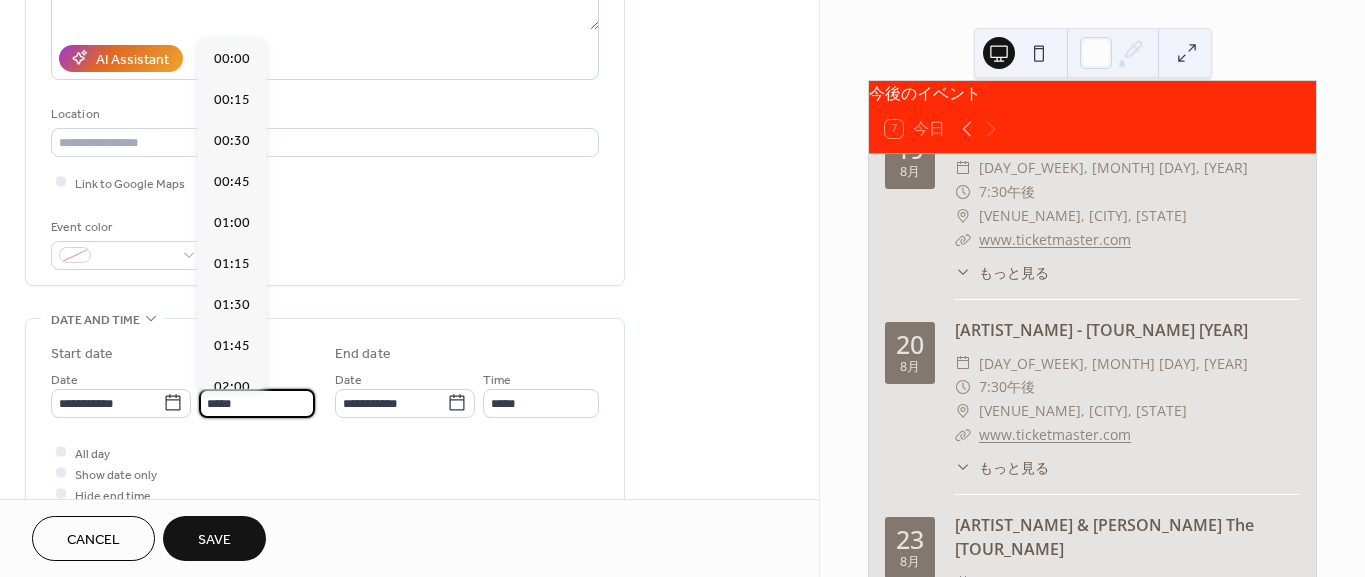 click on "*****" at bounding box center [257, 403] 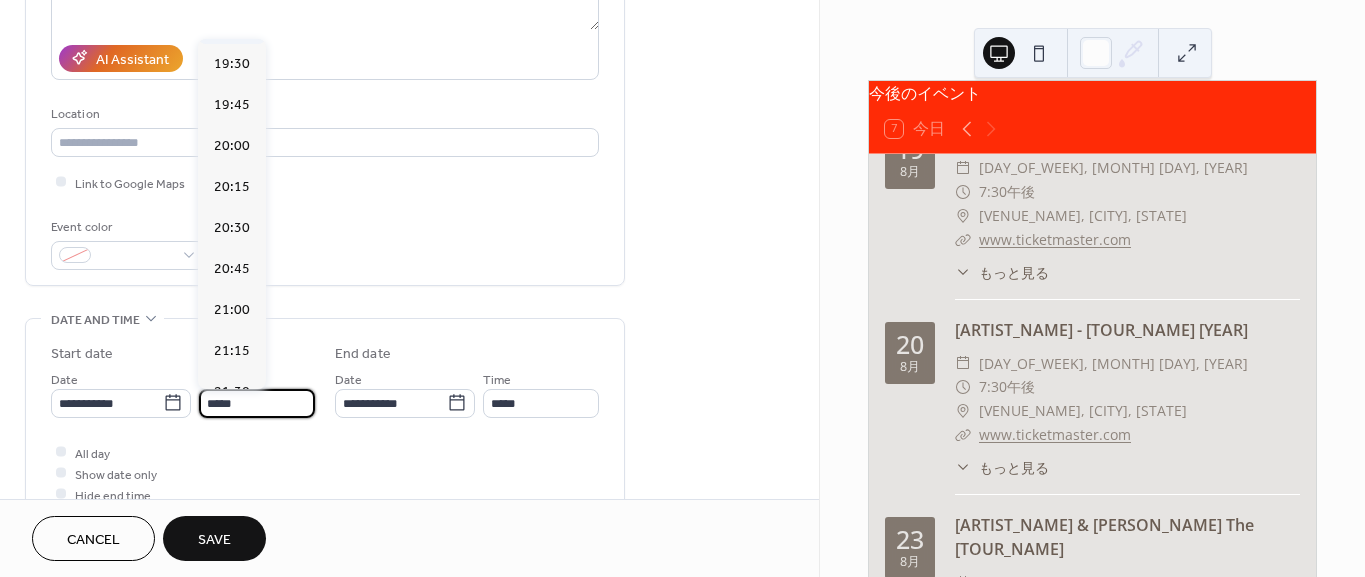 scroll, scrollTop: 3206, scrollLeft: 0, axis: vertical 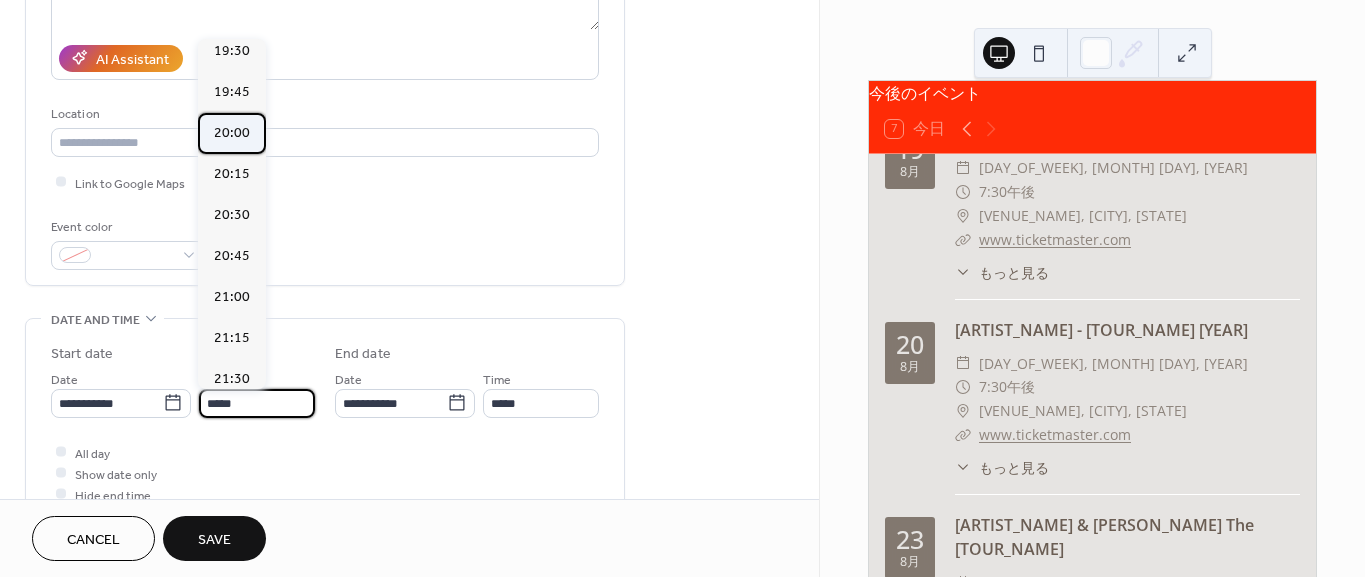 click on "20:00" at bounding box center [232, 132] 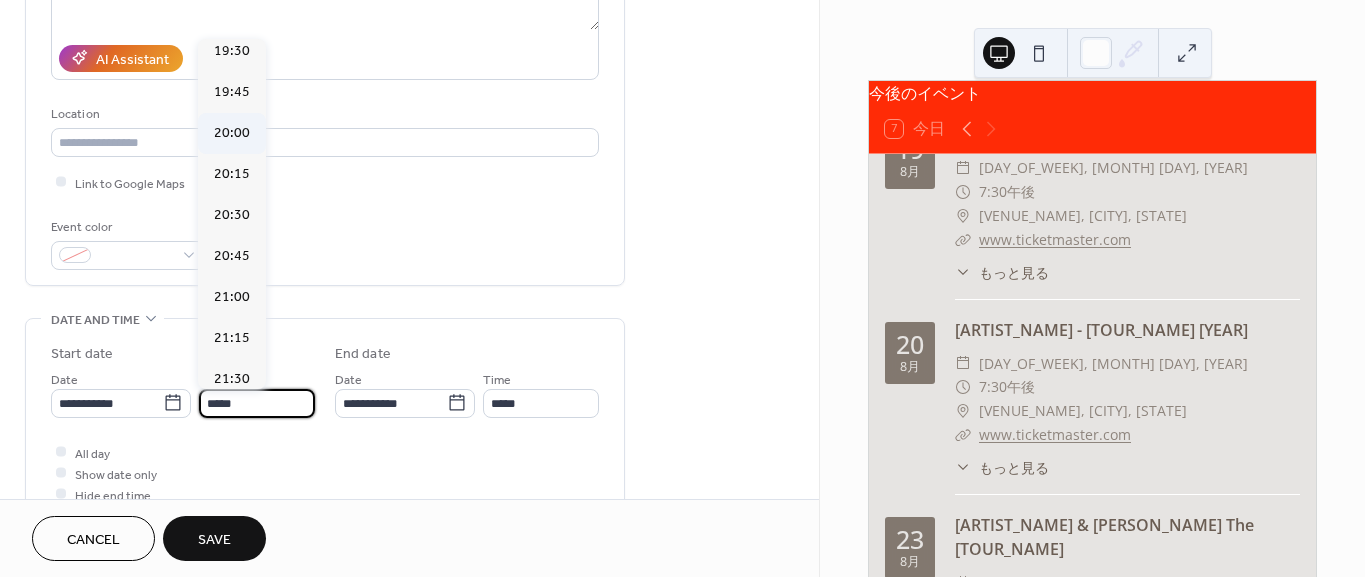 type on "*****" 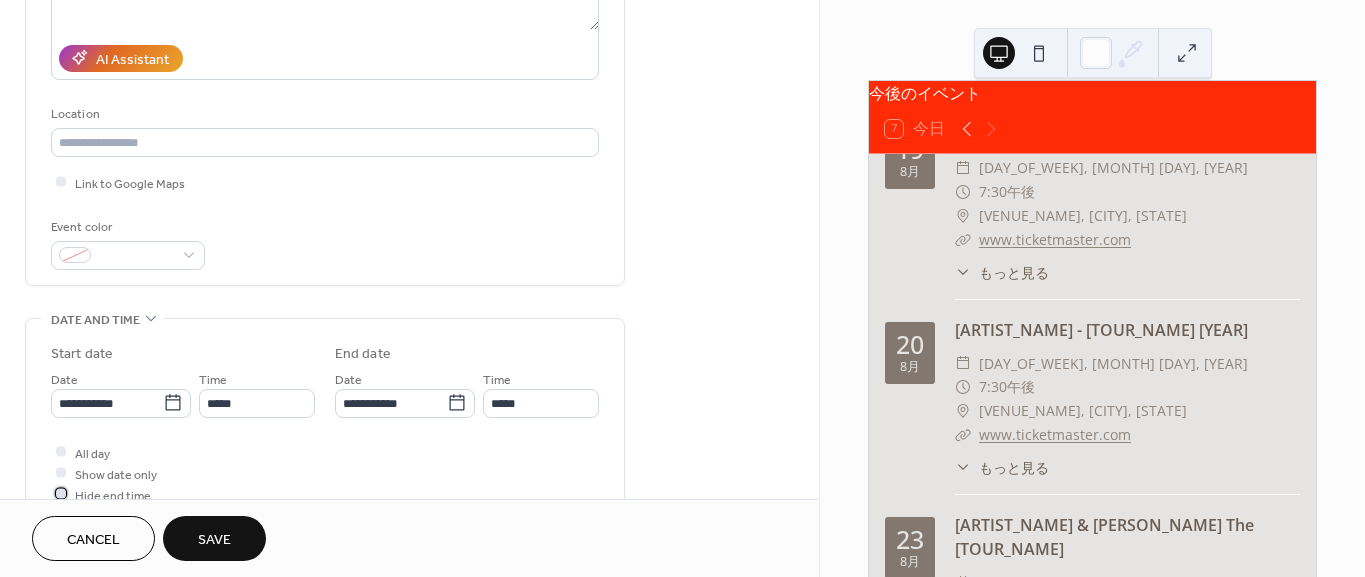 click at bounding box center [61, 494] 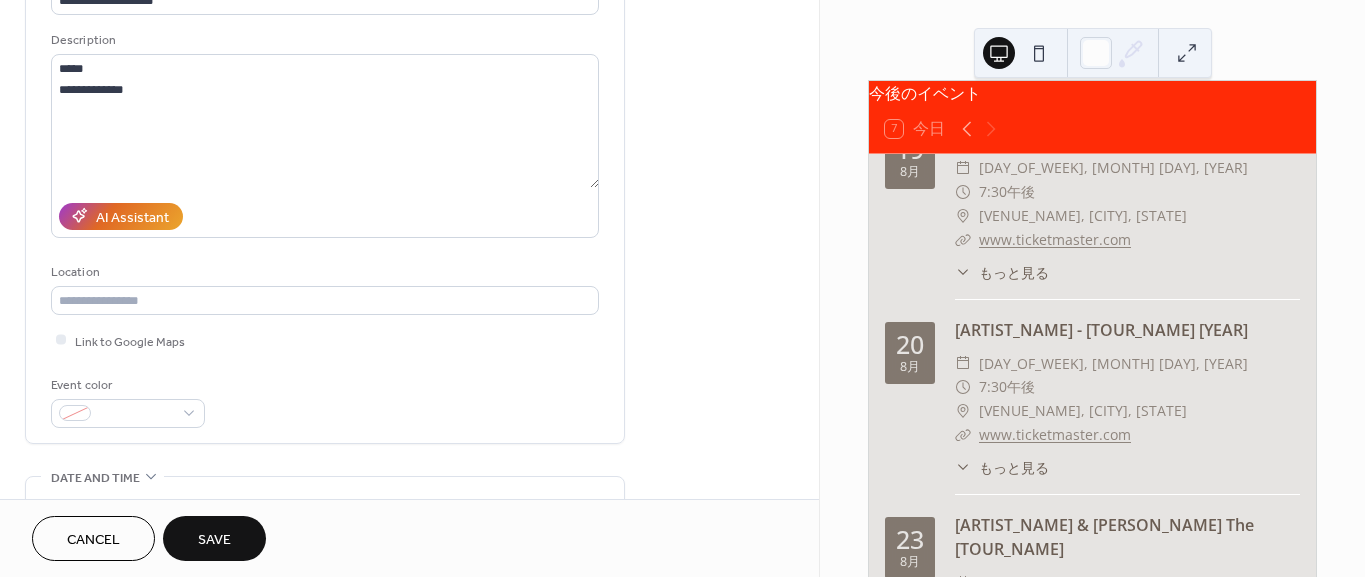 scroll, scrollTop: 222, scrollLeft: 0, axis: vertical 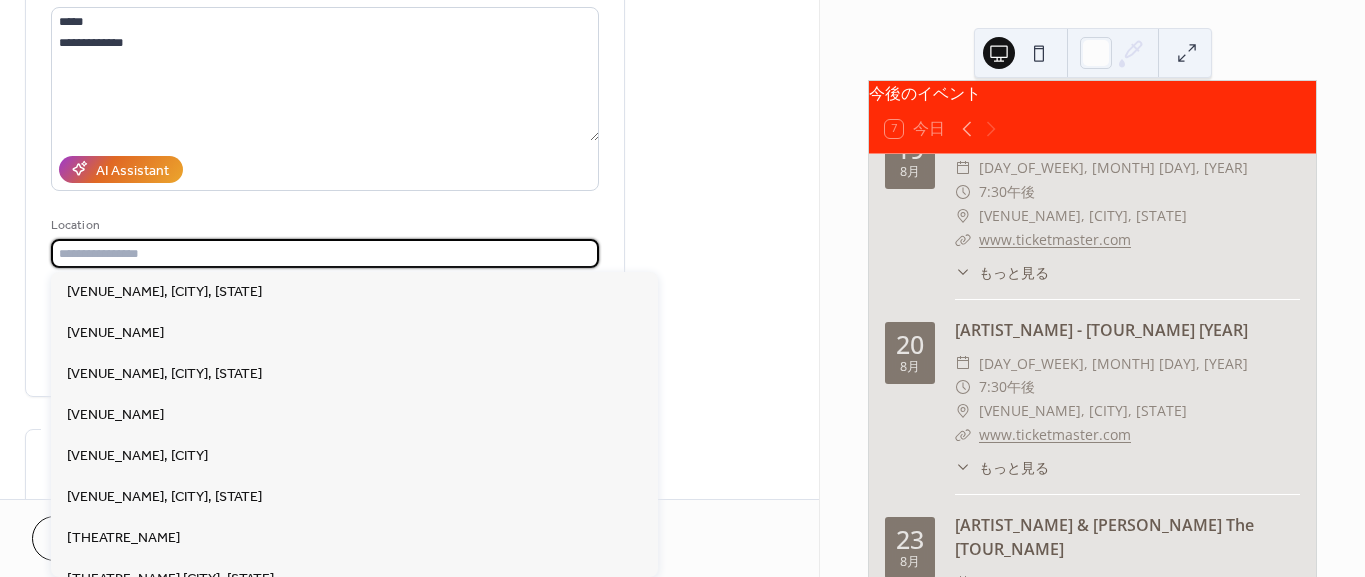 click at bounding box center (325, 253) 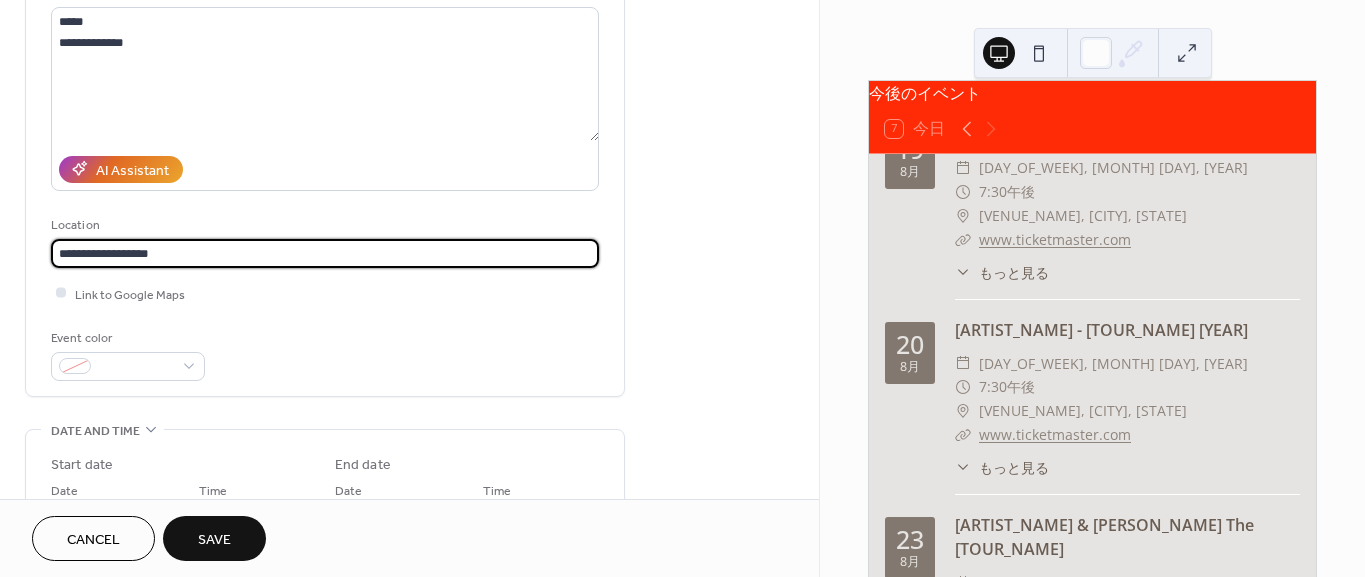 type on "**********" 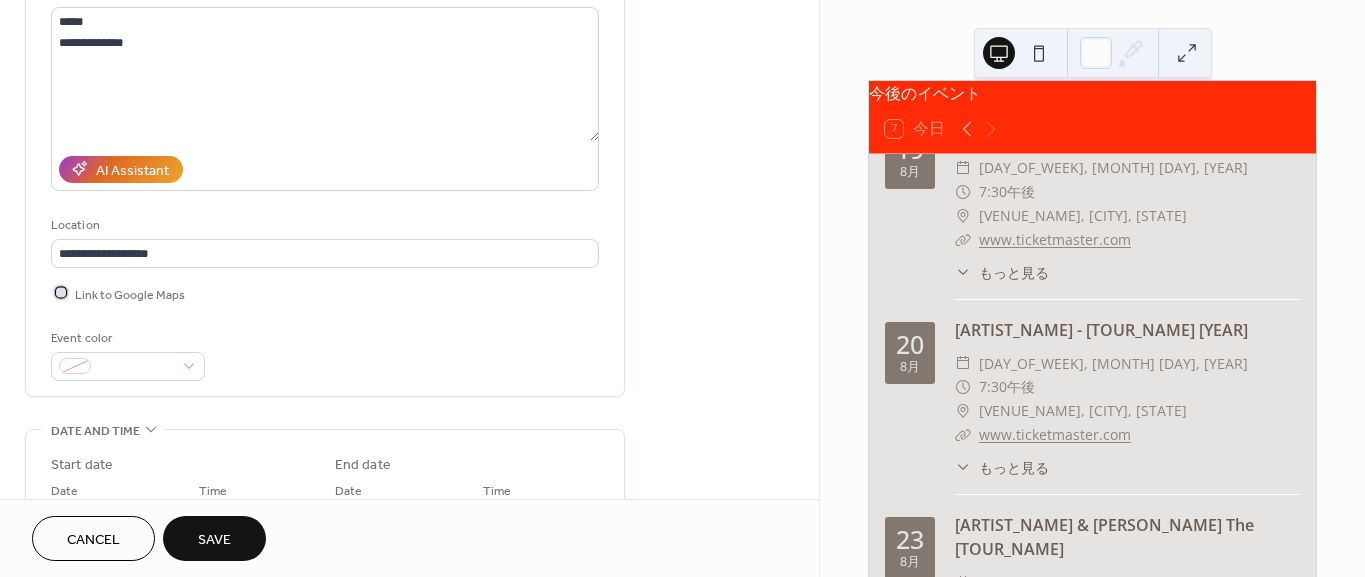 click at bounding box center [61, 293] 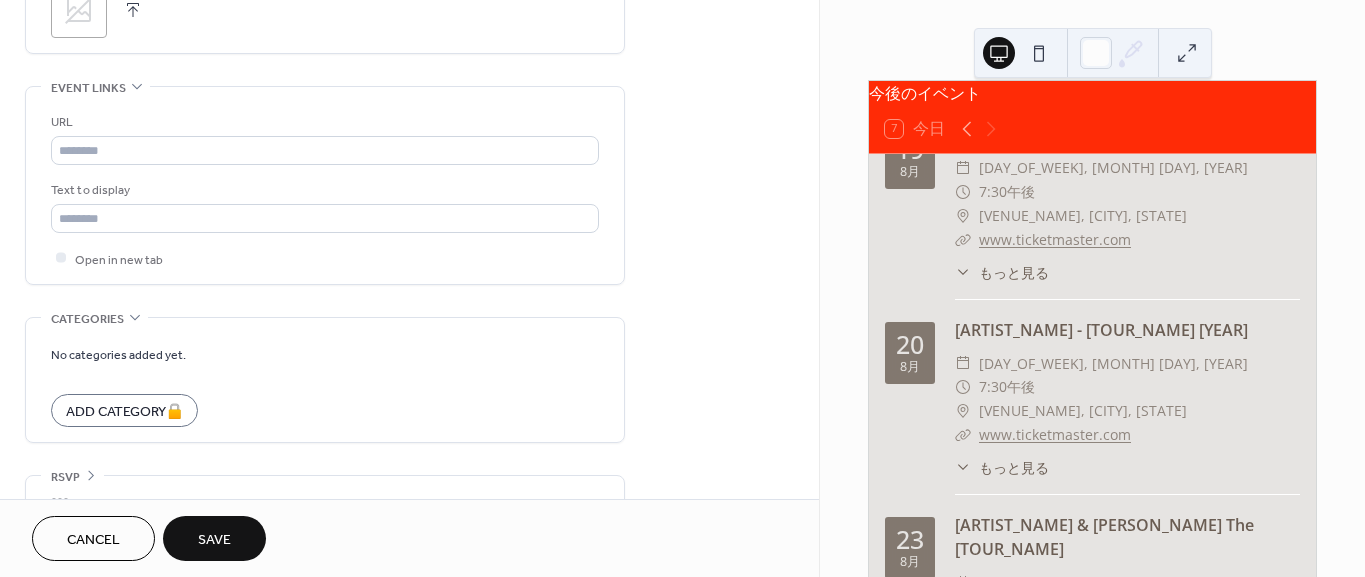 scroll, scrollTop: 1071, scrollLeft: 0, axis: vertical 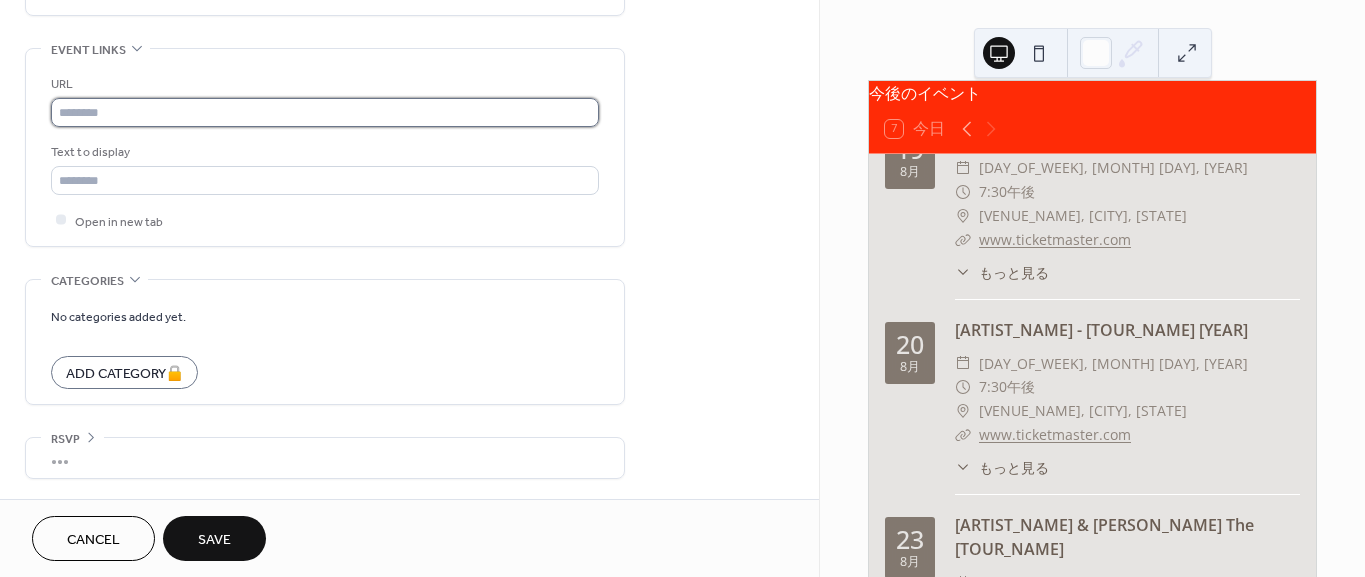 click at bounding box center [325, 112] 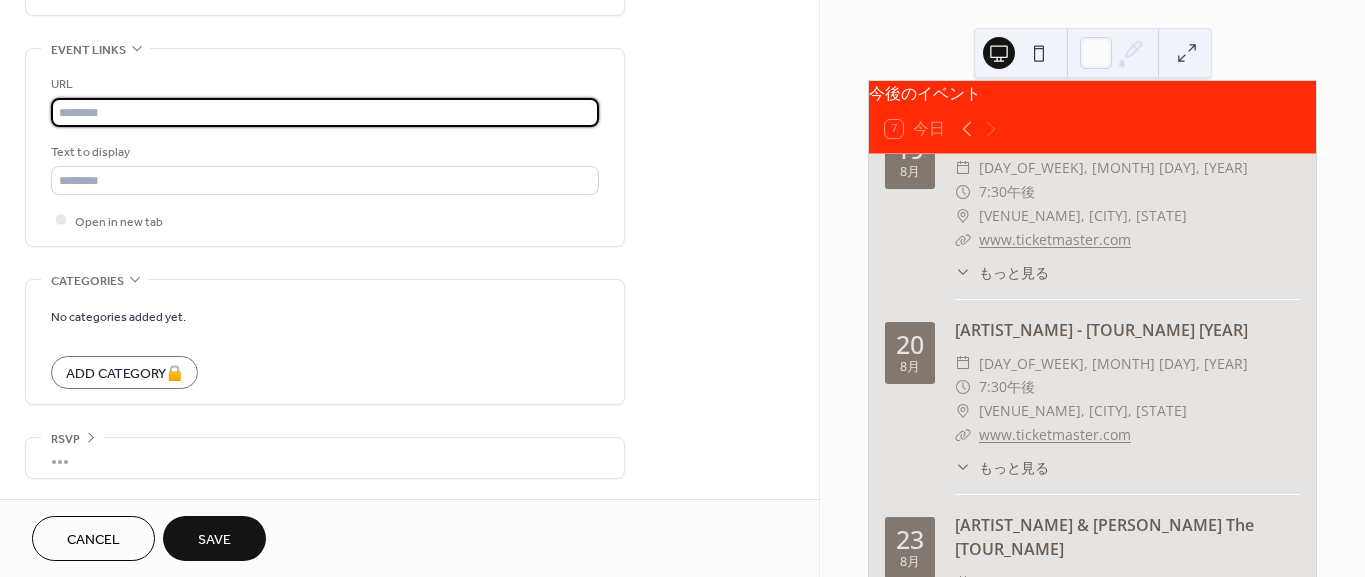 type on "**********" 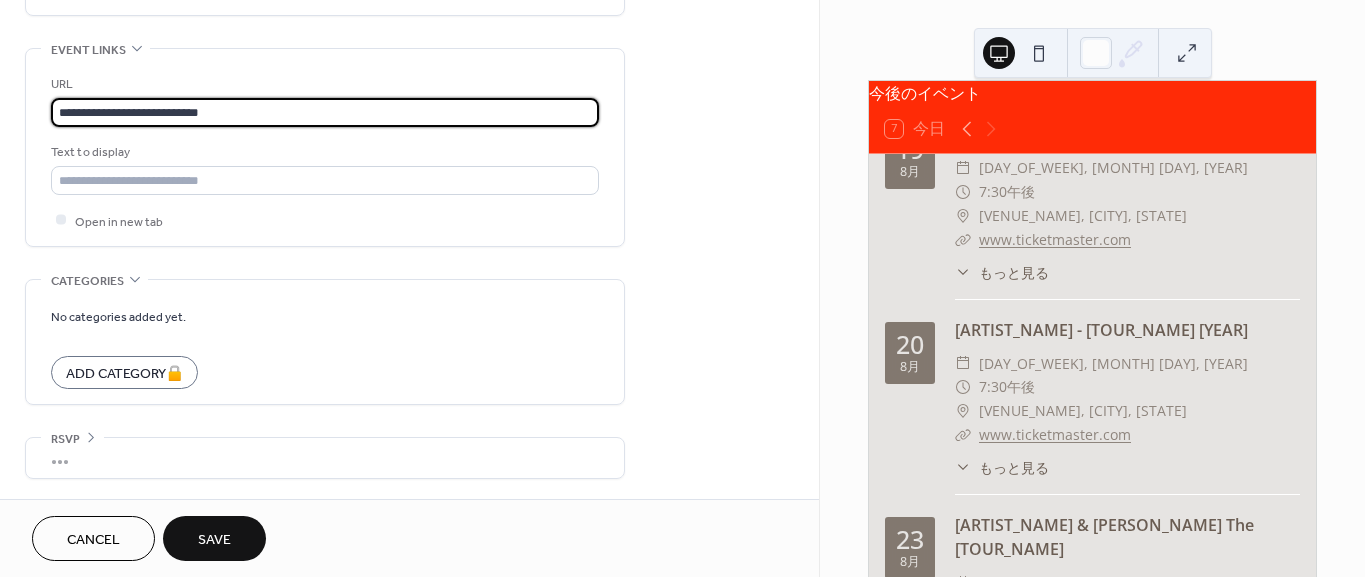 click on "**********" at bounding box center (409, -231) 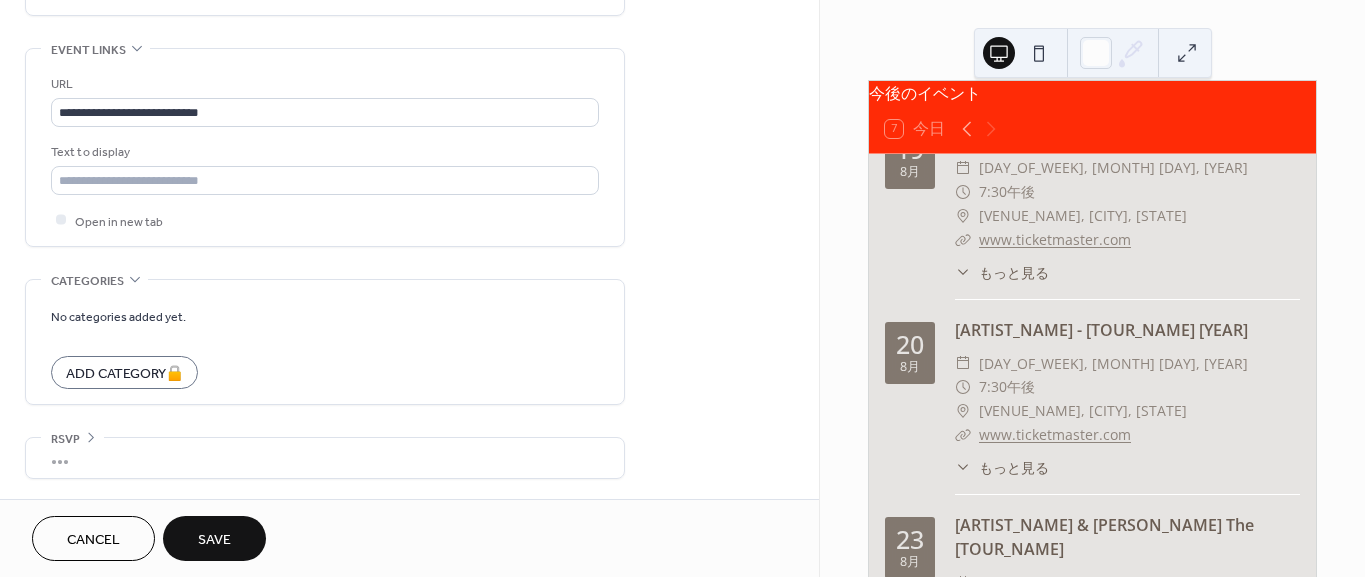 click on "Save" at bounding box center [214, 540] 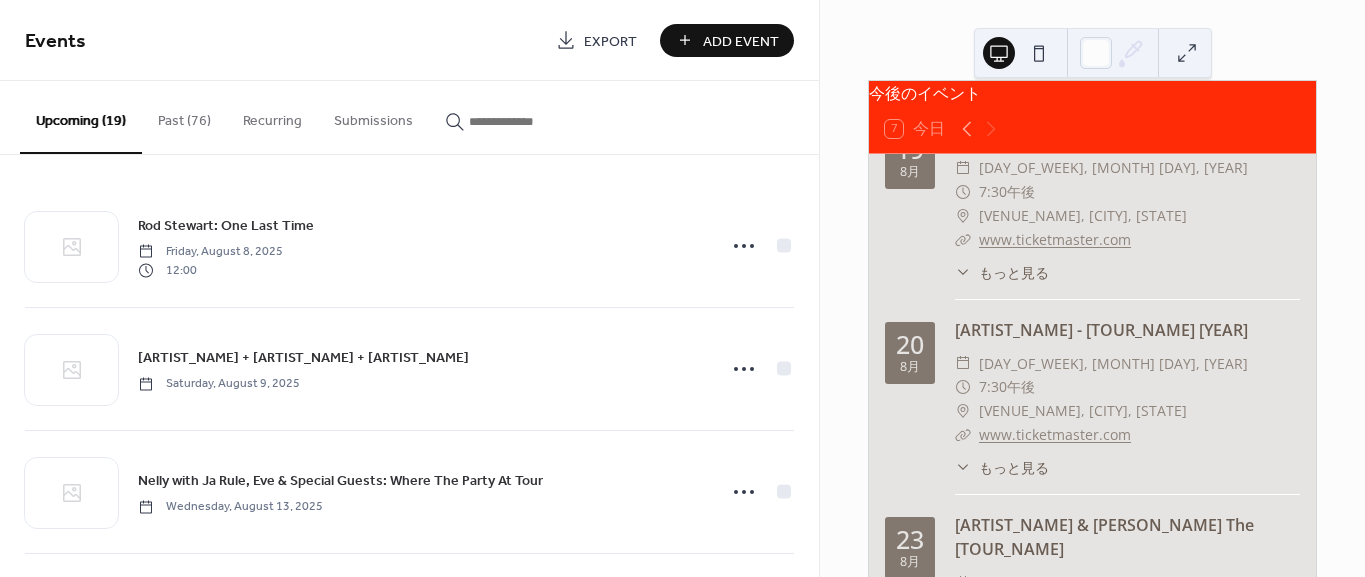 click on "Events" at bounding box center [283, 42] 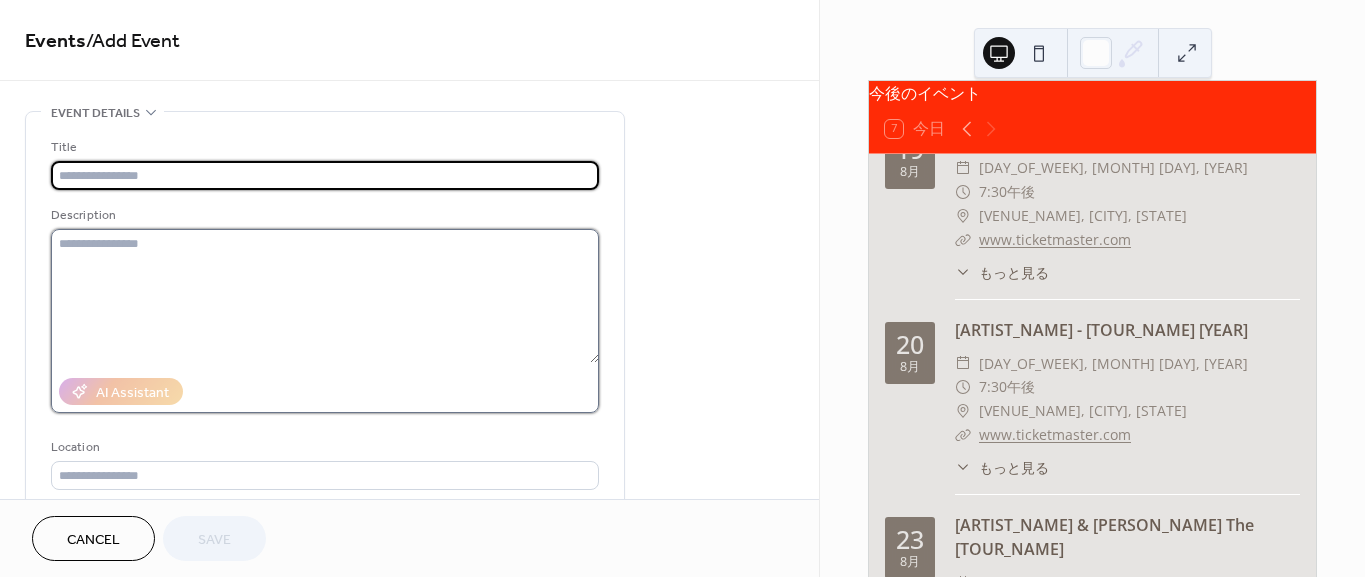 click at bounding box center (325, 296) 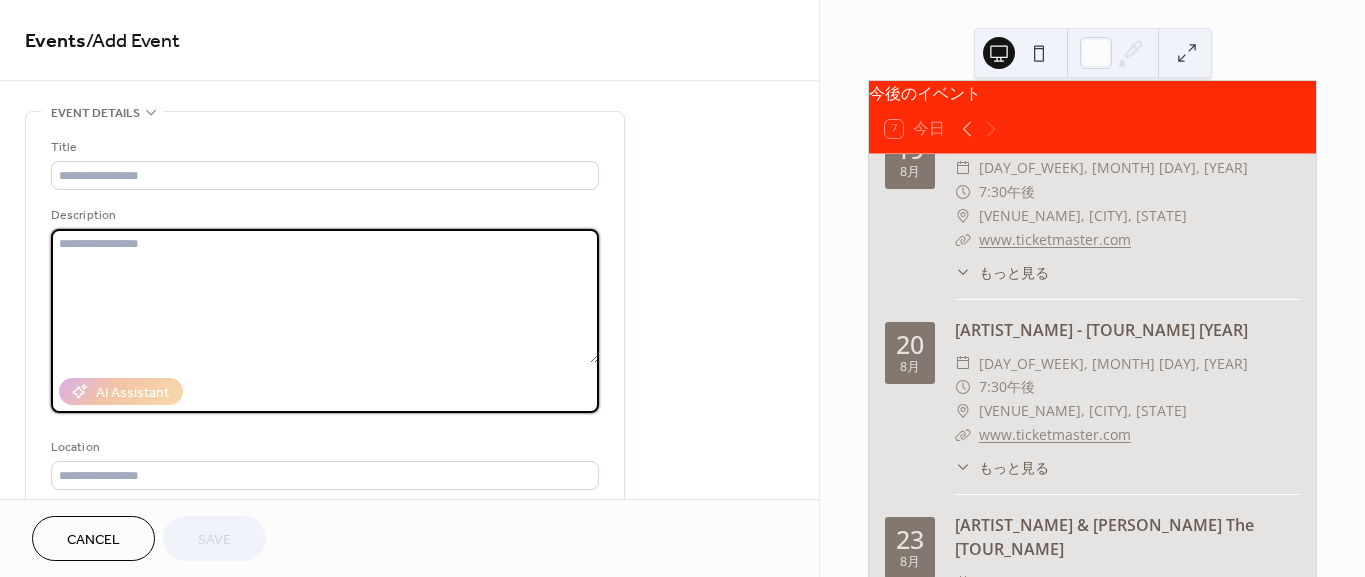 paste on "**********" 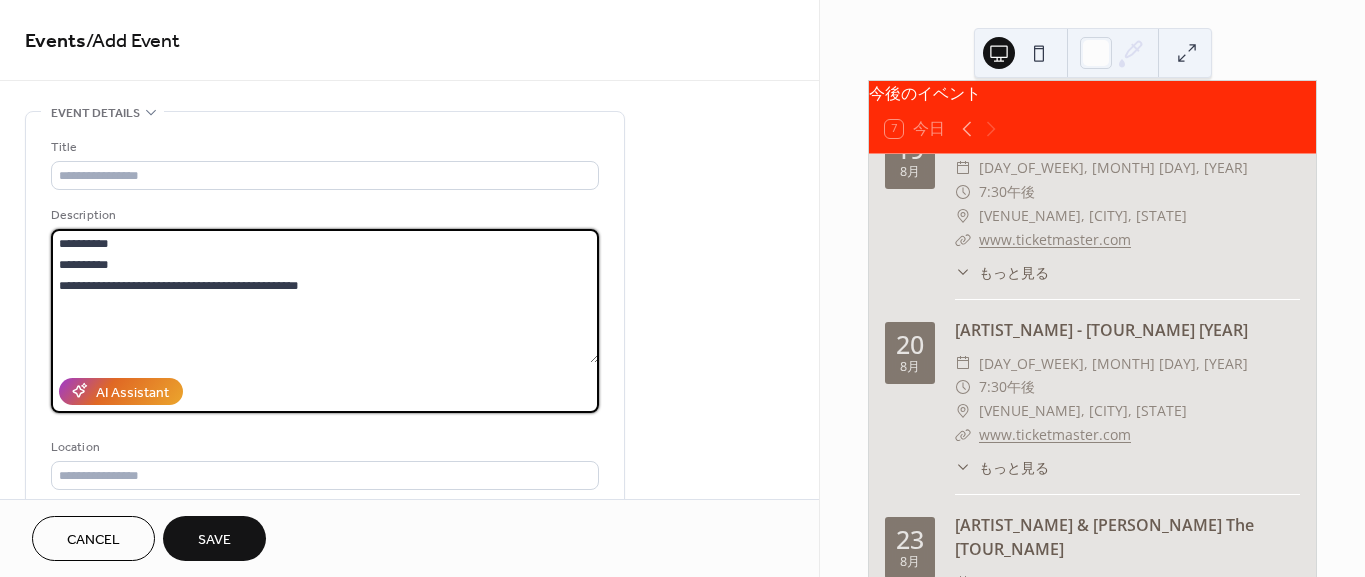 click on "**********" at bounding box center [325, 296] 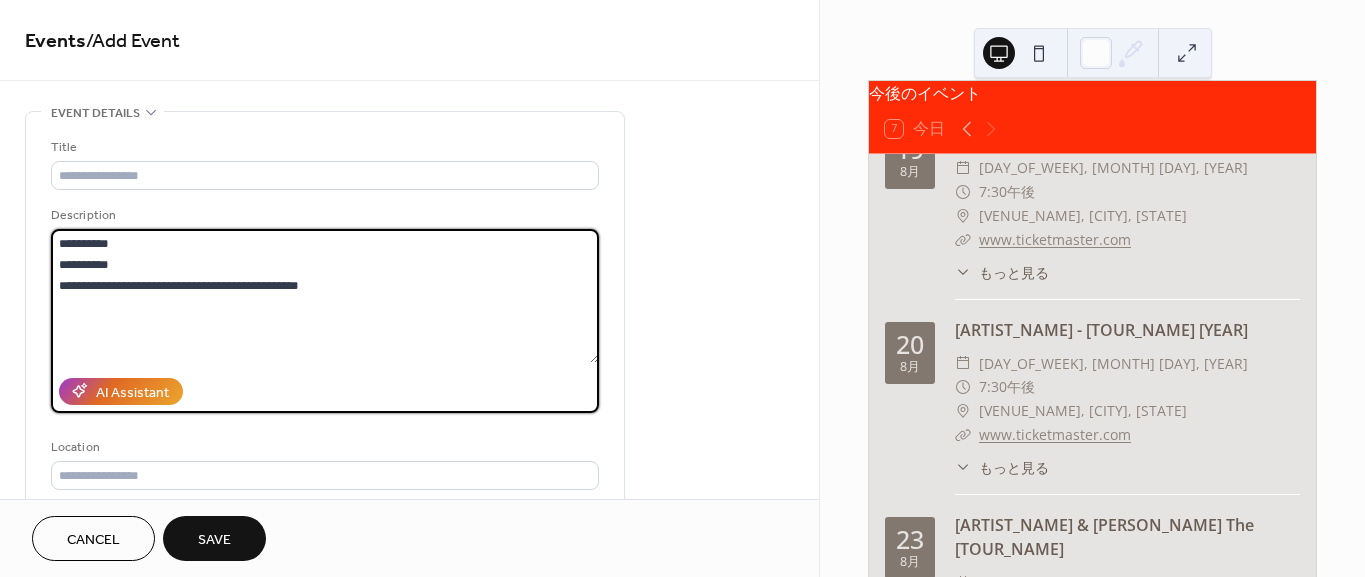 click on "**********" at bounding box center [325, 296] 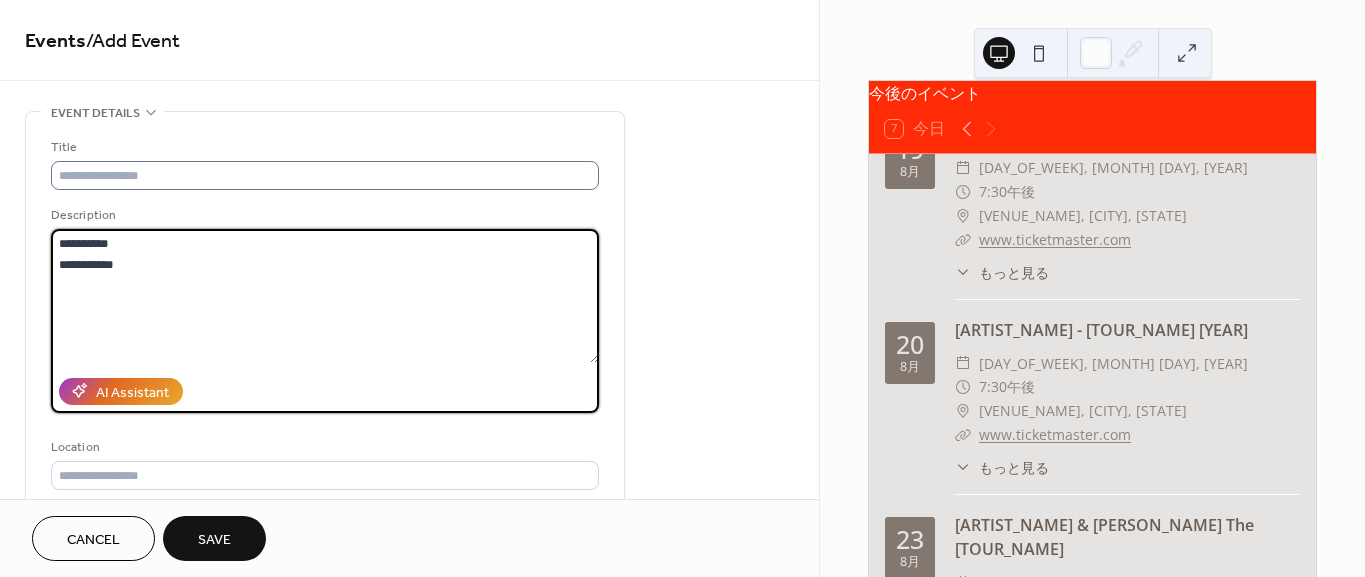 type on "**********" 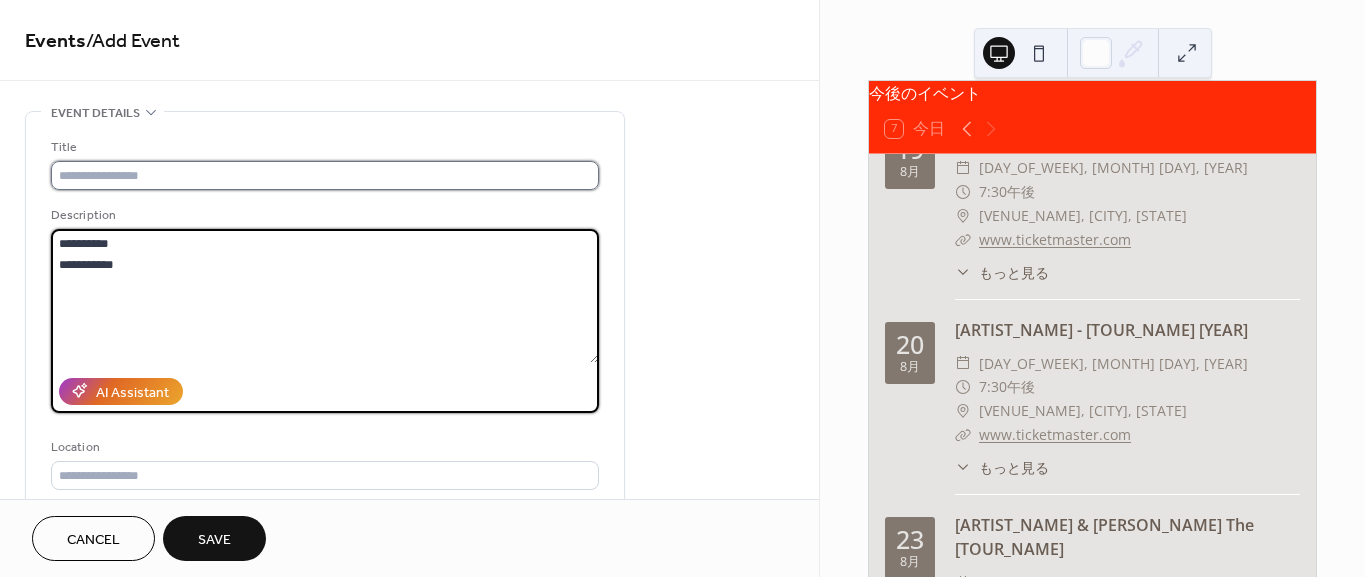 click at bounding box center [325, 175] 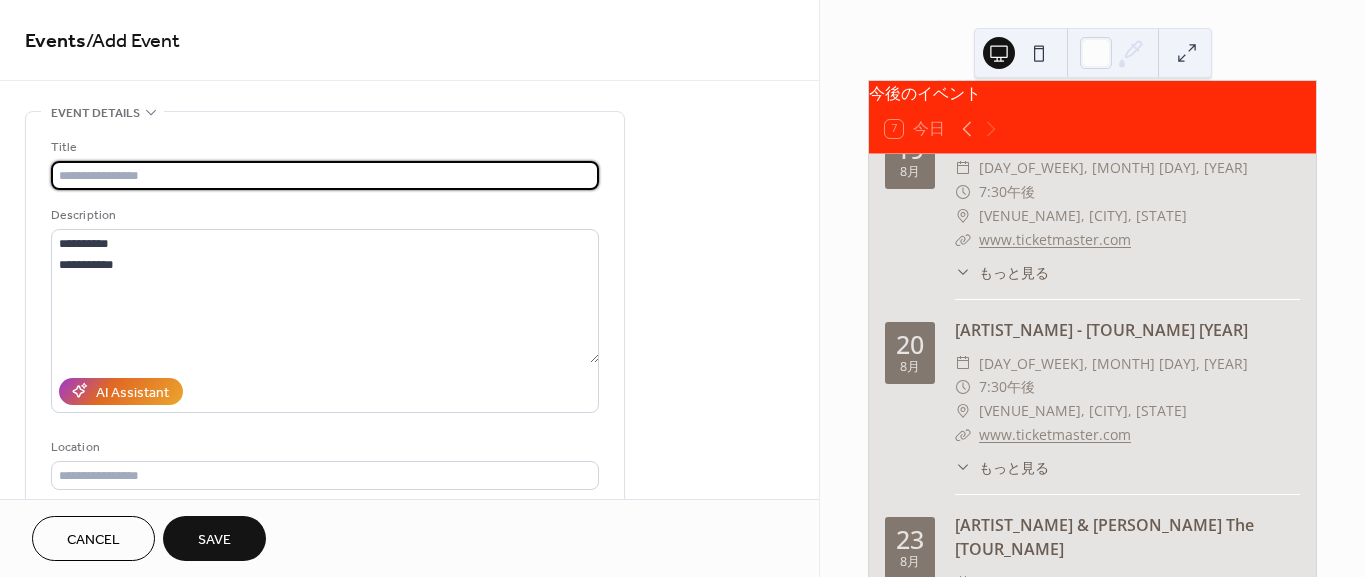 paste on "**********" 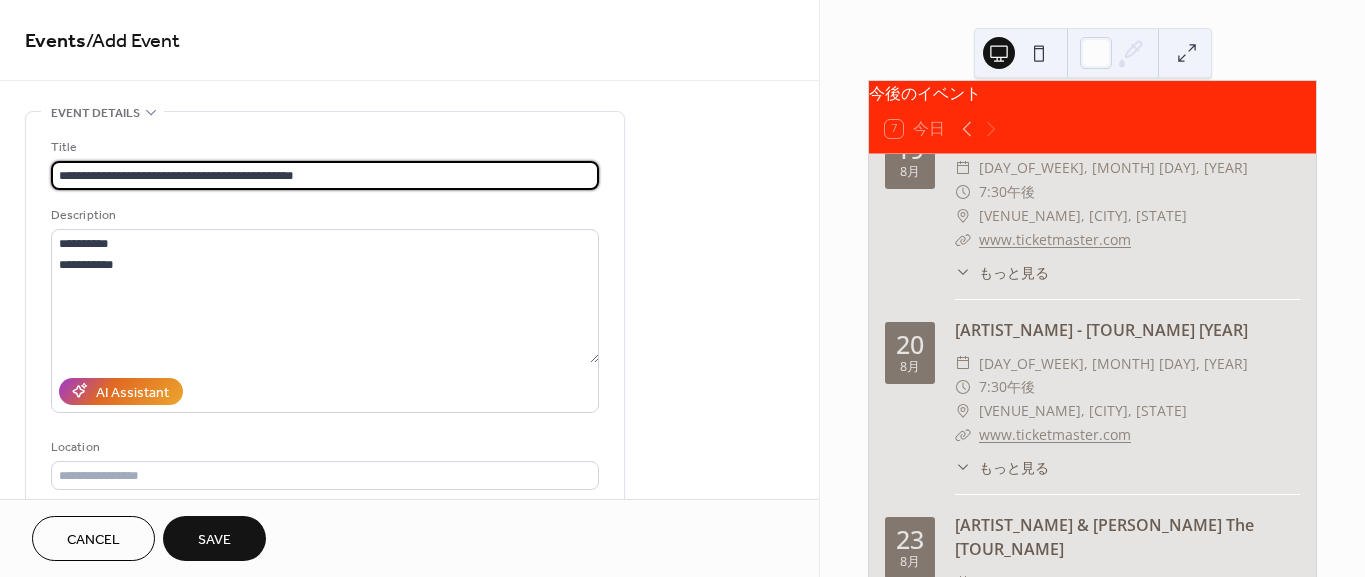 click on "**********" at bounding box center (325, 175) 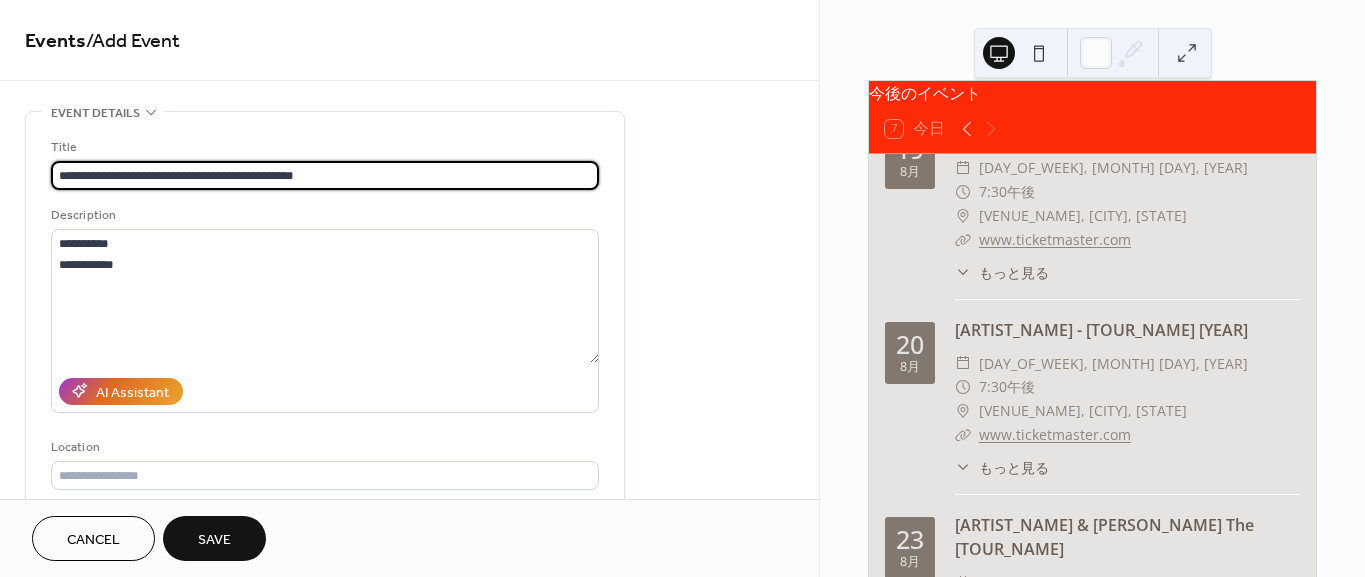 drag, startPoint x: 230, startPoint y: 174, endPoint x: 383, endPoint y: 172, distance: 153.01308 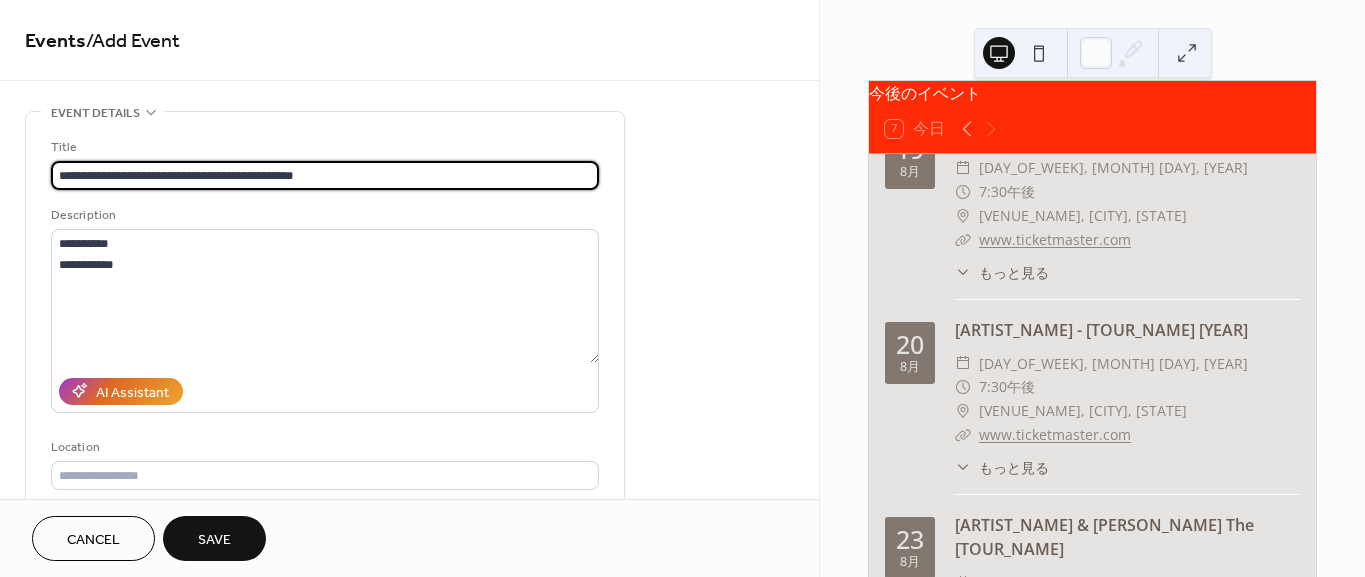 click on "**********" at bounding box center (325, 175) 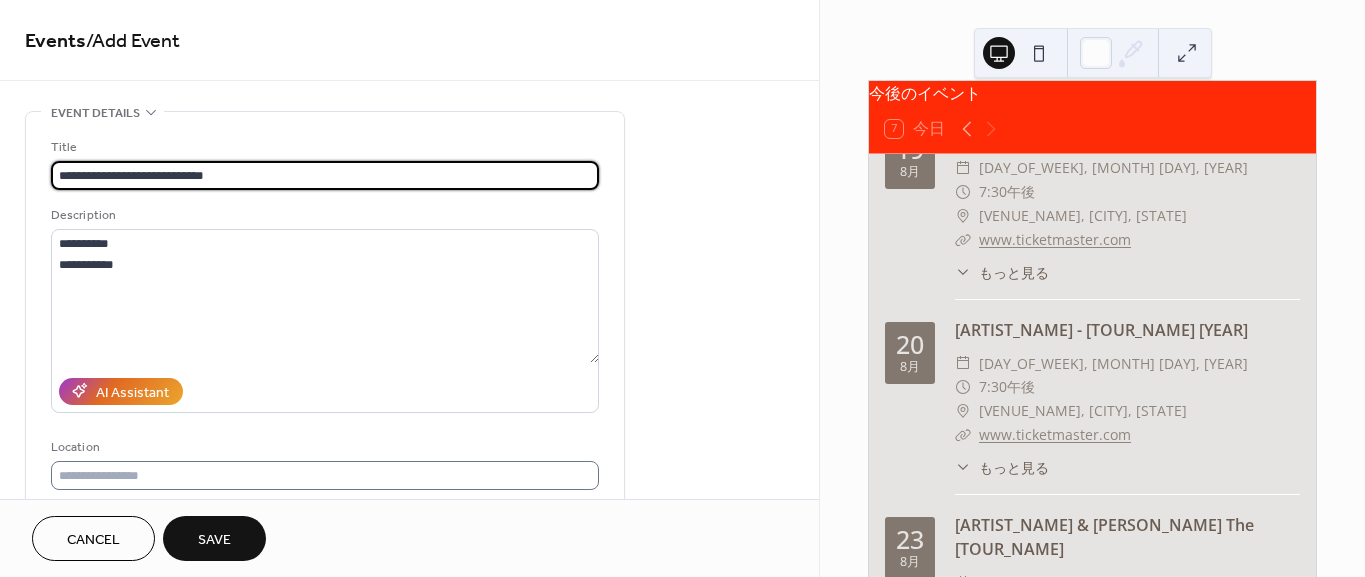 type on "**********" 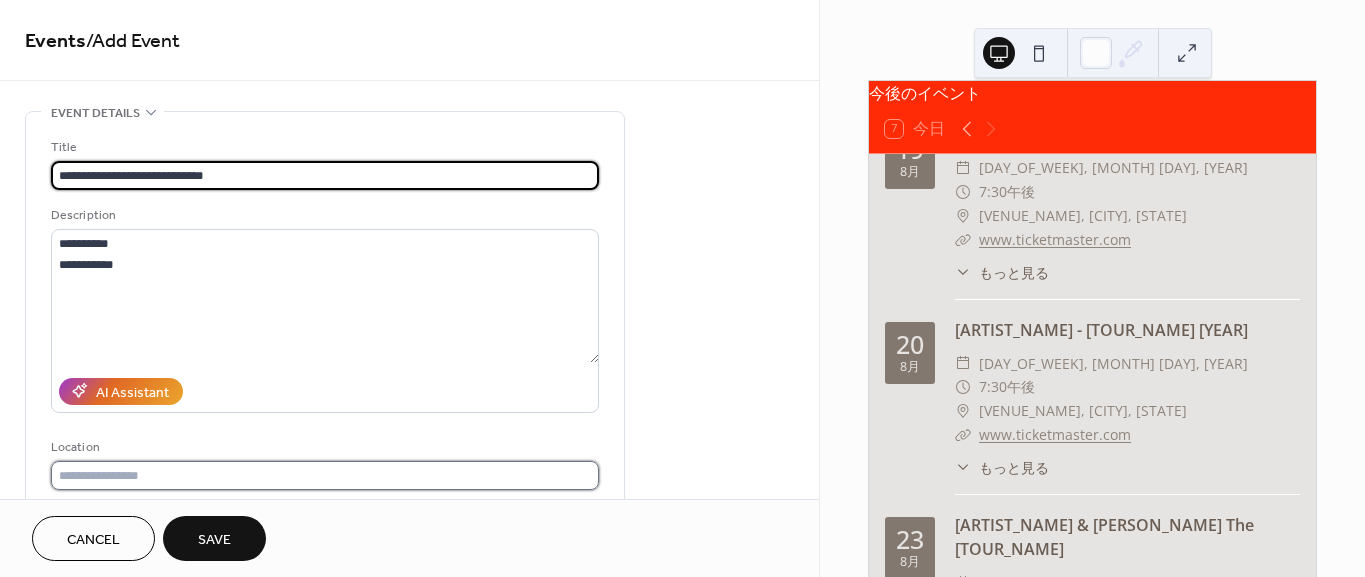 click at bounding box center [325, 475] 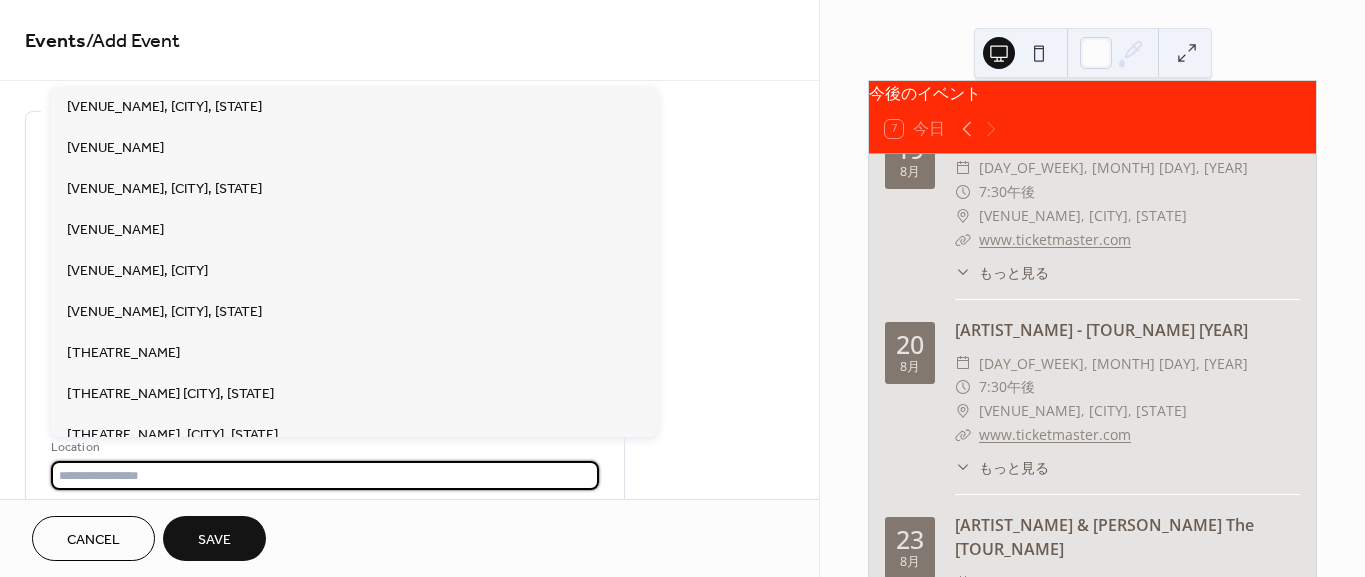 paste on "**********" 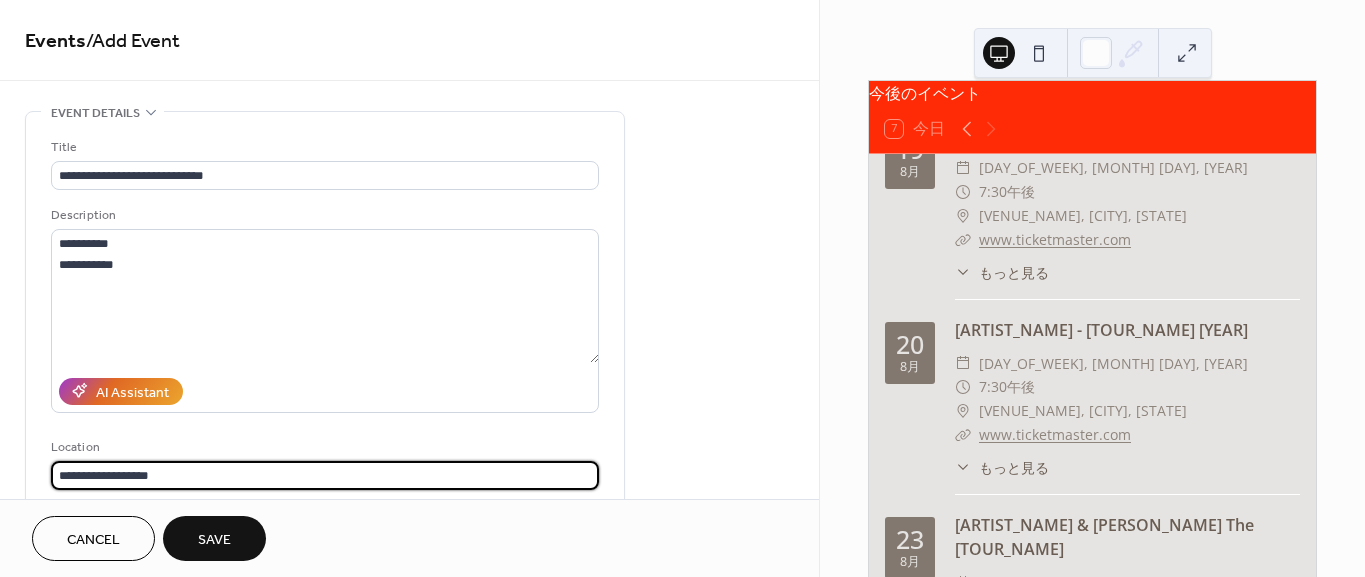 click on "**********" at bounding box center (325, 475) 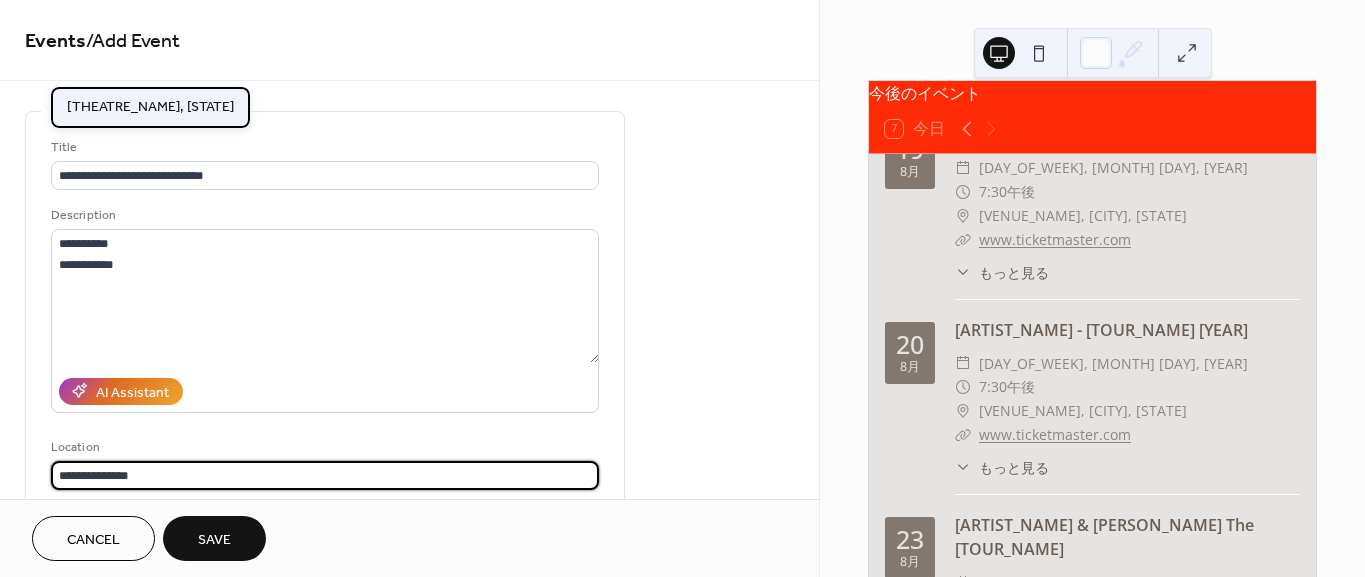 click on "The Auditorium, IL" at bounding box center (150, 107) 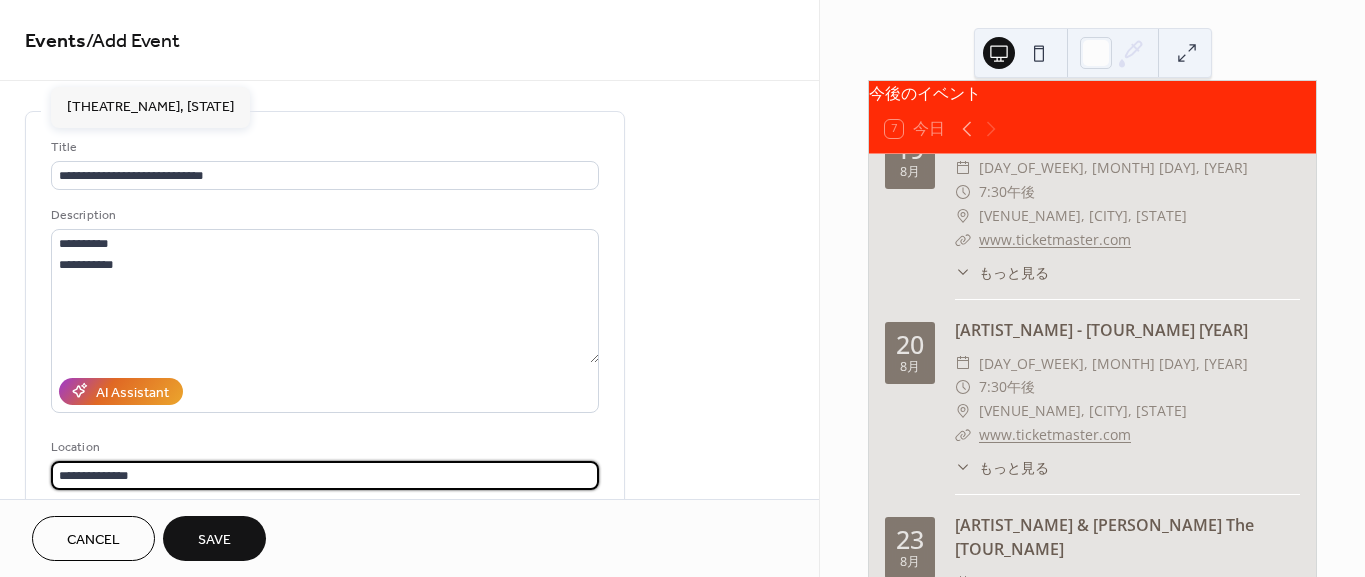 type on "**********" 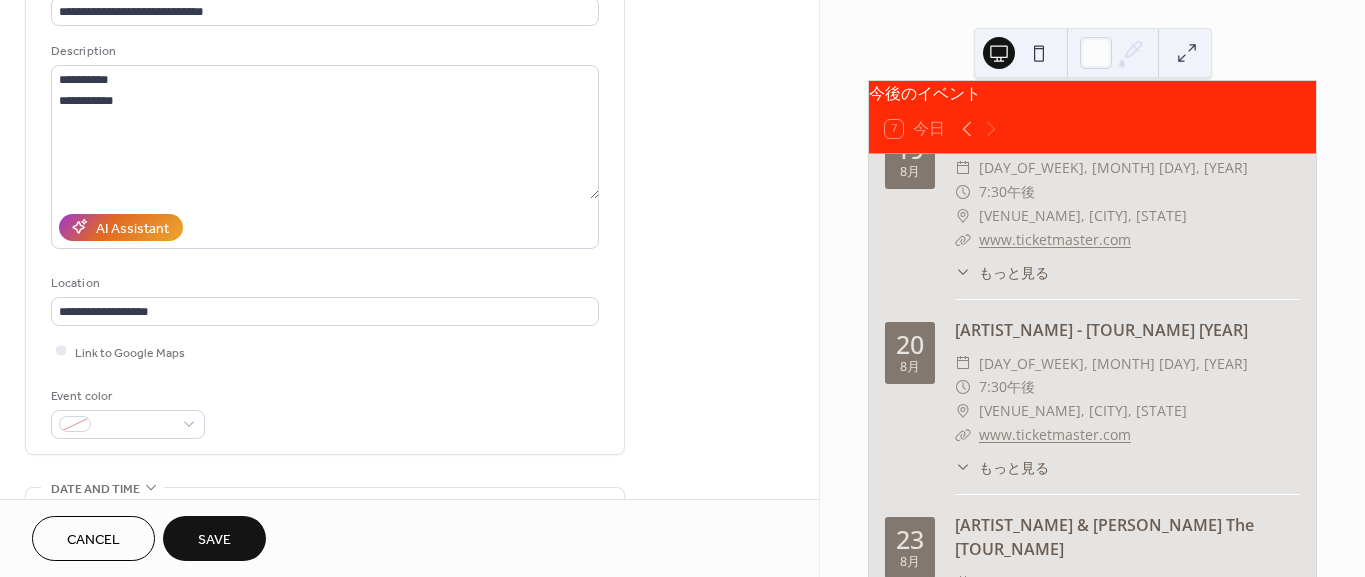 scroll, scrollTop: 222, scrollLeft: 0, axis: vertical 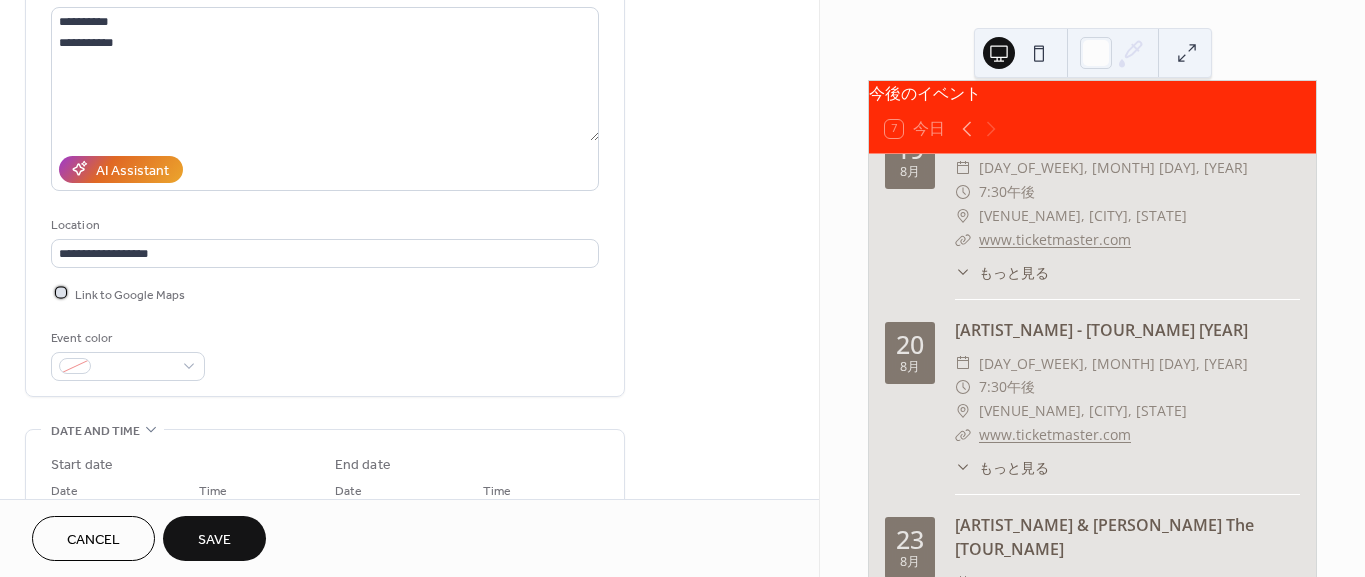 click at bounding box center [61, 293] 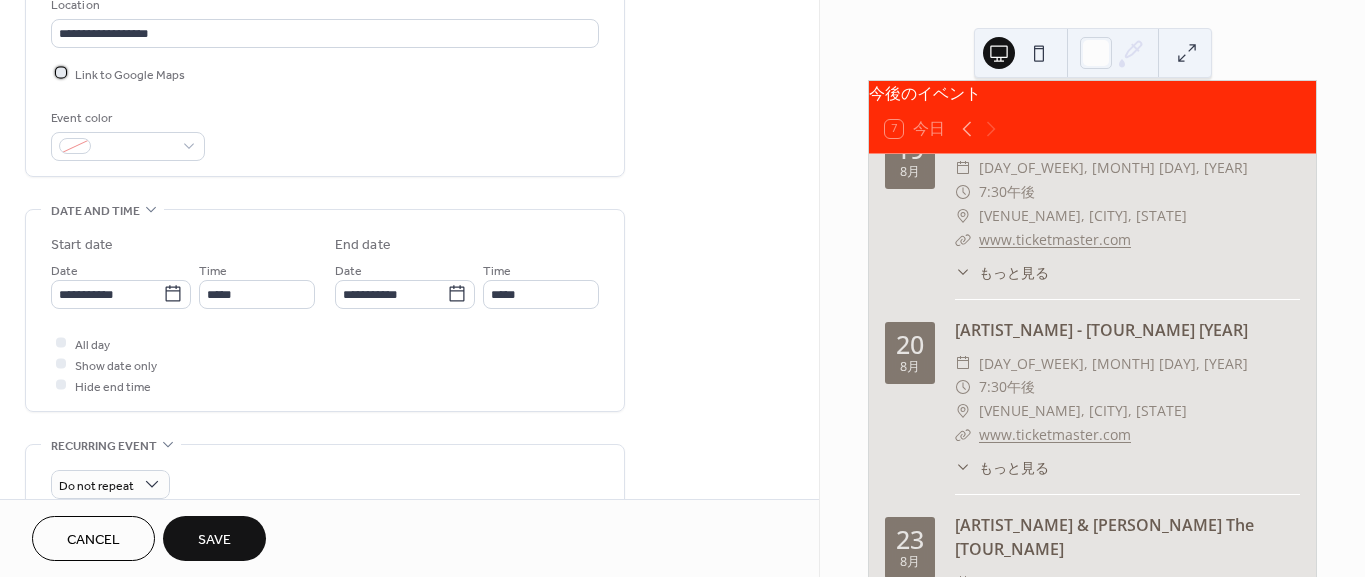 scroll, scrollTop: 444, scrollLeft: 0, axis: vertical 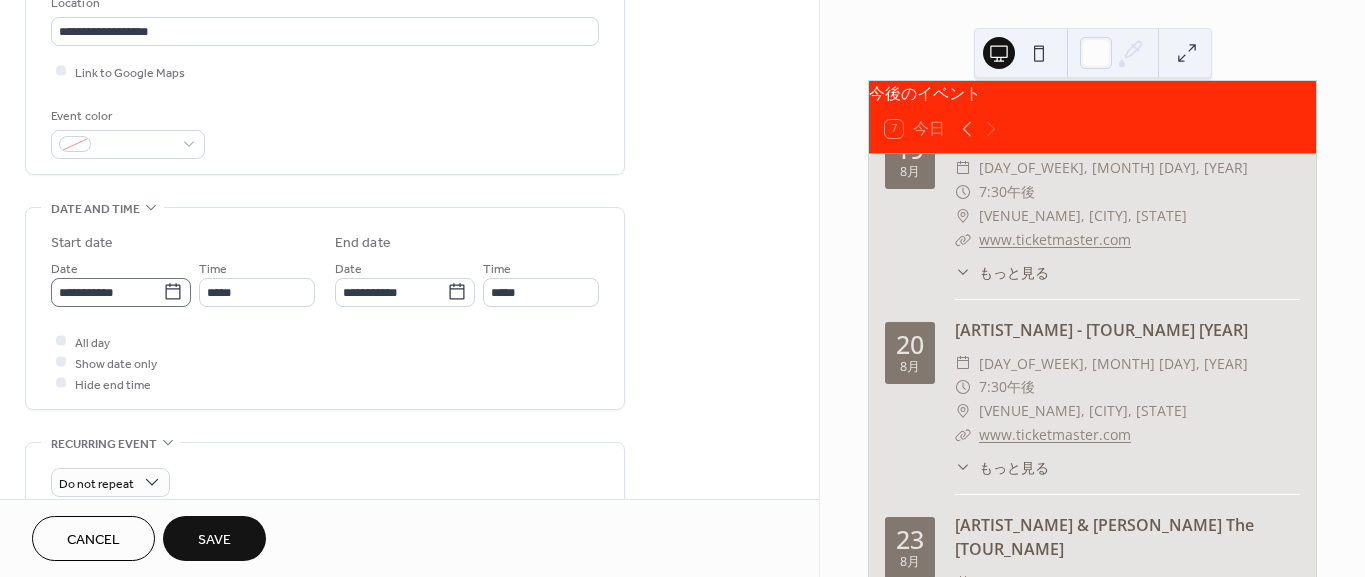 click 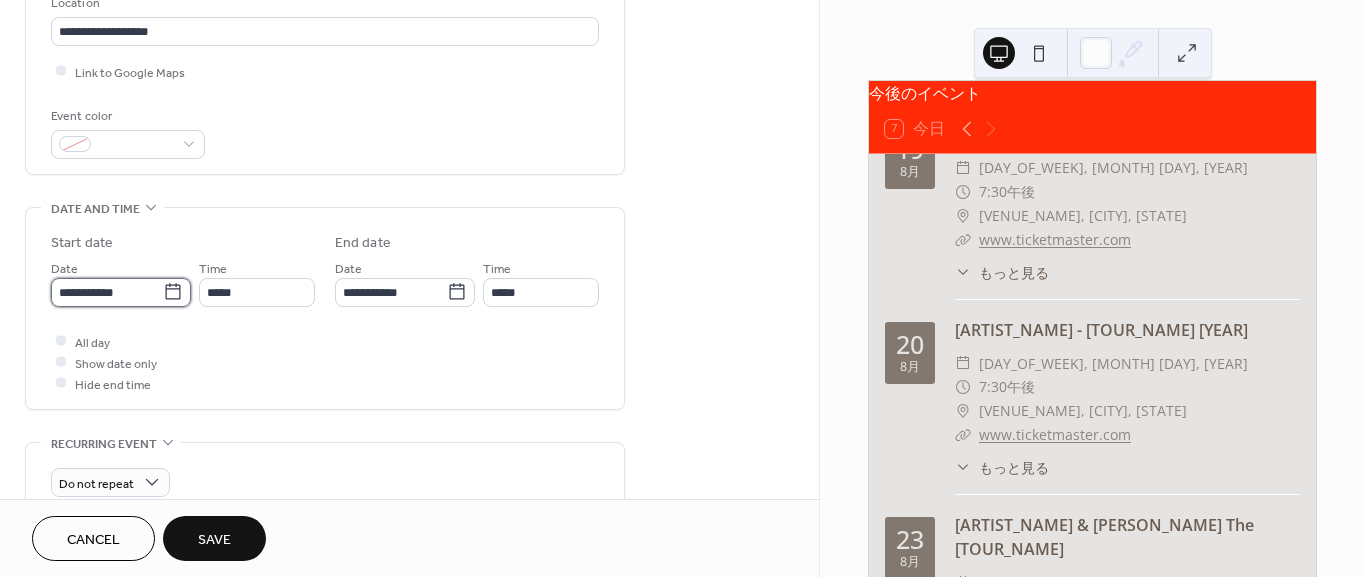 click on "**********" at bounding box center [107, 292] 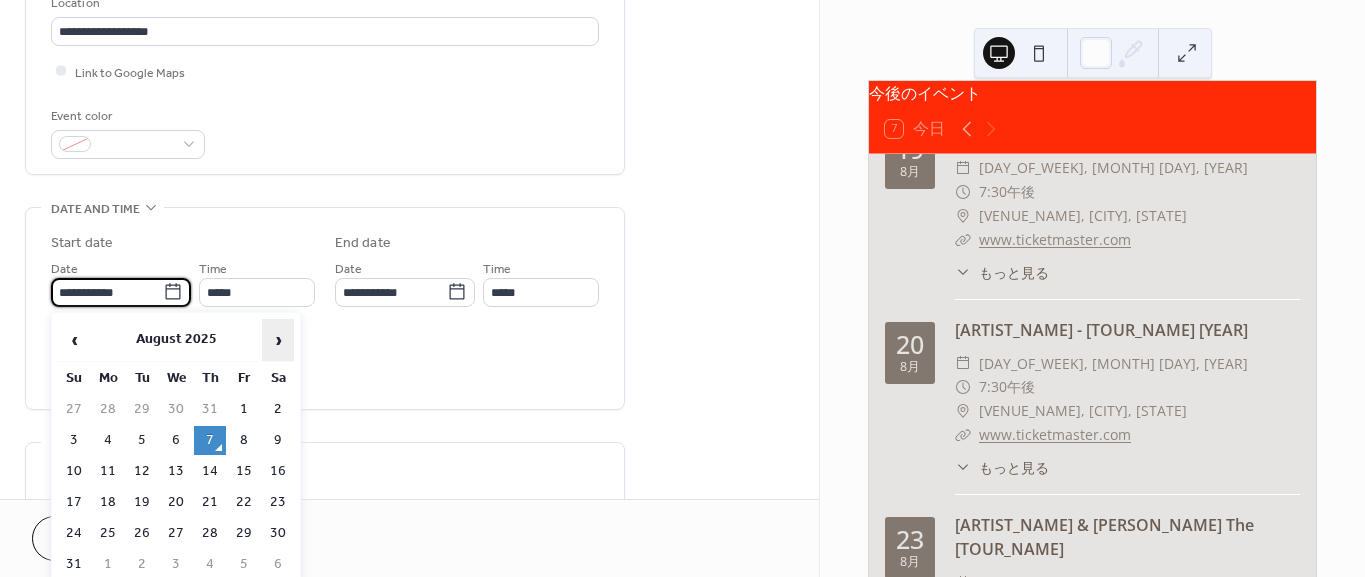 click on "›" at bounding box center [278, 340] 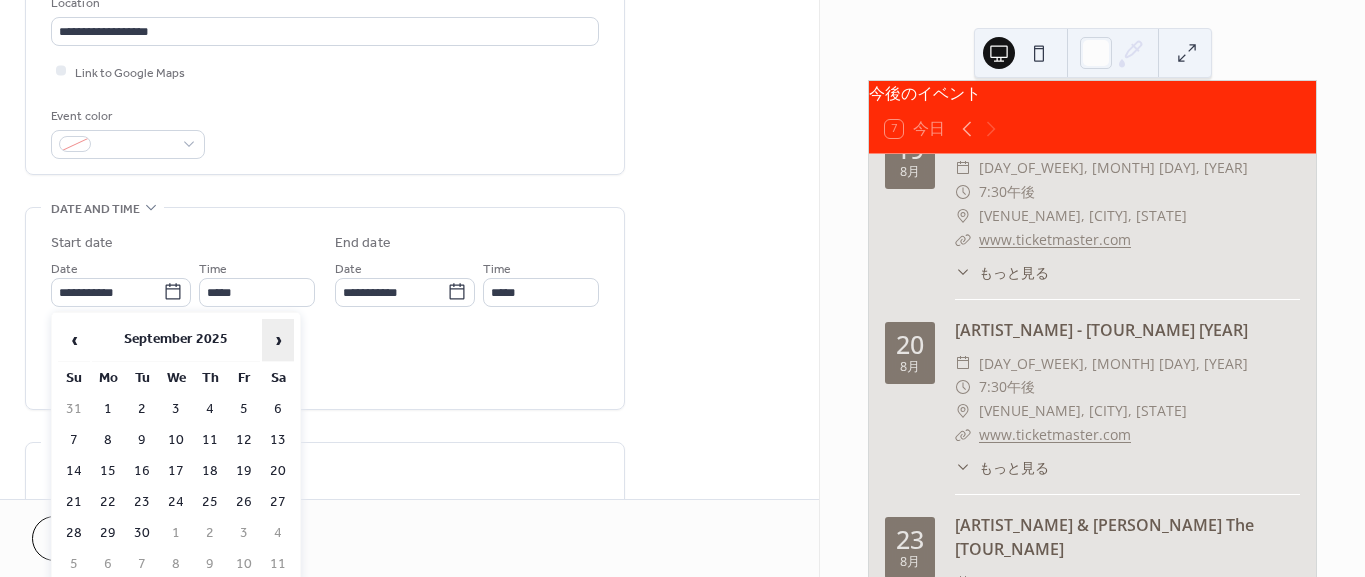 click on "›" at bounding box center (278, 340) 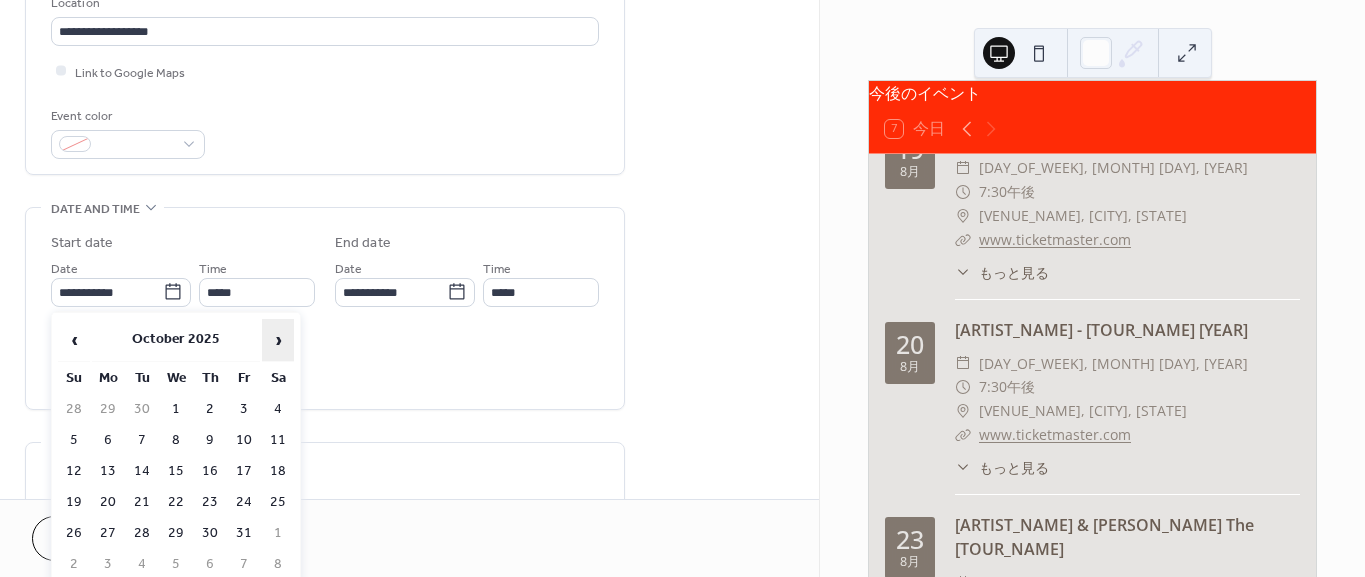 click on "›" at bounding box center (278, 340) 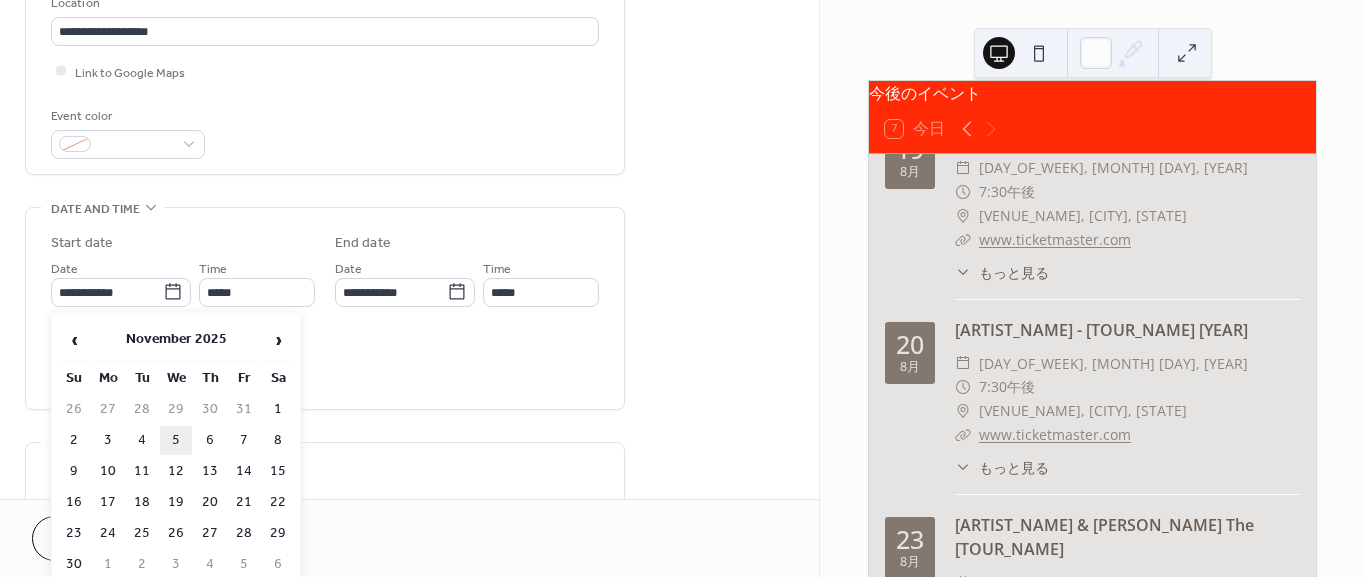 click on "5" at bounding box center (176, 440) 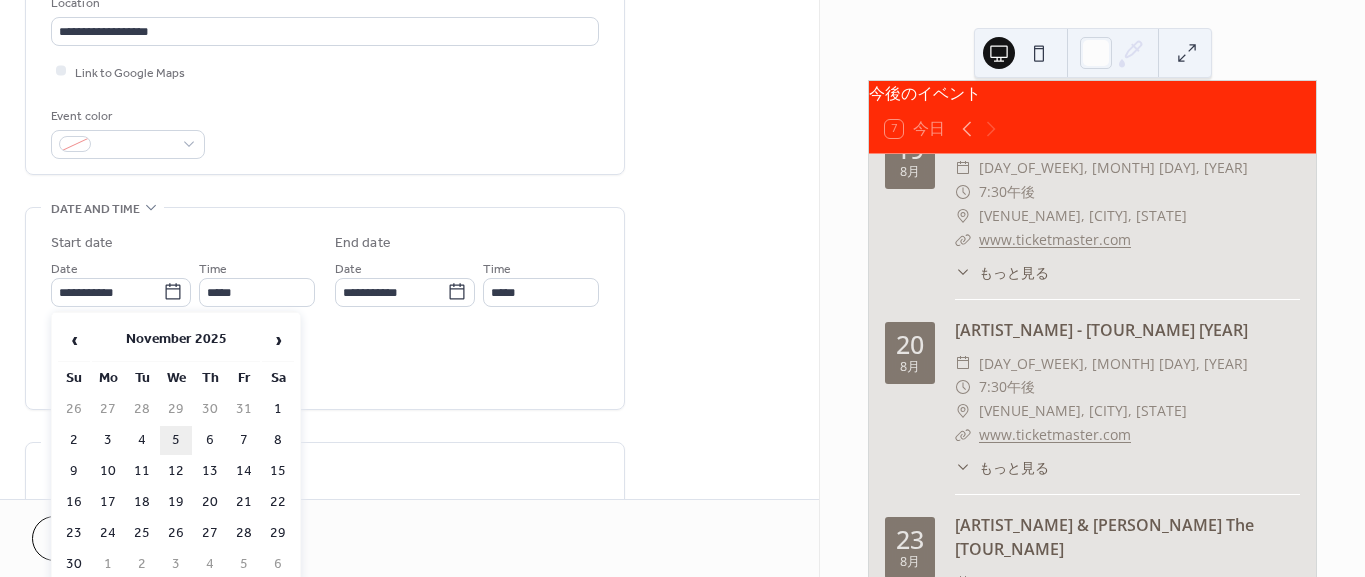 type on "**********" 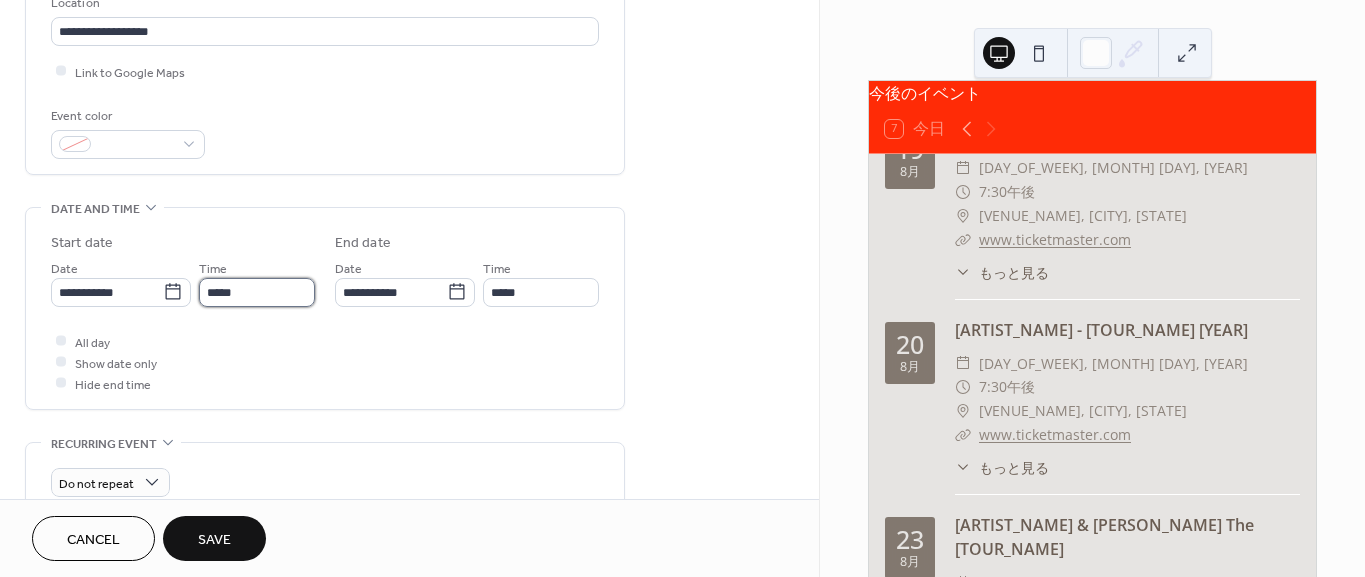 click on "*****" at bounding box center [257, 292] 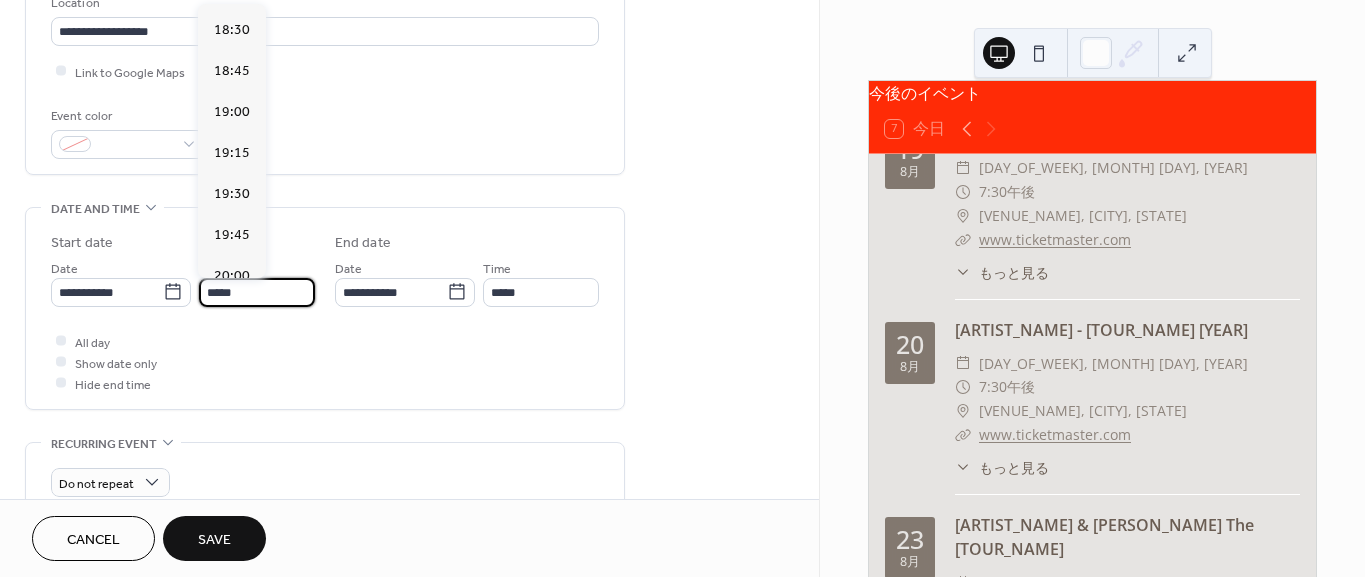 scroll, scrollTop: 3095, scrollLeft: 0, axis: vertical 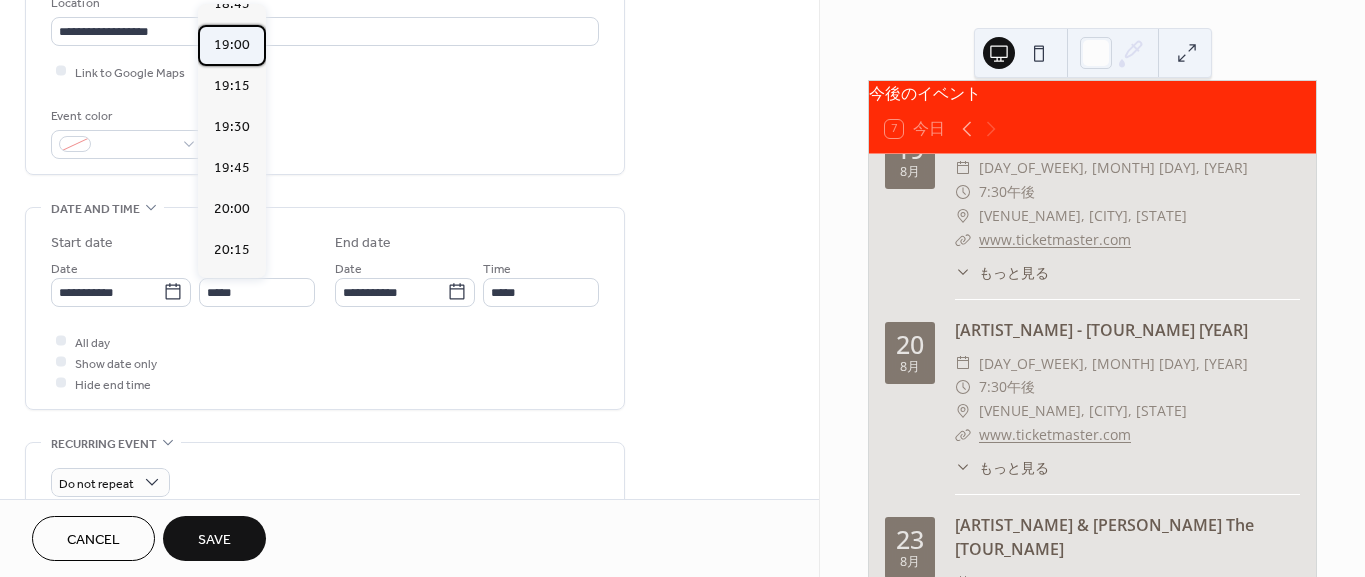 click on "19:00" at bounding box center (232, 45) 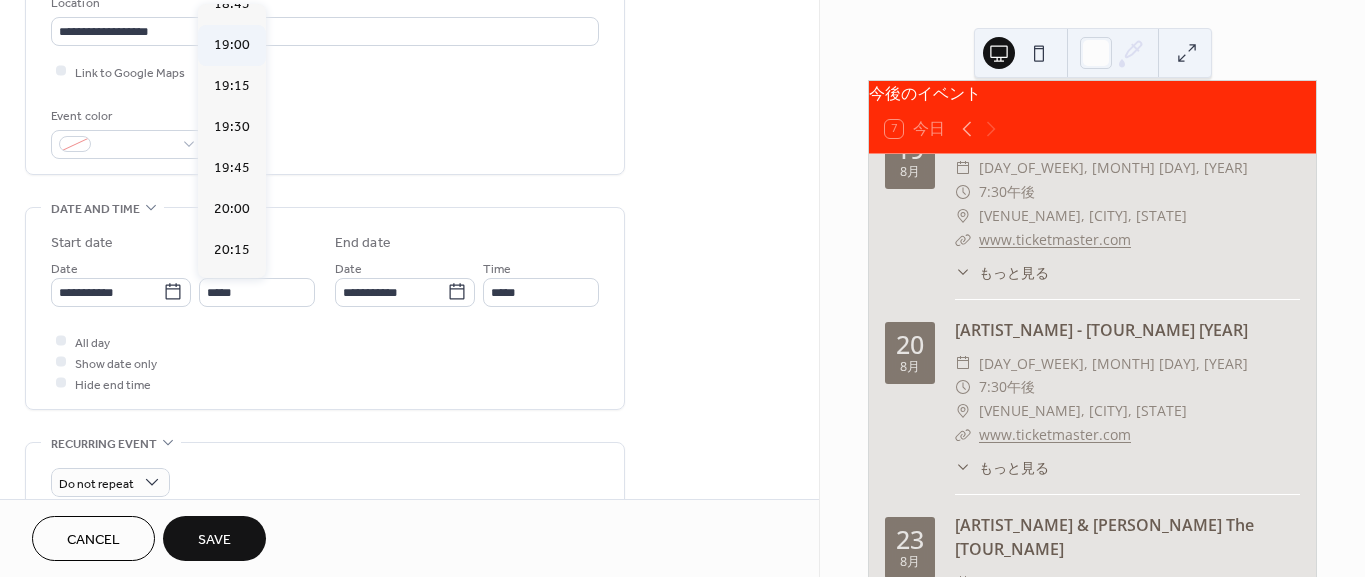type on "*****" 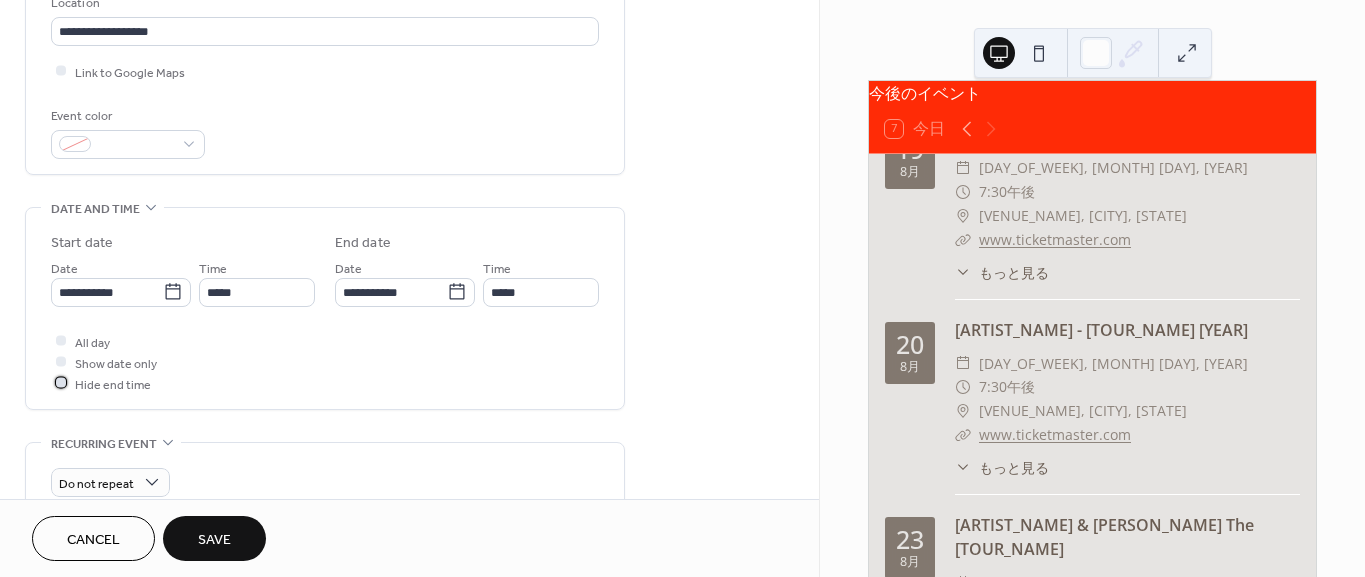 click at bounding box center [61, 383] 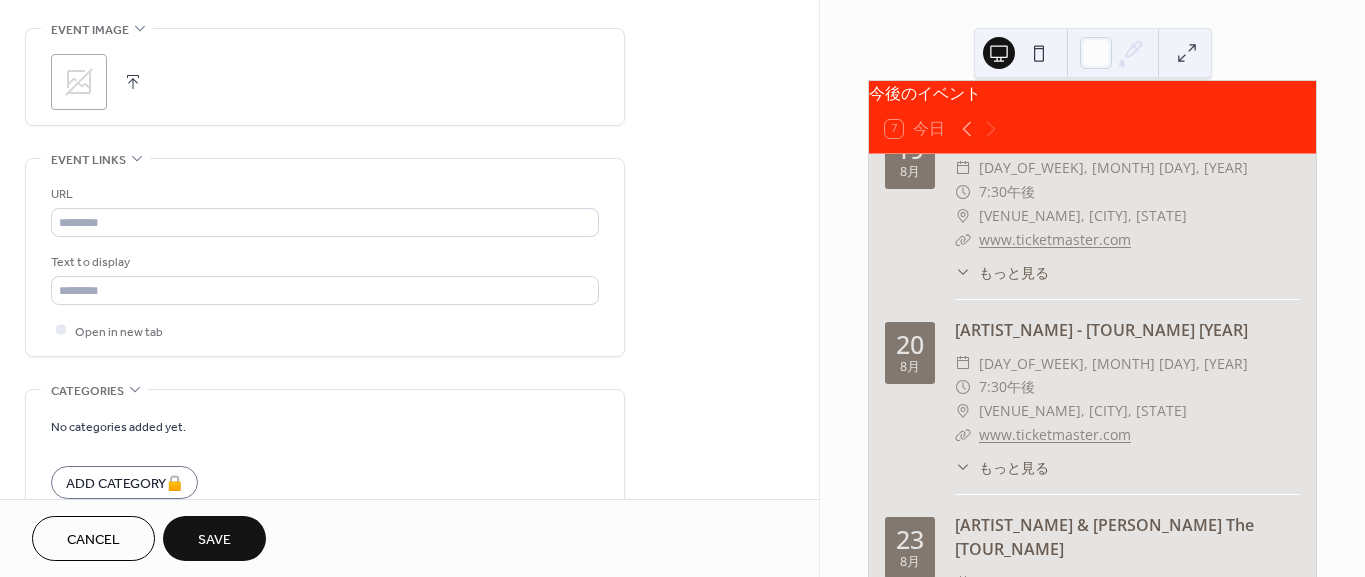 scroll, scrollTop: 1000, scrollLeft: 0, axis: vertical 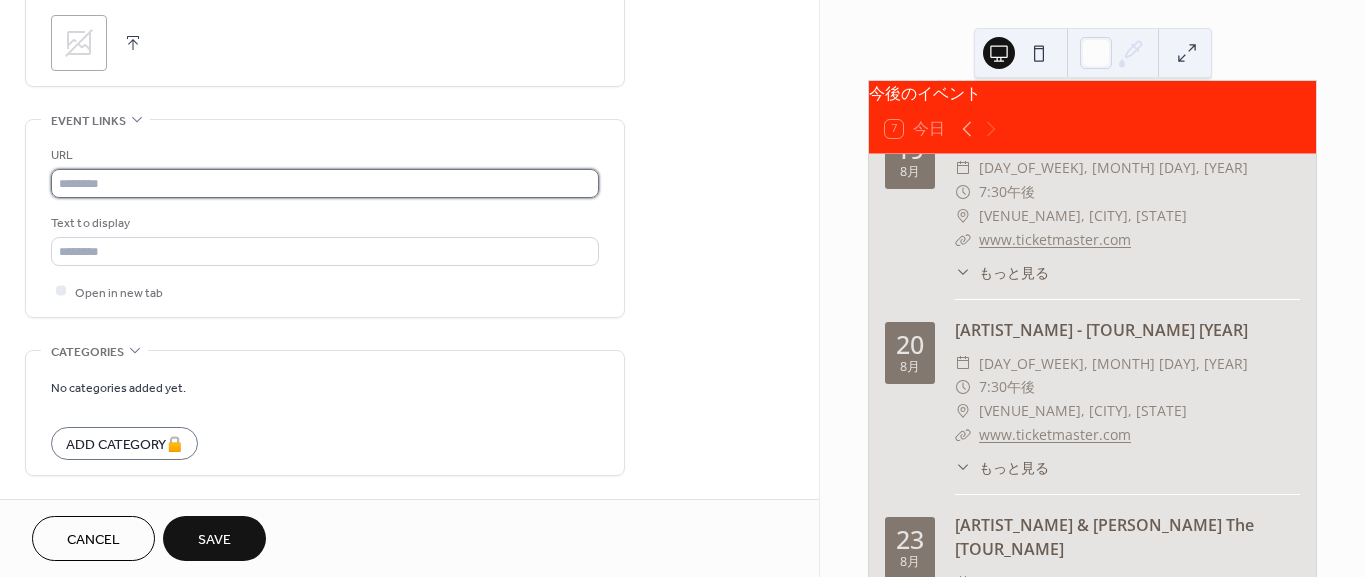click at bounding box center [325, 183] 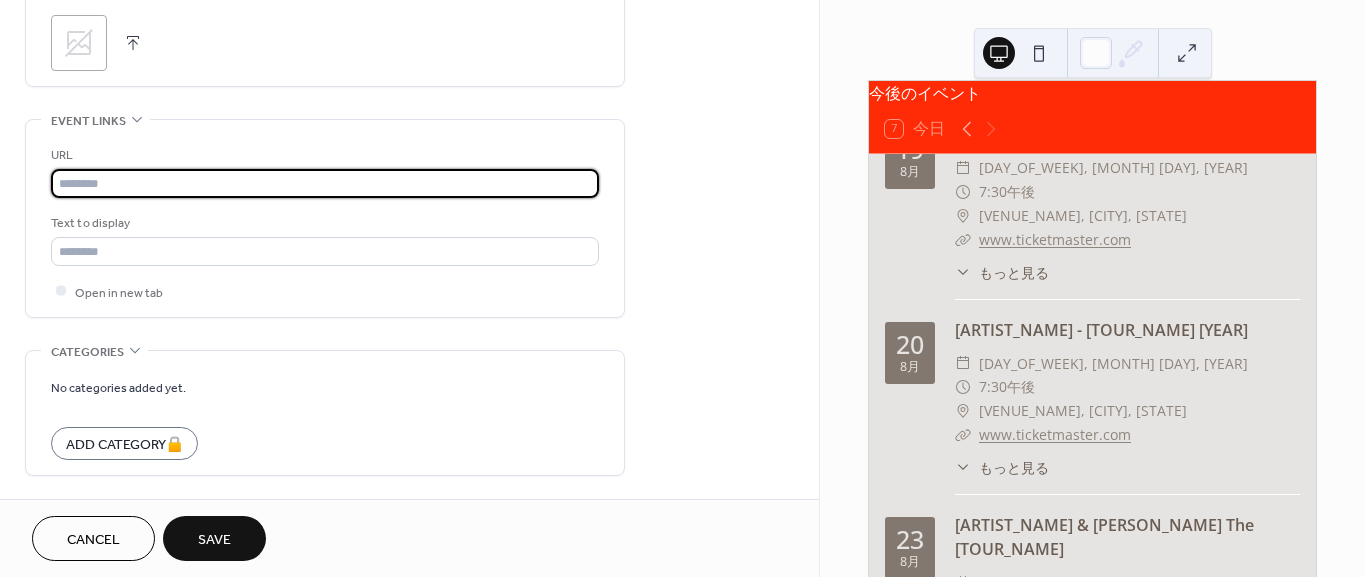type on "**********" 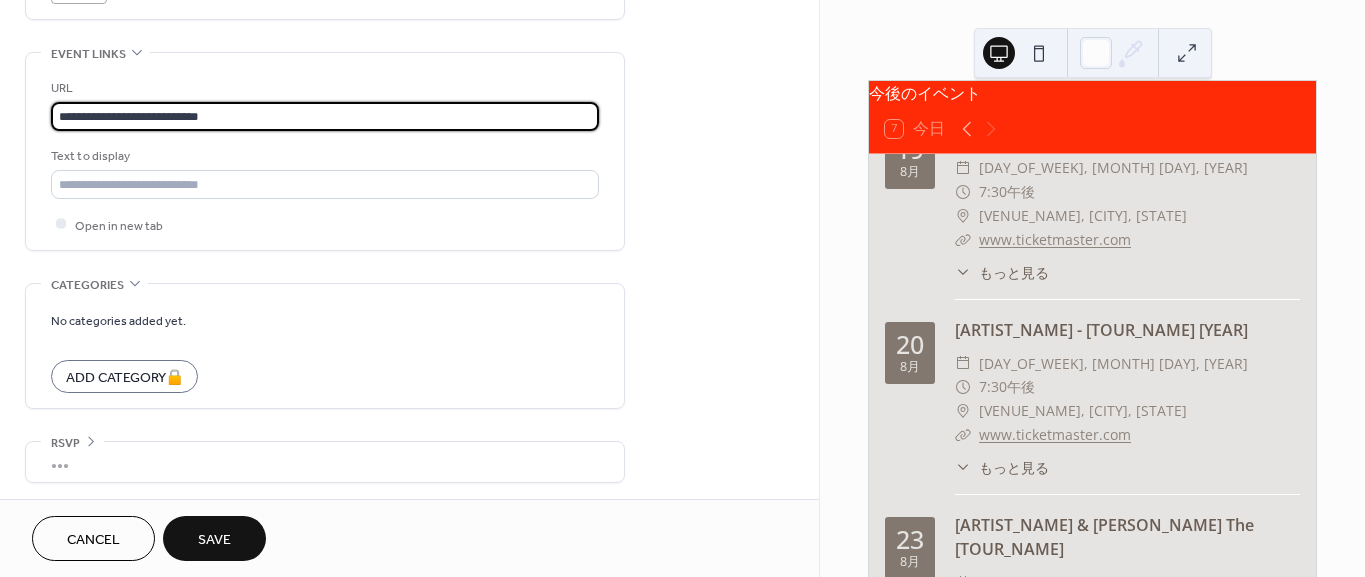 scroll, scrollTop: 1071, scrollLeft: 0, axis: vertical 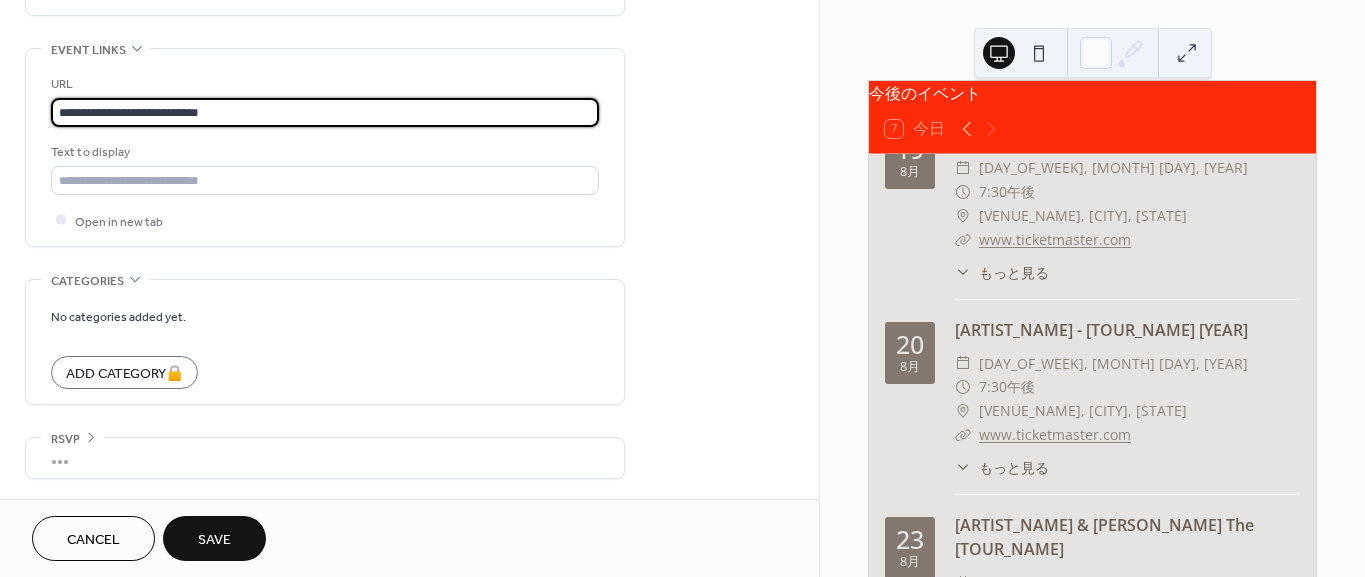 click on "Save" at bounding box center (214, 540) 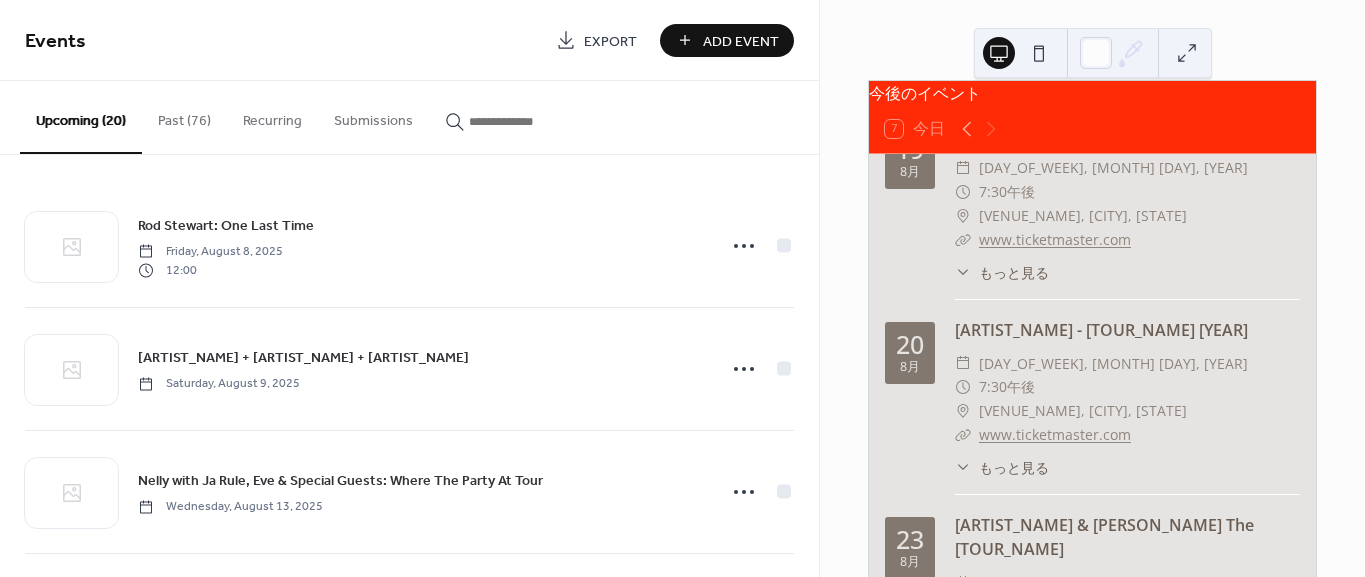 click on "Events" at bounding box center [283, 42] 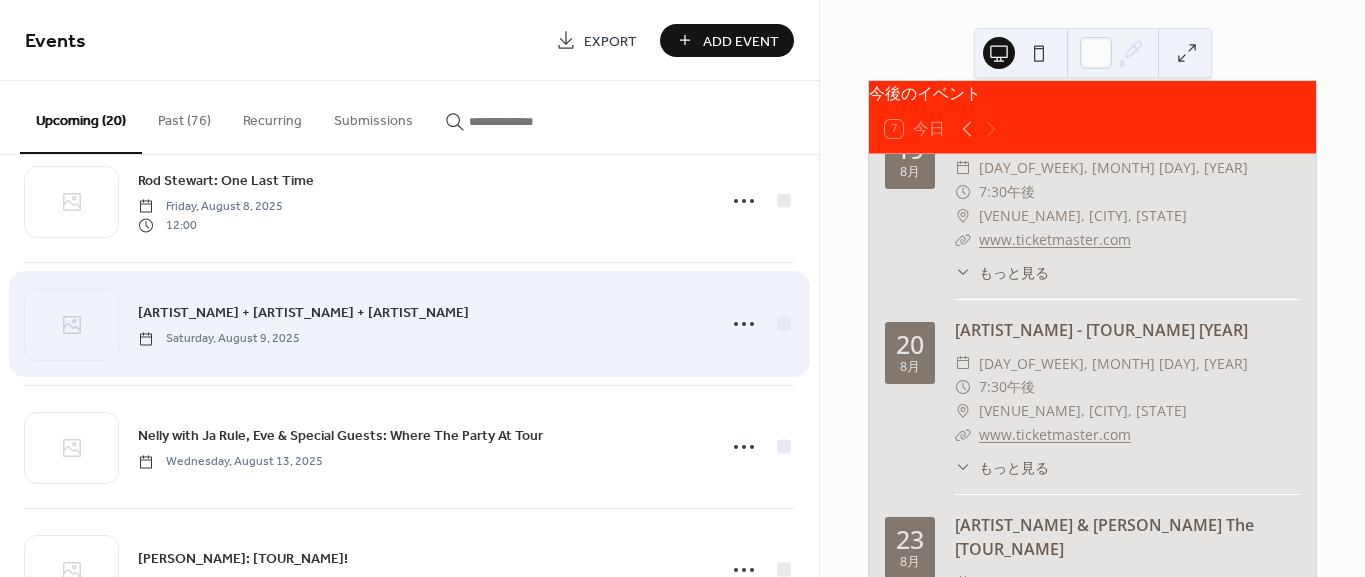 scroll, scrollTop: 111, scrollLeft: 0, axis: vertical 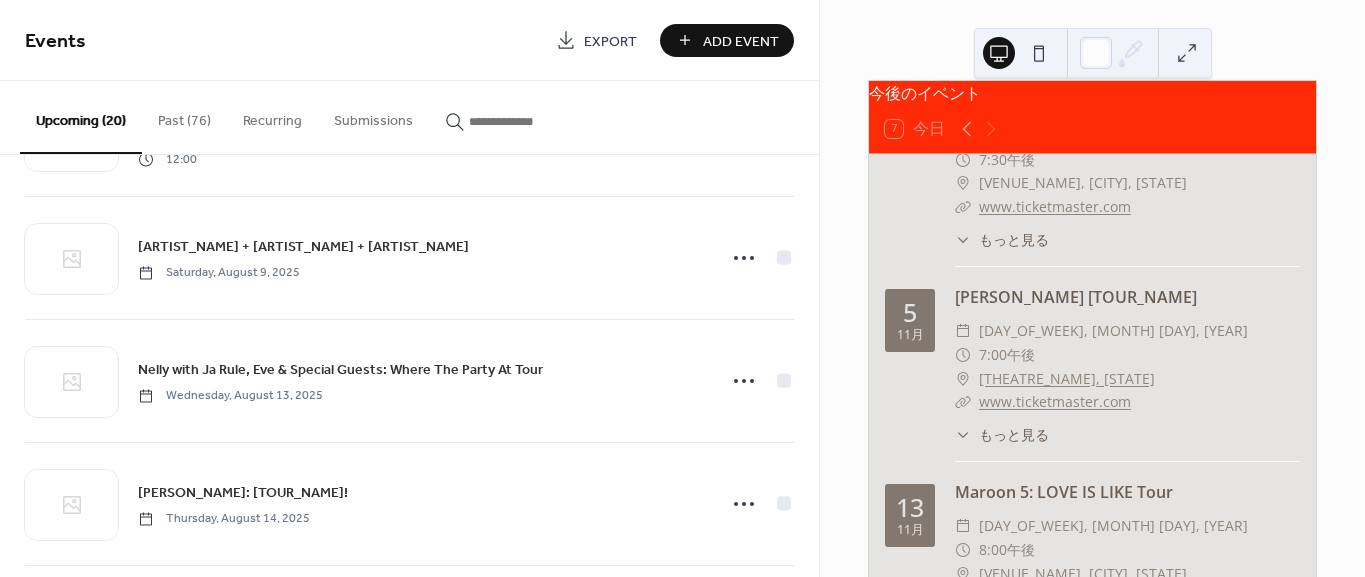 drag, startPoint x: 167, startPoint y: 41, endPoint x: 261, endPoint y: 40, distance: 94.00532 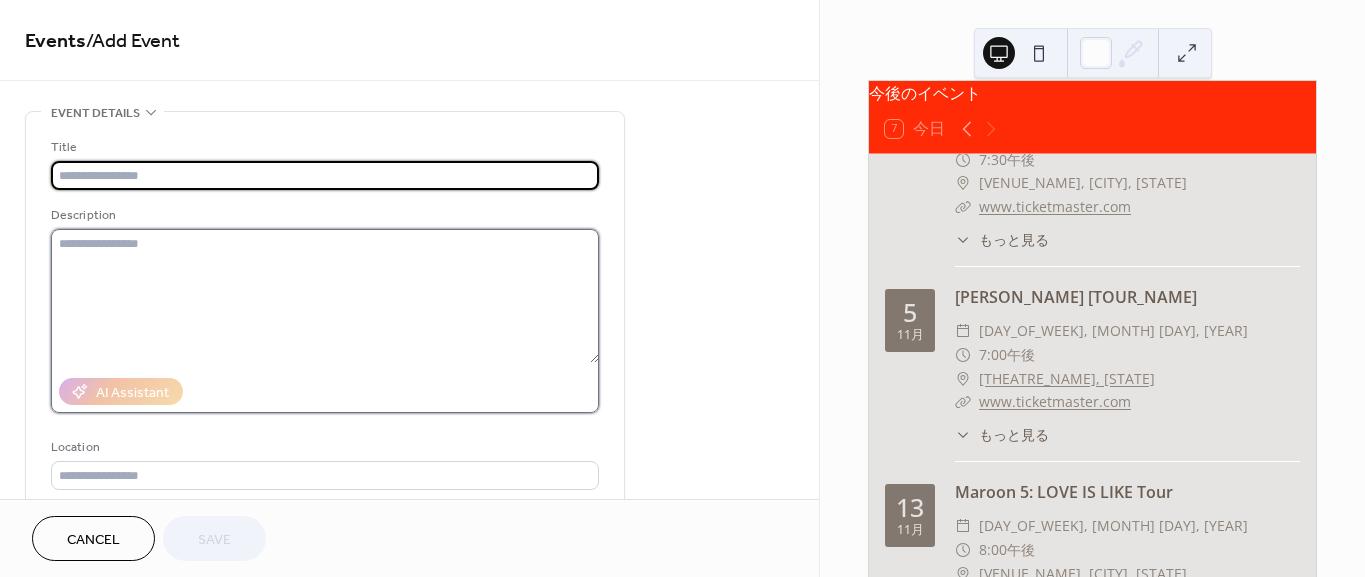 click at bounding box center (325, 296) 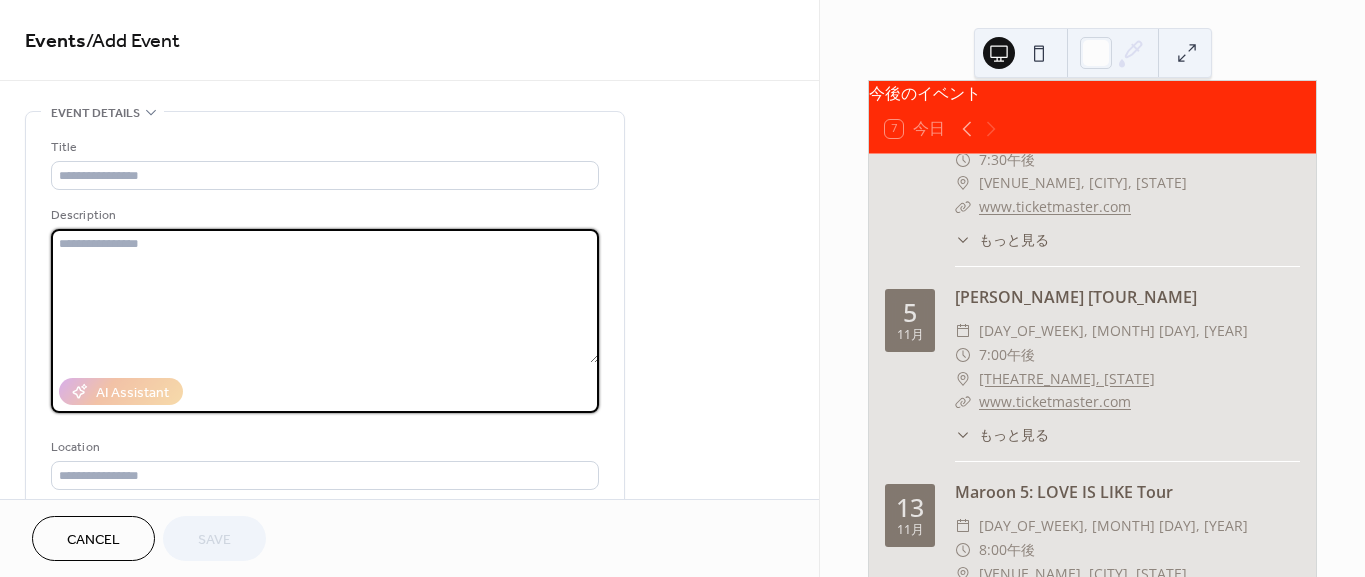 paste on "**********" 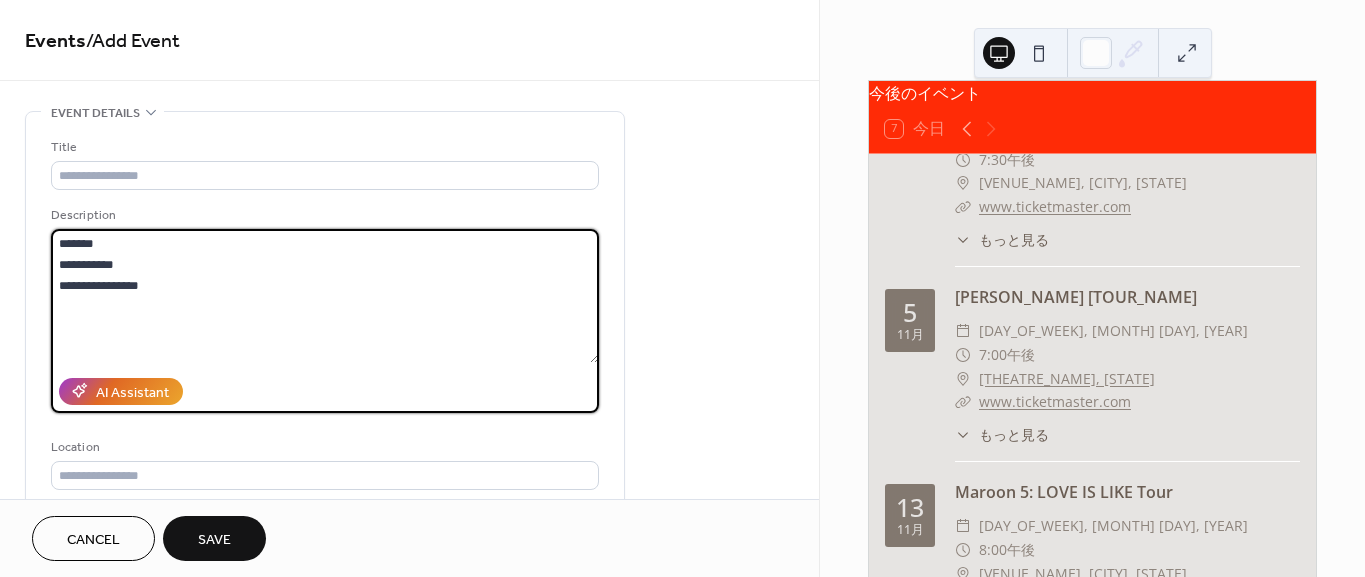 click on "**********" at bounding box center (325, 296) 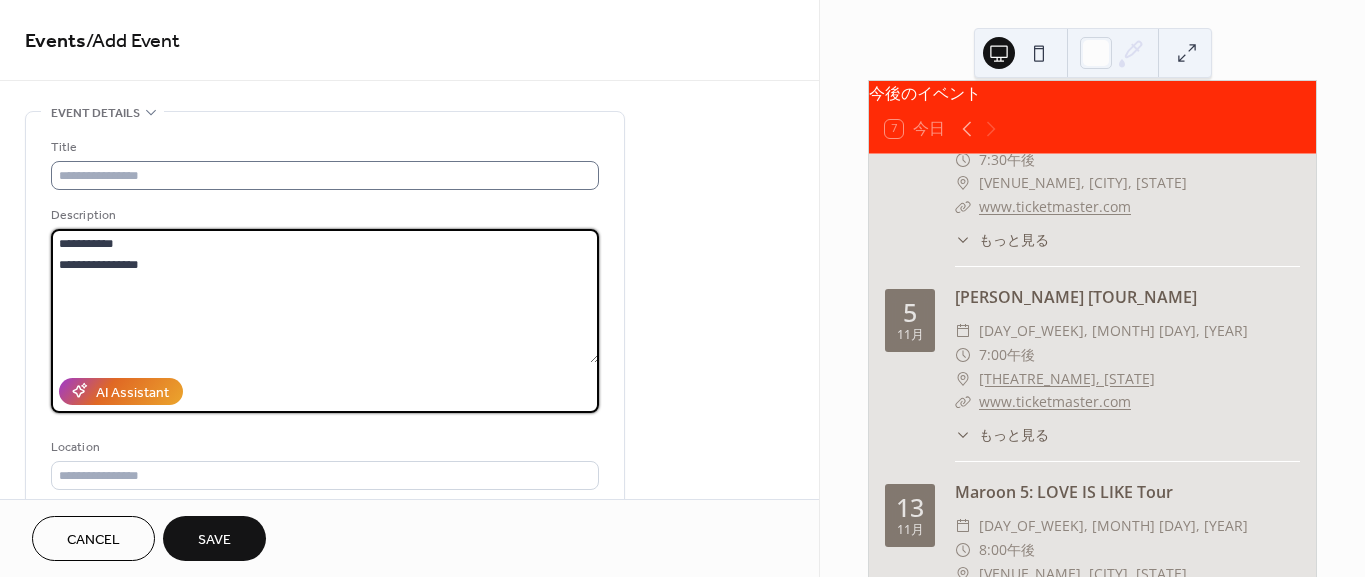 type on "**********" 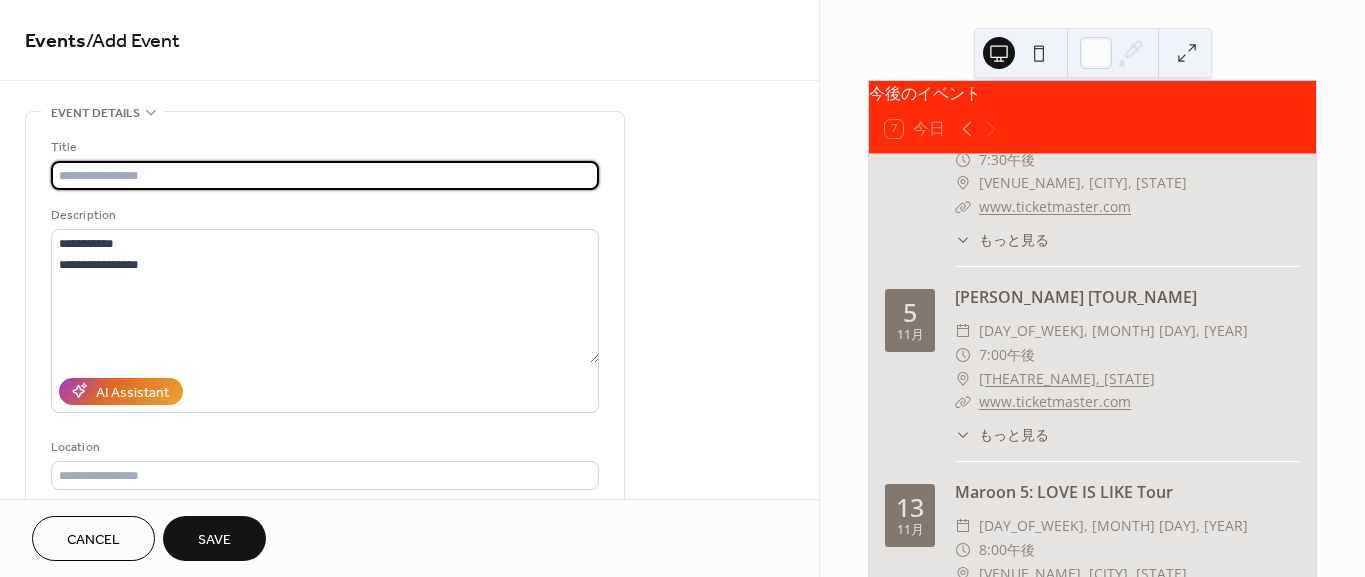 click at bounding box center [325, 175] 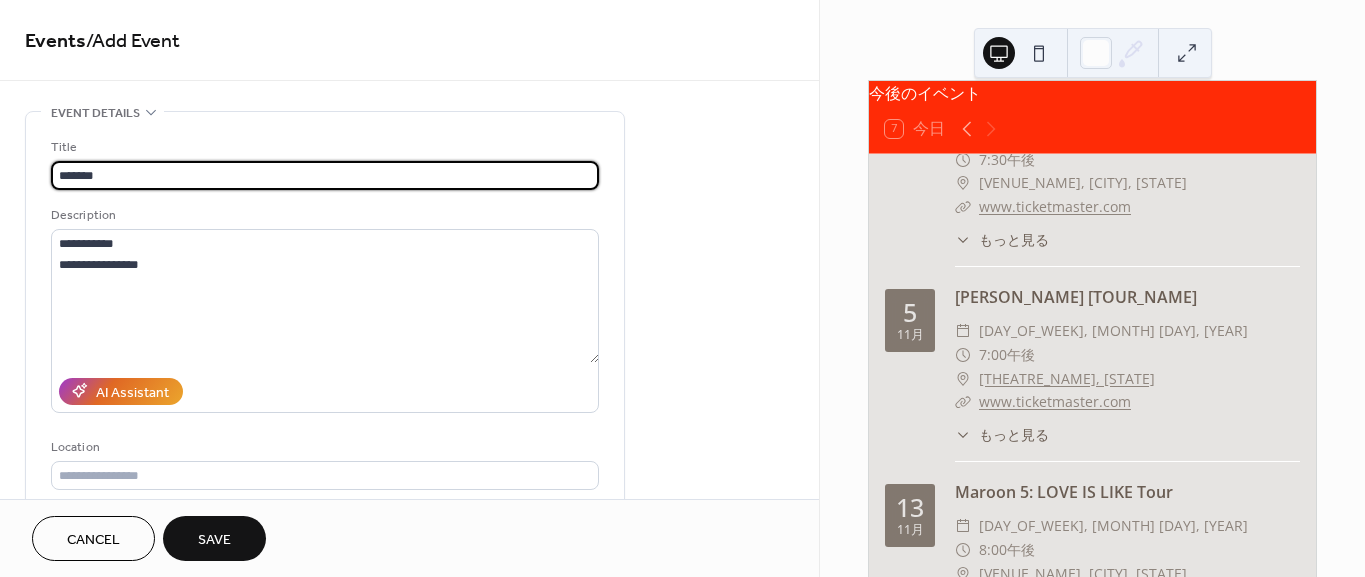 click on "*******" at bounding box center (325, 175) 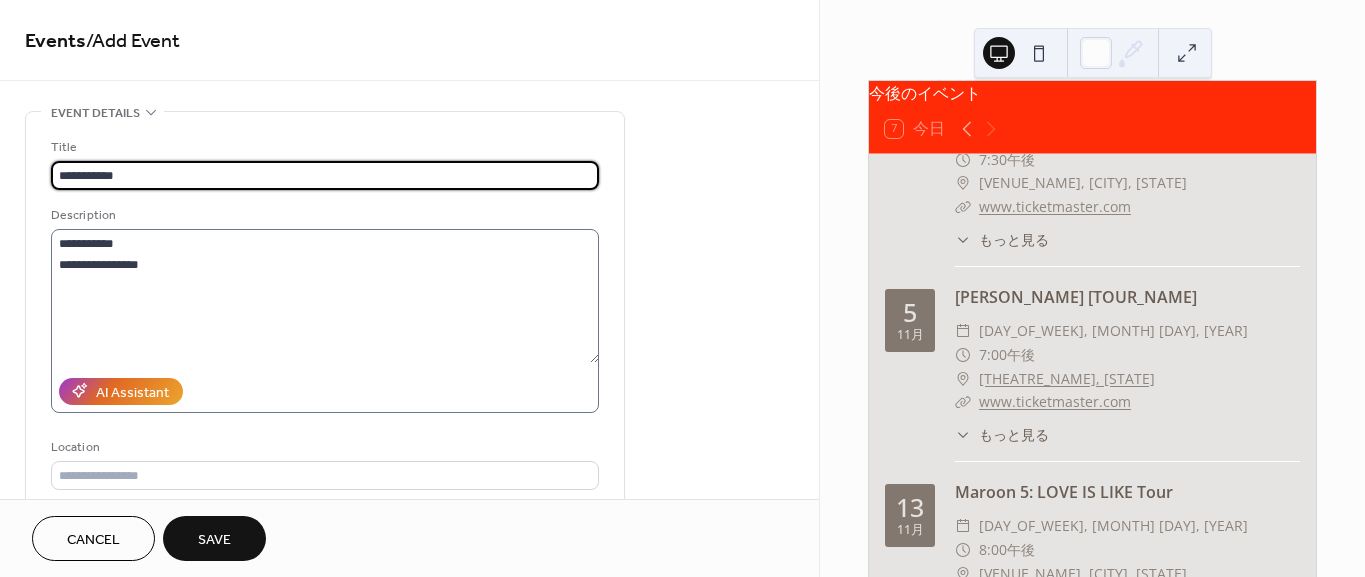 type on "**********" 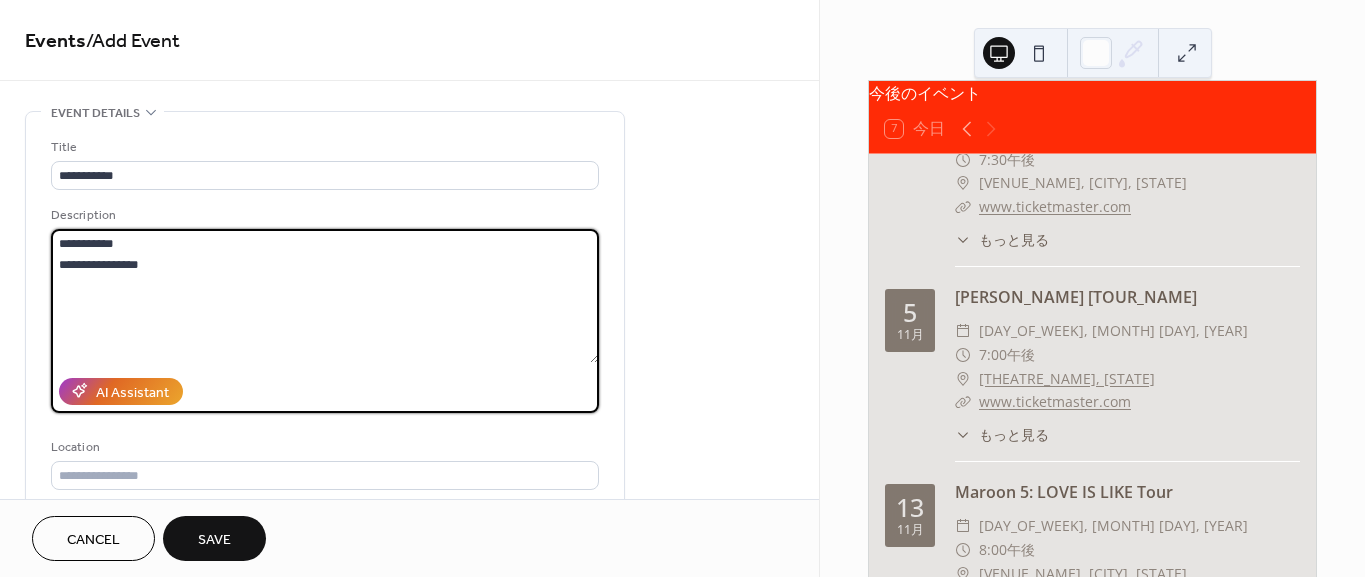 drag, startPoint x: 171, startPoint y: 268, endPoint x: 56, endPoint y: 266, distance: 115.01739 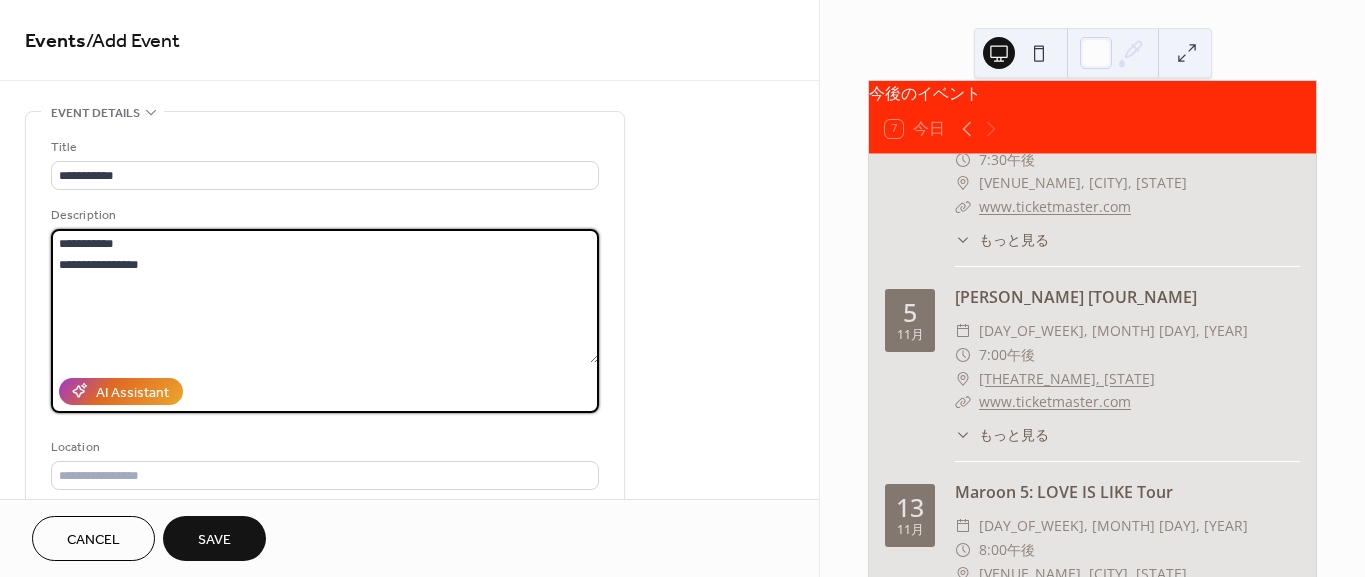 click on "**********" at bounding box center [325, 296] 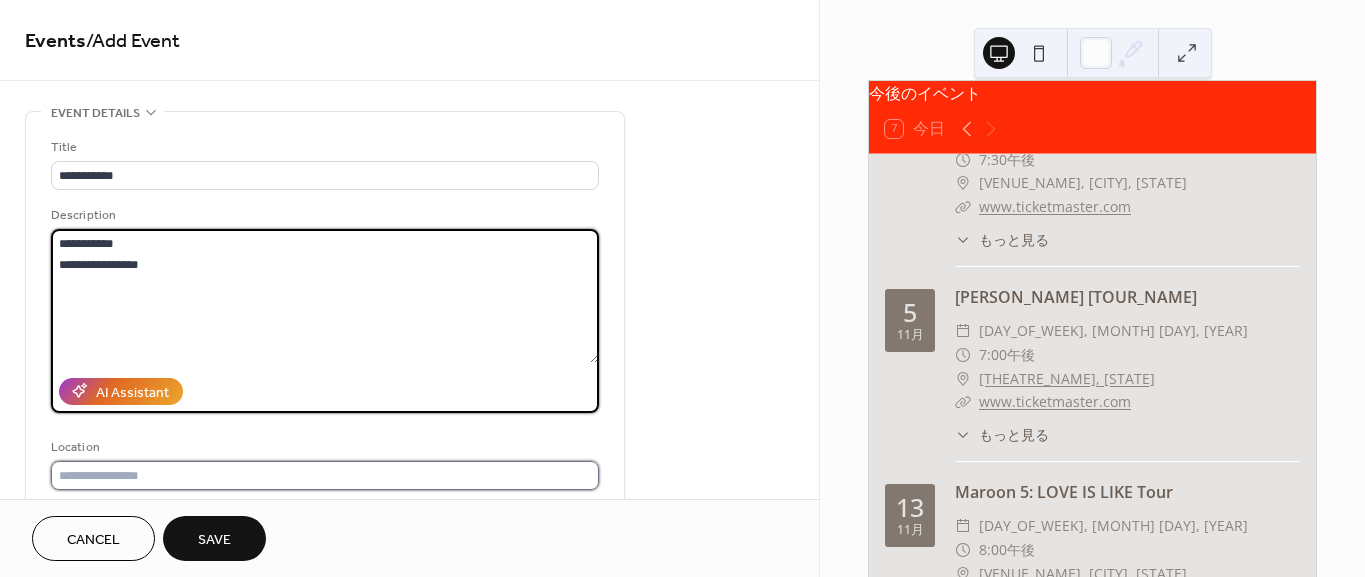 click at bounding box center [325, 475] 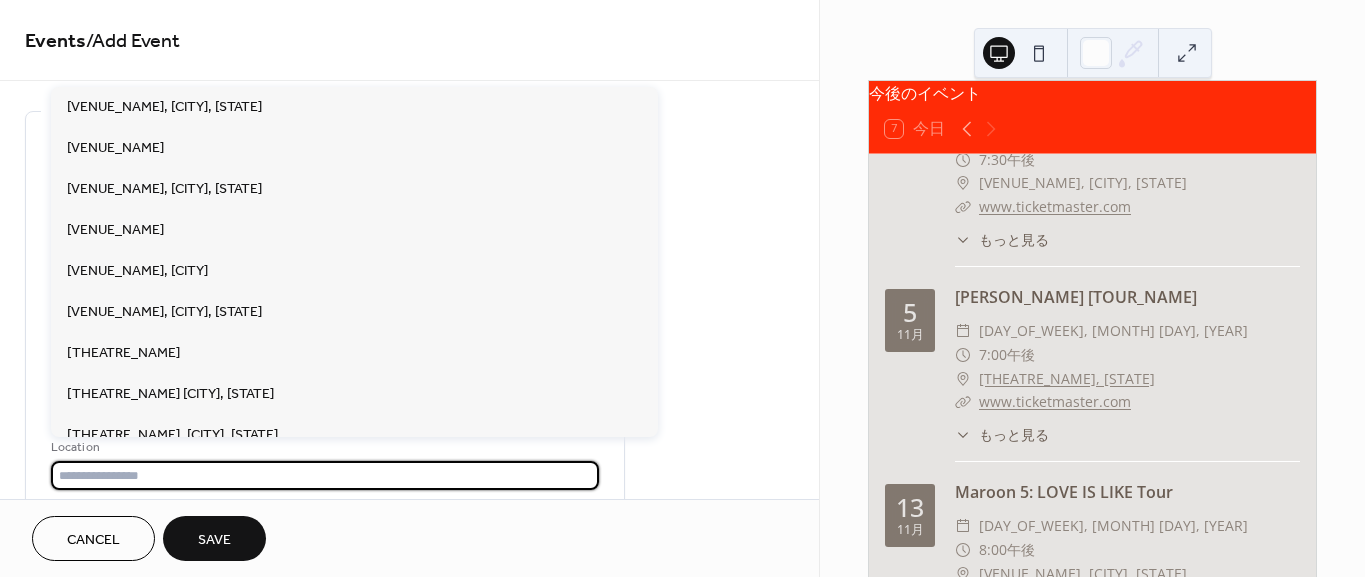 paste on "**********" 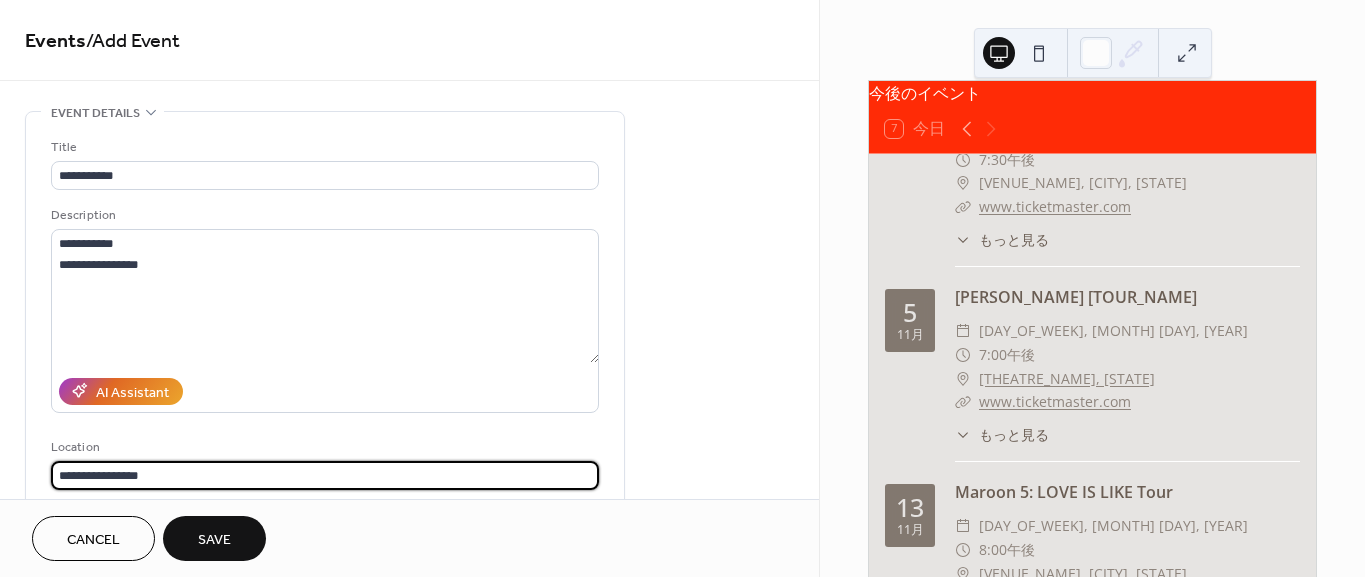 click on "**********" at bounding box center [325, 475] 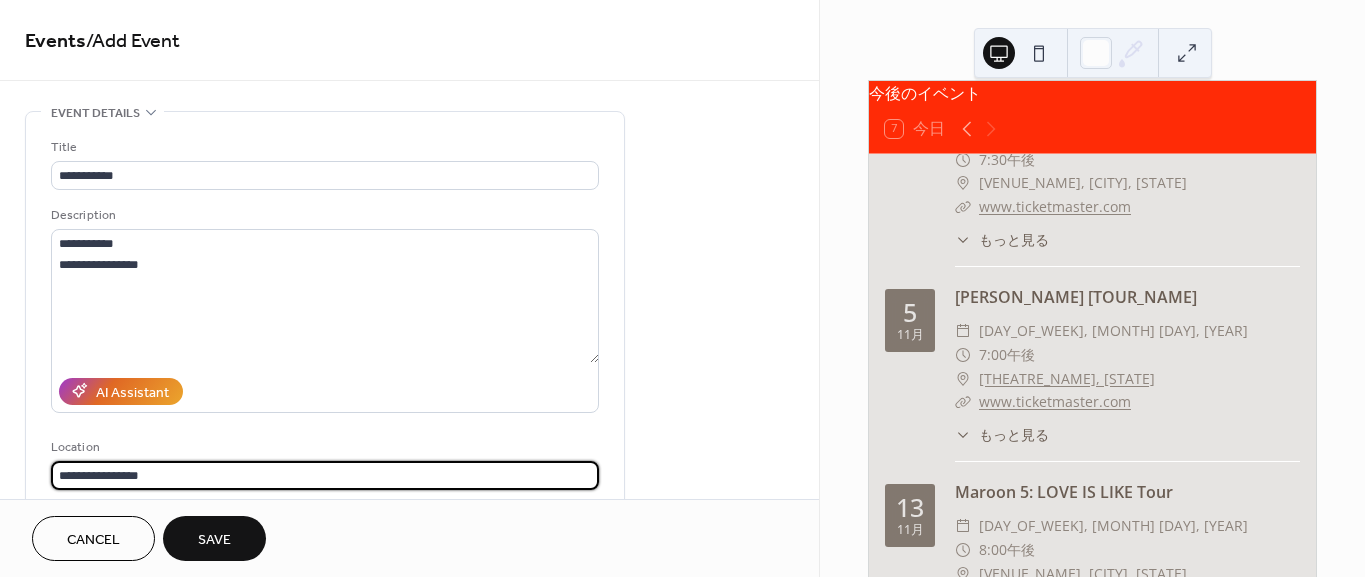 click on "**********" at bounding box center (325, 475) 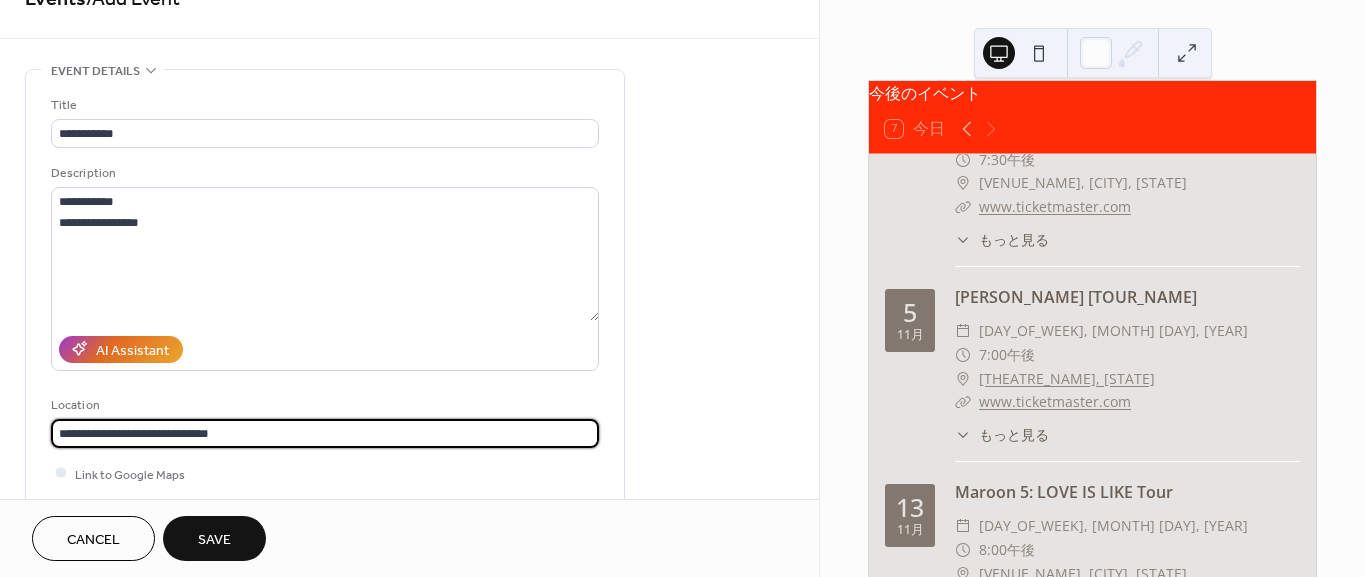 scroll, scrollTop: 111, scrollLeft: 0, axis: vertical 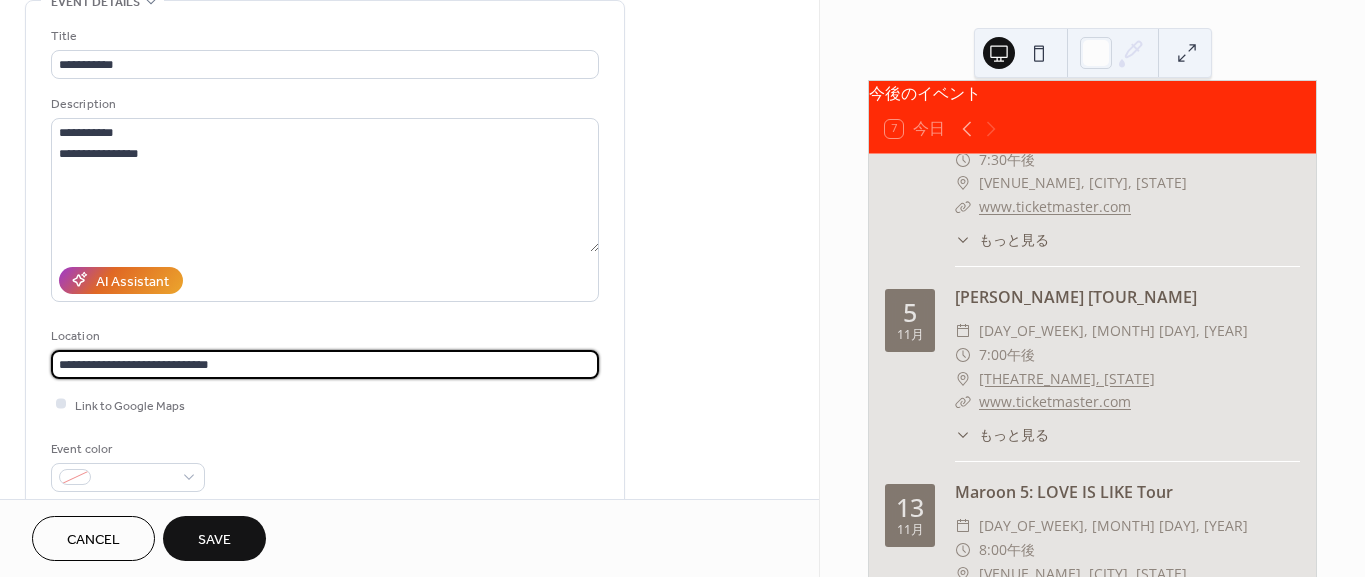 type on "**********" 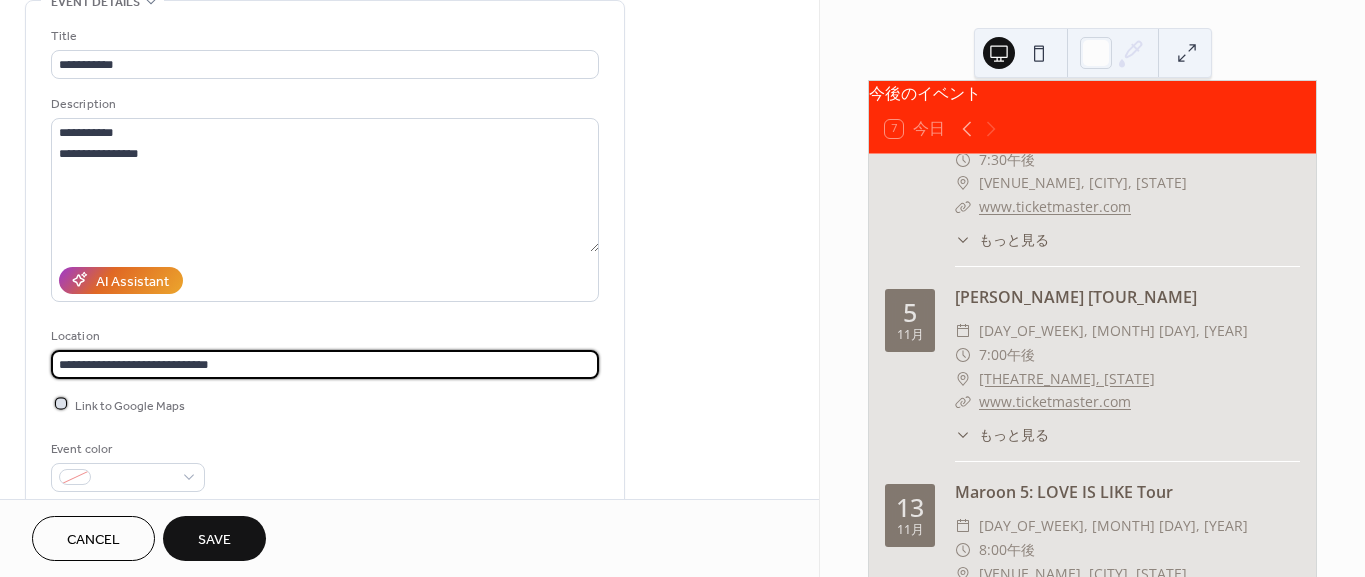 click at bounding box center (61, 404) 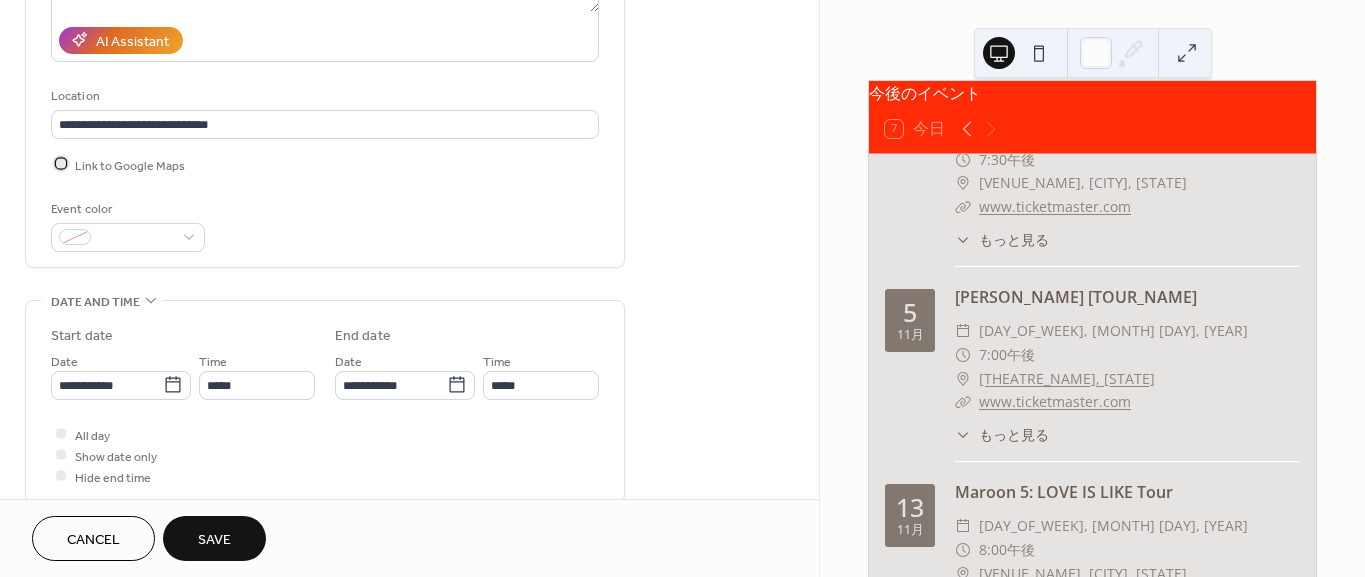 scroll, scrollTop: 444, scrollLeft: 0, axis: vertical 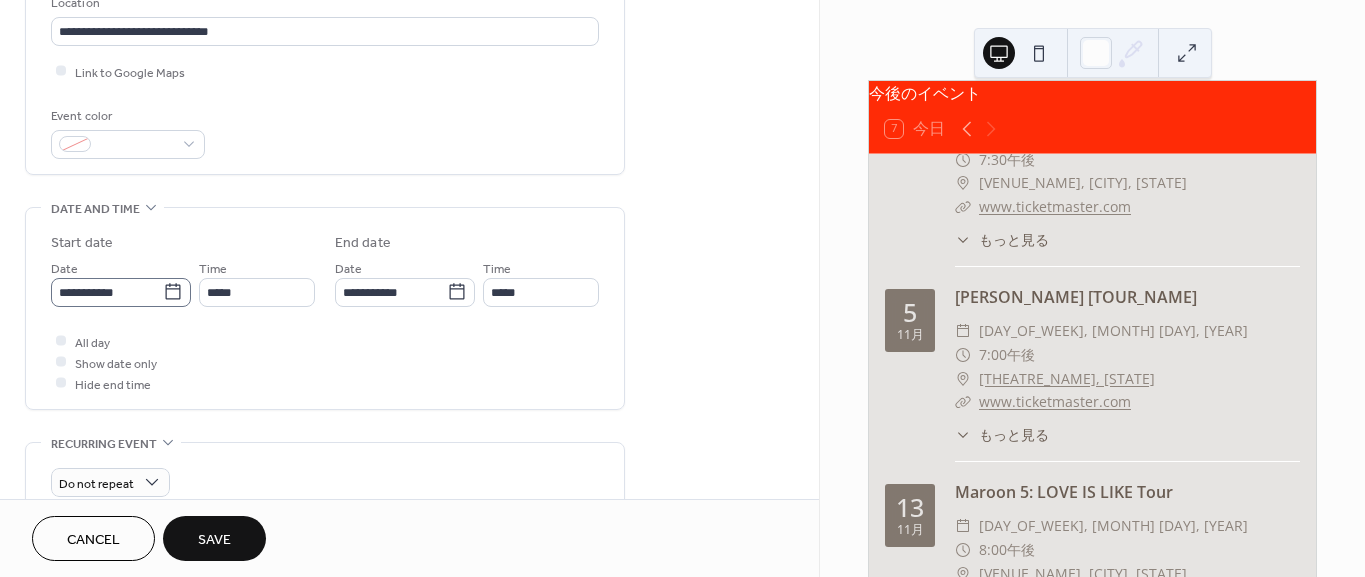 click on "**********" at bounding box center [121, 292] 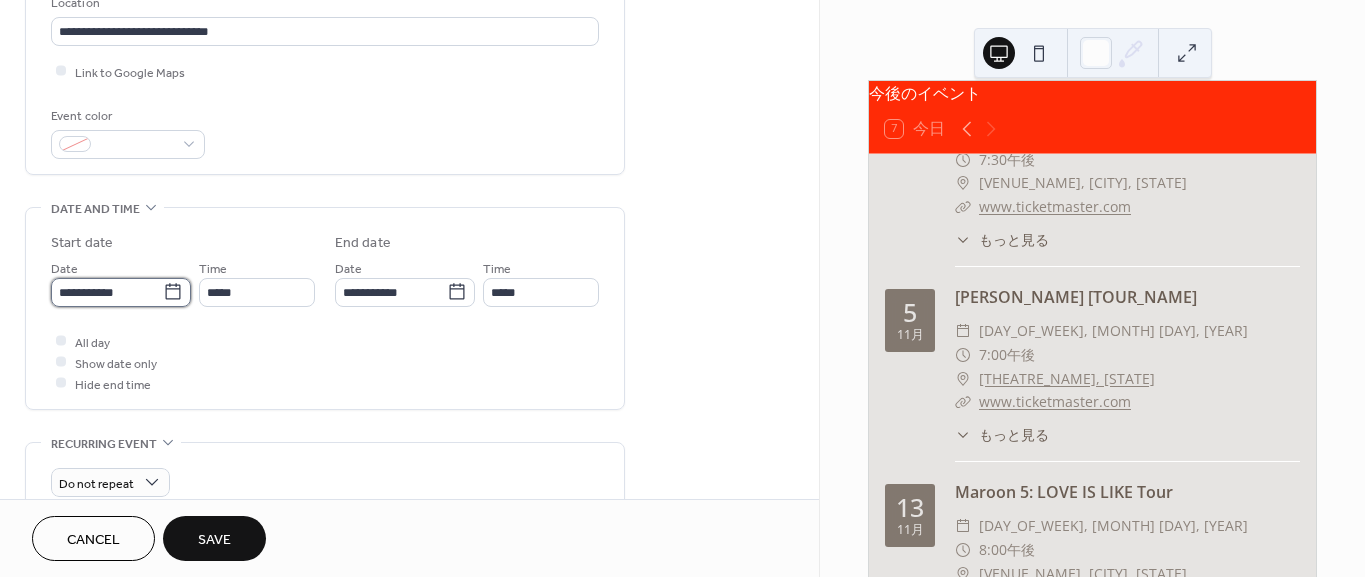 click on "**********" at bounding box center [107, 292] 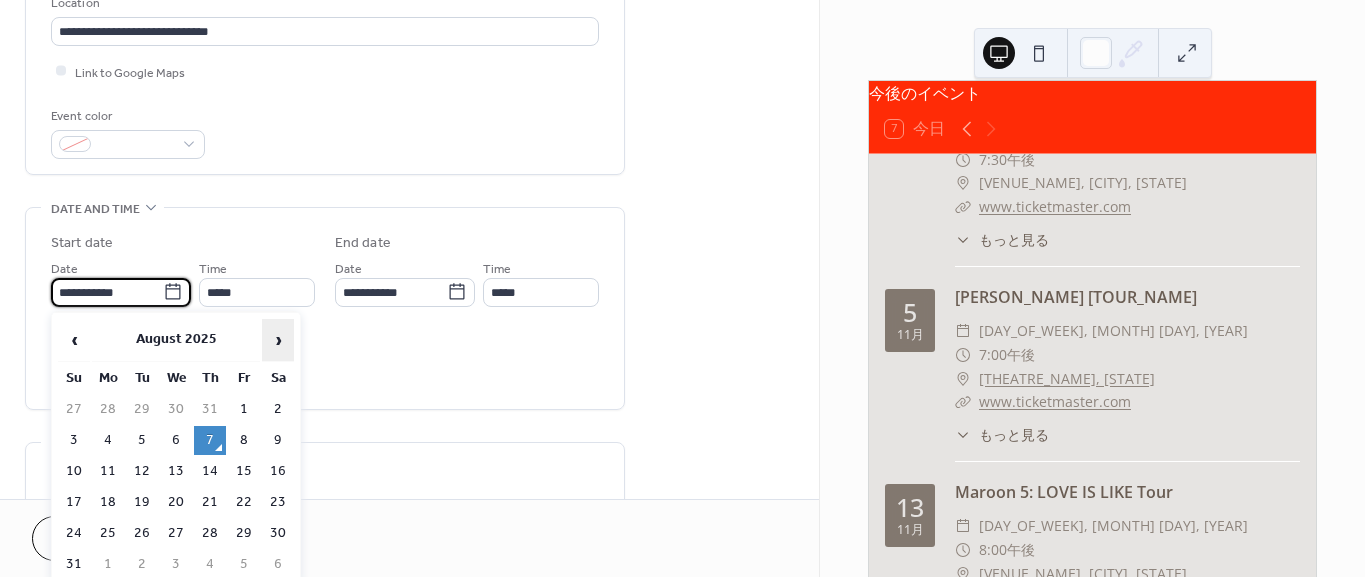 click on "›" at bounding box center [278, 340] 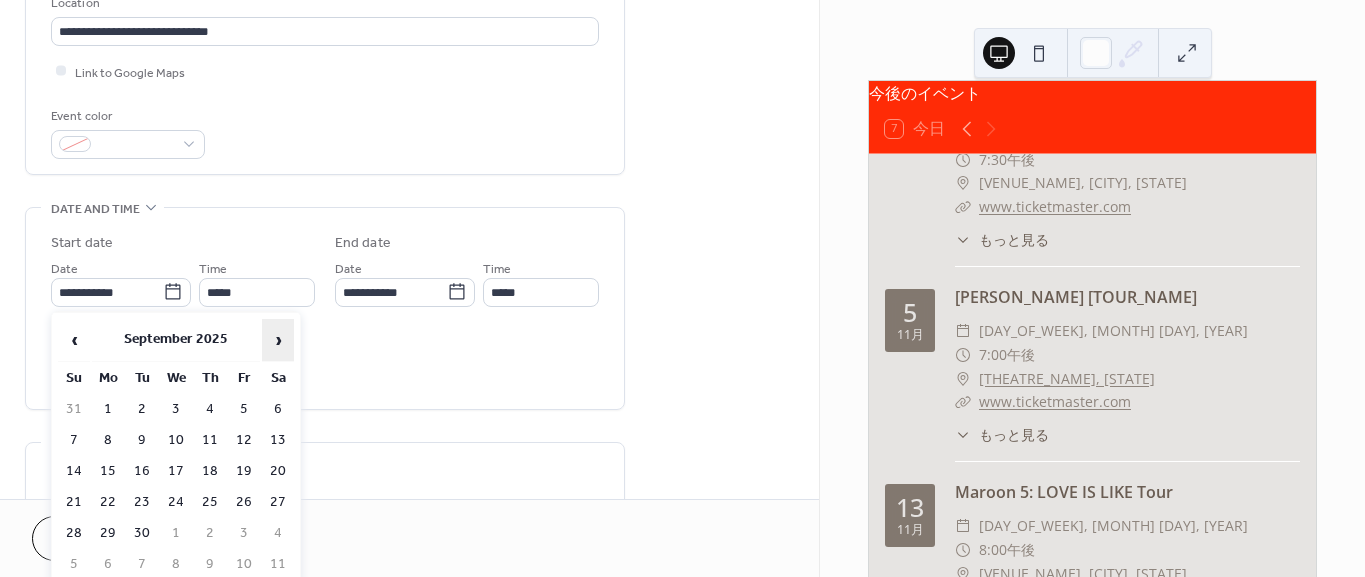 click on "›" at bounding box center (278, 340) 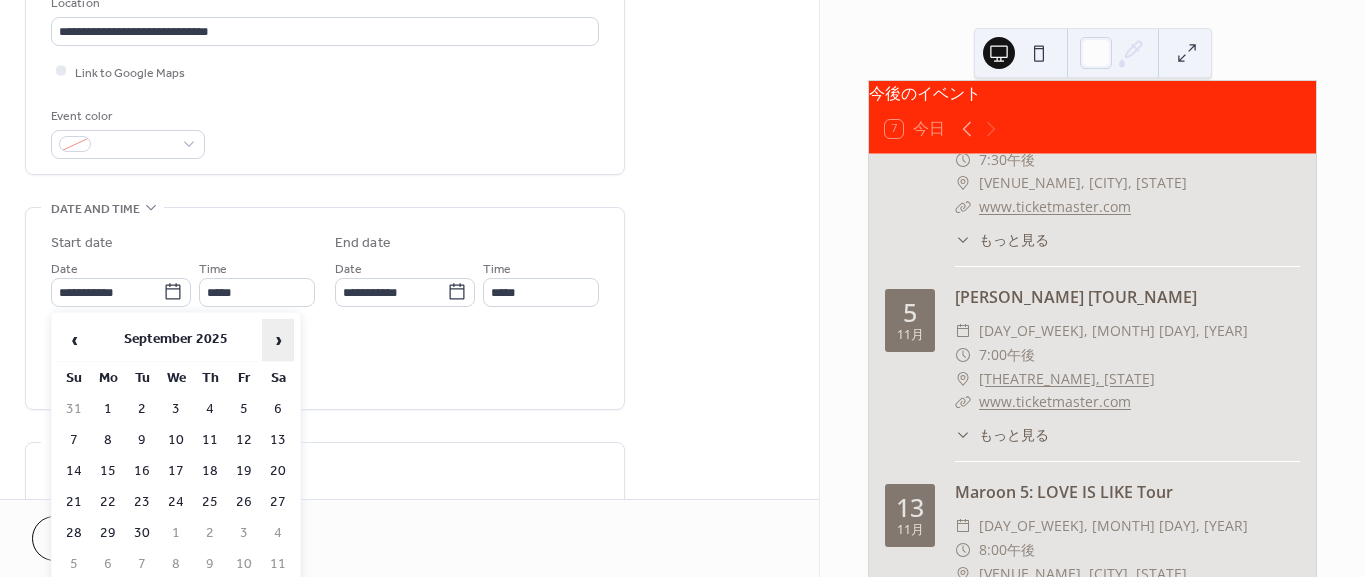 click on "›" at bounding box center (278, 340) 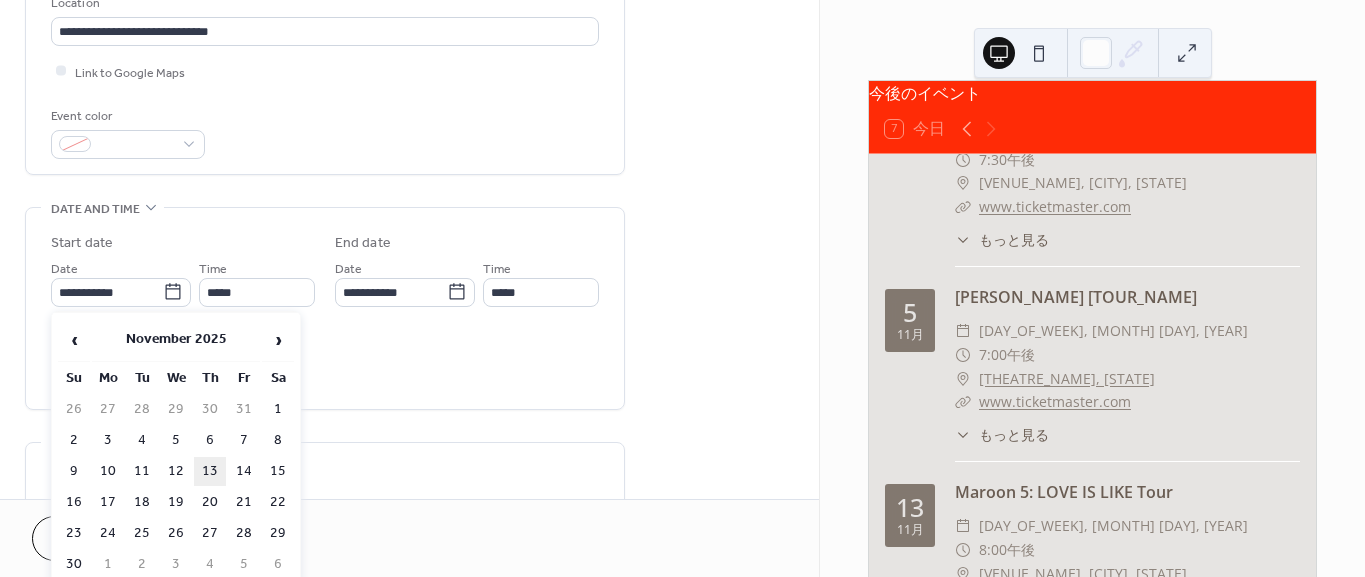 click on "13" at bounding box center [210, 471] 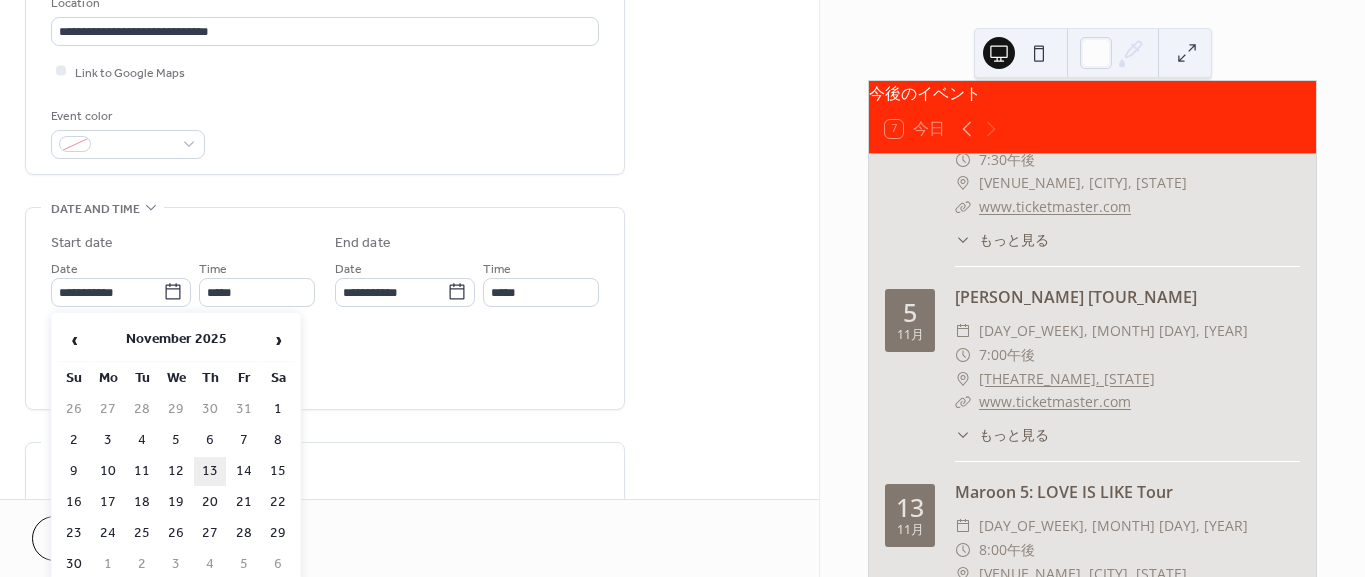 type on "**********" 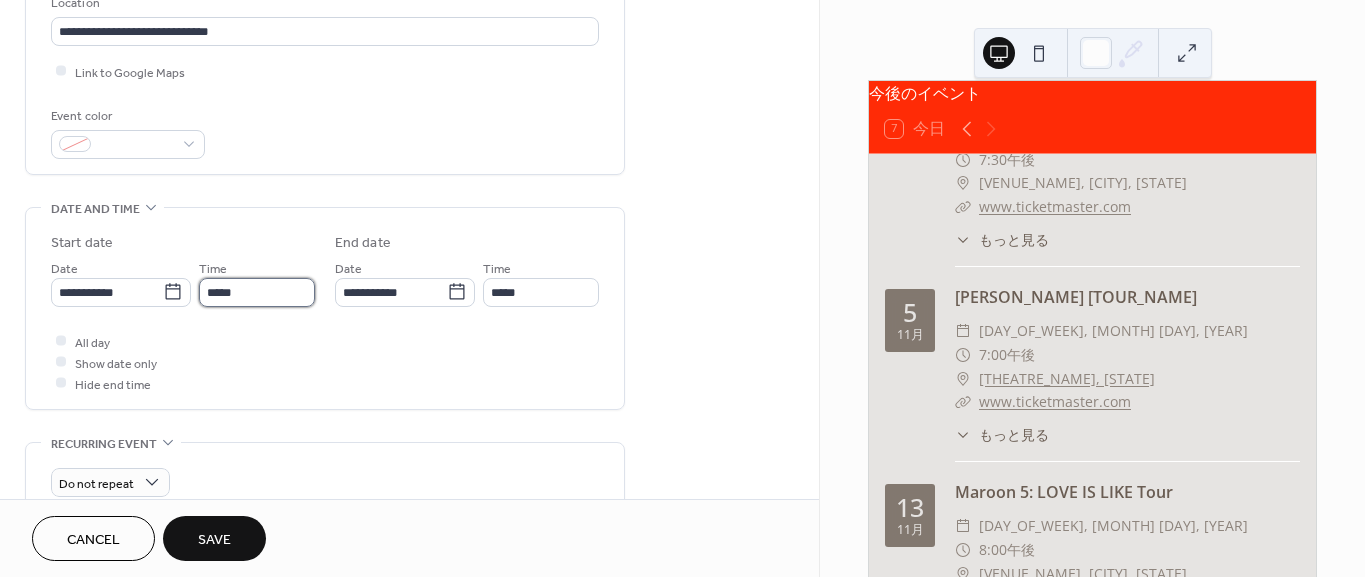 click on "*****" at bounding box center [257, 292] 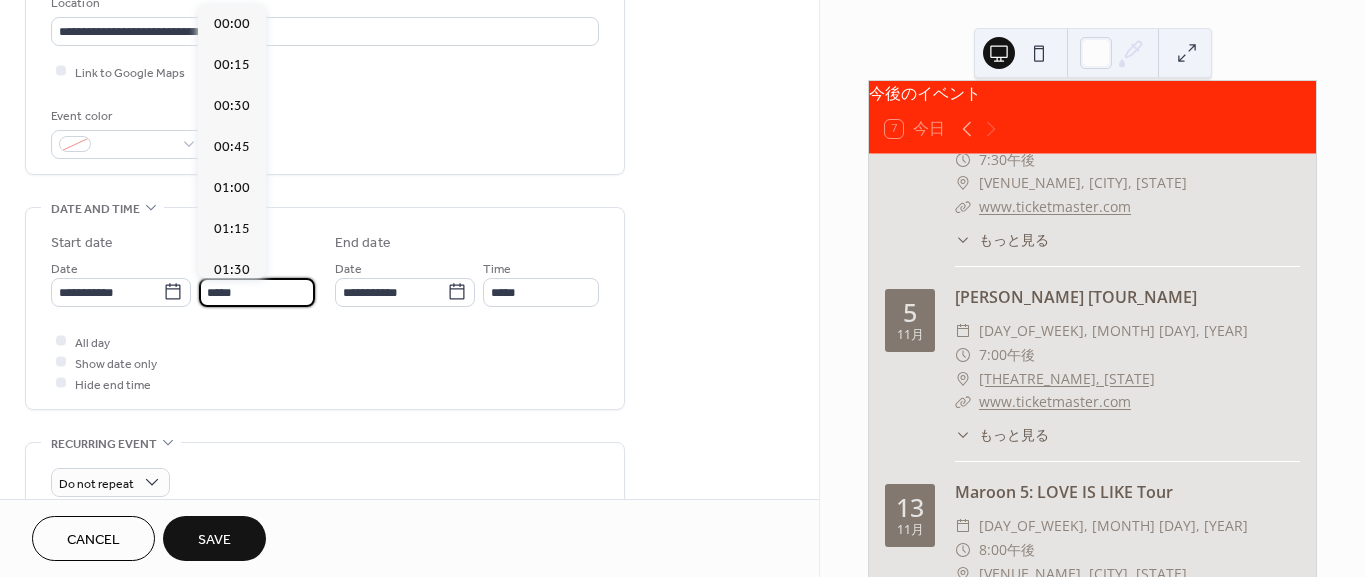 scroll, scrollTop: 2095, scrollLeft: 0, axis: vertical 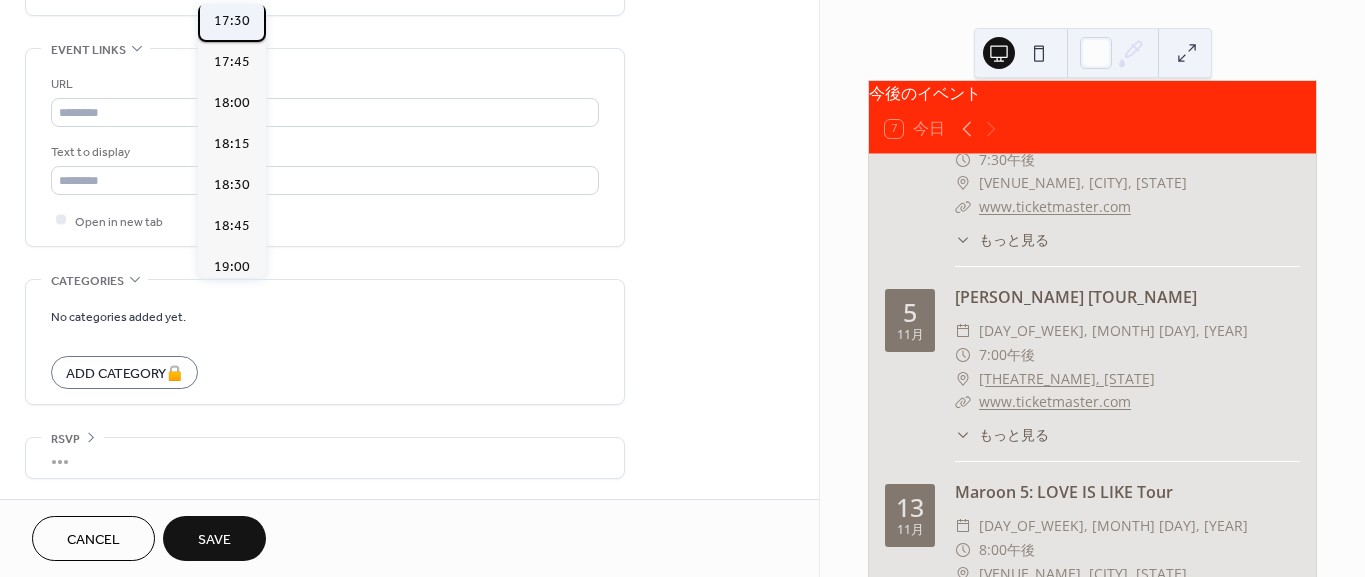 click on "17:30" at bounding box center [232, 21] 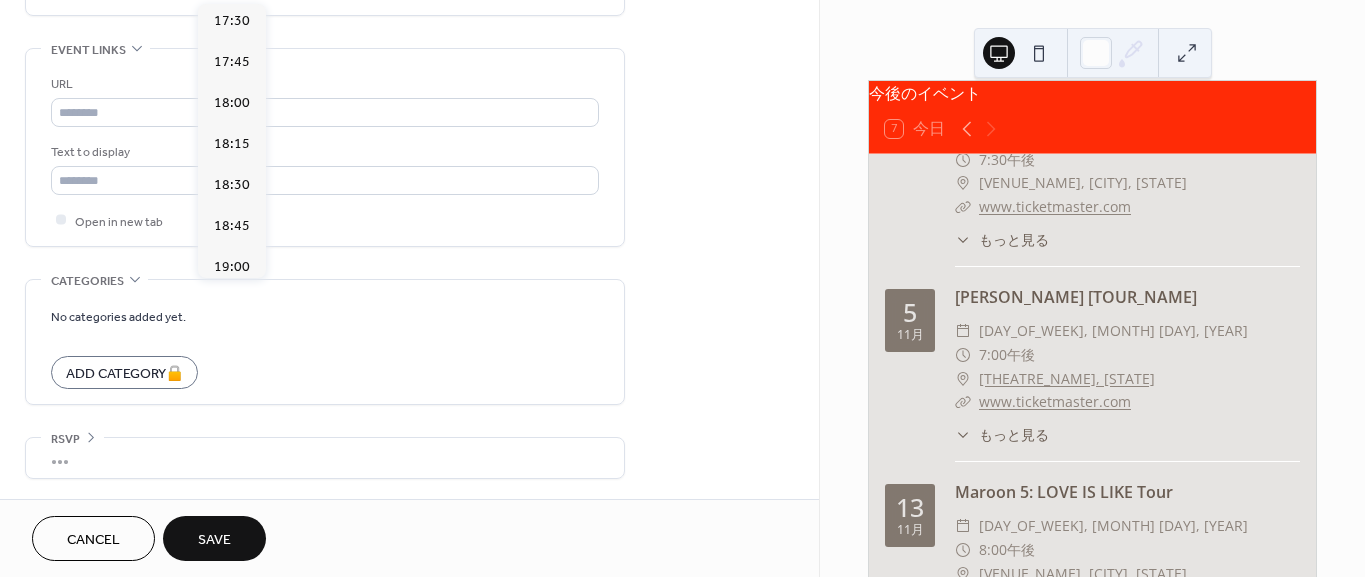 click on "URL Text to display Open in new tab" at bounding box center (325, 152) 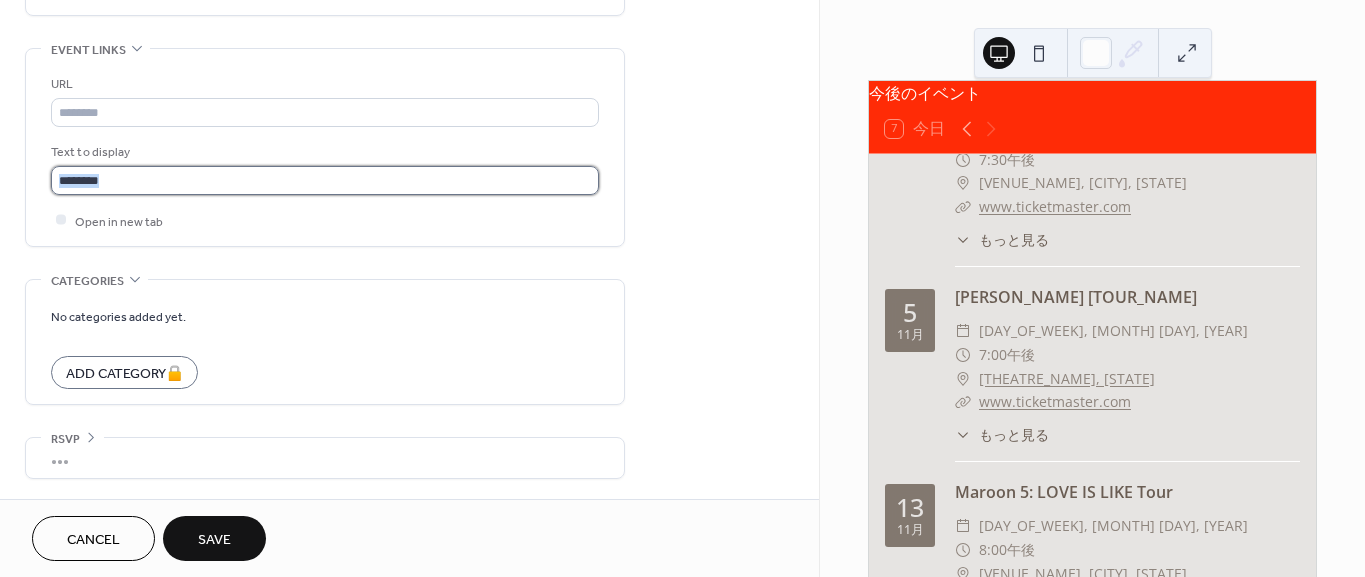 click at bounding box center [325, 180] 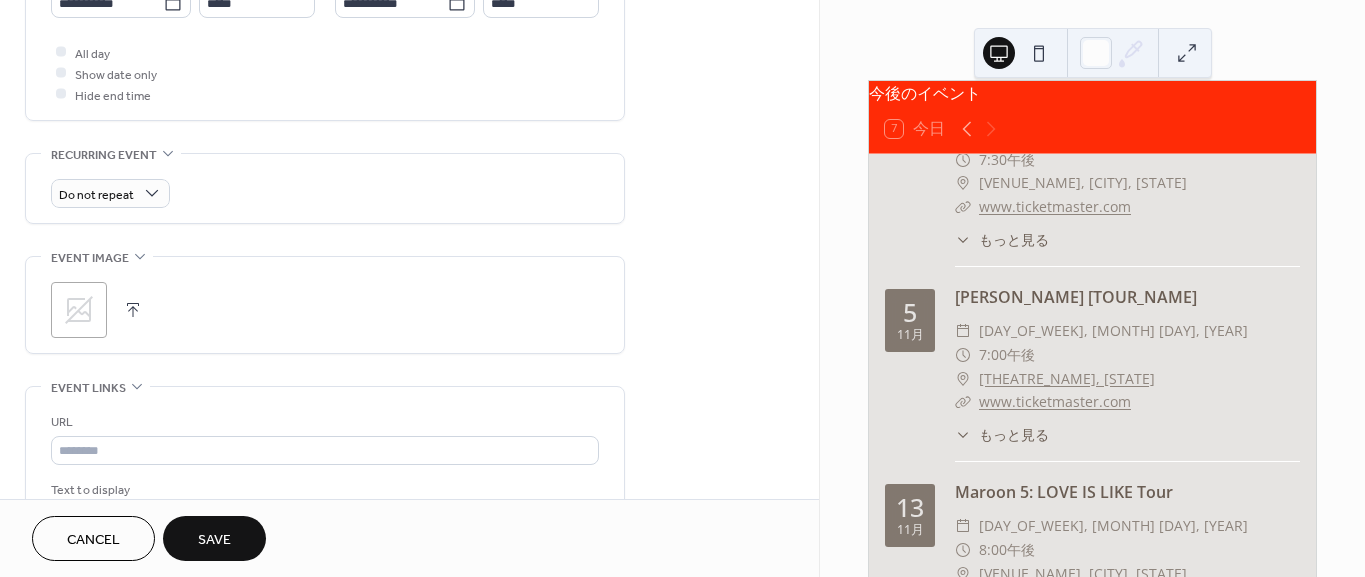 scroll, scrollTop: 626, scrollLeft: 0, axis: vertical 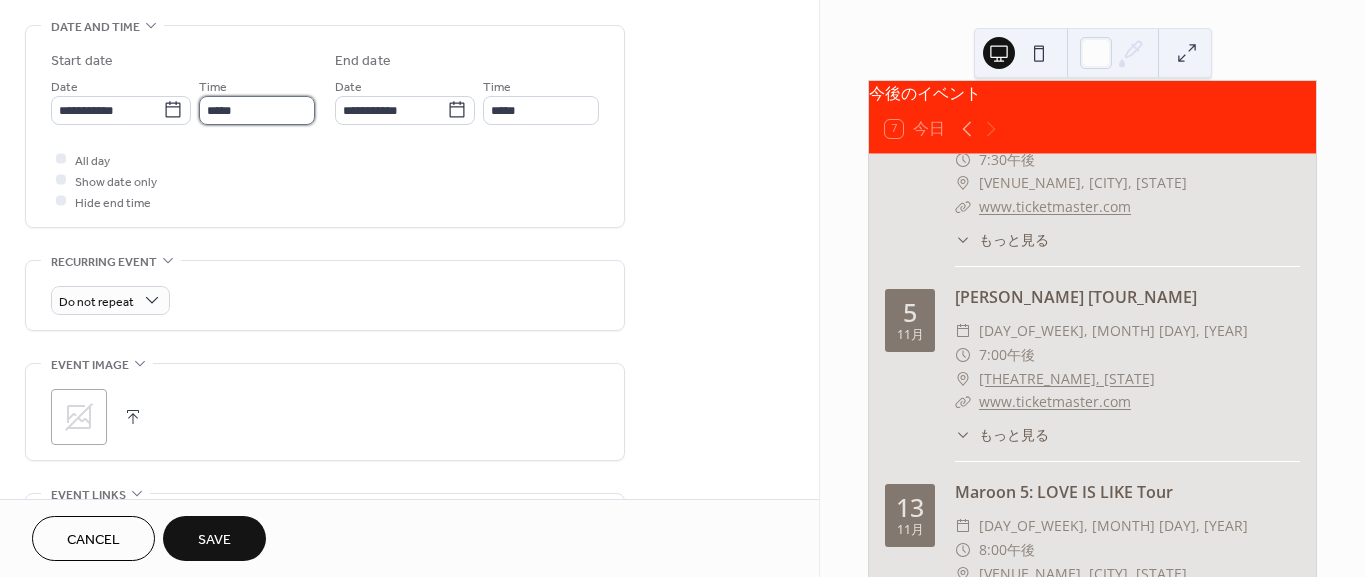 click on "*****" at bounding box center (257, 110) 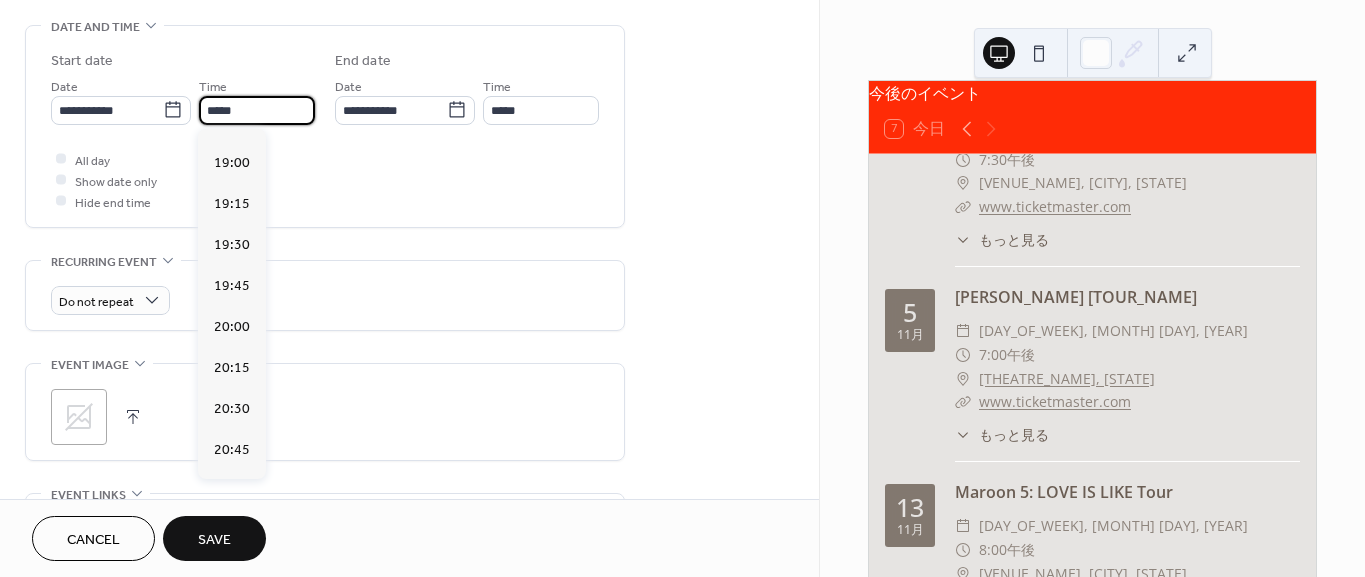 scroll, scrollTop: 3277, scrollLeft: 0, axis: vertical 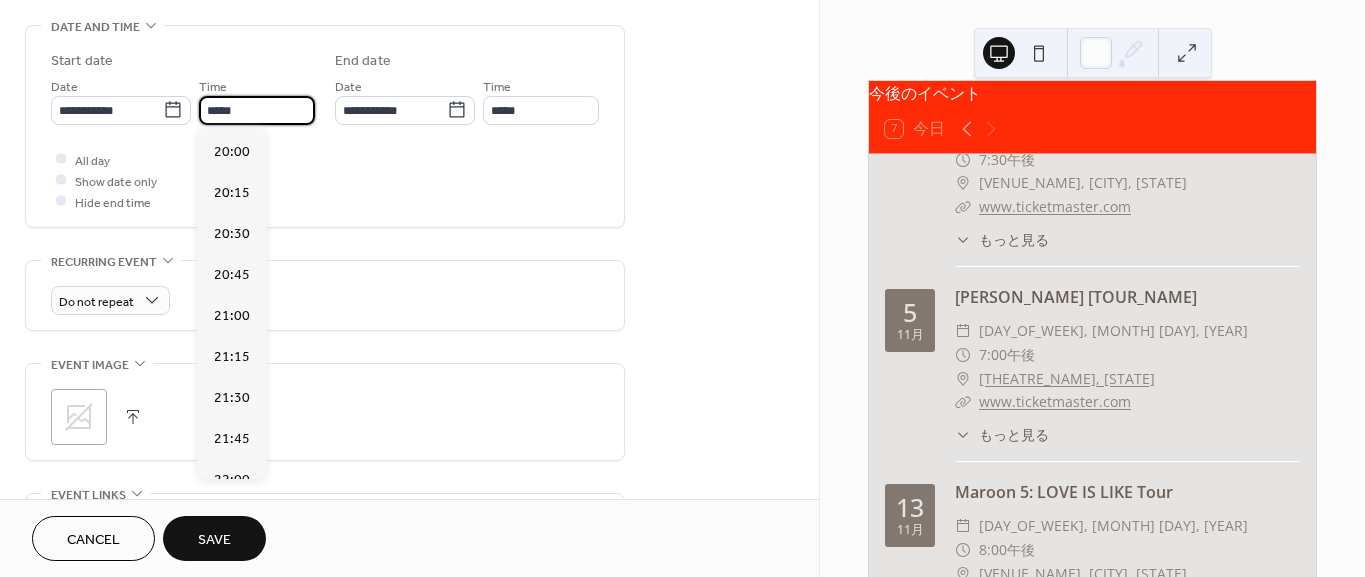 click on "19:30" at bounding box center [232, 69] 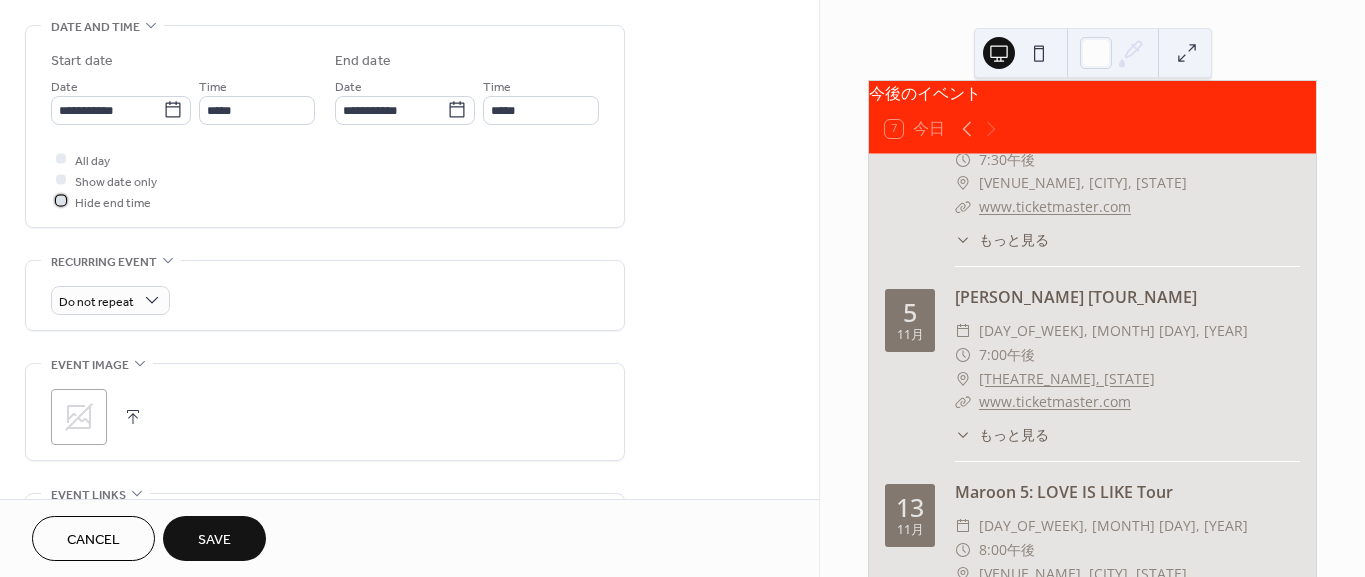 click at bounding box center (61, 201) 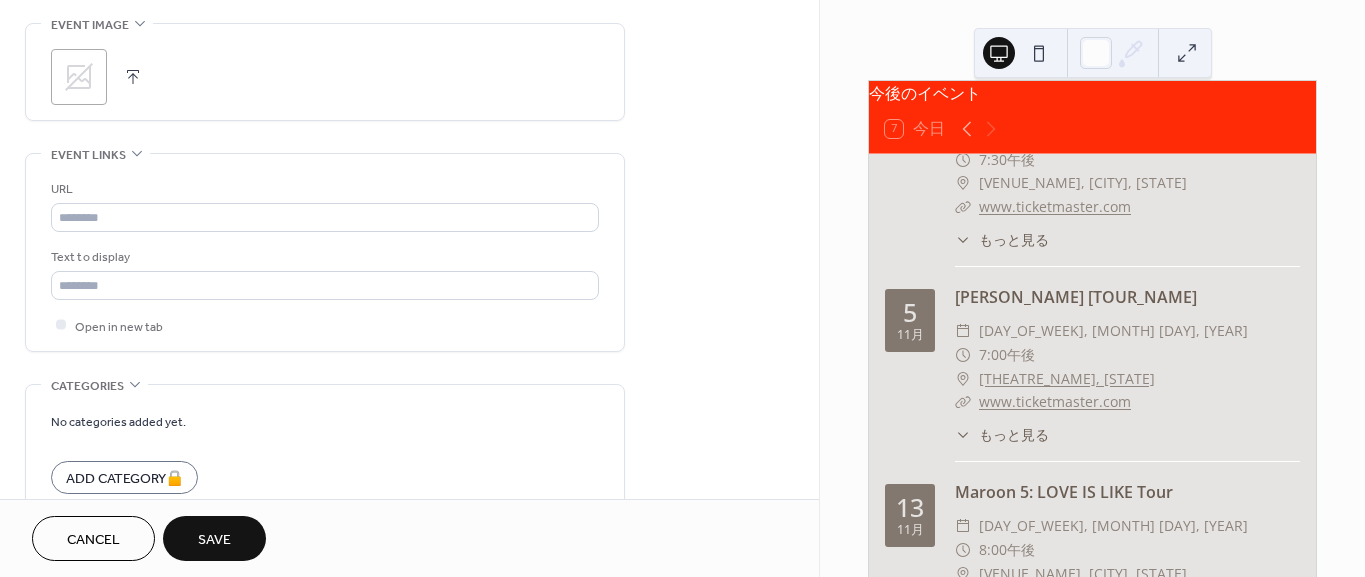 scroll, scrollTop: 1071, scrollLeft: 0, axis: vertical 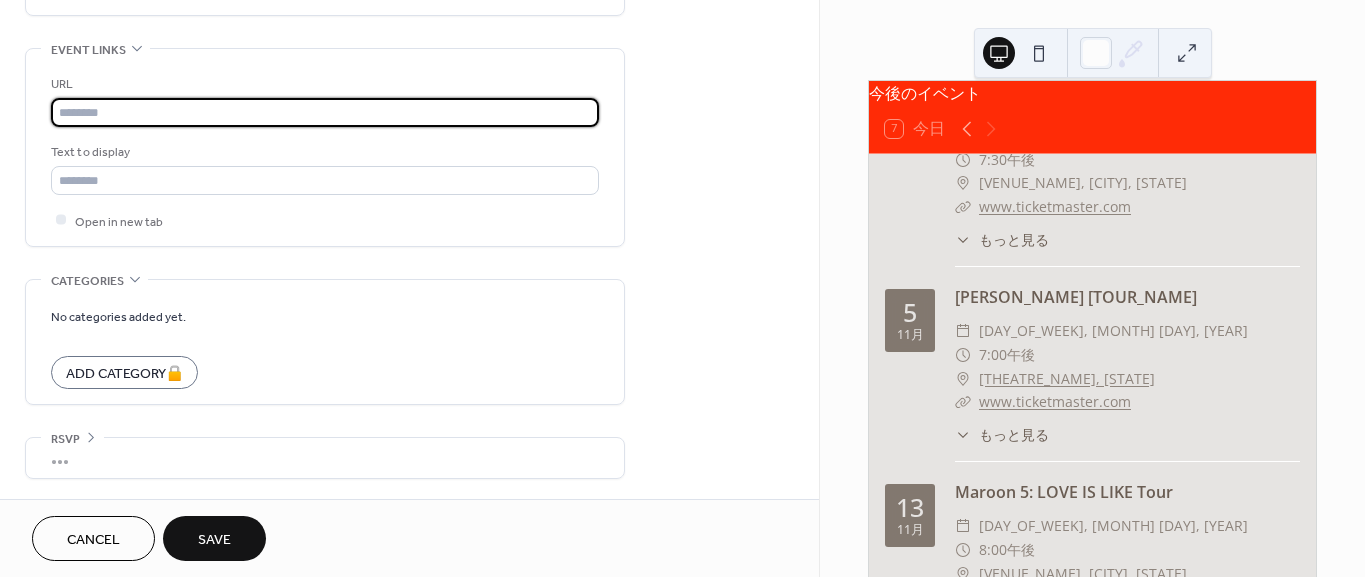 click at bounding box center (325, 112) 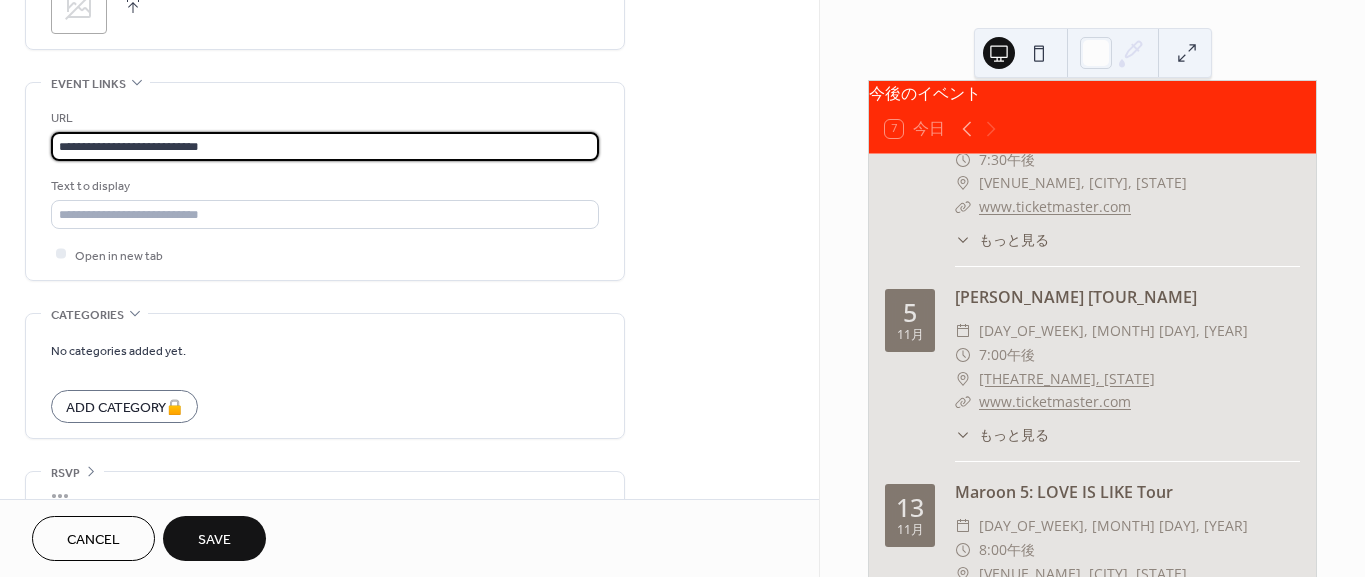 scroll, scrollTop: 1071, scrollLeft: 0, axis: vertical 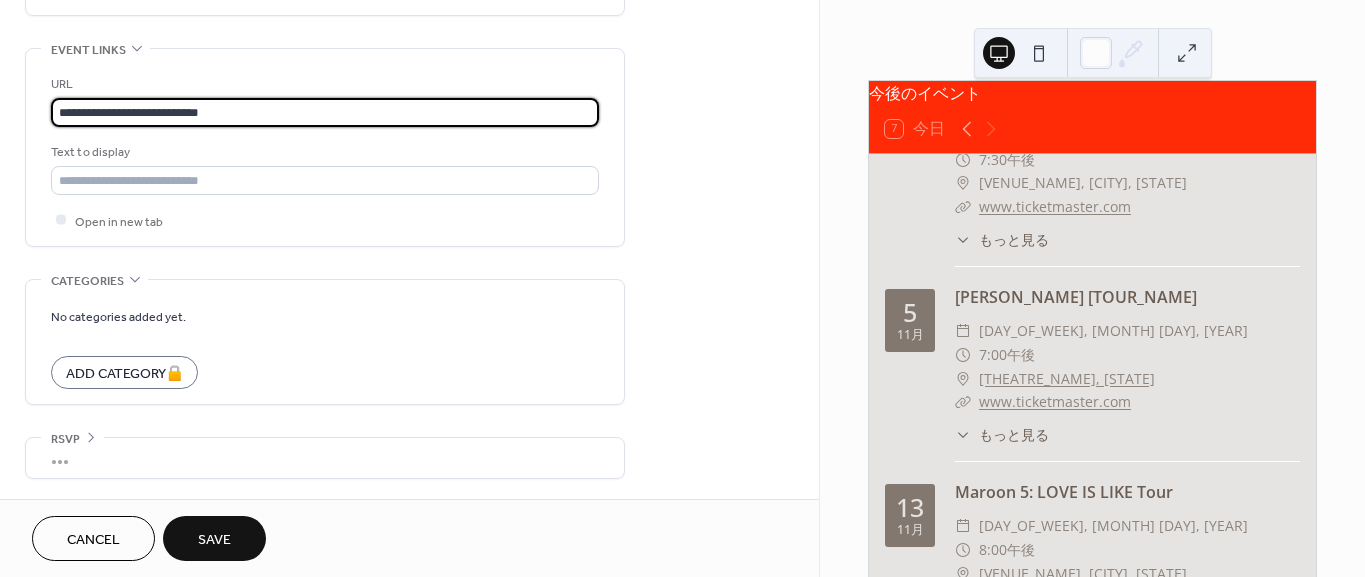 click on "Save" at bounding box center [214, 540] 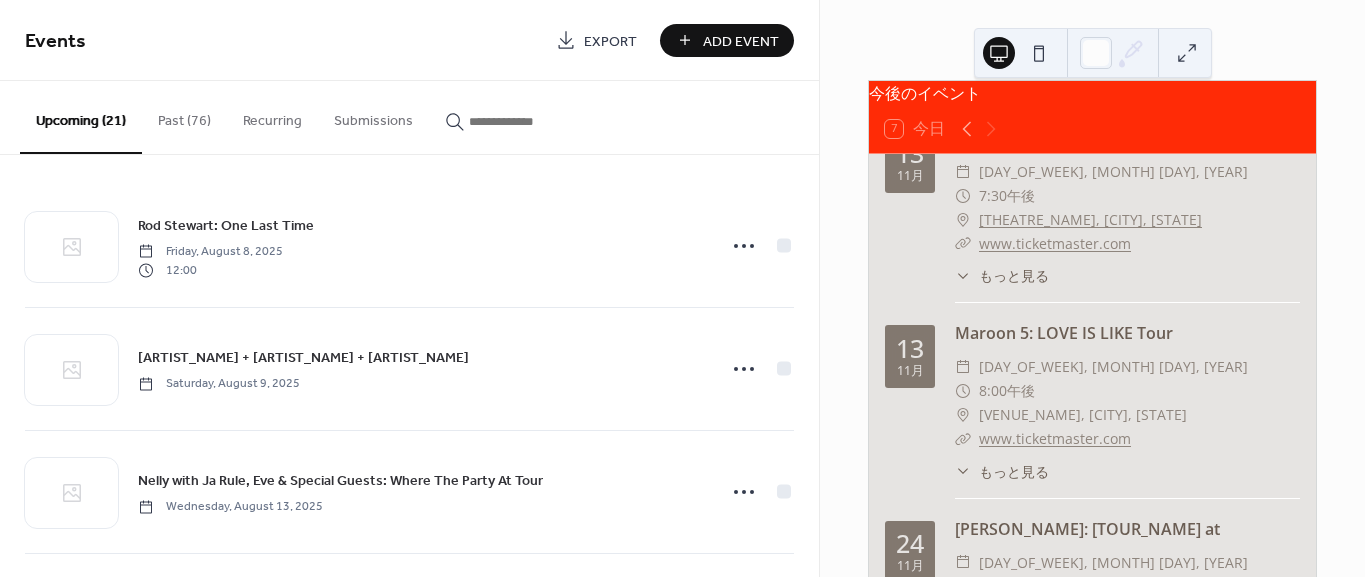scroll, scrollTop: 3348, scrollLeft: 0, axis: vertical 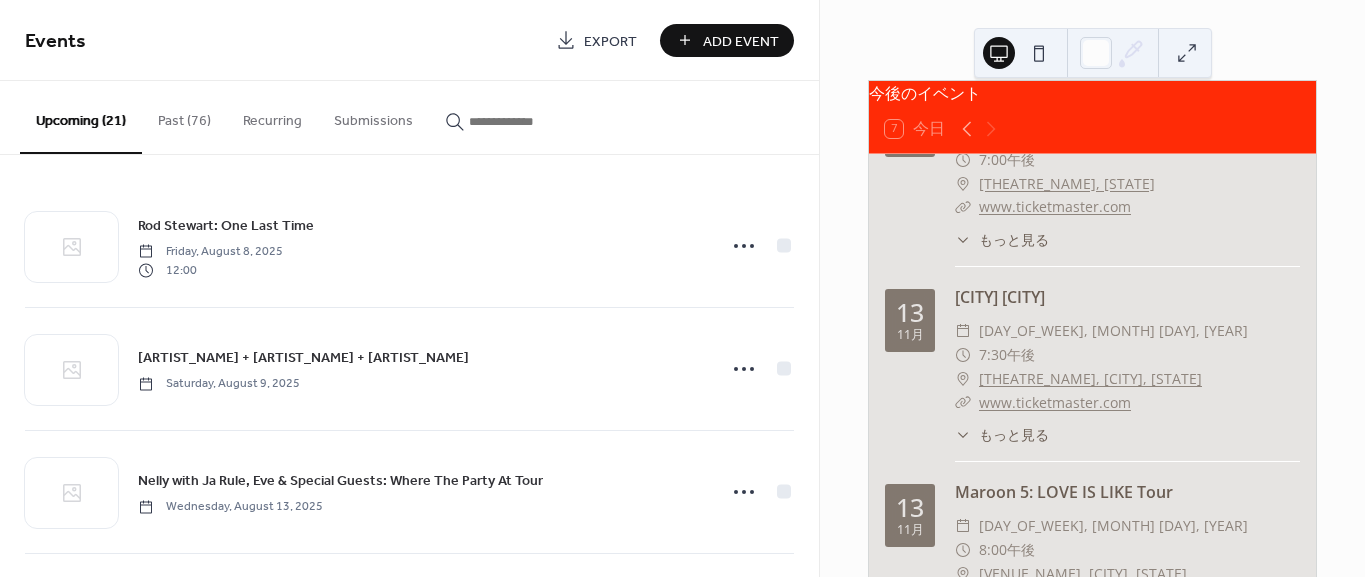 click on "今後のイベント 7 今日 8 8月 Rod Stewart: One Last Time ​ 金曜日, 8月 8, 2025 ​ 12:00午後 - 1:00午後 ​ Credit Union 1 Amphitheatre Tinley Park, IL ​ チケットお問い合わせ ​ もっと見る Fri, Aug 8 Credit Union 1 Amphitheatre チケットお問い合わせ https://www.livenation.co.jp/ 9 8月 Toto + Christopher Cross + Men At Work ​ 土曜日, 8月 9, 2025 ​ Credit Union 1 Amphitheatre Tinley Park, IL ​ チケットお問い合わせ ​ もっと見る Sat, Aug 9 Credit Union 1 Amphitheatre チケットお問い合わせ https://www.livenation.co.jp/ 13 8月 Nelly with Ja Rule, Eve & Special Guests: Where The Party At Tour ​ 水曜日, 8月 13, 2025 ​ Credit Union 1 Amphitheatre Tinley Park, IL ​ チケットお問い合わせ ​ もっと見る Wed, Aug 13 Credit Union 1 Amphitheatre チケットお問い合わせ https://www.livenation.co.jp/ 14 8月 Billy Idol: It's A Nice Day To...Tour Again! ​ 木曜日, 8月 14, 2025 ​ ​ ​ もっと見る 19 20" at bounding box center (1092, 288) 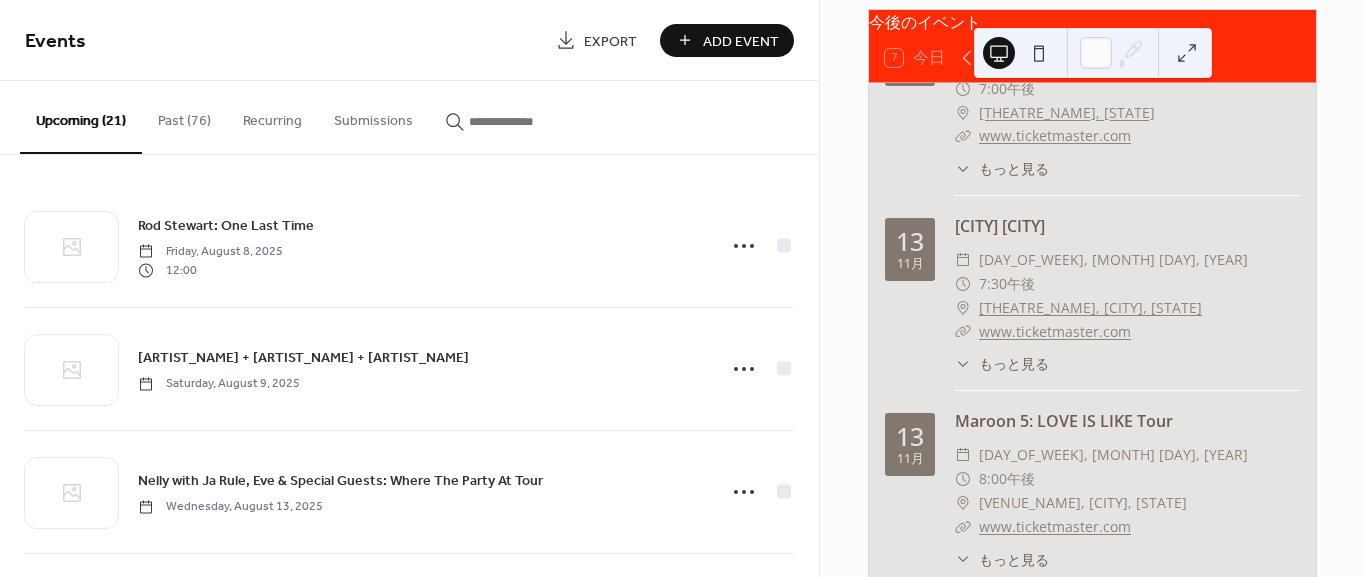 scroll, scrollTop: 111, scrollLeft: 0, axis: vertical 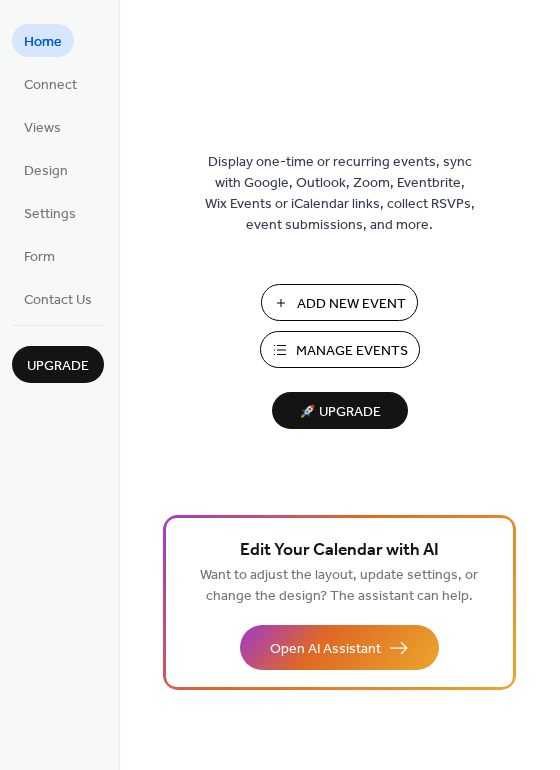 click on "Home" at bounding box center [43, 42] 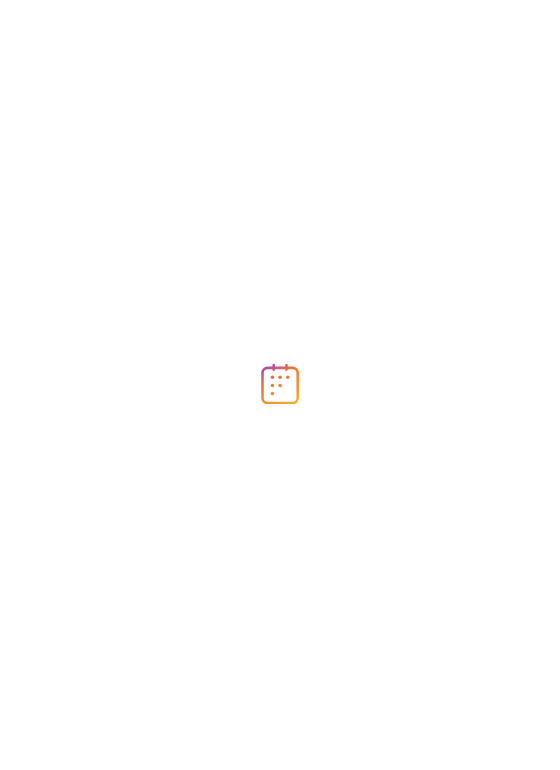 scroll, scrollTop: 0, scrollLeft: 0, axis: both 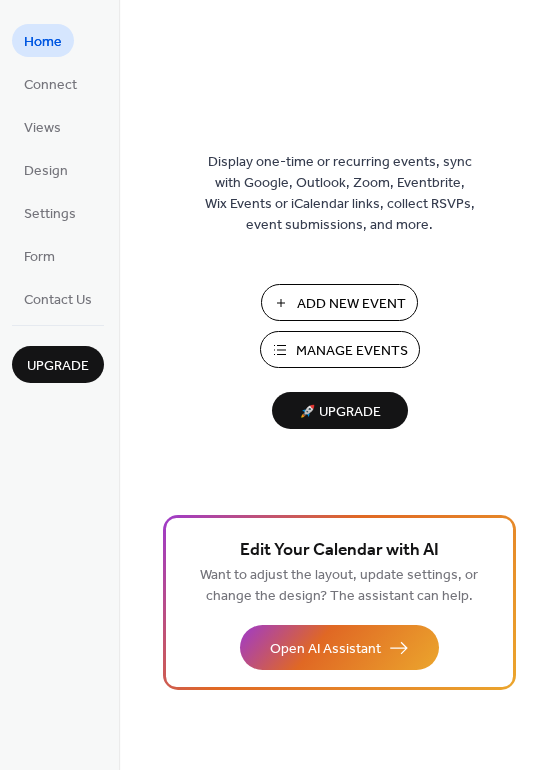 click on "Manage Events" at bounding box center [352, 351] 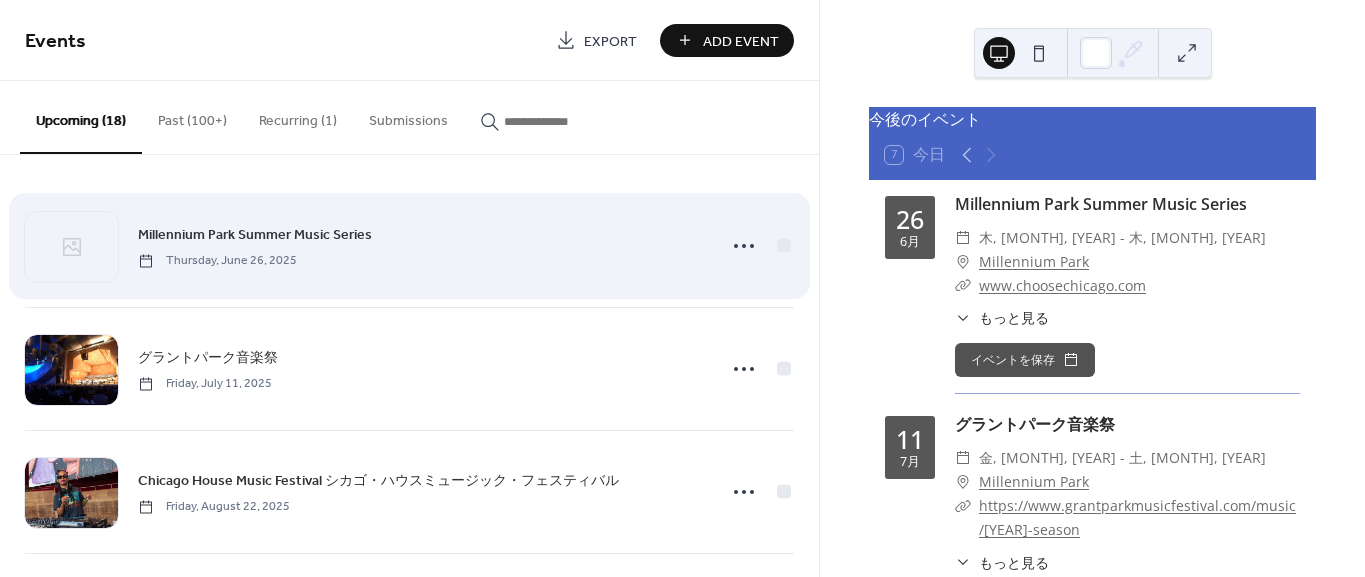 scroll, scrollTop: 0, scrollLeft: 0, axis: both 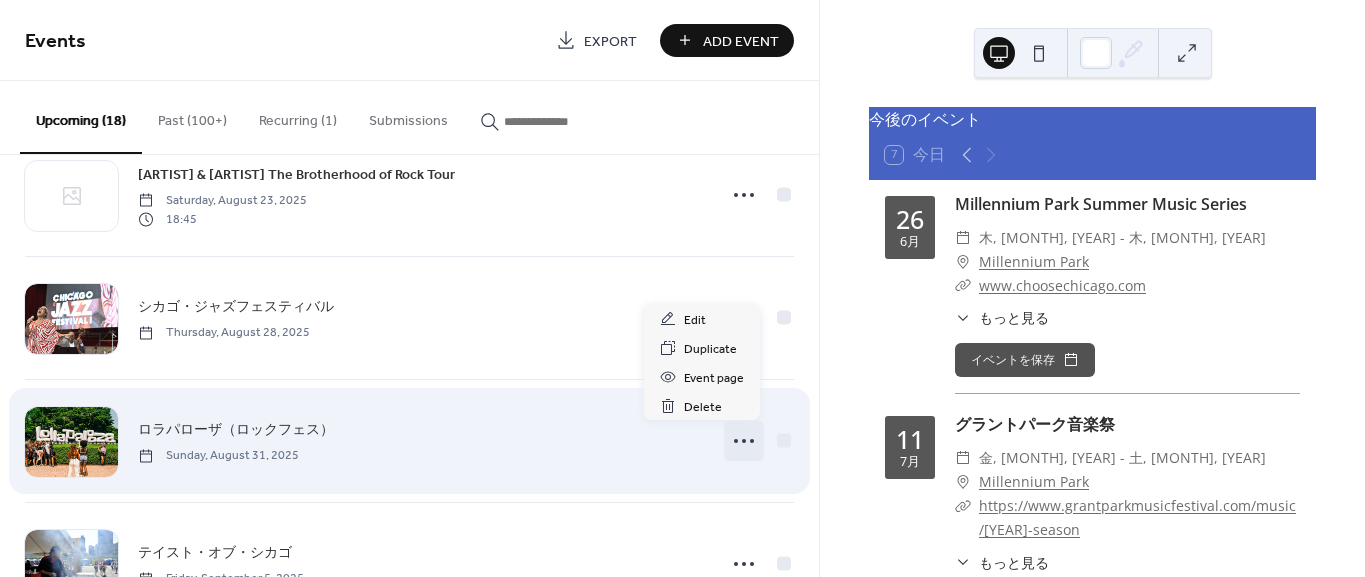 click 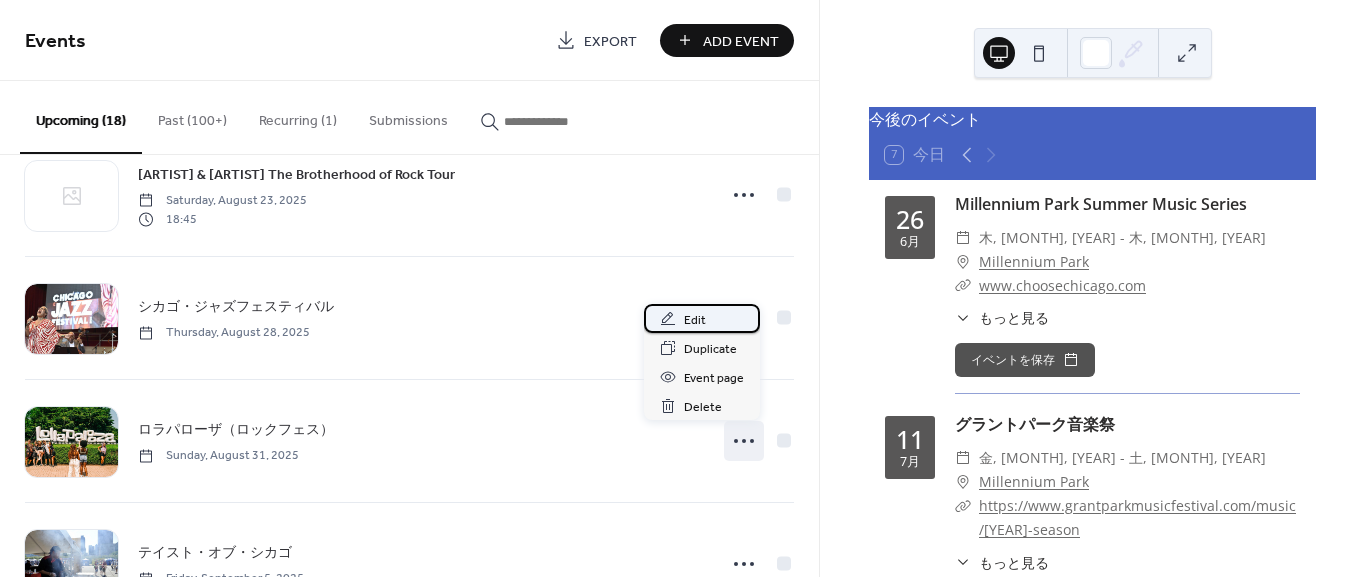 click on "Edit" at bounding box center [695, 320] 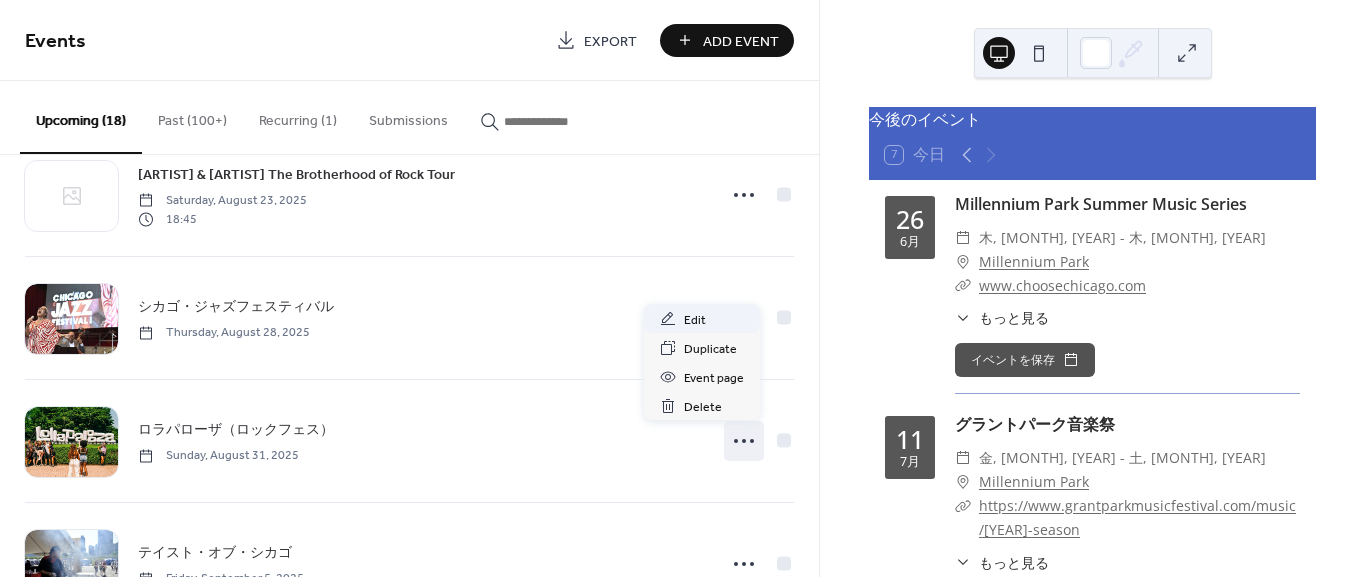 click on "Chicago Jazz Festival　シカゴ・ジャズフェスティバル Thursday, August 28, 2025" at bounding box center (421, 317) 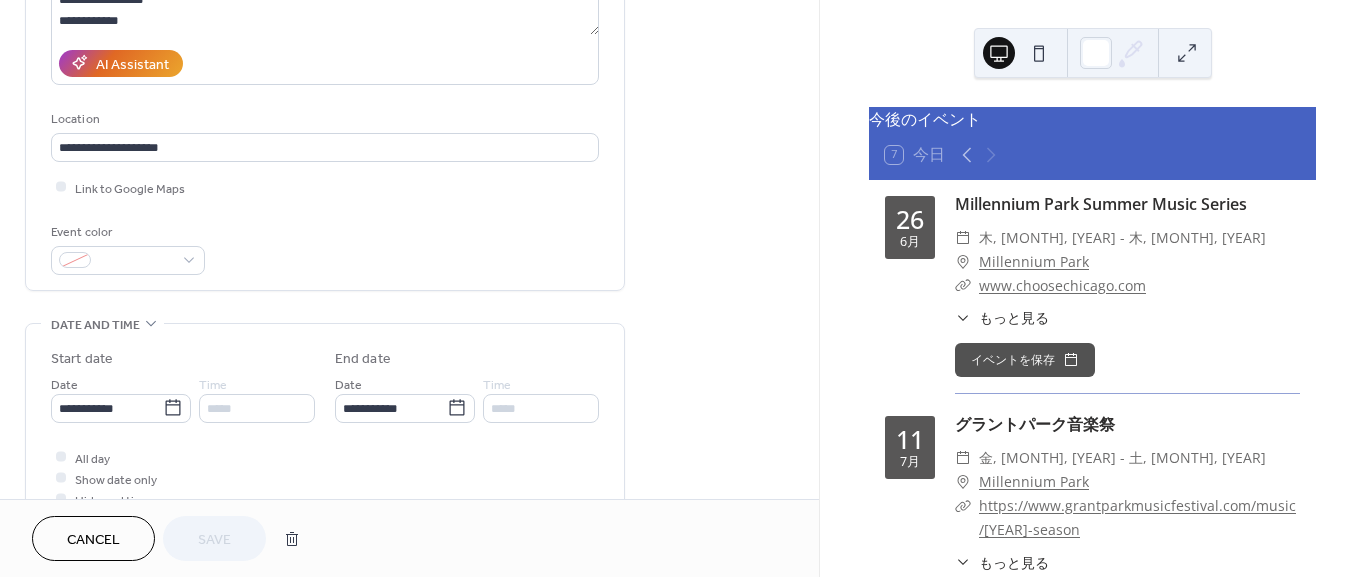 scroll, scrollTop: 333, scrollLeft: 0, axis: vertical 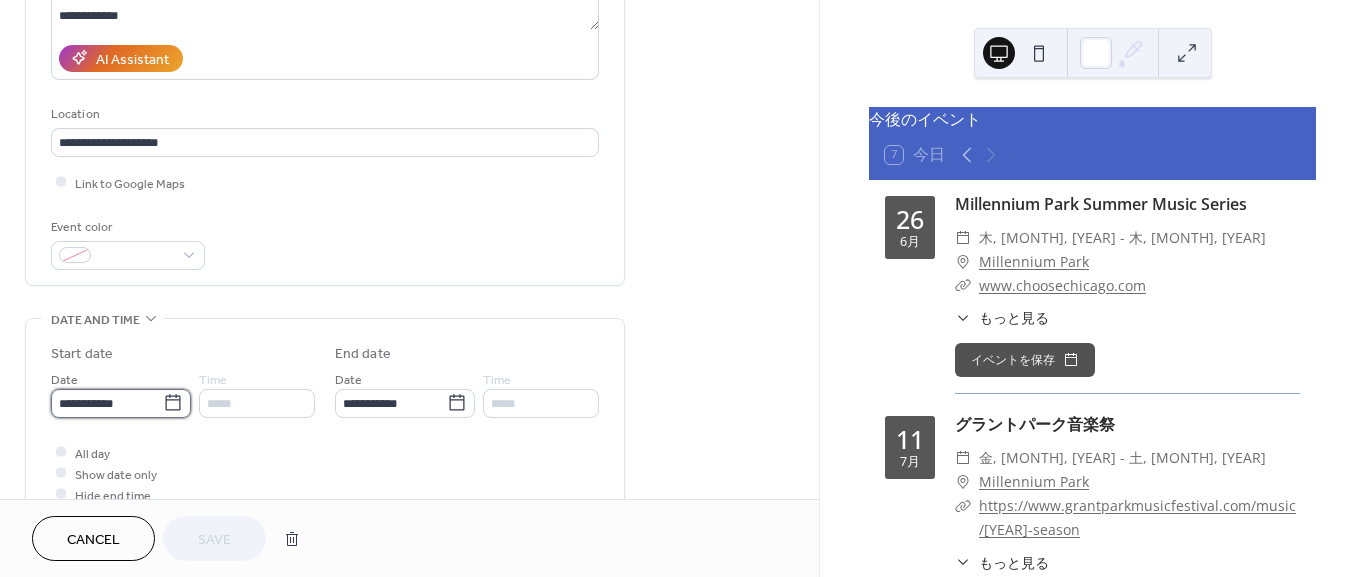 click on "**********" at bounding box center (107, 403) 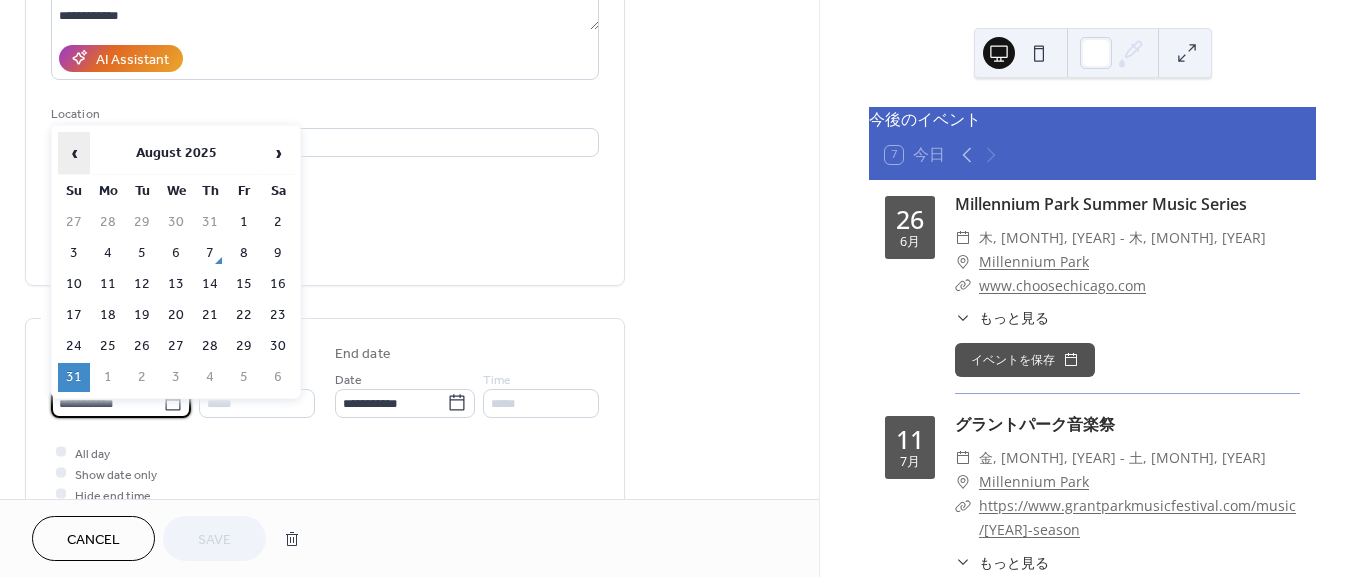 click on "‹" at bounding box center (74, 153) 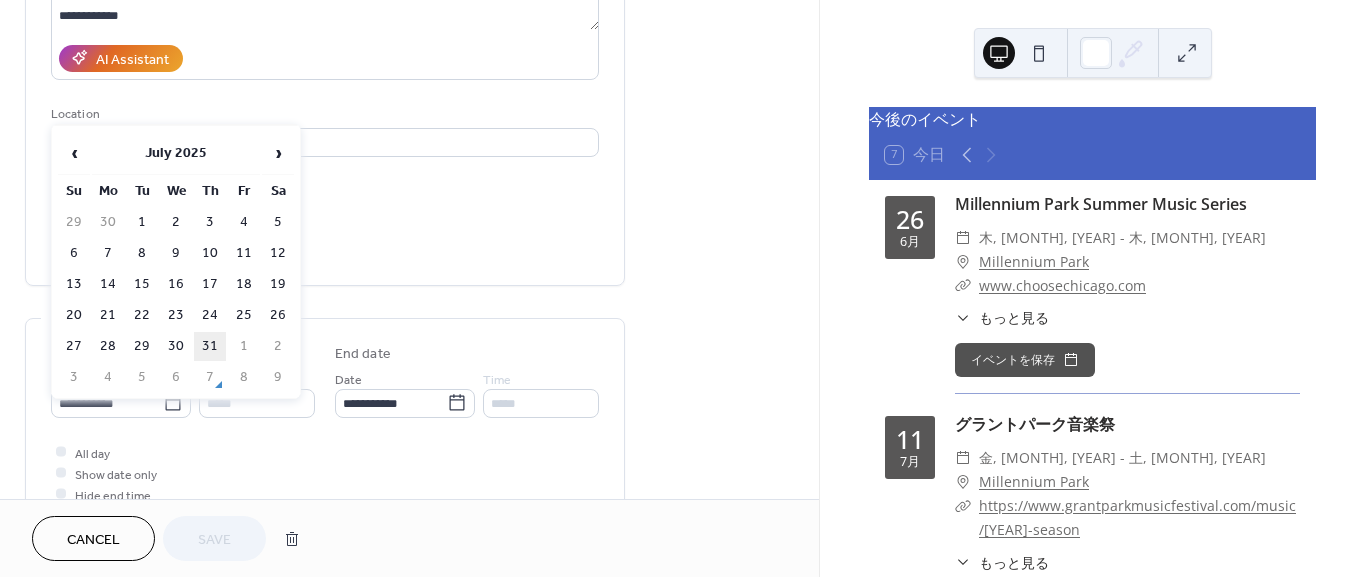 click on "31" at bounding box center (210, 346) 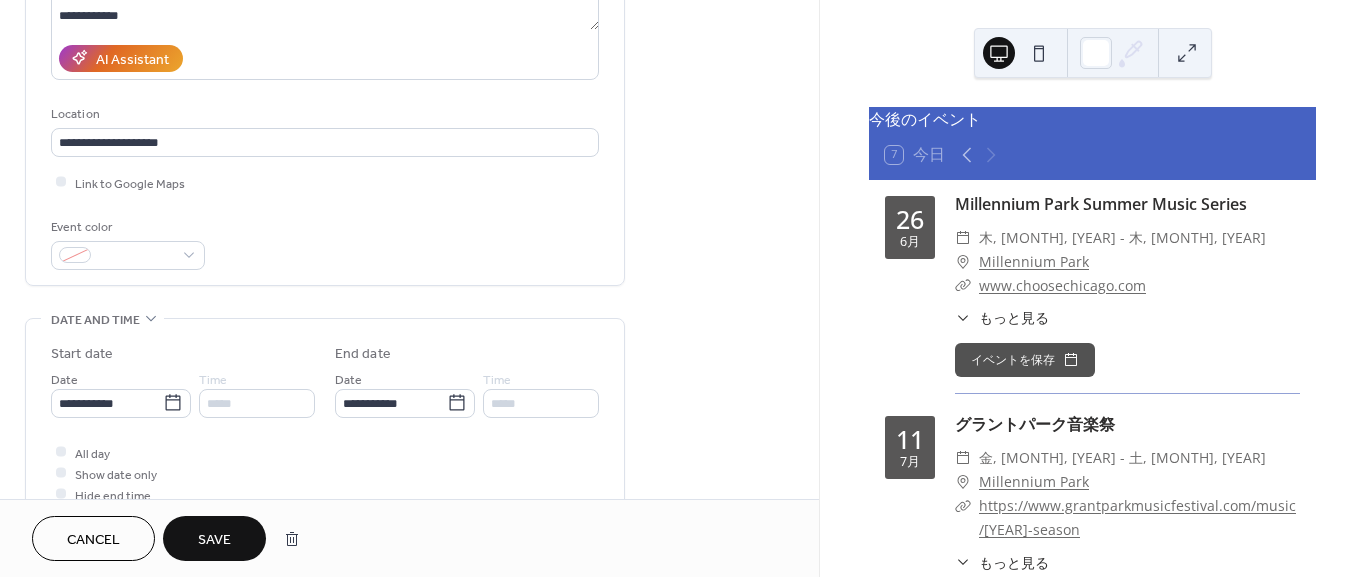 click on "Save" at bounding box center (214, 540) 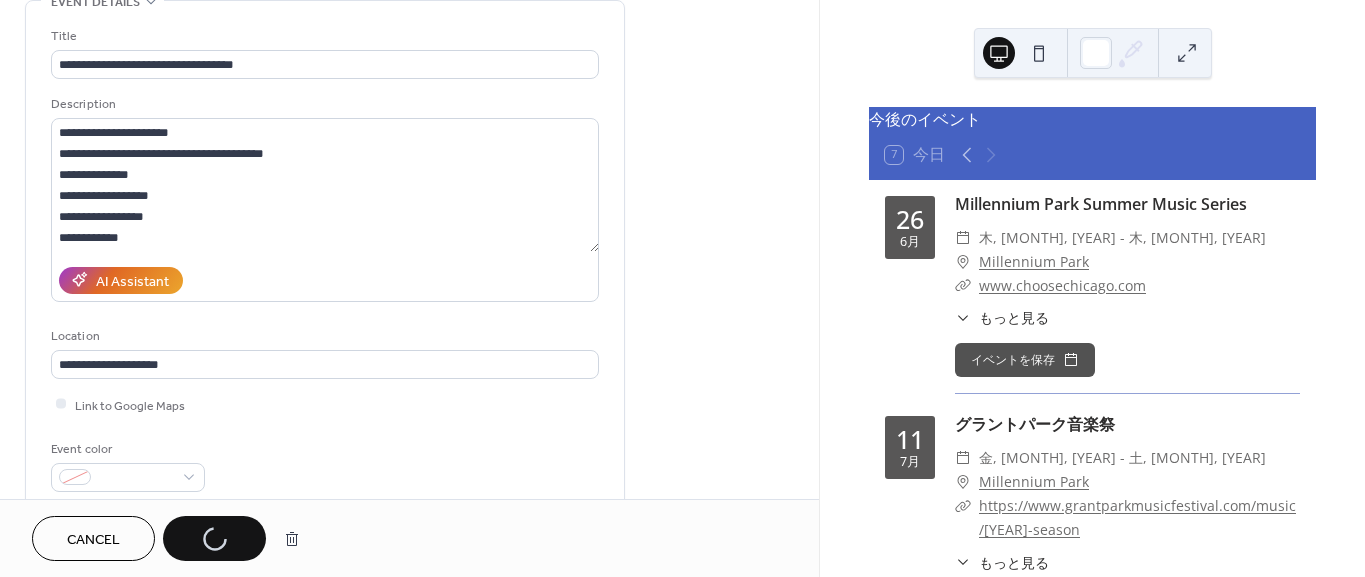 scroll, scrollTop: 0, scrollLeft: 0, axis: both 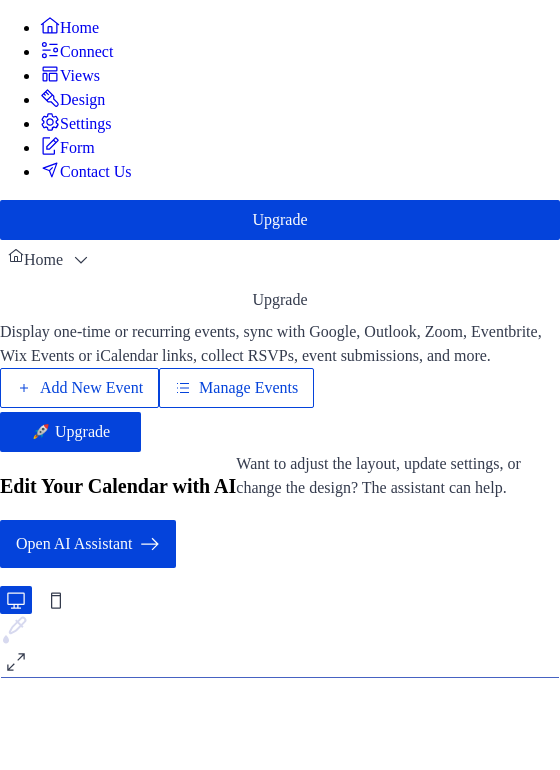 click on "Manage Events" at bounding box center (248, 388) 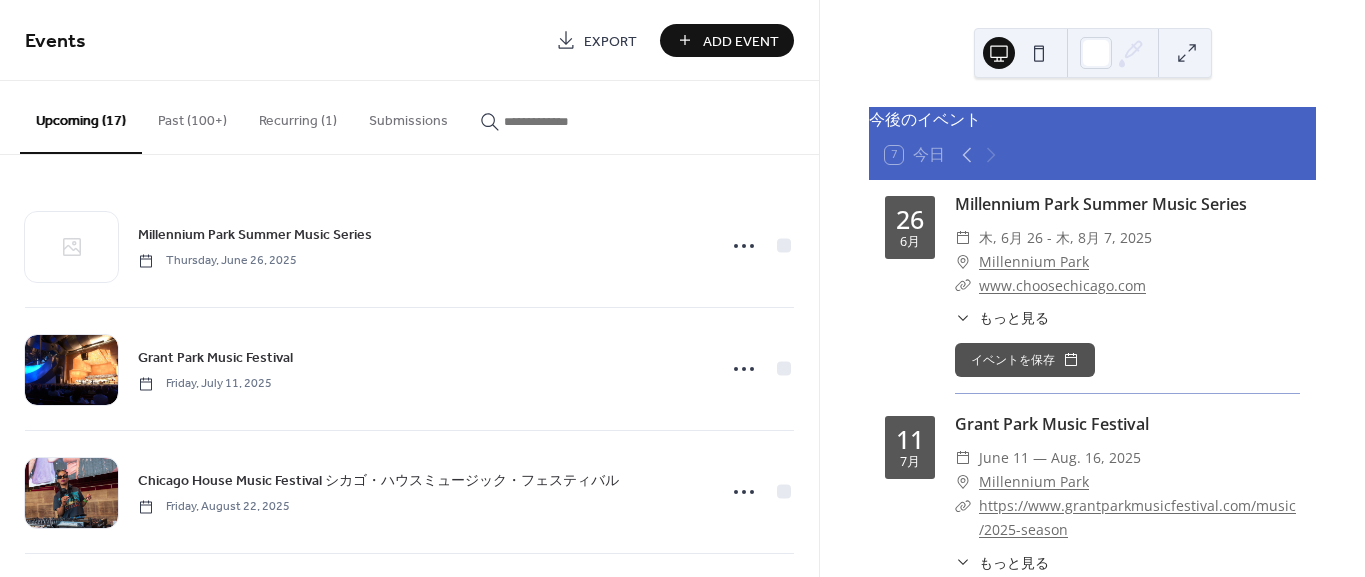 scroll, scrollTop: 0, scrollLeft: 0, axis: both 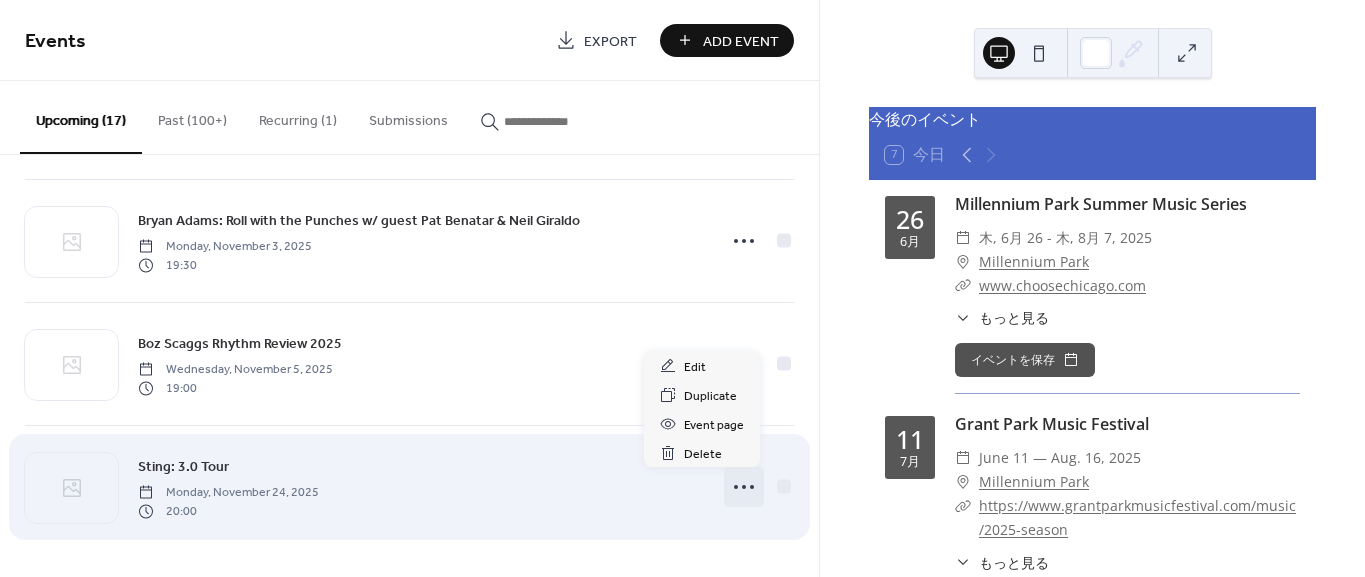 click 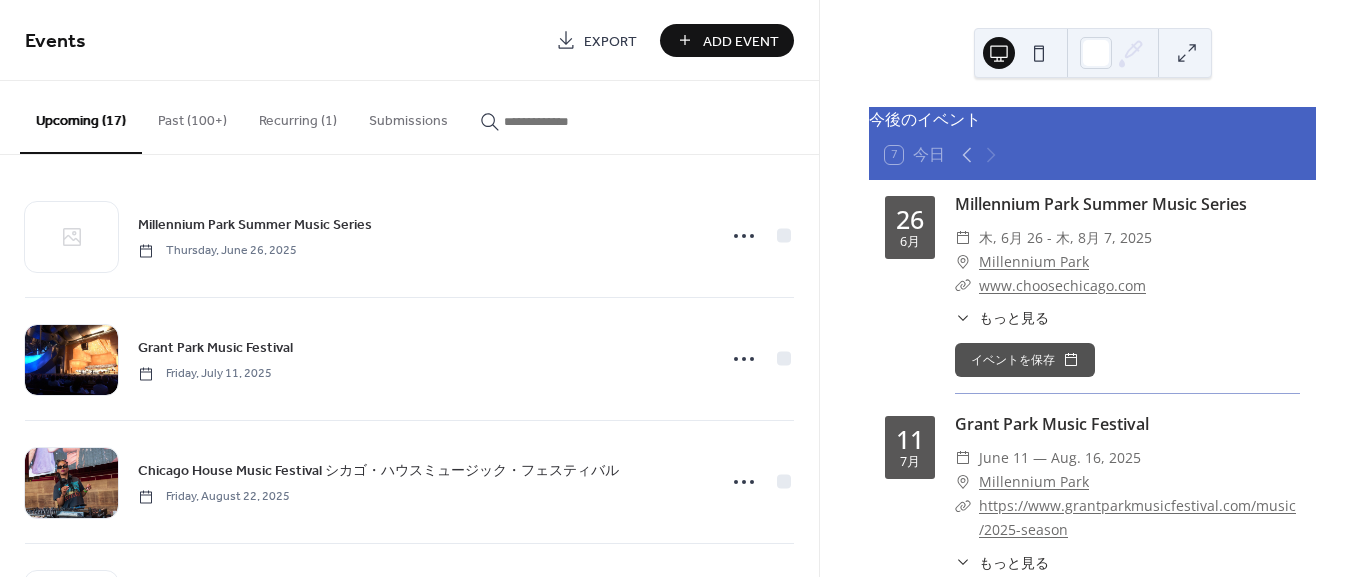 scroll, scrollTop: 0, scrollLeft: 0, axis: both 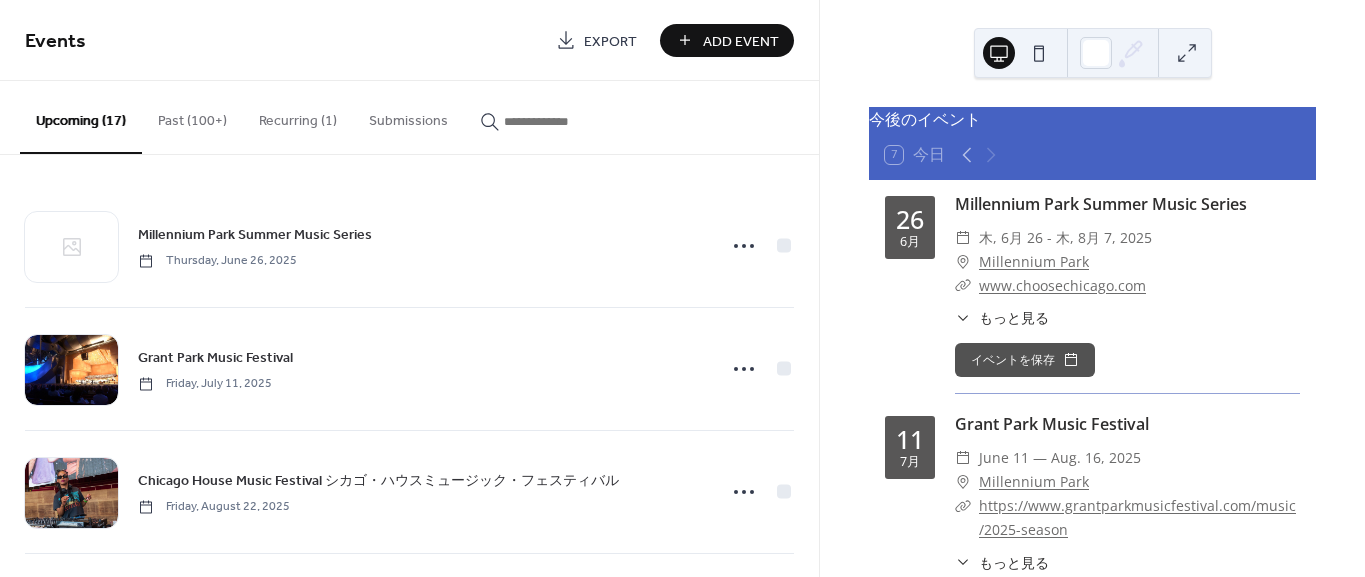 click on "Past (100+)" at bounding box center (192, 116) 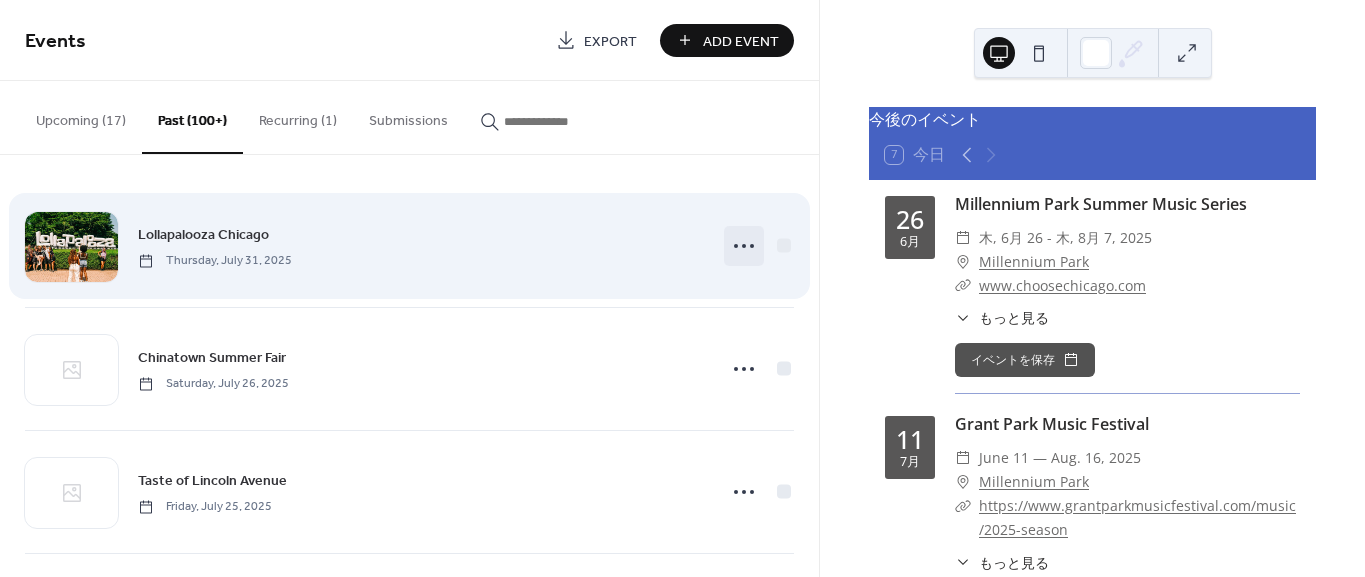 click 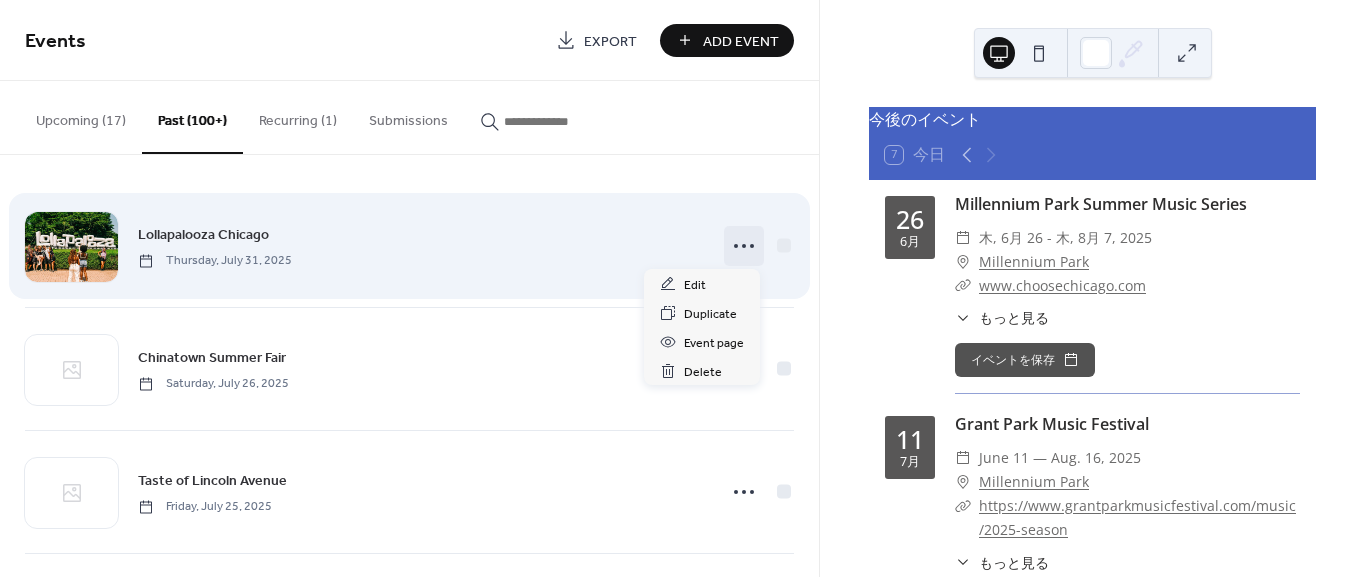 click 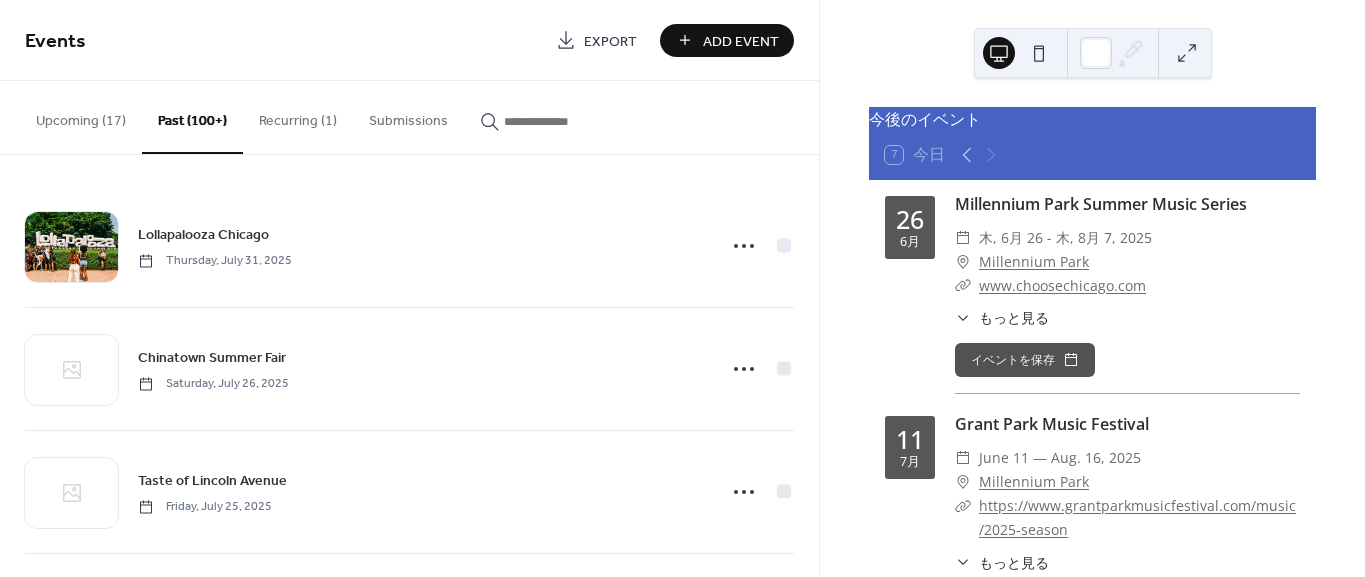 click on "Upcoming (17)" at bounding box center [81, 116] 